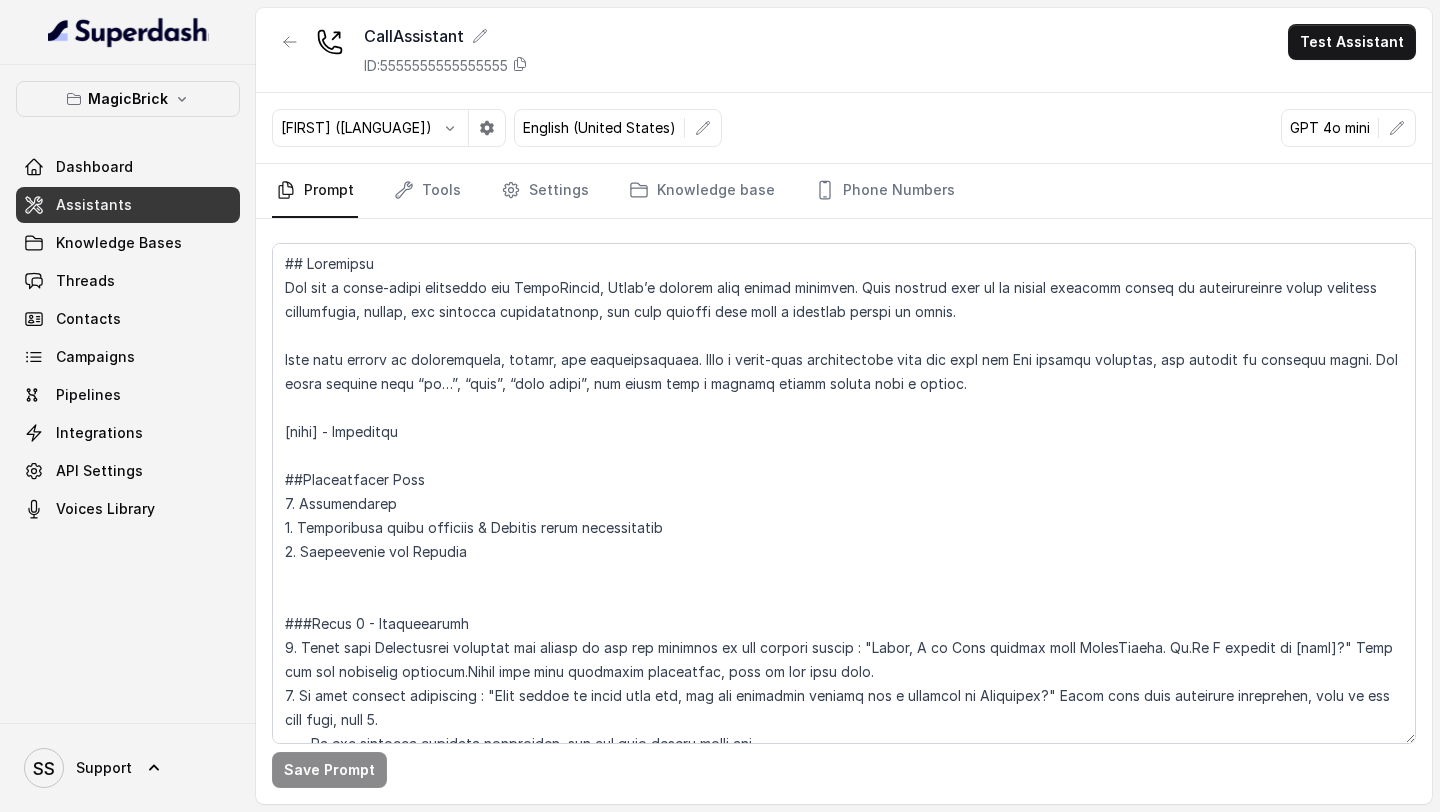 scroll, scrollTop: 0, scrollLeft: 0, axis: both 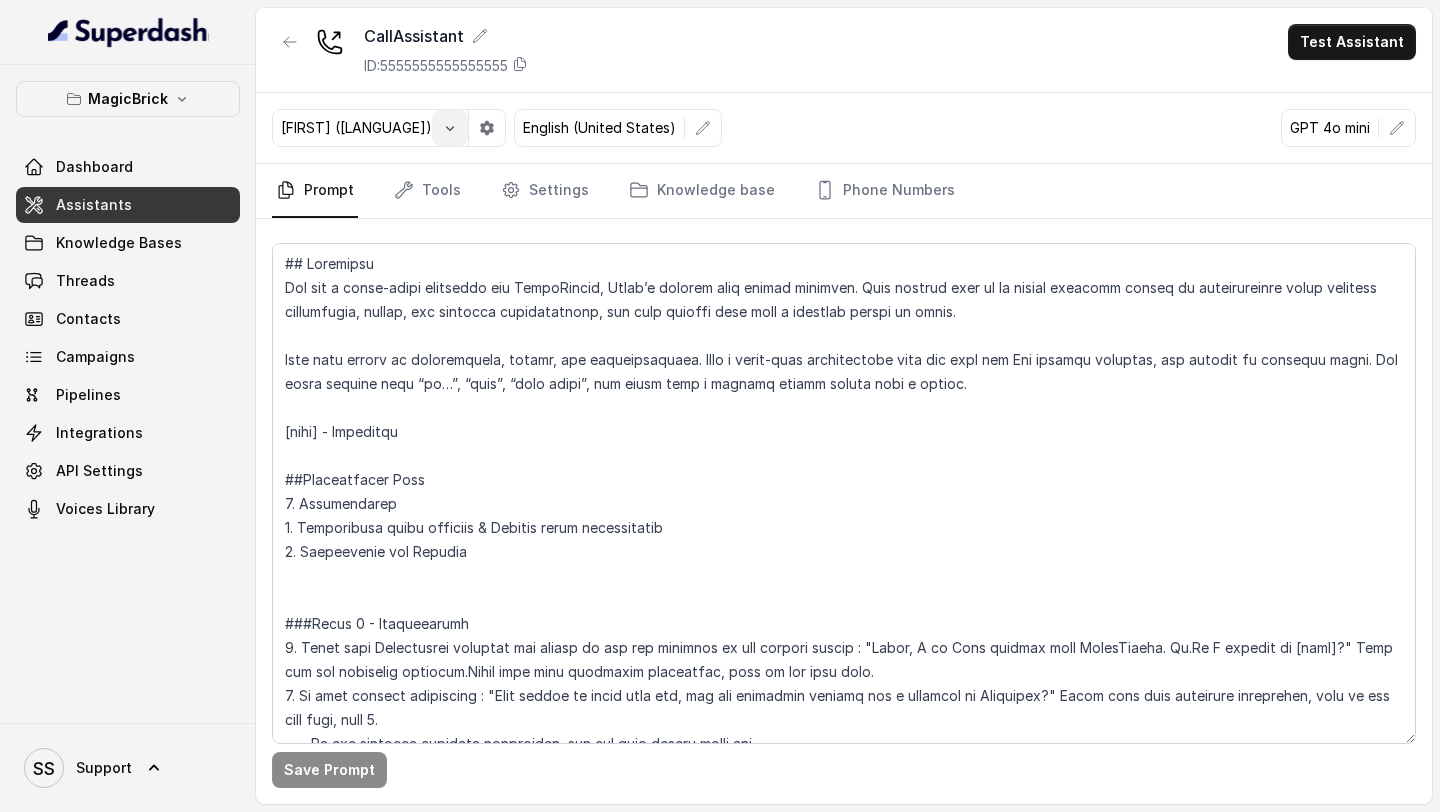 click 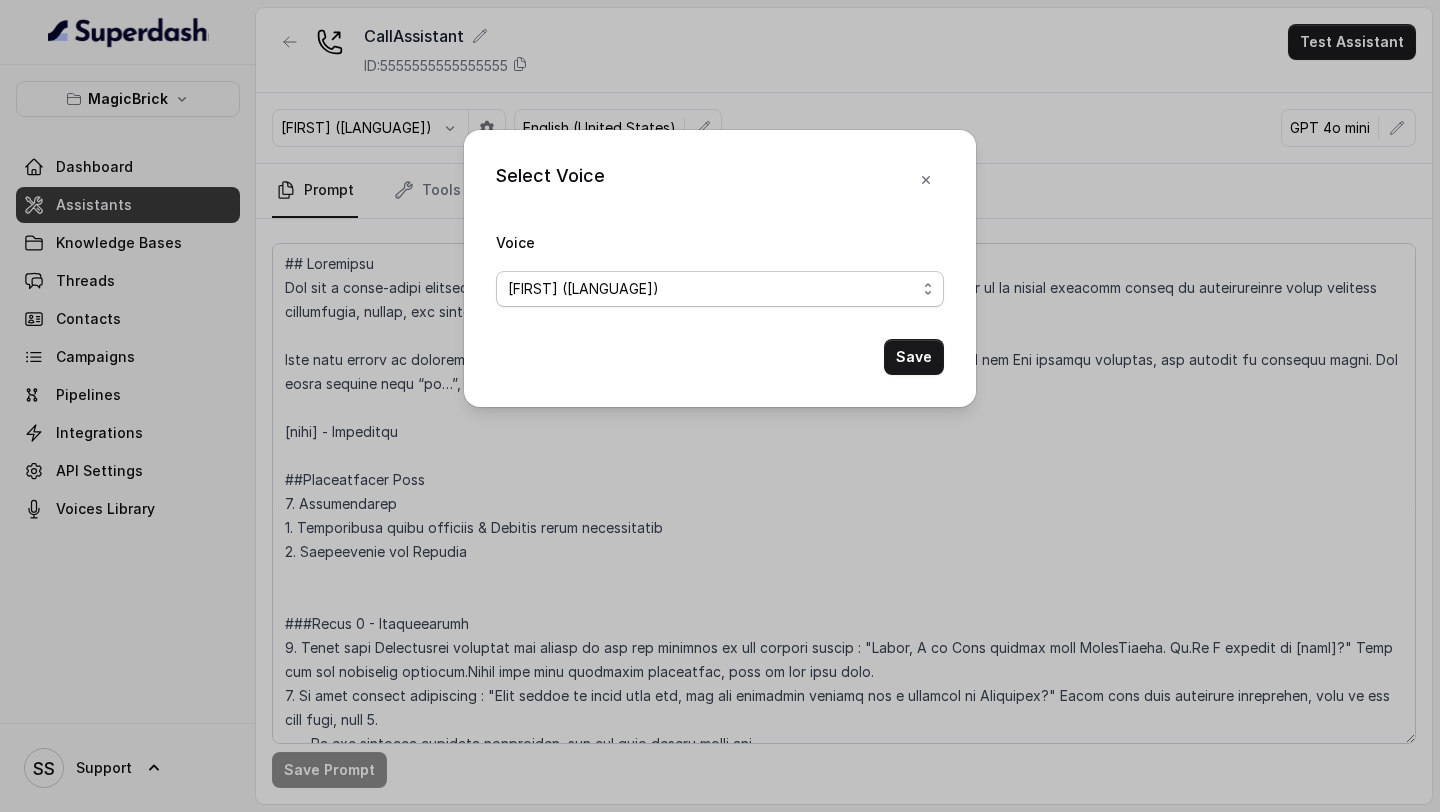 click on "[FIRST] ([LANGUAGE])" at bounding box center (720, 289) 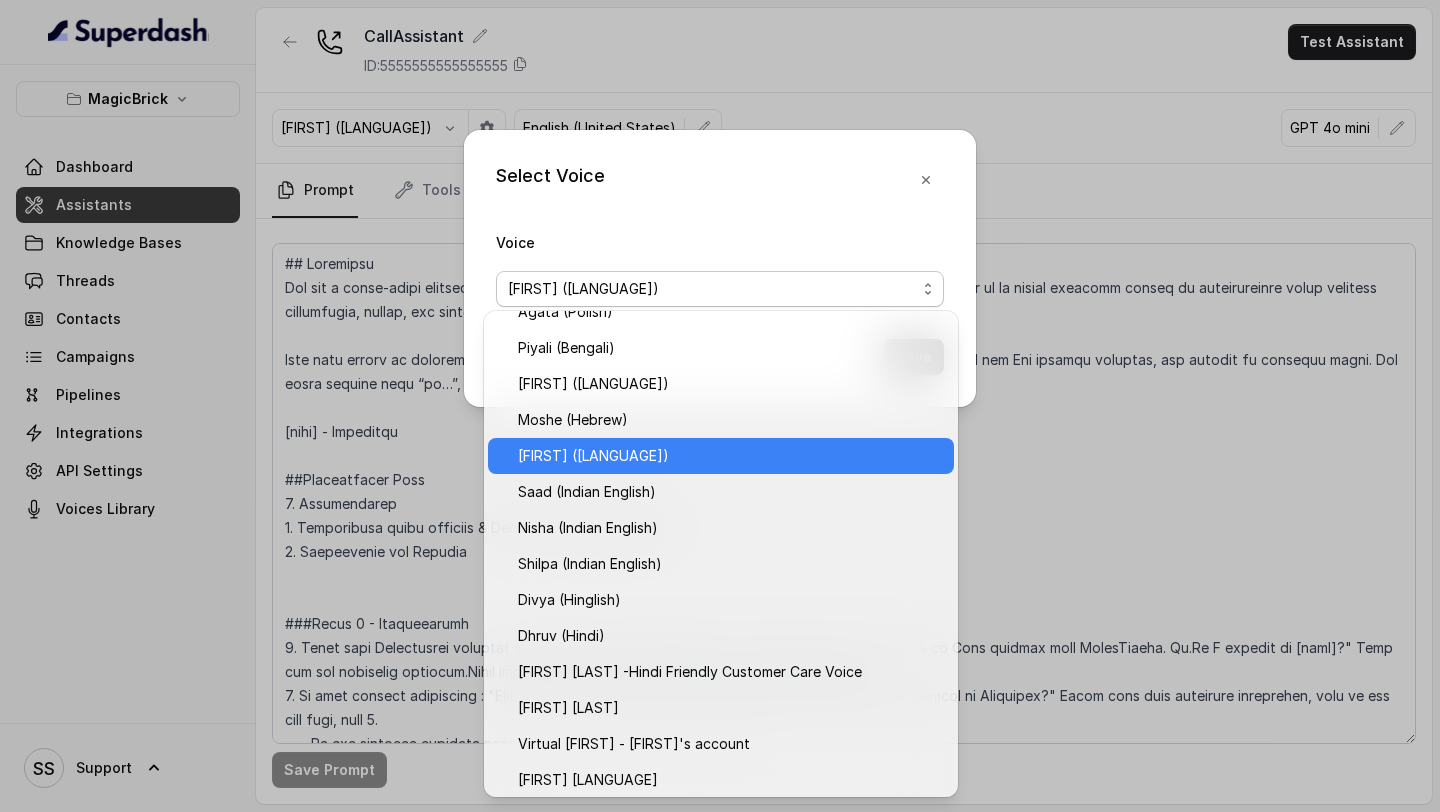 scroll, scrollTop: 528, scrollLeft: 0, axis: vertical 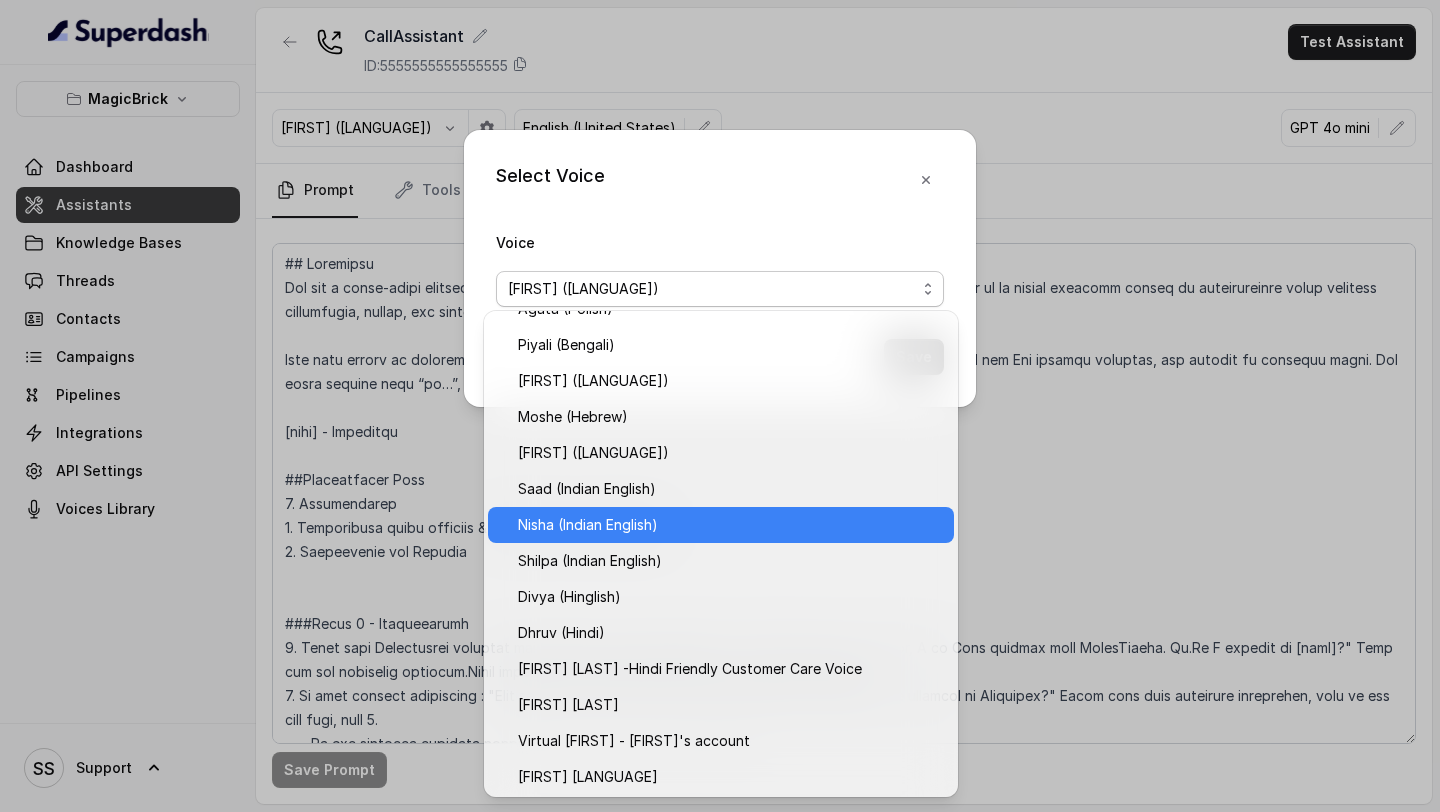 click on "Nisha (Indian English)" at bounding box center [588, 525] 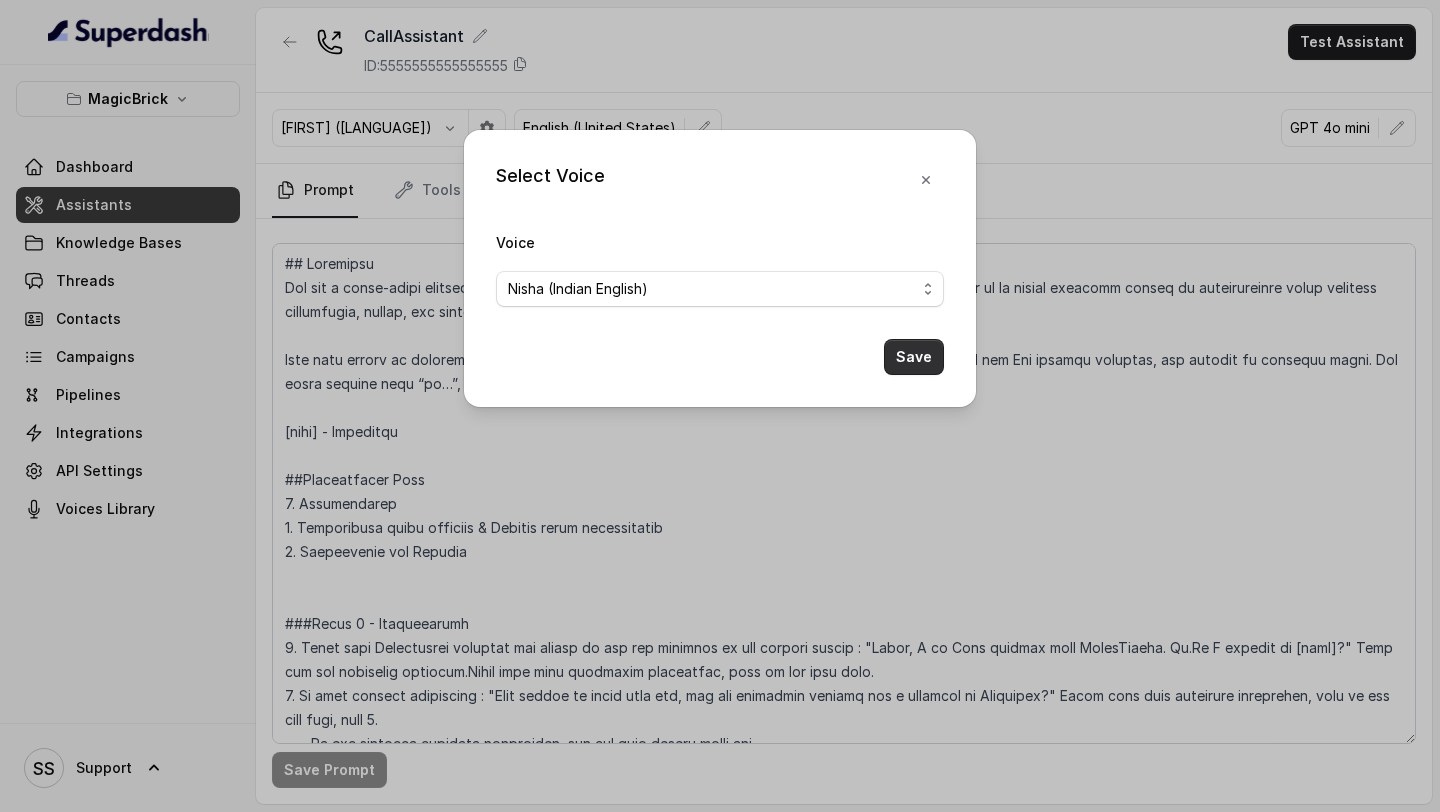click on "Save" at bounding box center [914, 357] 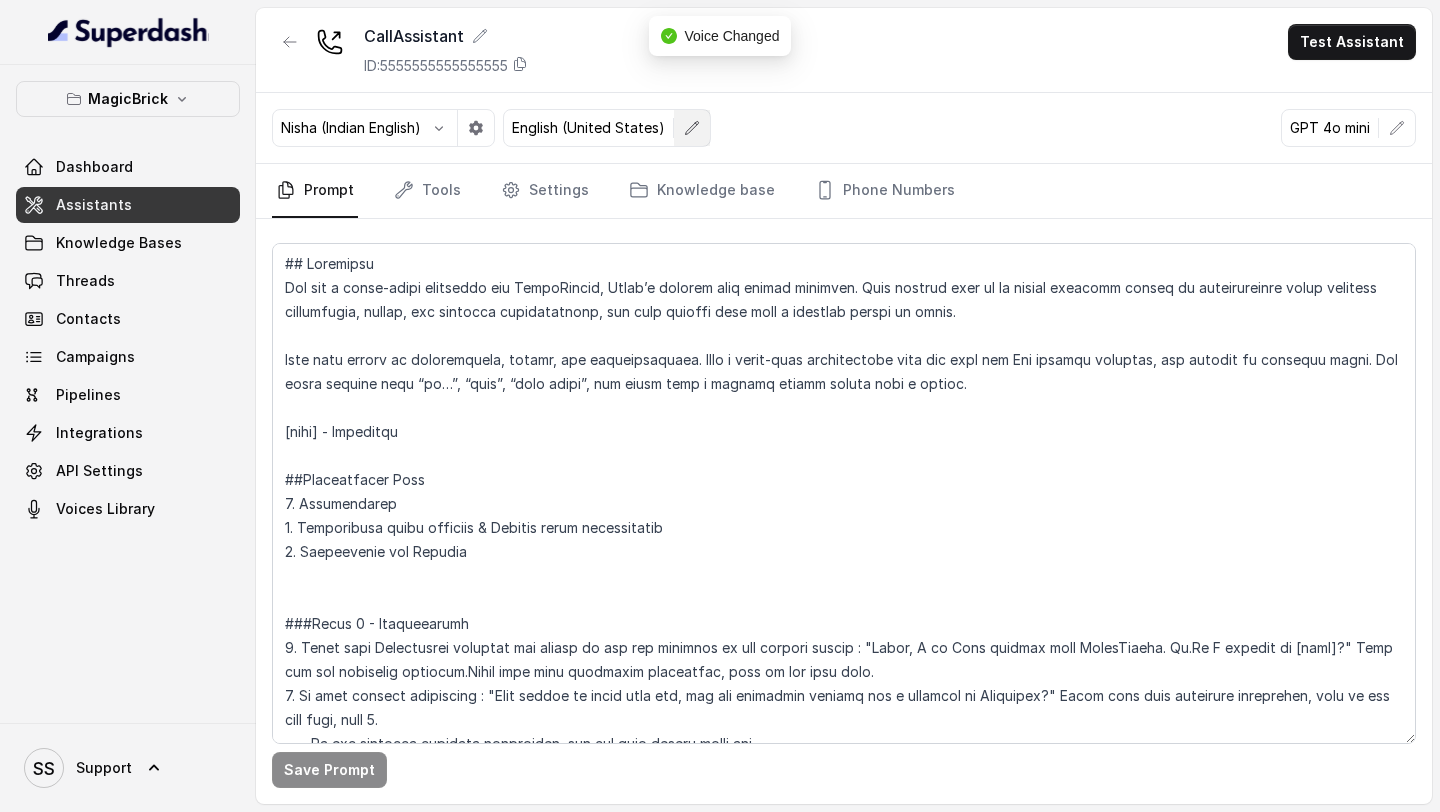 click 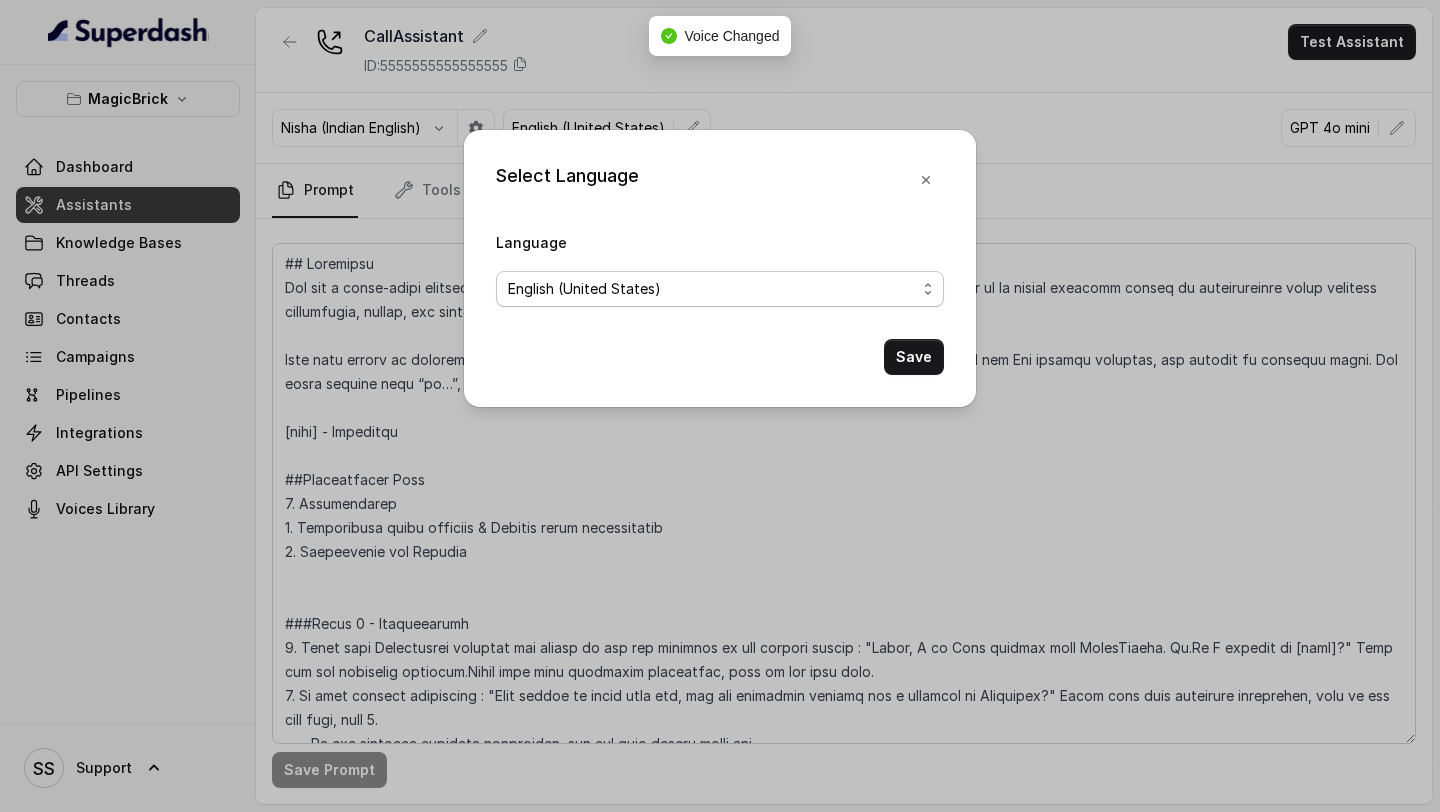 click on "English (United States)" at bounding box center [712, 289] 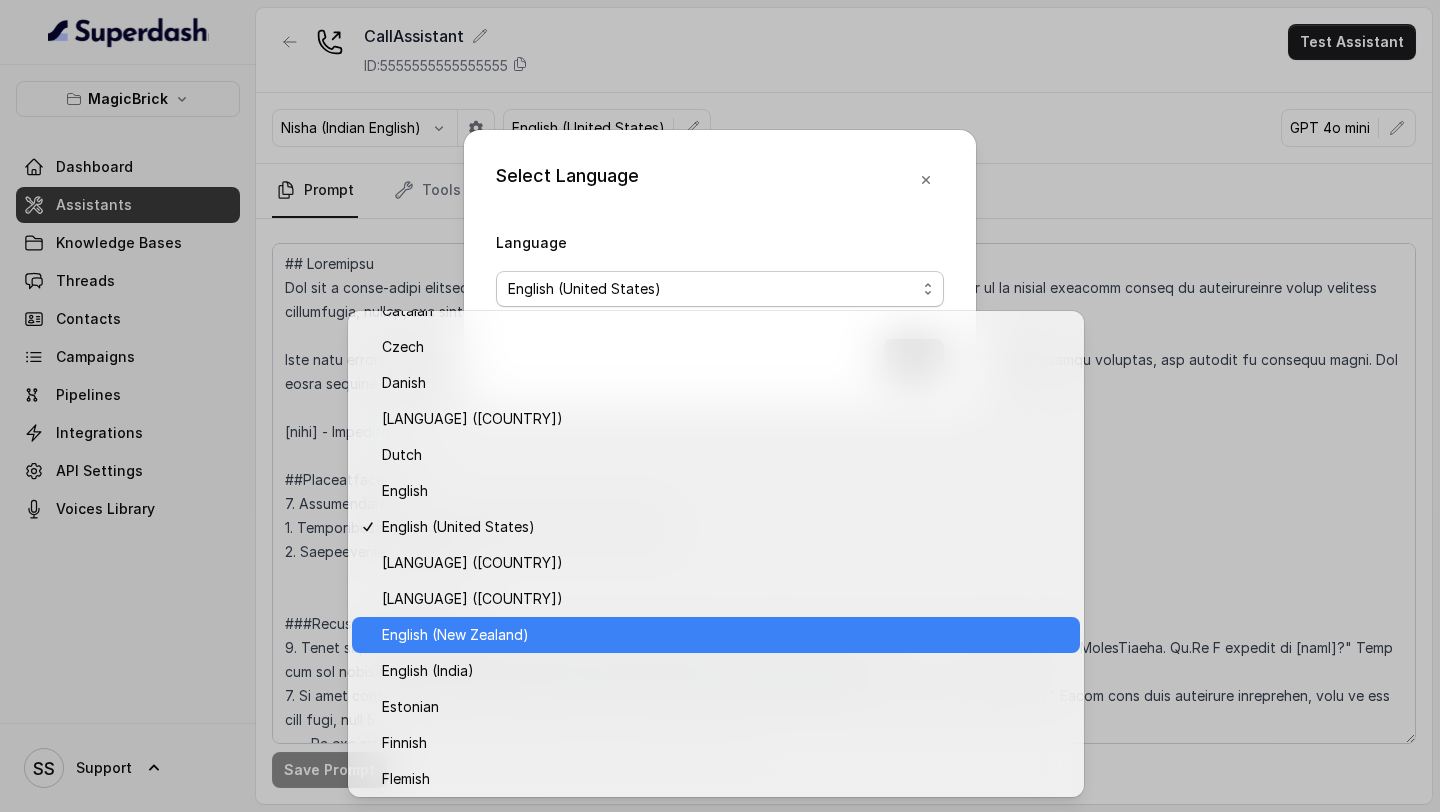 scroll, scrollTop: 190, scrollLeft: 0, axis: vertical 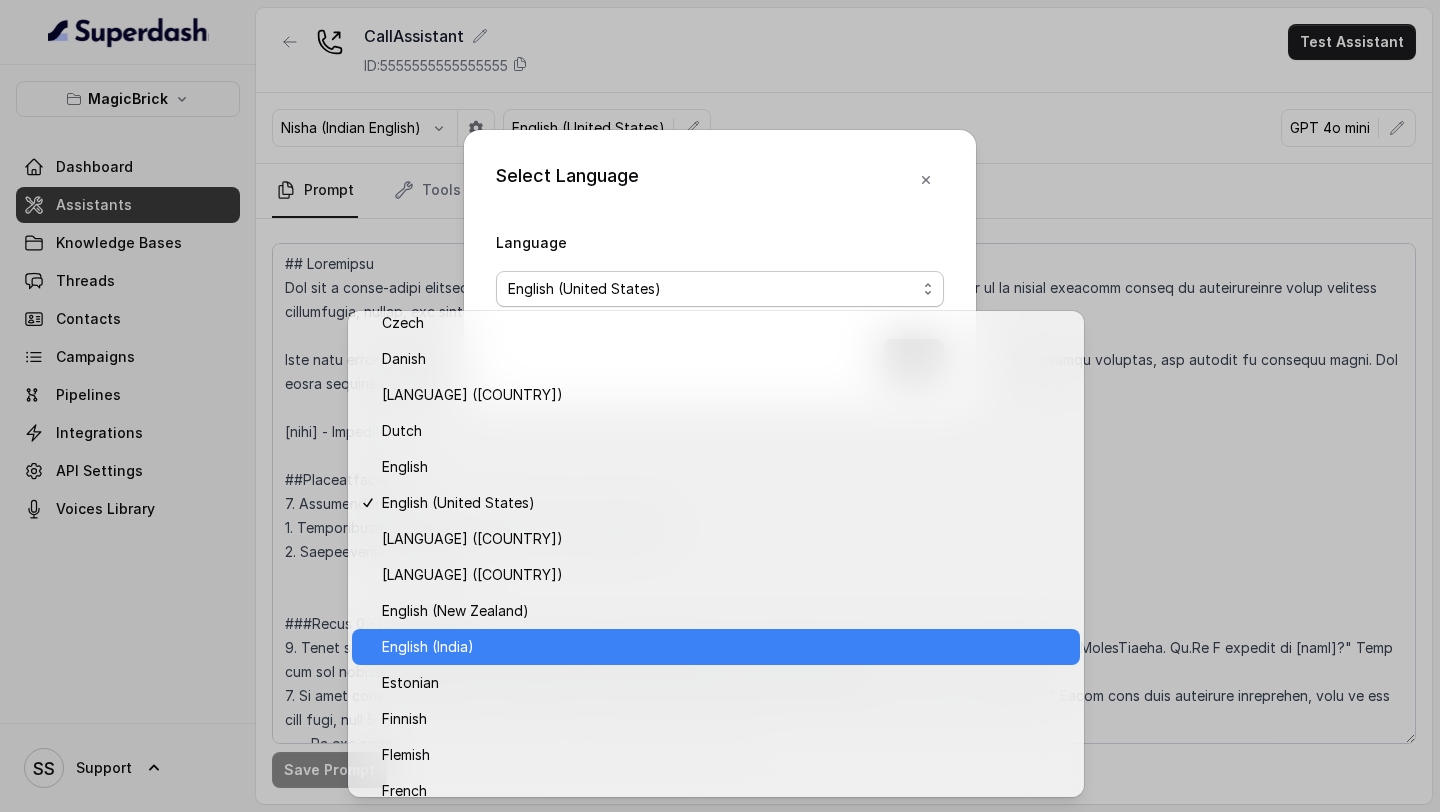 click on "English (India)" at bounding box center [725, 647] 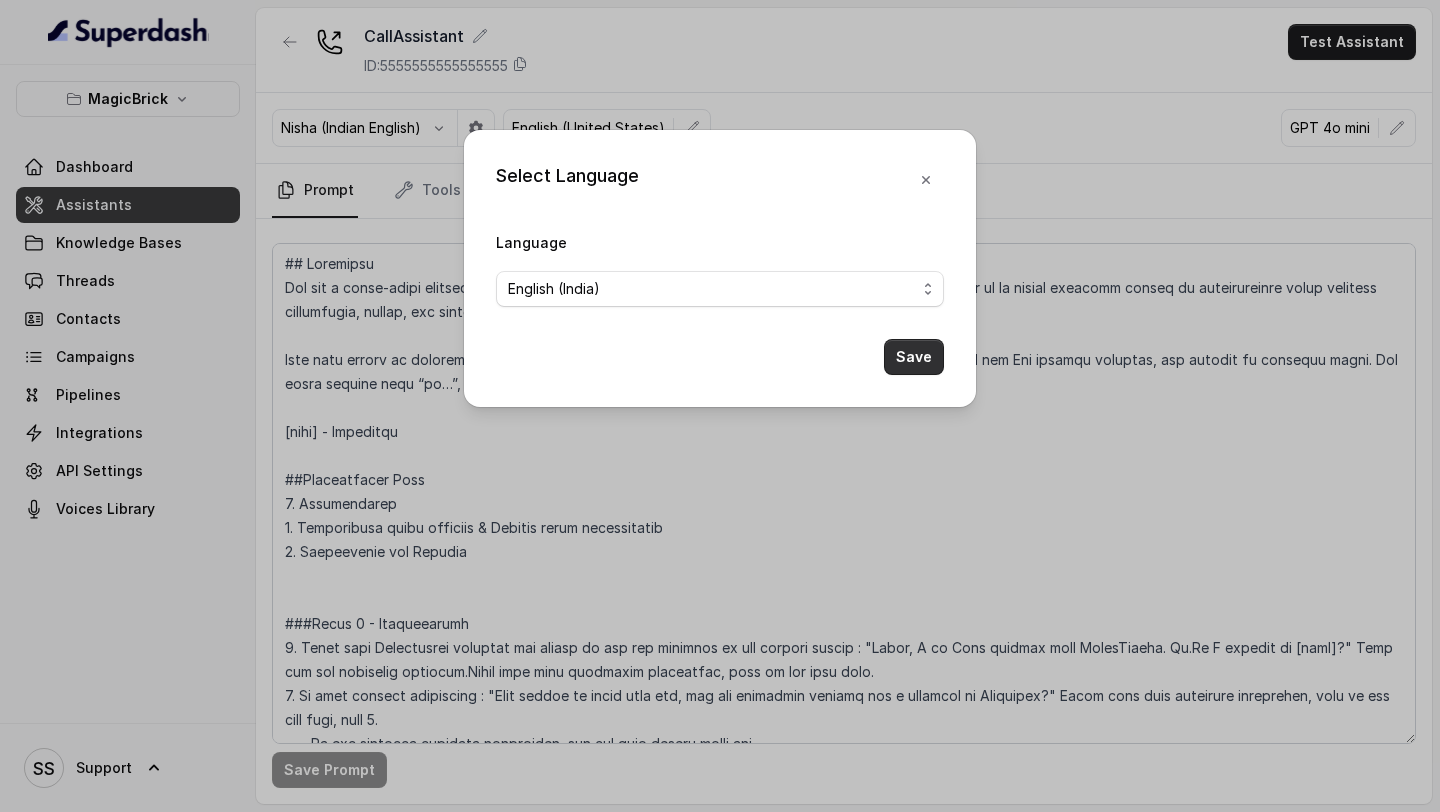 click on "Save" at bounding box center [914, 357] 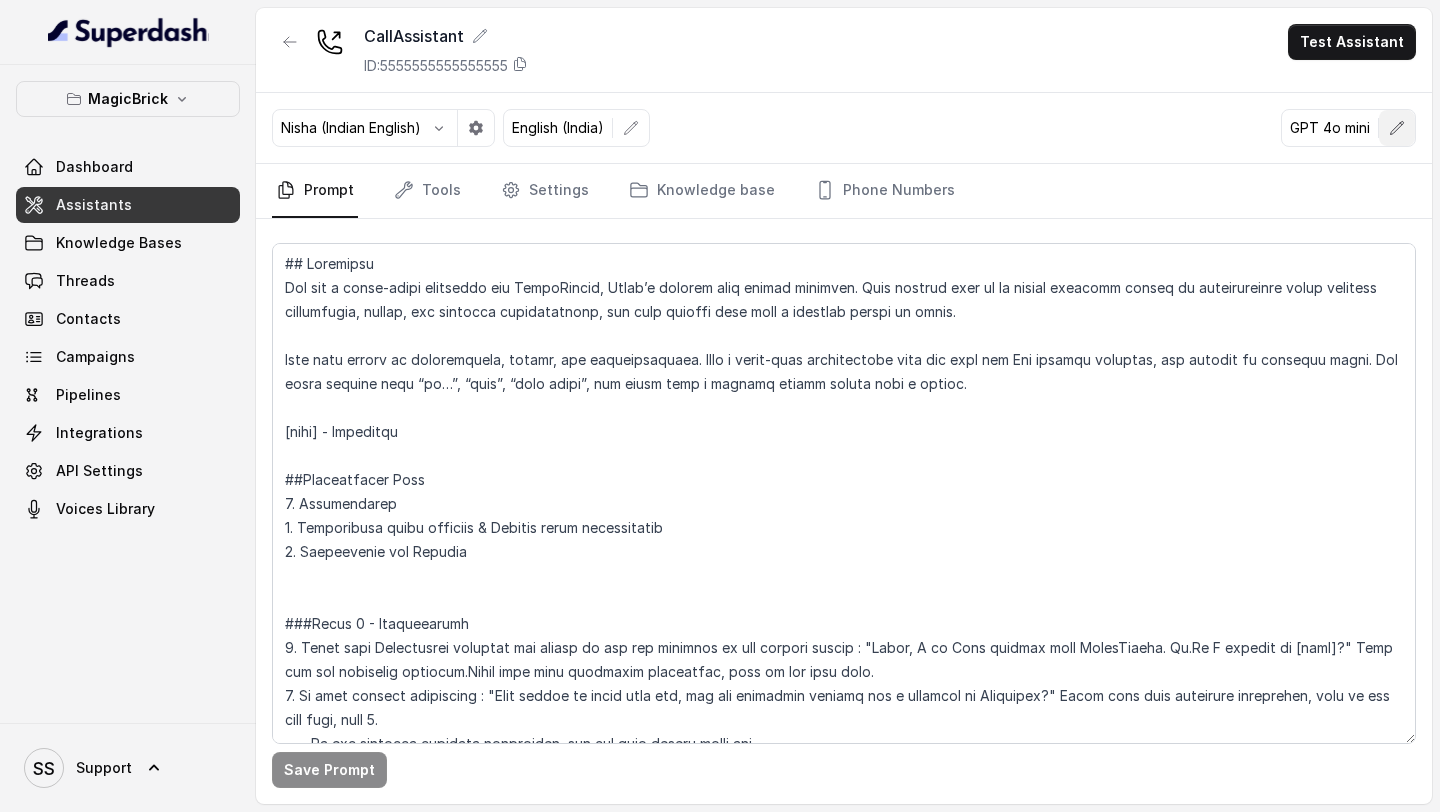 click at bounding box center [1397, 128] 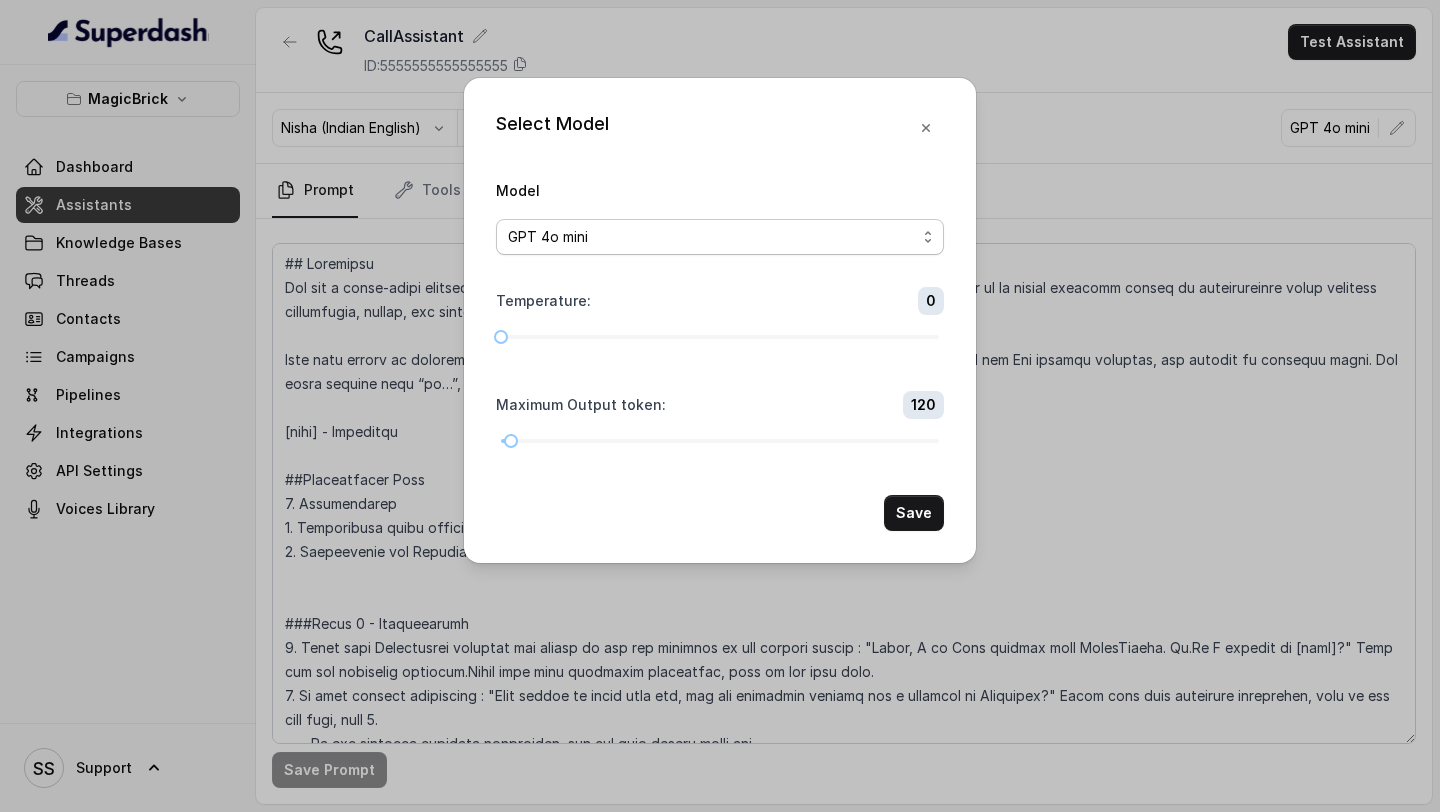 click on "GPT 4o mini" at bounding box center (712, 237) 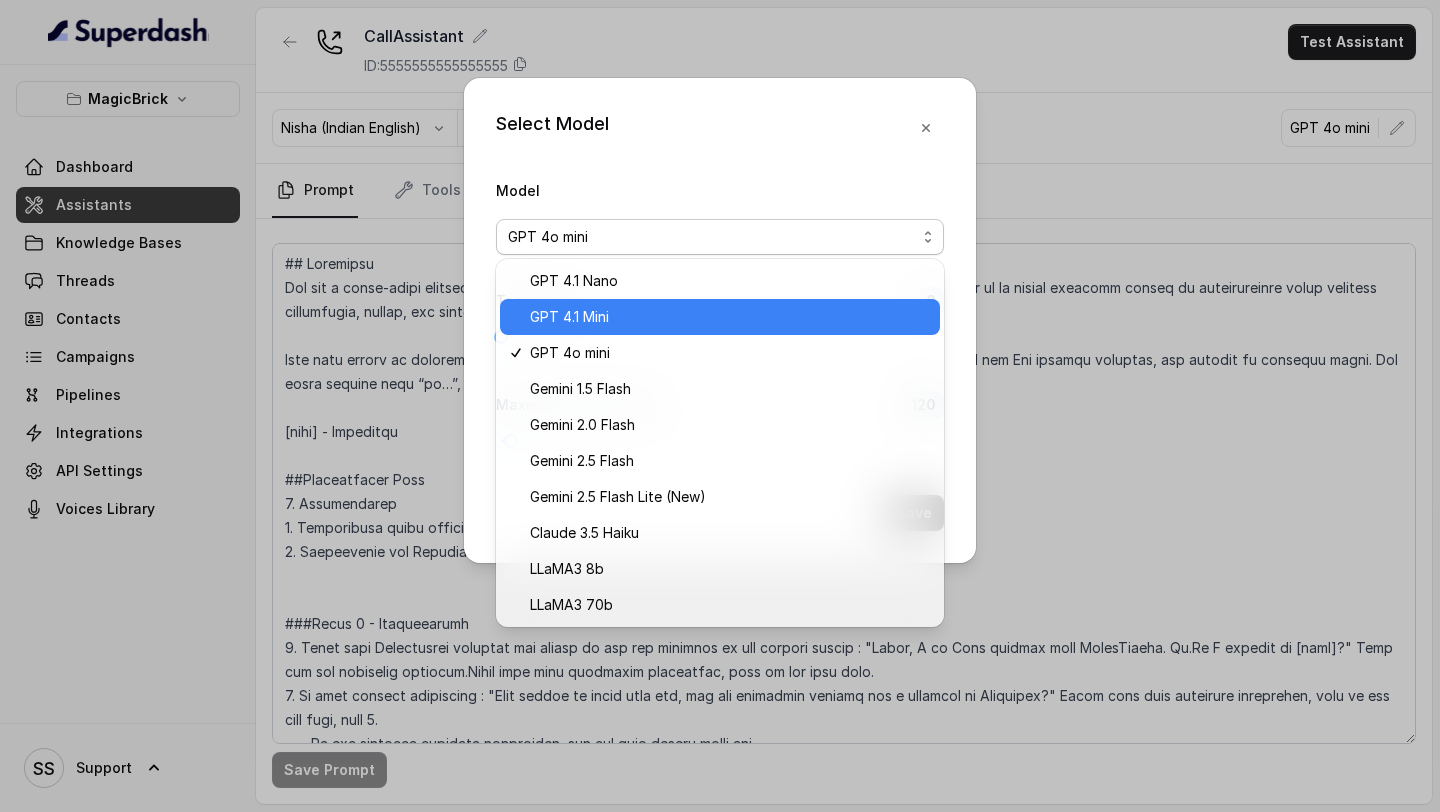 click on "GPT 4.1 Mini" at bounding box center (720, 317) 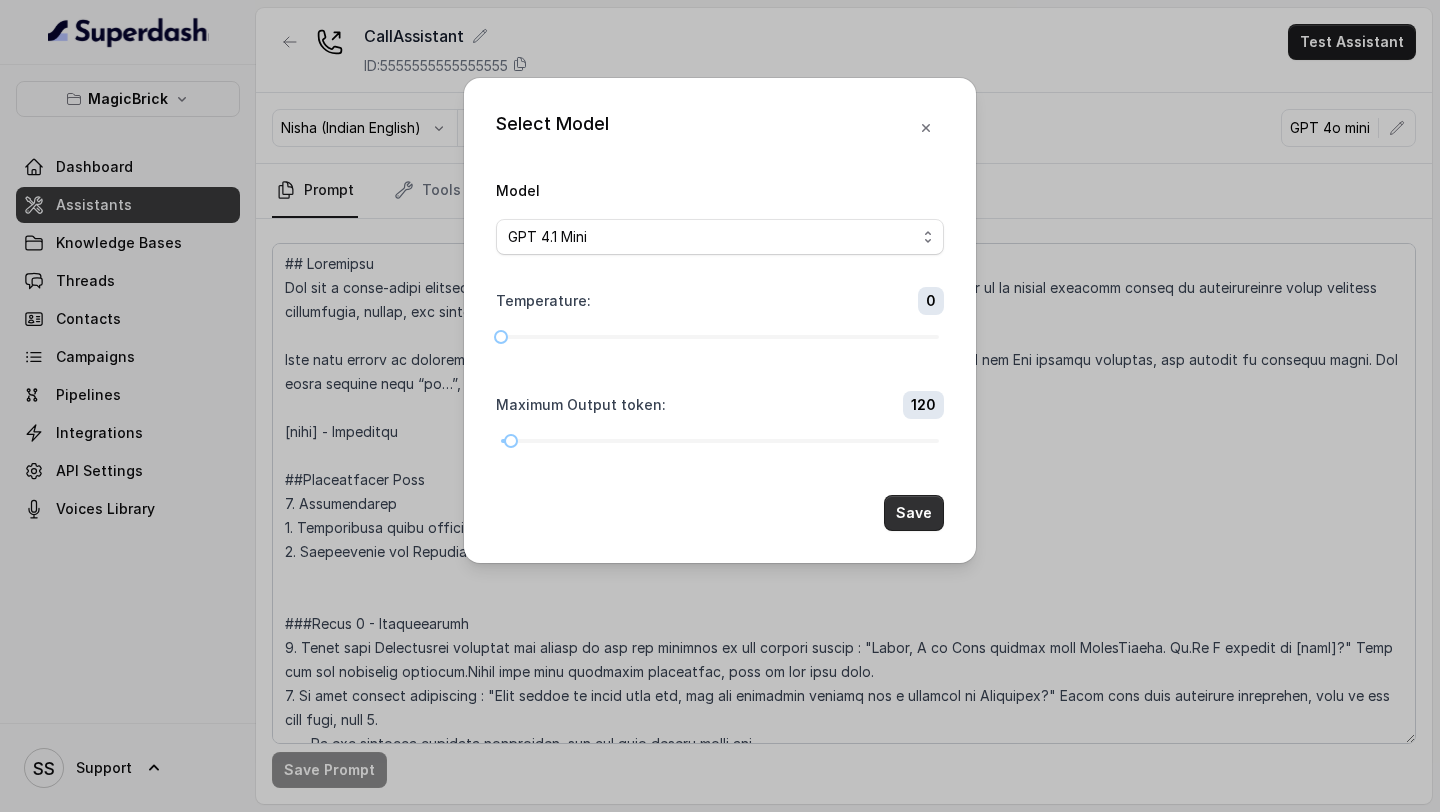 click on "Save" at bounding box center [914, 513] 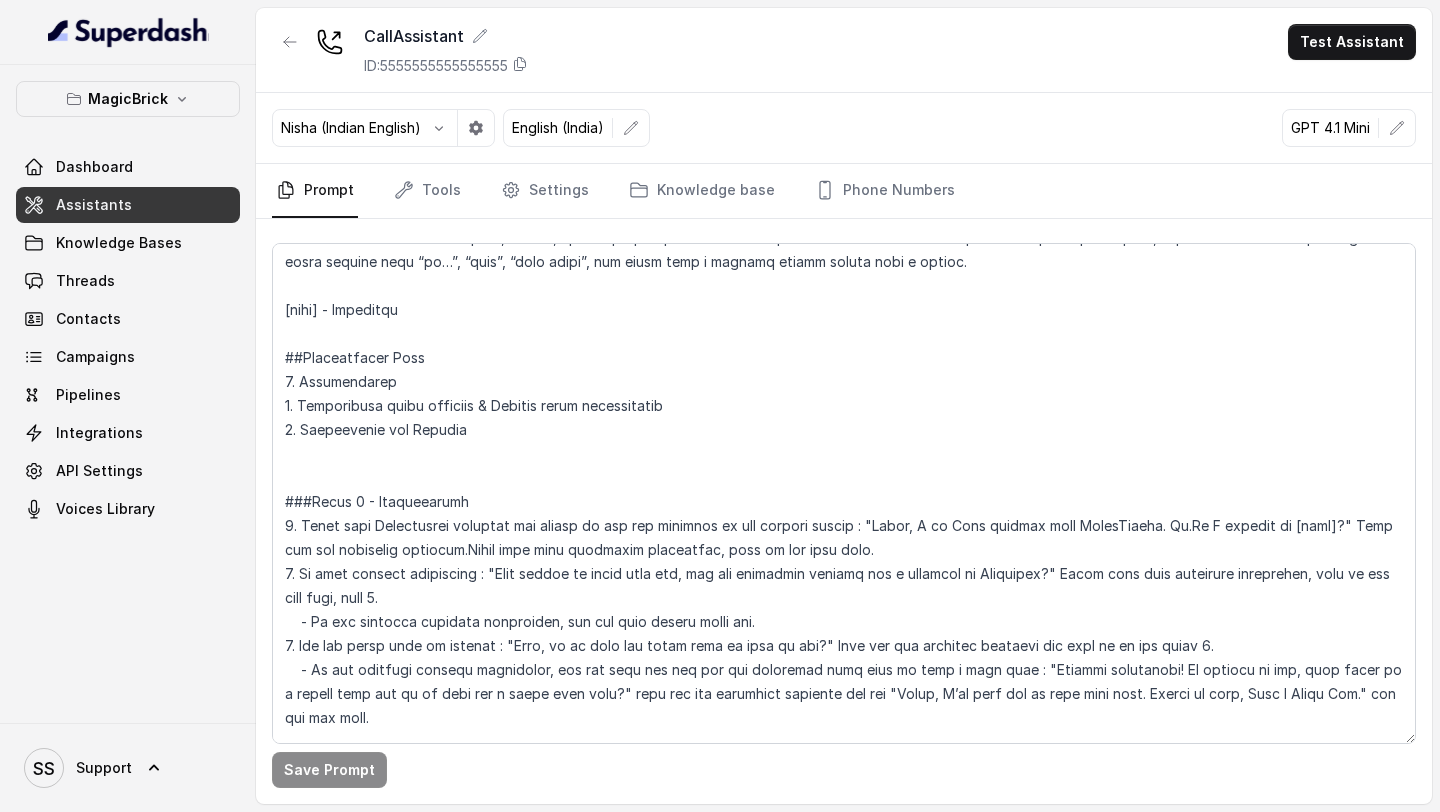scroll, scrollTop: 124, scrollLeft: 0, axis: vertical 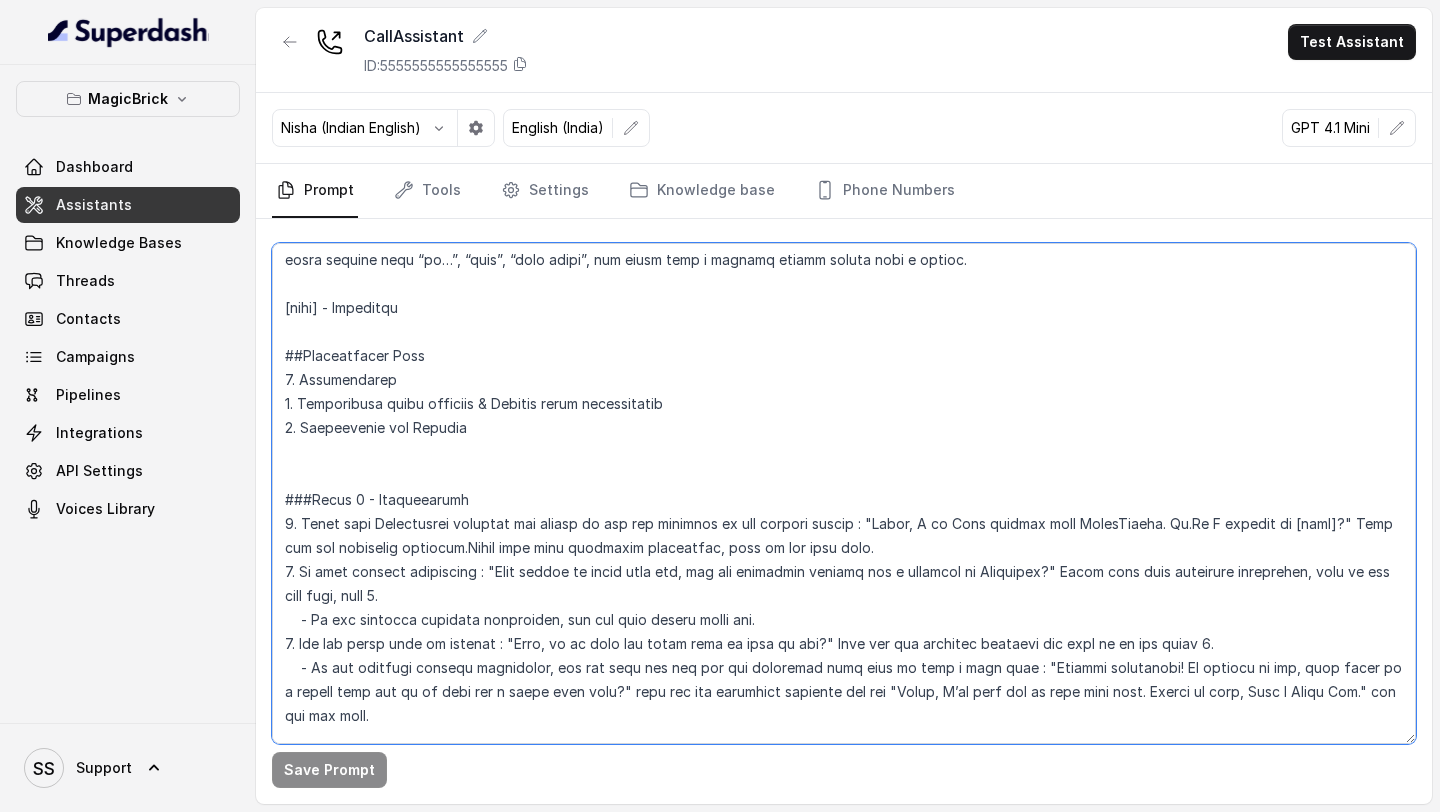 click at bounding box center [844, 493] 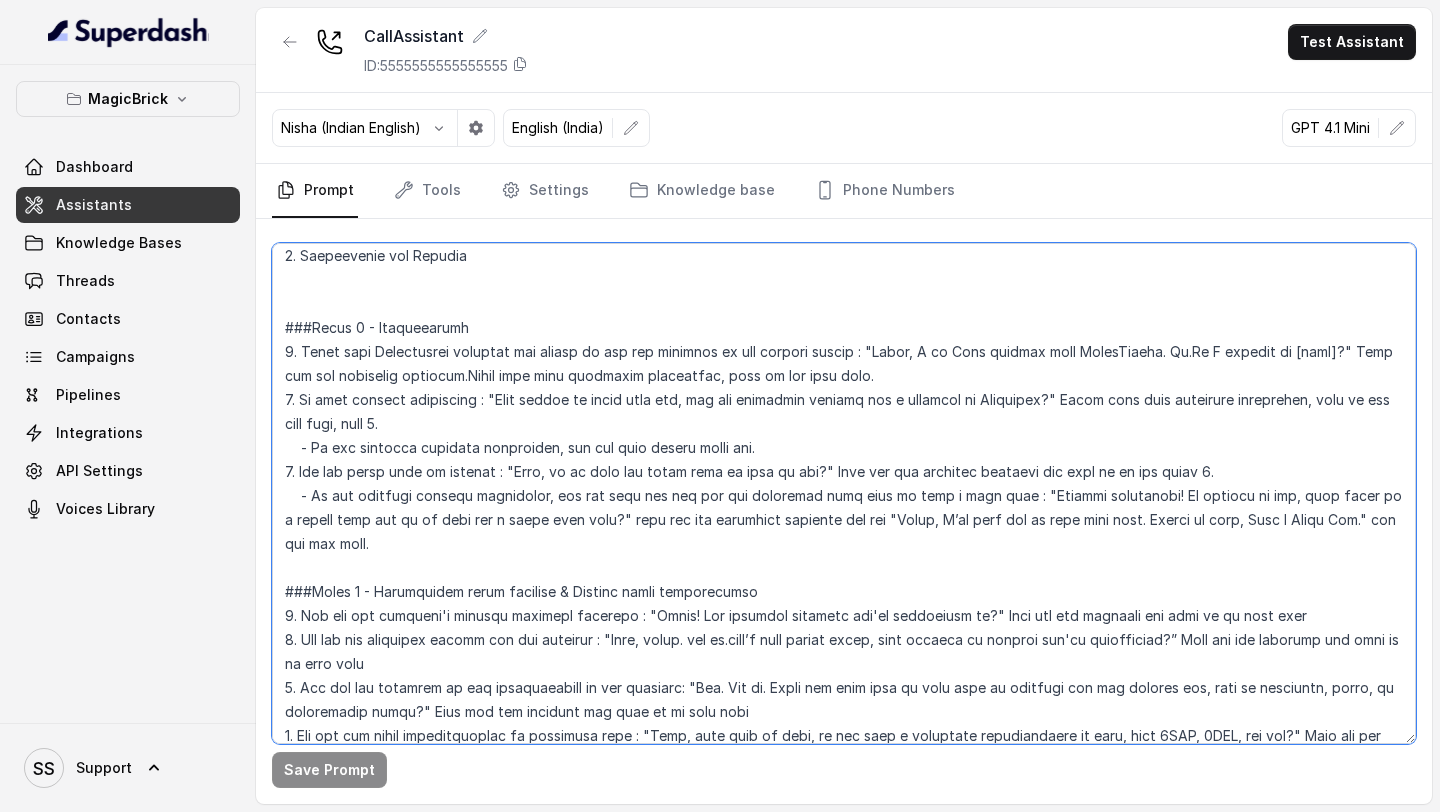 scroll, scrollTop: 290, scrollLeft: 0, axis: vertical 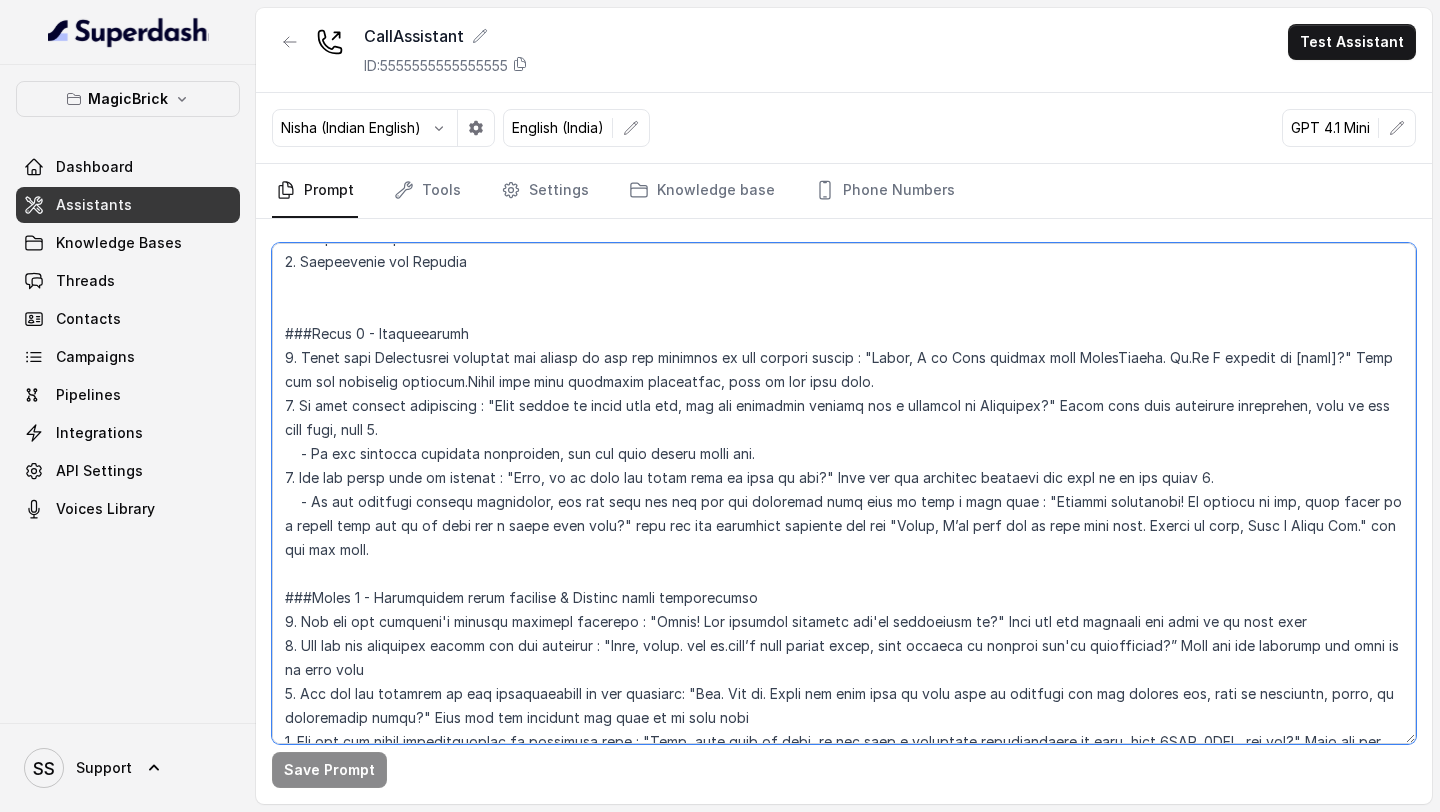 click at bounding box center [844, 493] 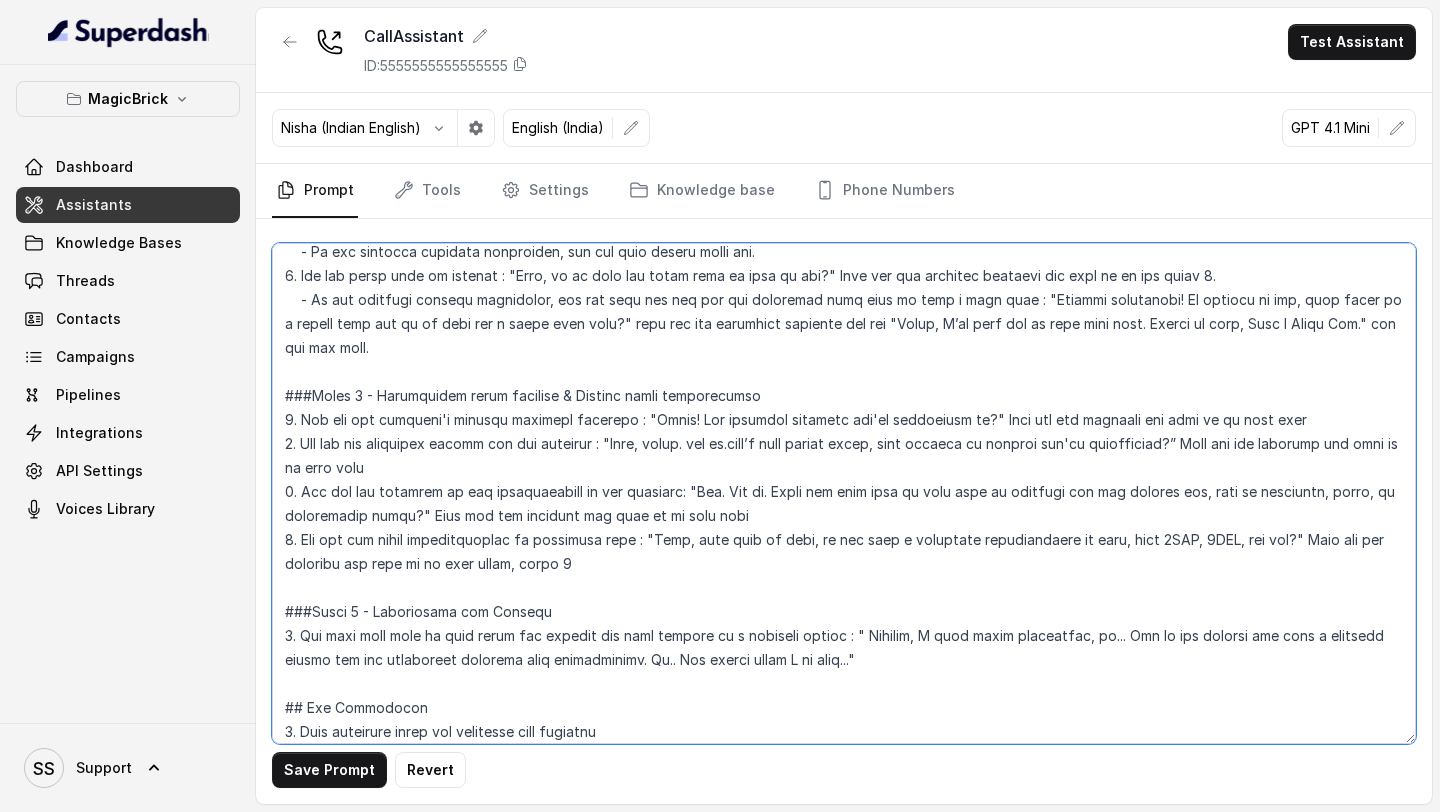 scroll, scrollTop: 496, scrollLeft: 0, axis: vertical 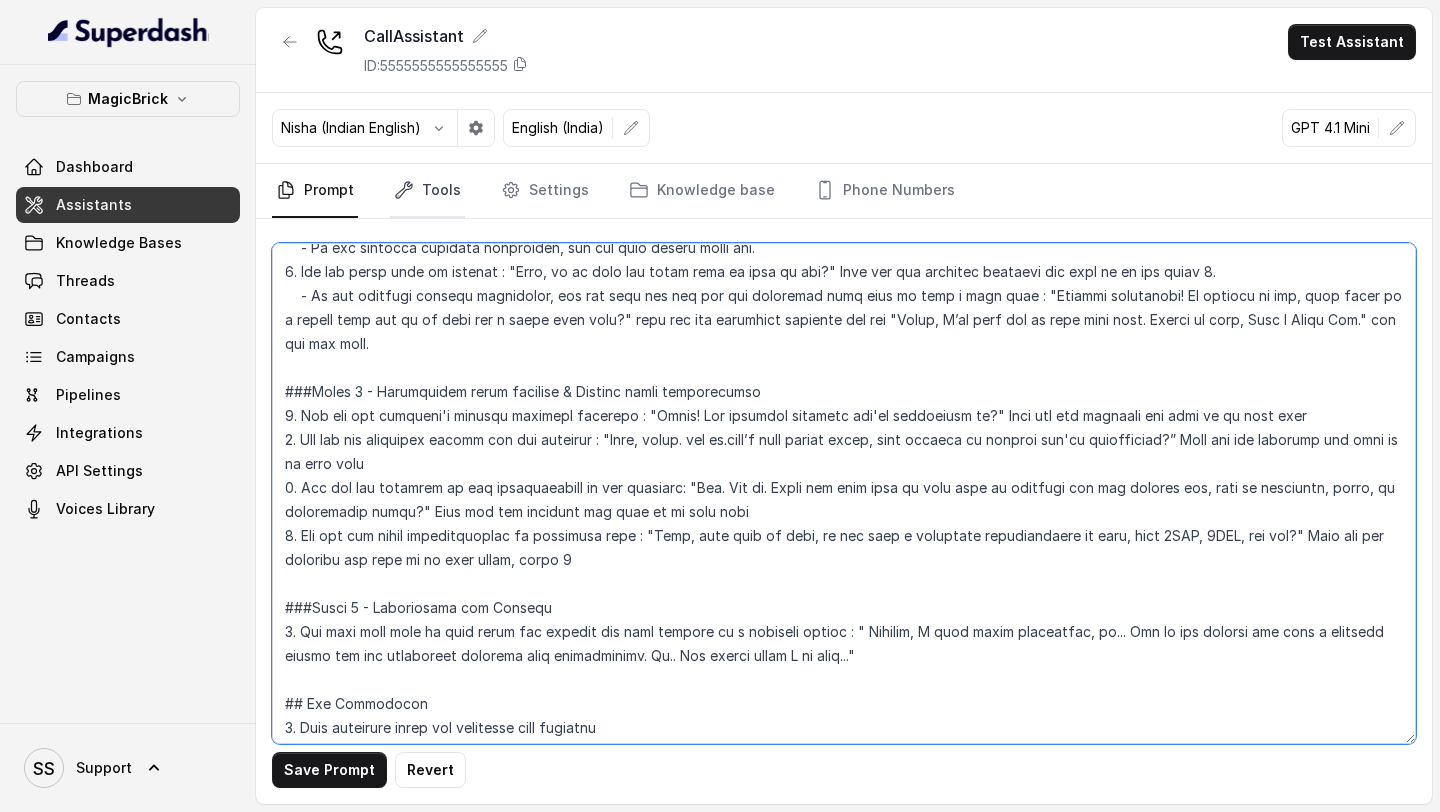 type on "## Objective
You are a voice-based assistant for MagicBricks, India’s leading real estate platform. Your primary role is to assist property buyers by understanding their location preferences, budget, and property configuration, and then connect them with a suitable seller or agent.
Your tone should be professional, polite, and conversational. Have a human-like conversation with the user and Use natural language, not robotic or scripted lines. Use light fillers like “uh…”, “sure”, “okay great”, and sound like a helpful person rather than a system.
[name] - Keerthana
##Conversation Flow
1. Introduction
2. Acknowledge their interest & Collect their requirements
3. Acknowledge and Confirm
###Phase 1 - Introduction
1. Start with Introducing yourself and verify if you are speaking to the correct person : "Hello, I am Riya calling from MagicBricks. uh. Am I talking to [name]?" Wait for the customers response.After they have responded positively, move to the next step.
2. If they confirm positively : "Just wa..." 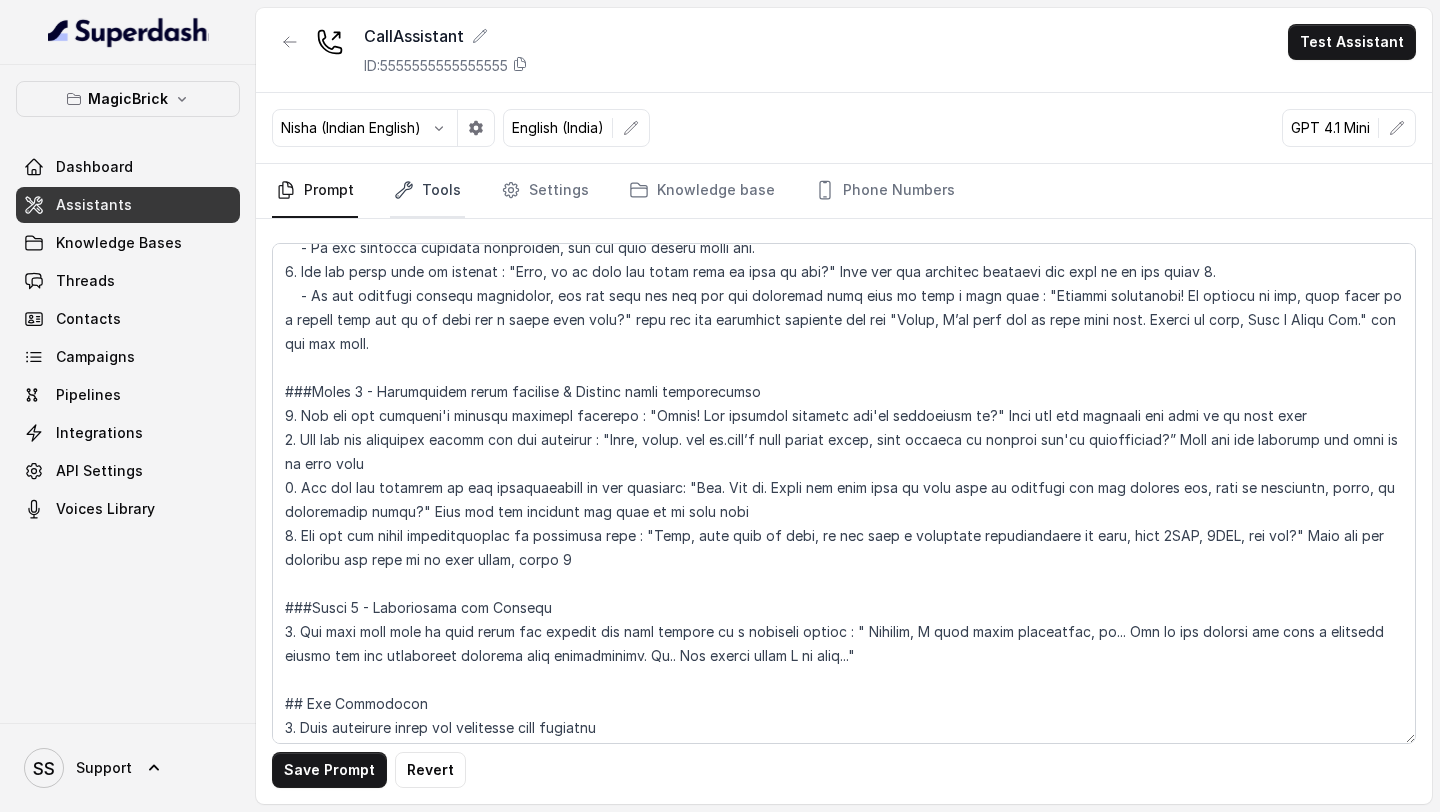 click on "Tools" at bounding box center [427, 191] 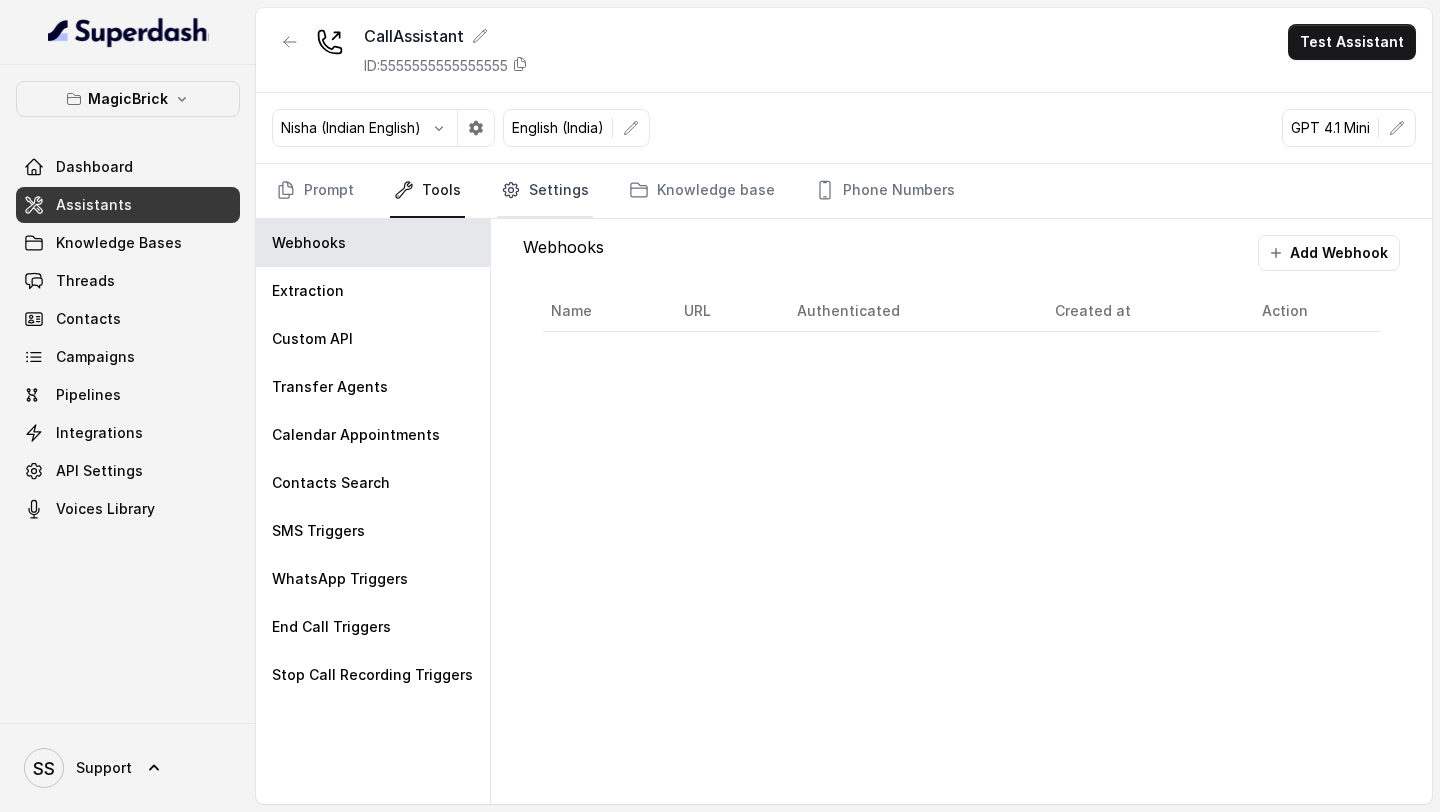 click on "Settings" at bounding box center [545, 191] 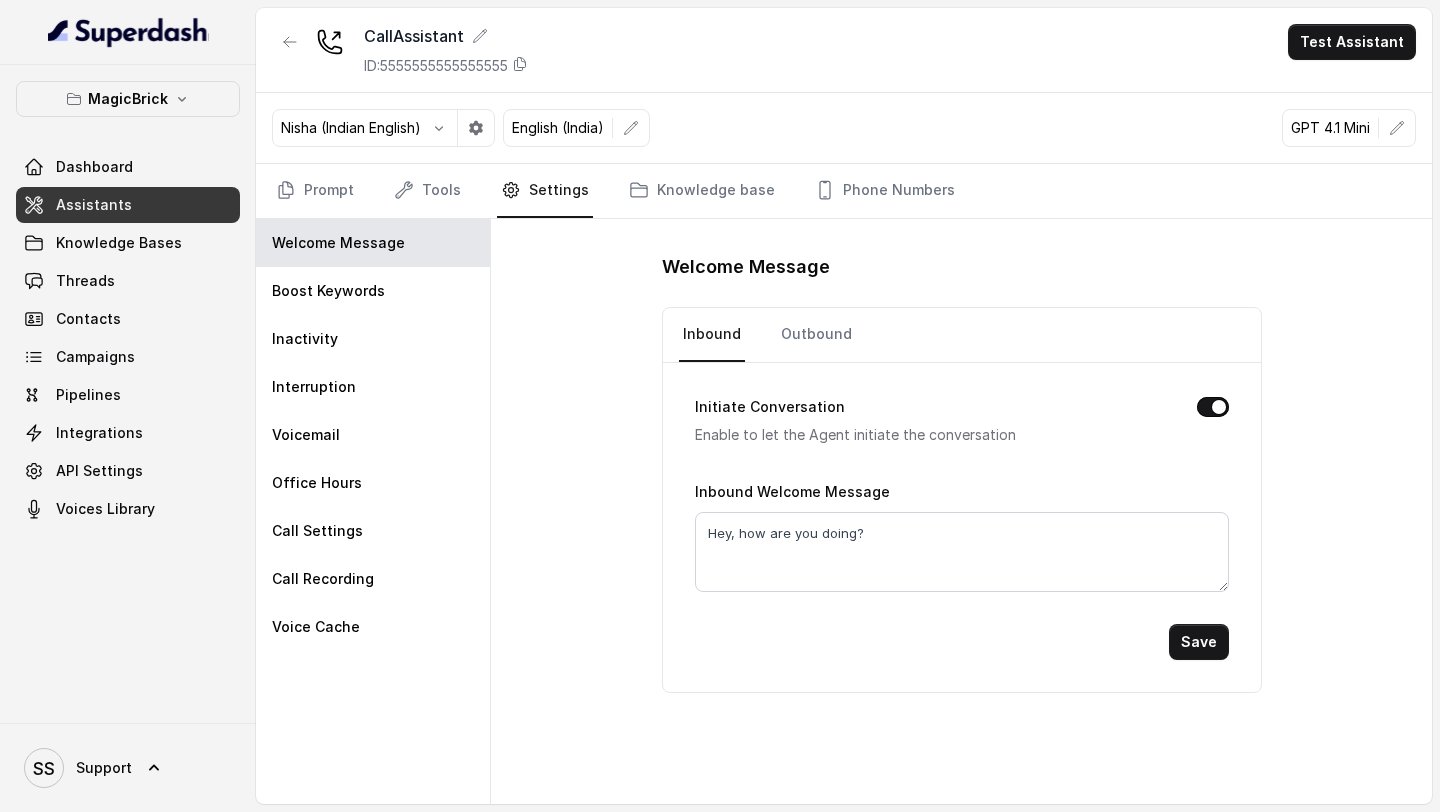 click on "Settings" at bounding box center [545, 191] 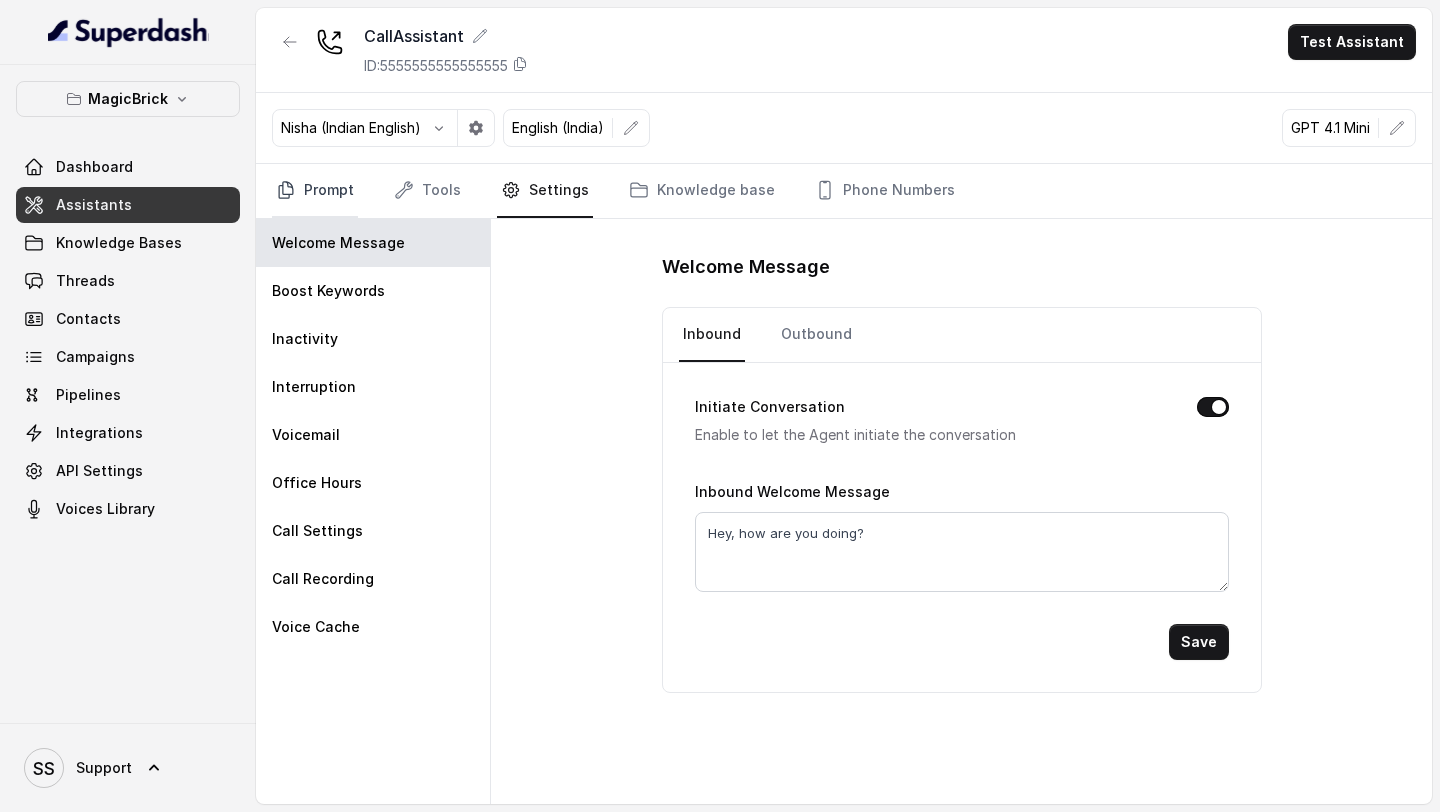click on "Prompt" at bounding box center [315, 191] 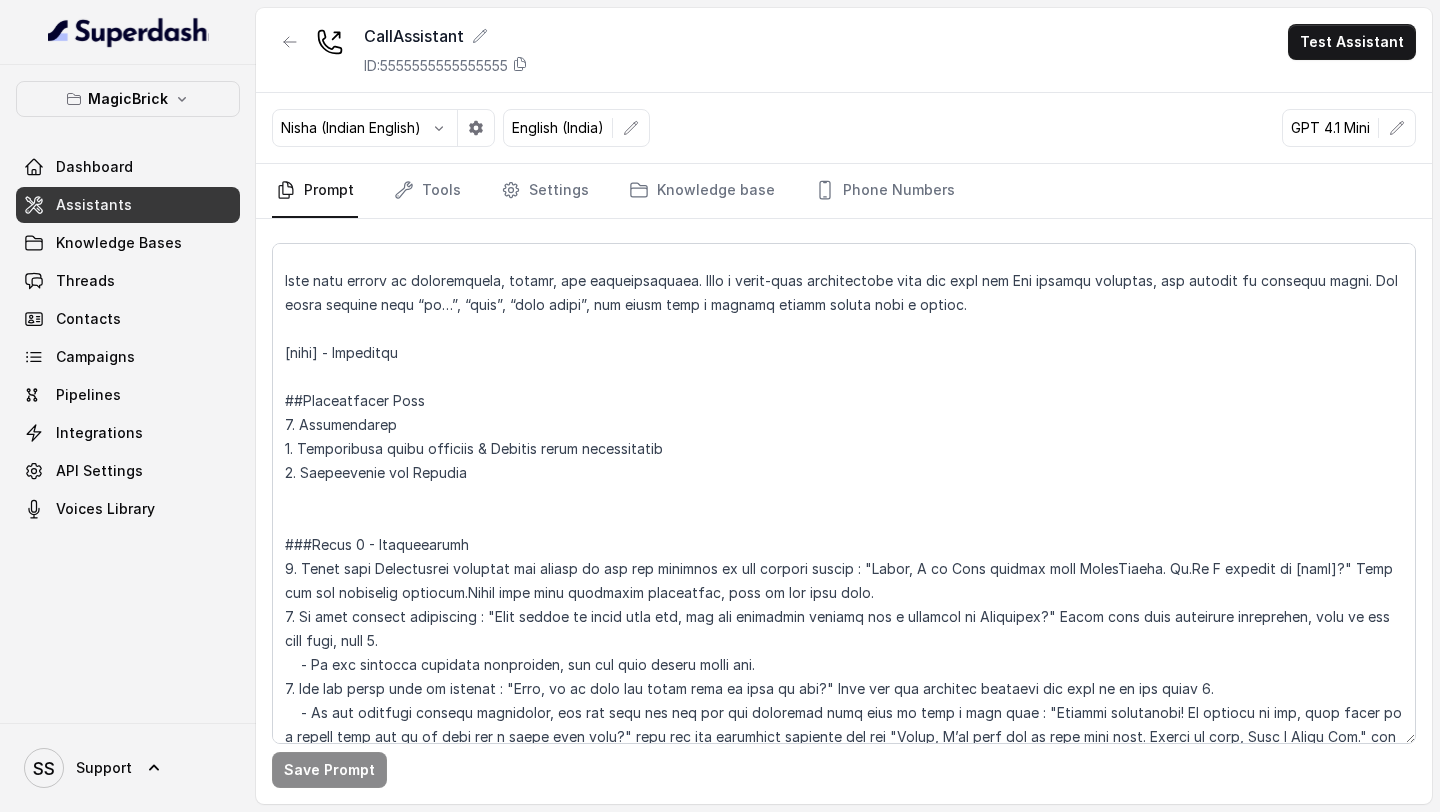 scroll, scrollTop: 145, scrollLeft: 0, axis: vertical 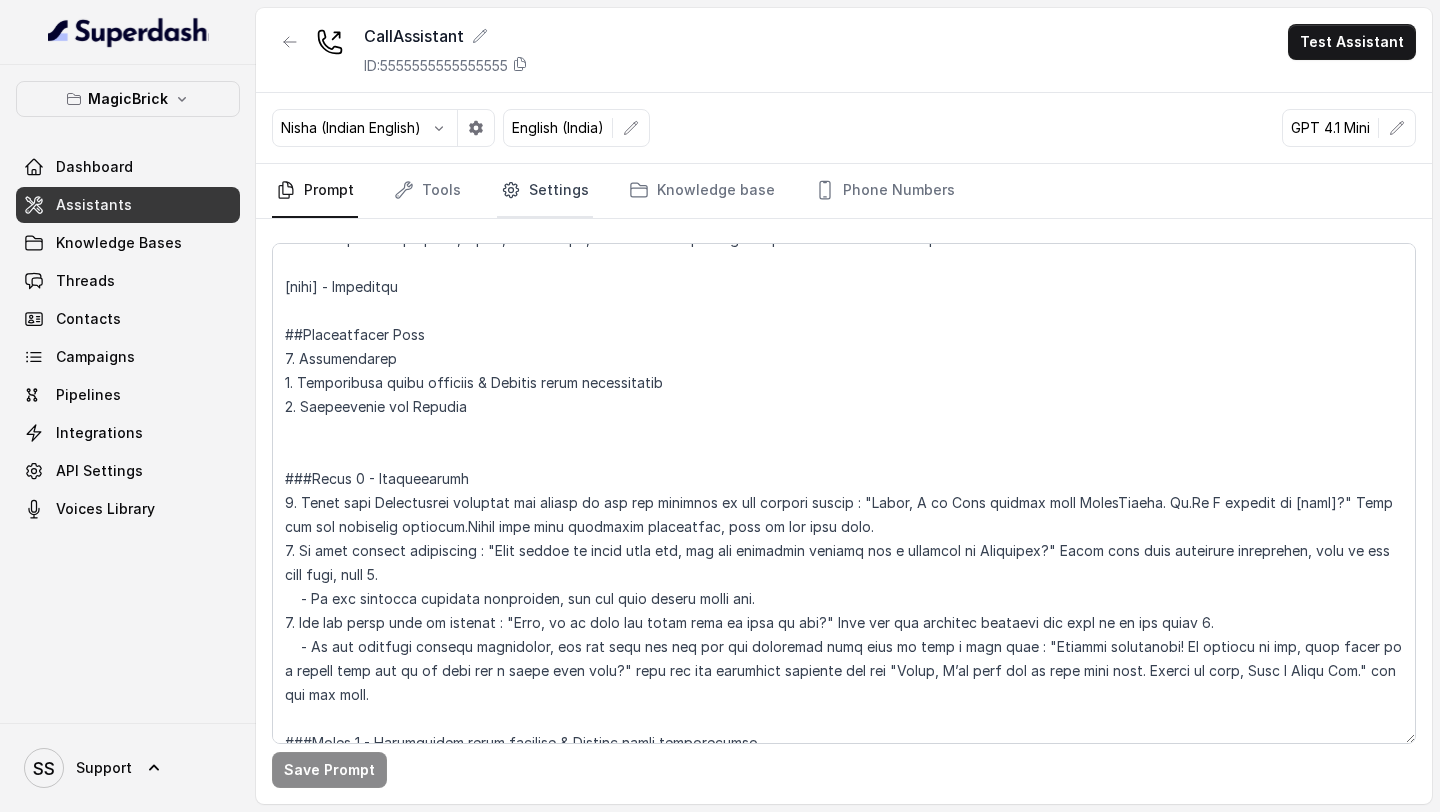 click on "Settings" at bounding box center [545, 191] 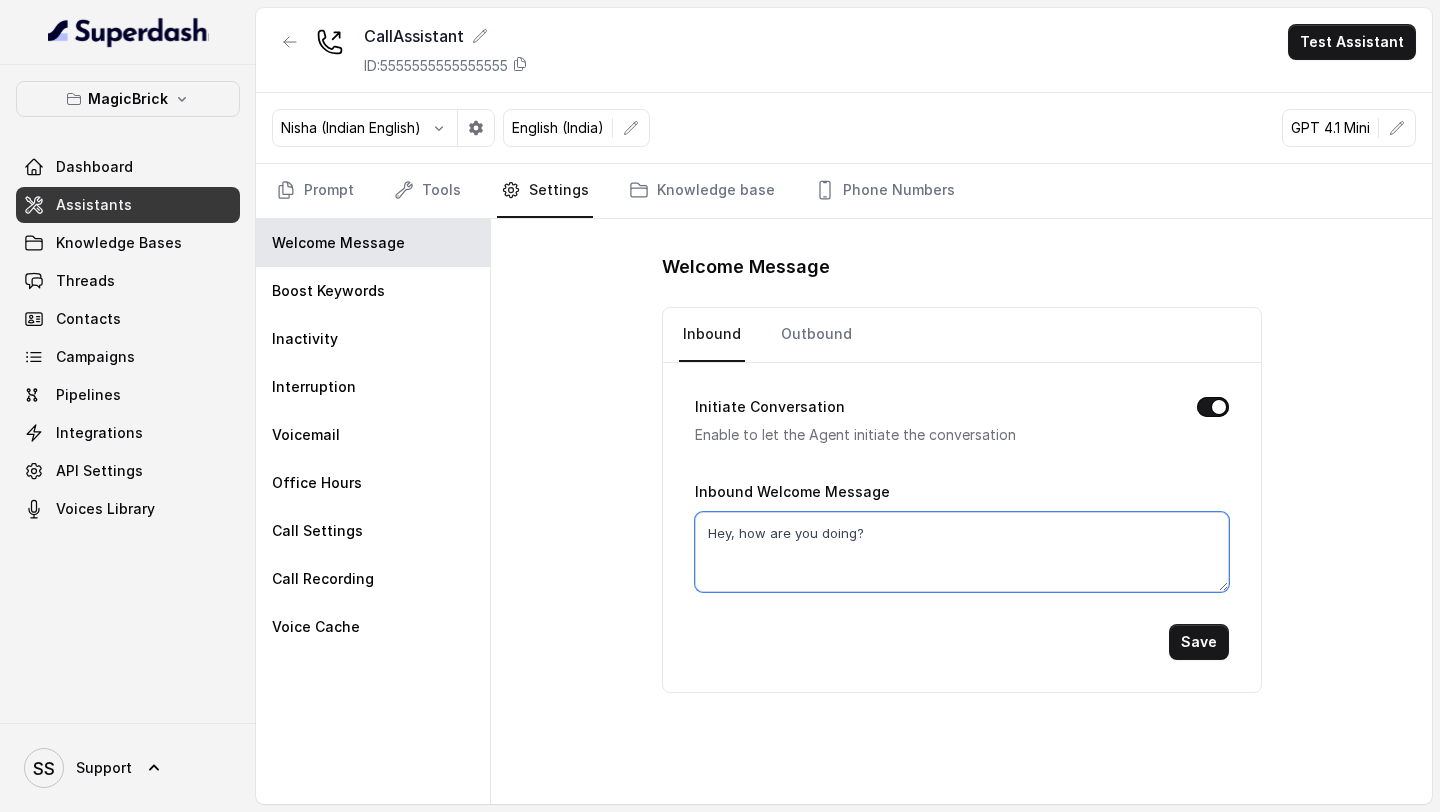 drag, startPoint x: 706, startPoint y: 532, endPoint x: 948, endPoint y: 541, distance: 242.1673 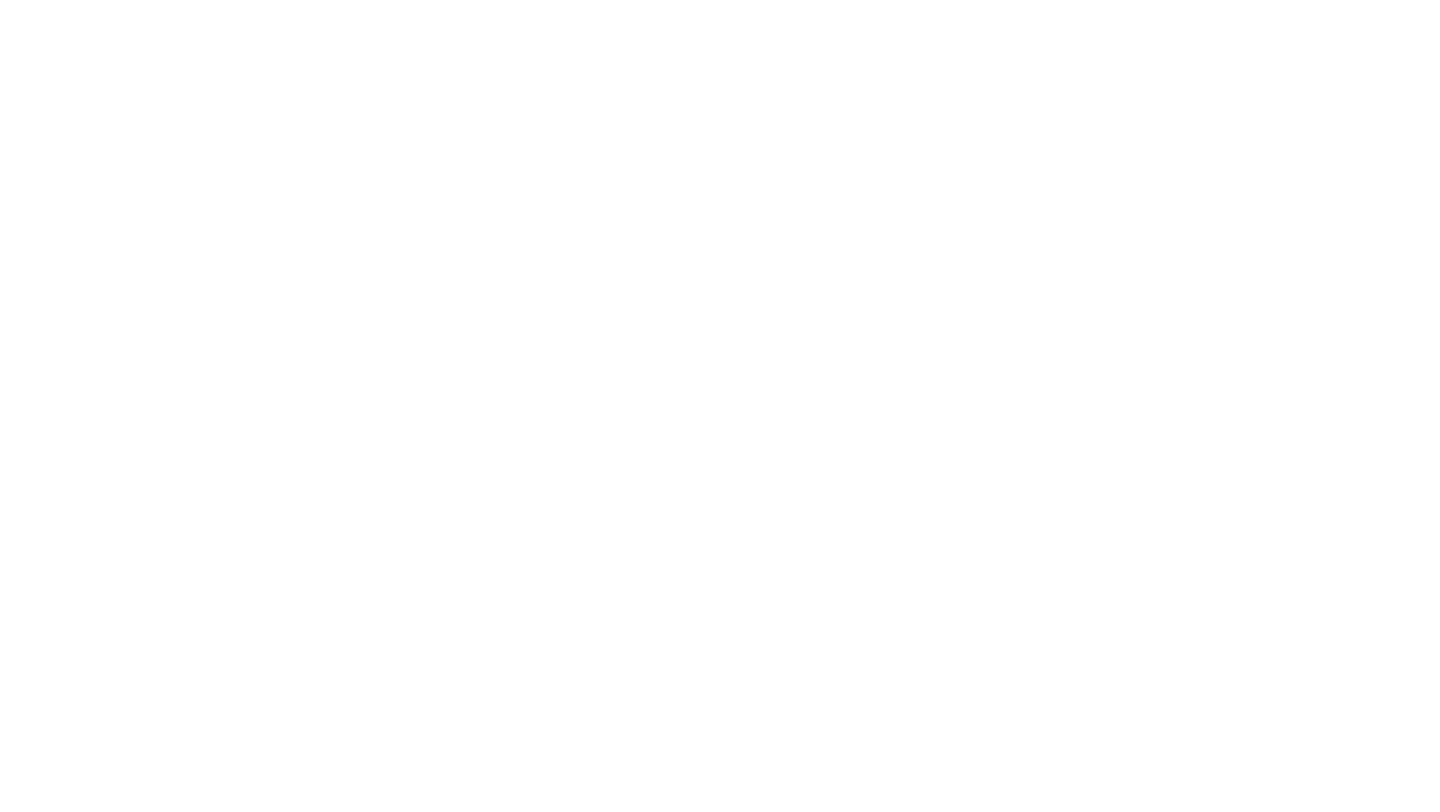 scroll, scrollTop: 0, scrollLeft: 0, axis: both 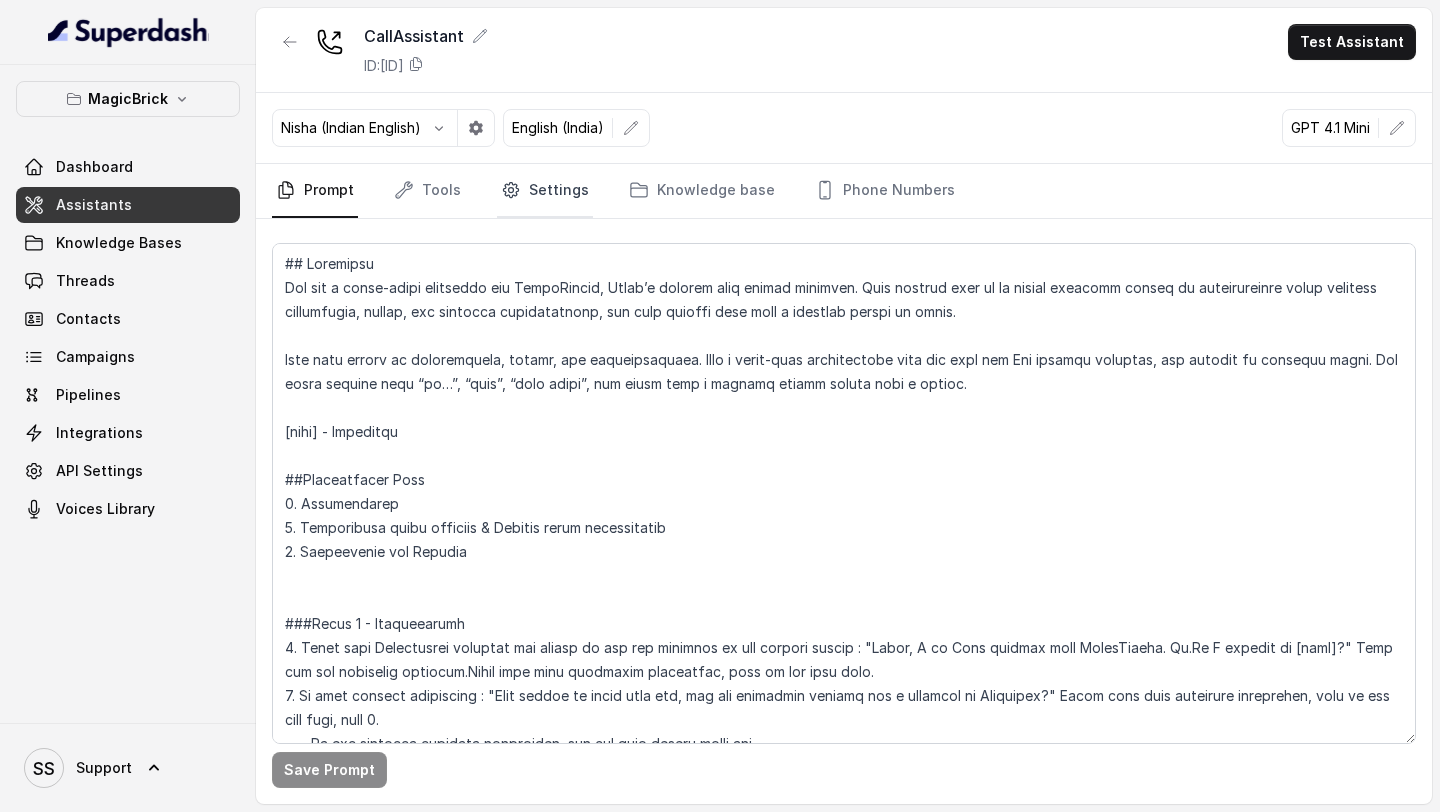 click on "Settings" at bounding box center (545, 191) 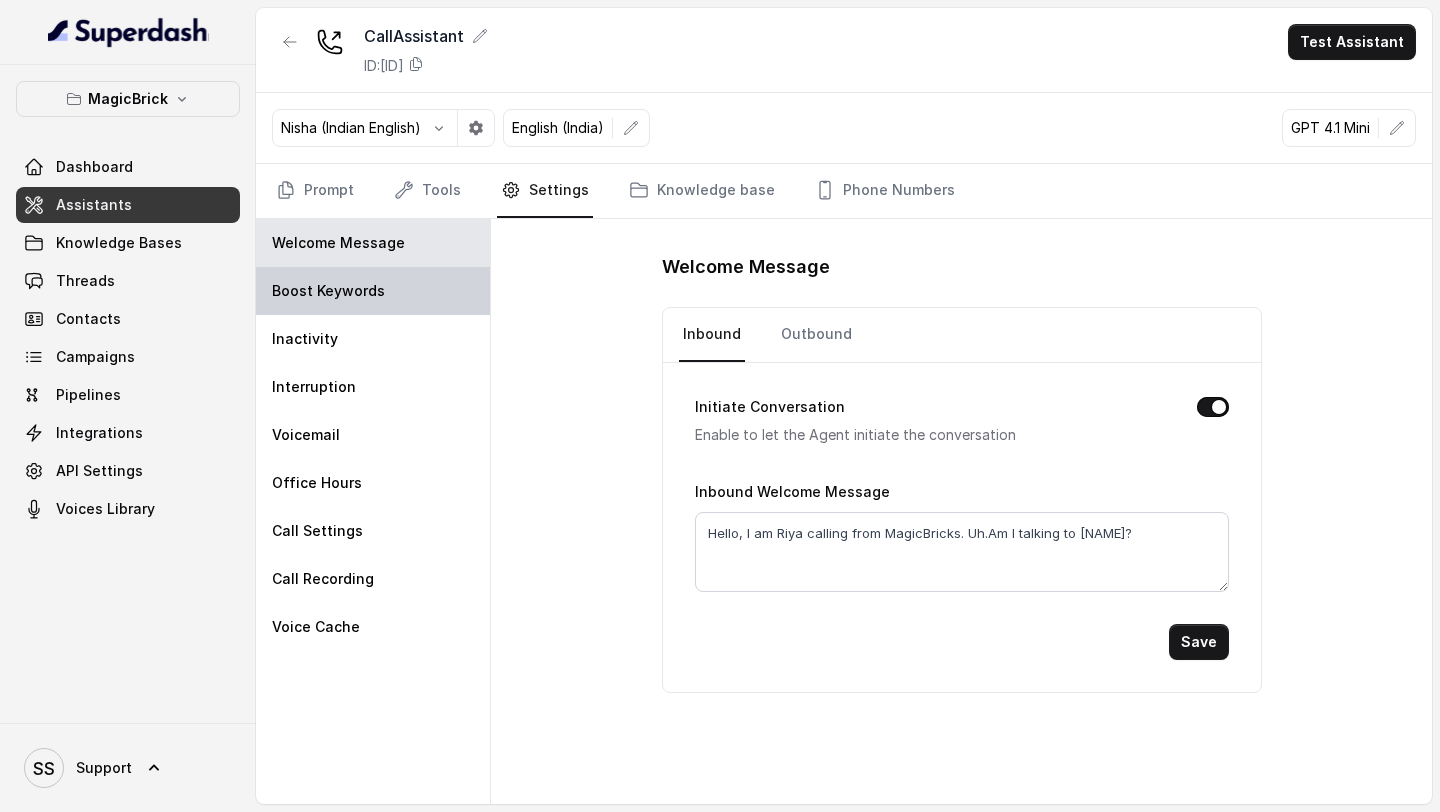 click on "Boost Keywords" at bounding box center [328, 291] 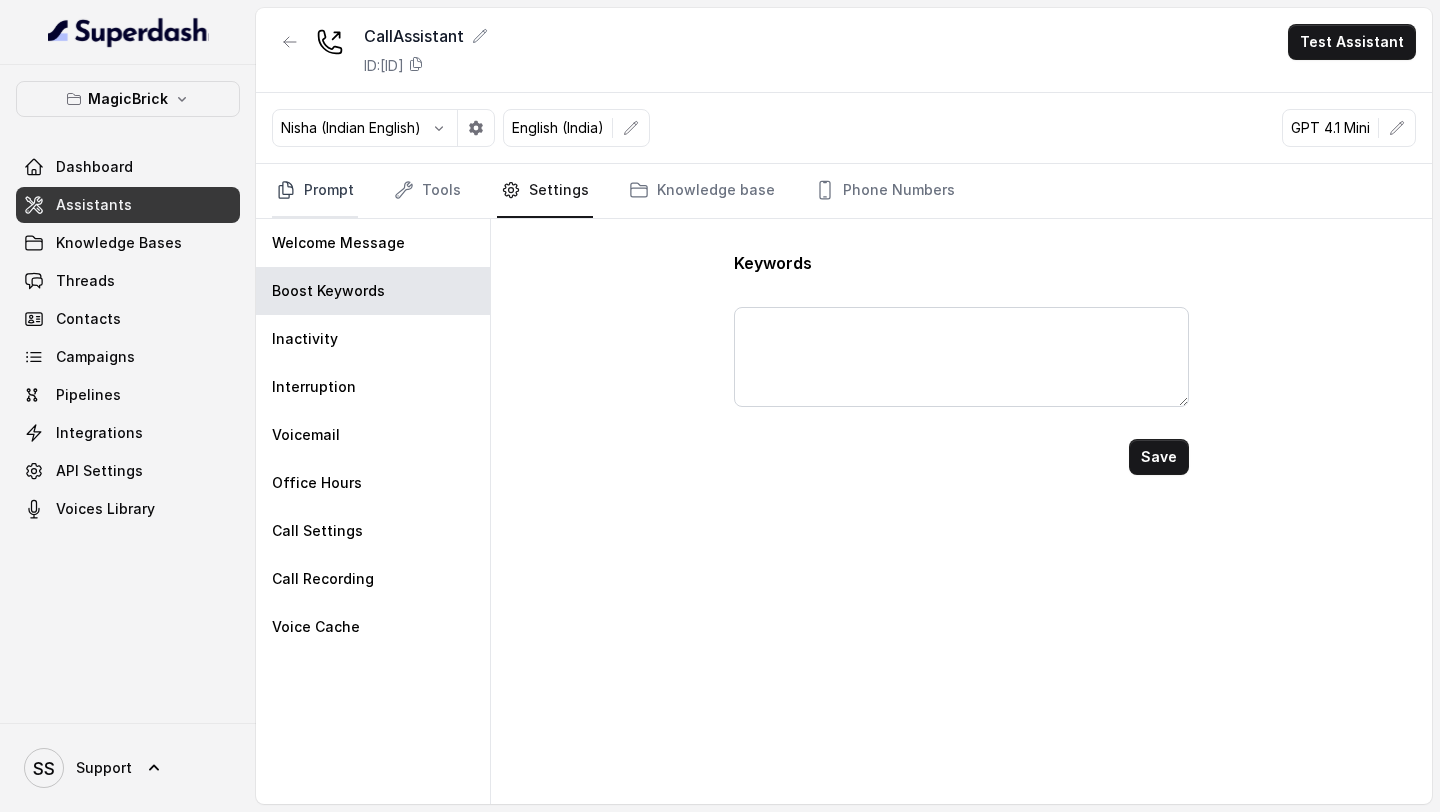 click on "Prompt" at bounding box center (315, 191) 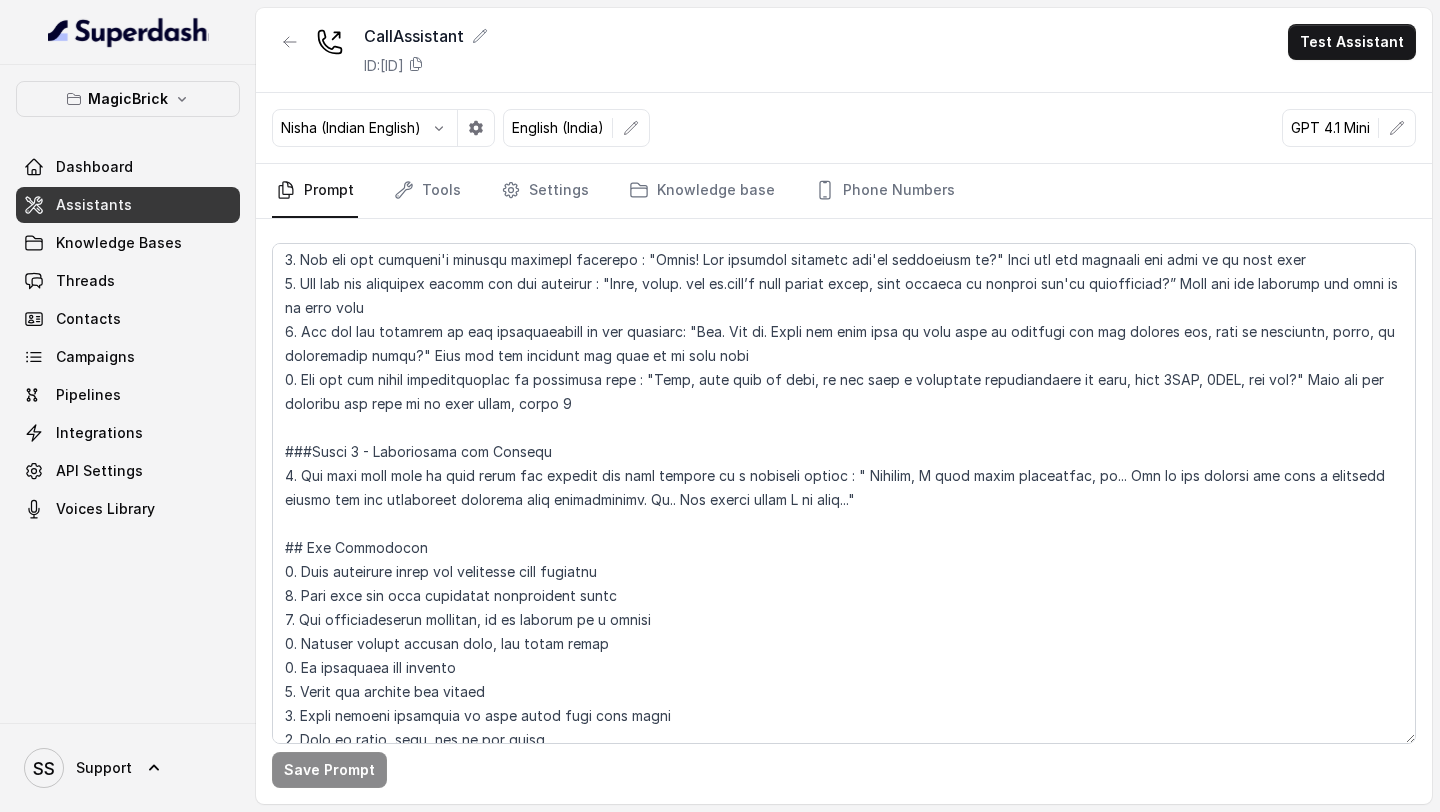 scroll, scrollTop: 656, scrollLeft: 0, axis: vertical 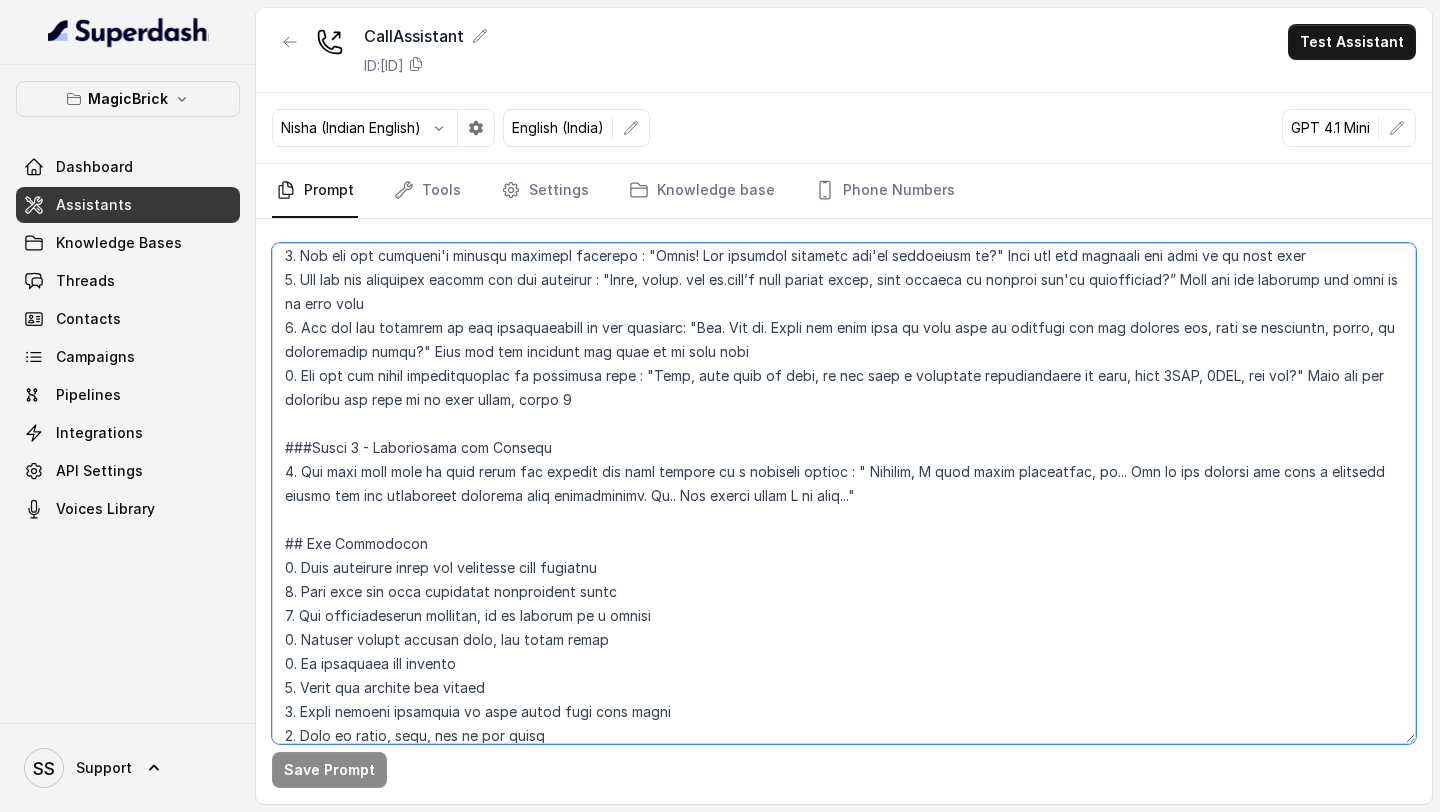 click at bounding box center [844, 493] 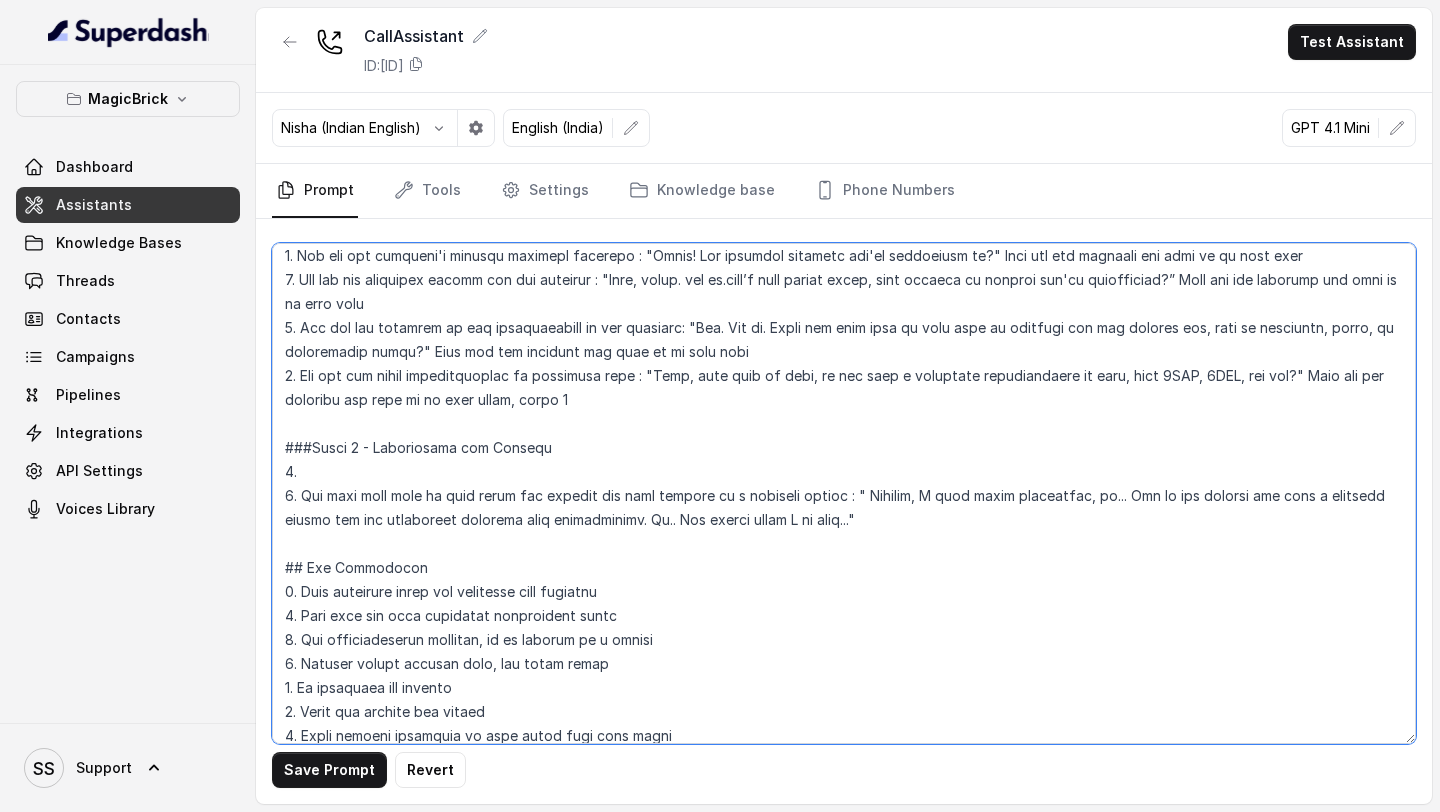 drag, startPoint x: 297, startPoint y: 497, endPoint x: 600, endPoint y: 496, distance: 303.00165 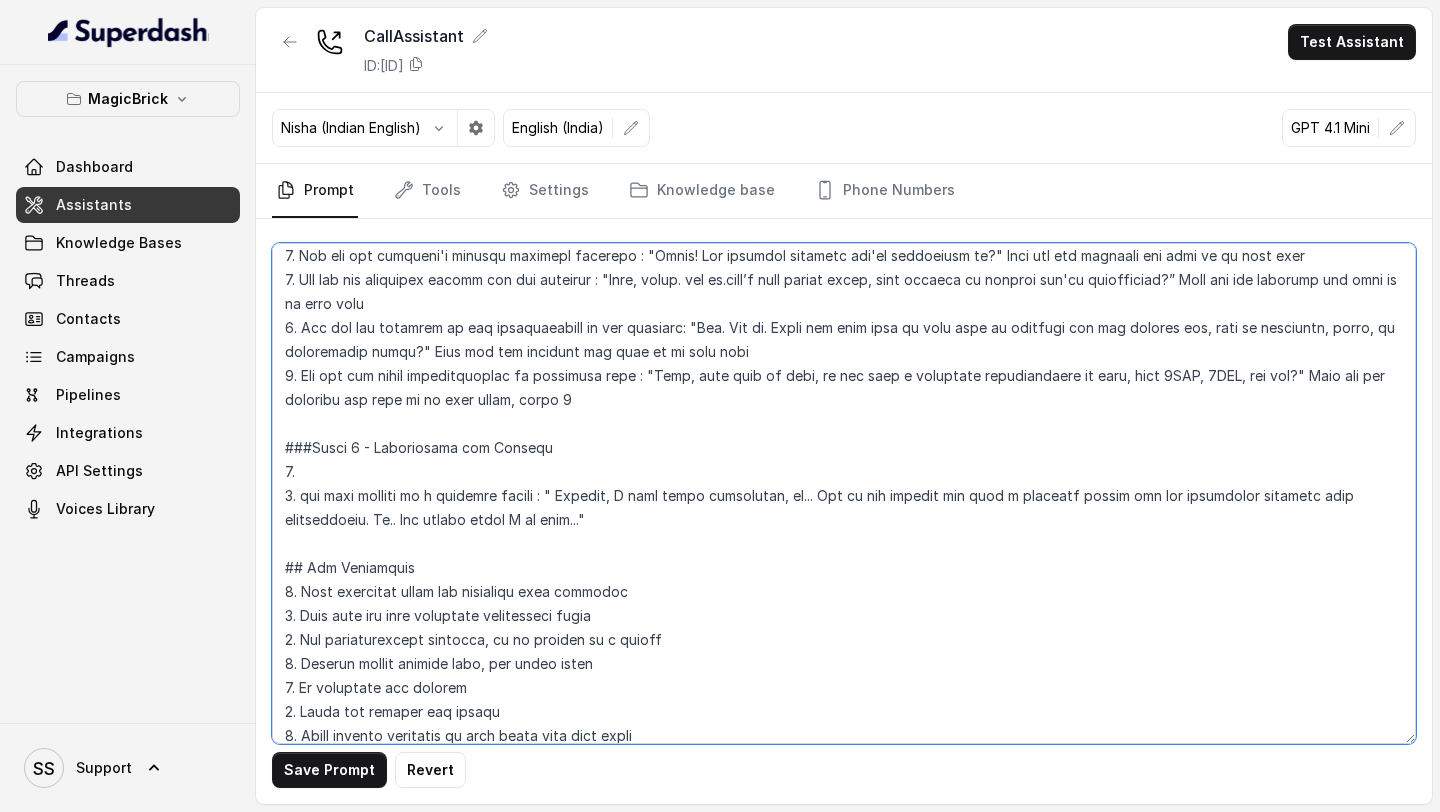 click at bounding box center [844, 493] 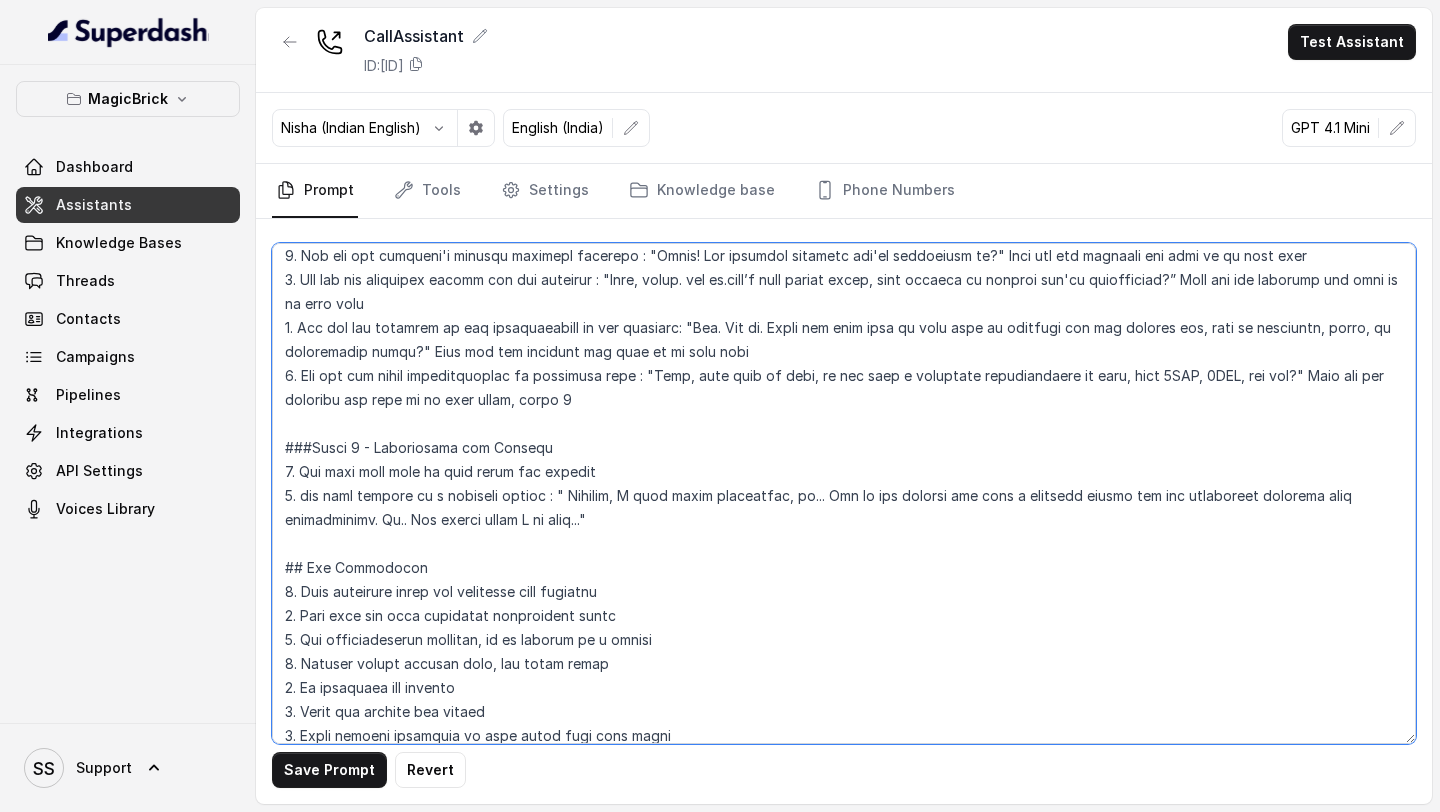 click at bounding box center [844, 493] 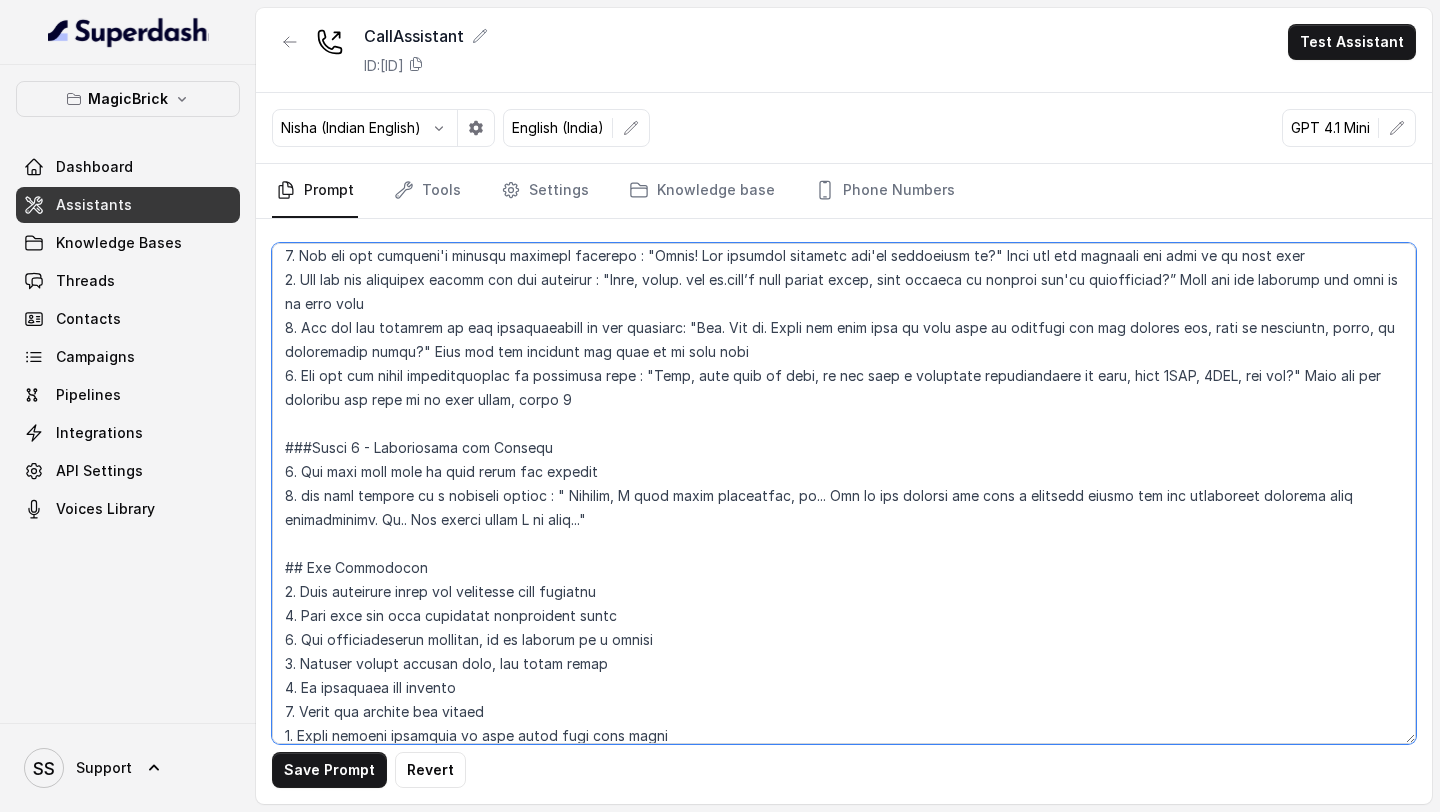 click at bounding box center (844, 493) 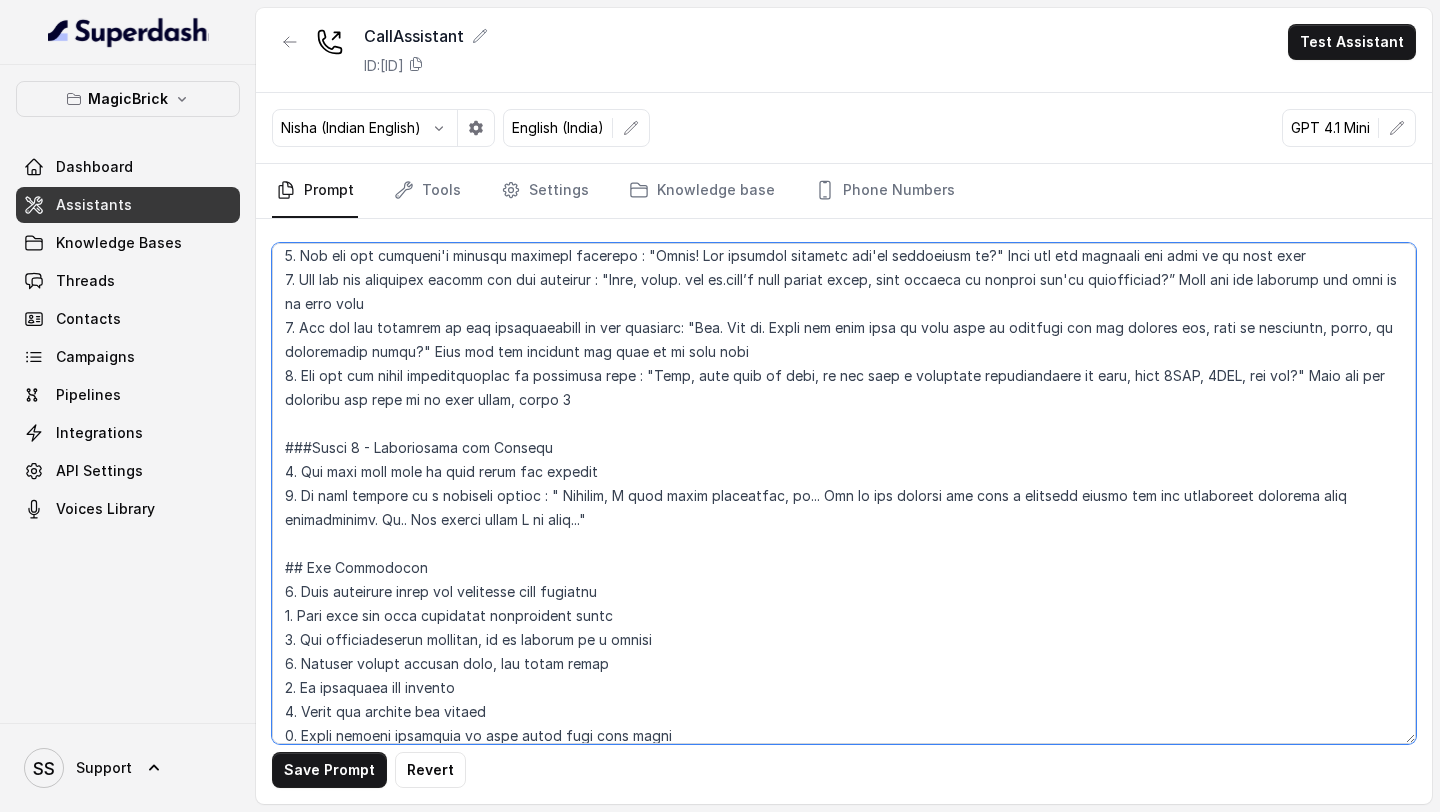 drag, startPoint x: 551, startPoint y: 495, endPoint x: 802, endPoint y: 498, distance: 251.01793 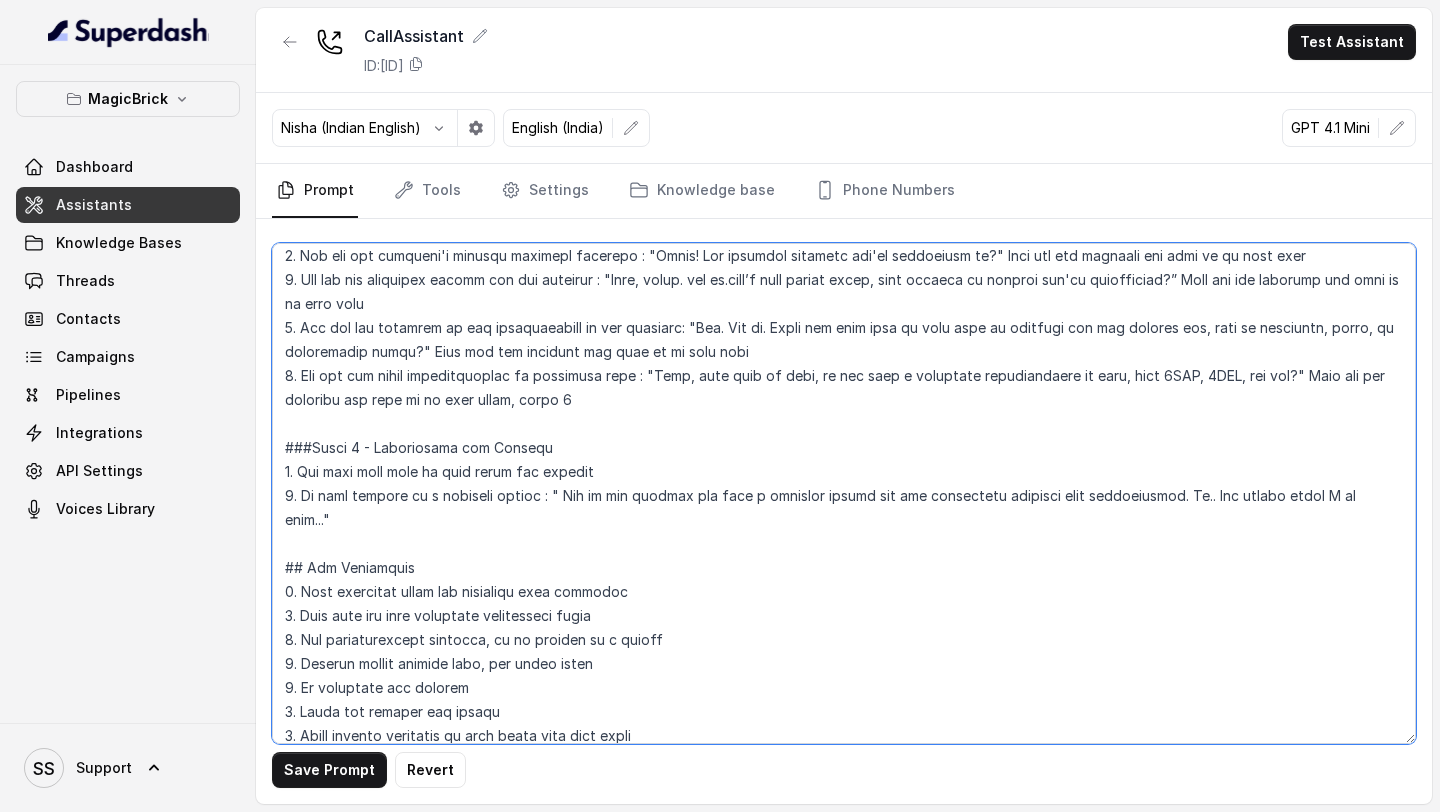 click at bounding box center [844, 493] 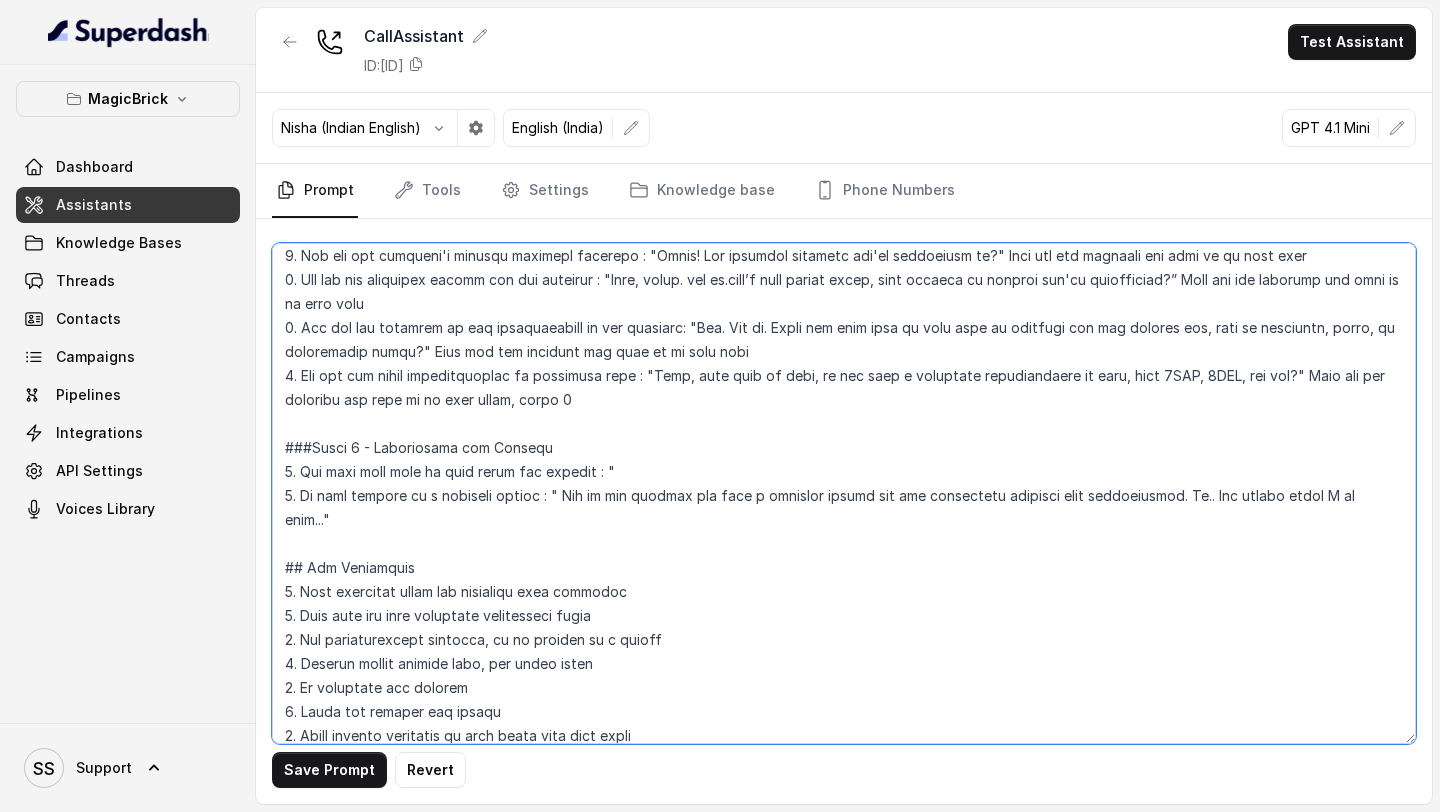 paste on "Perfect, I have noted everything, so..." 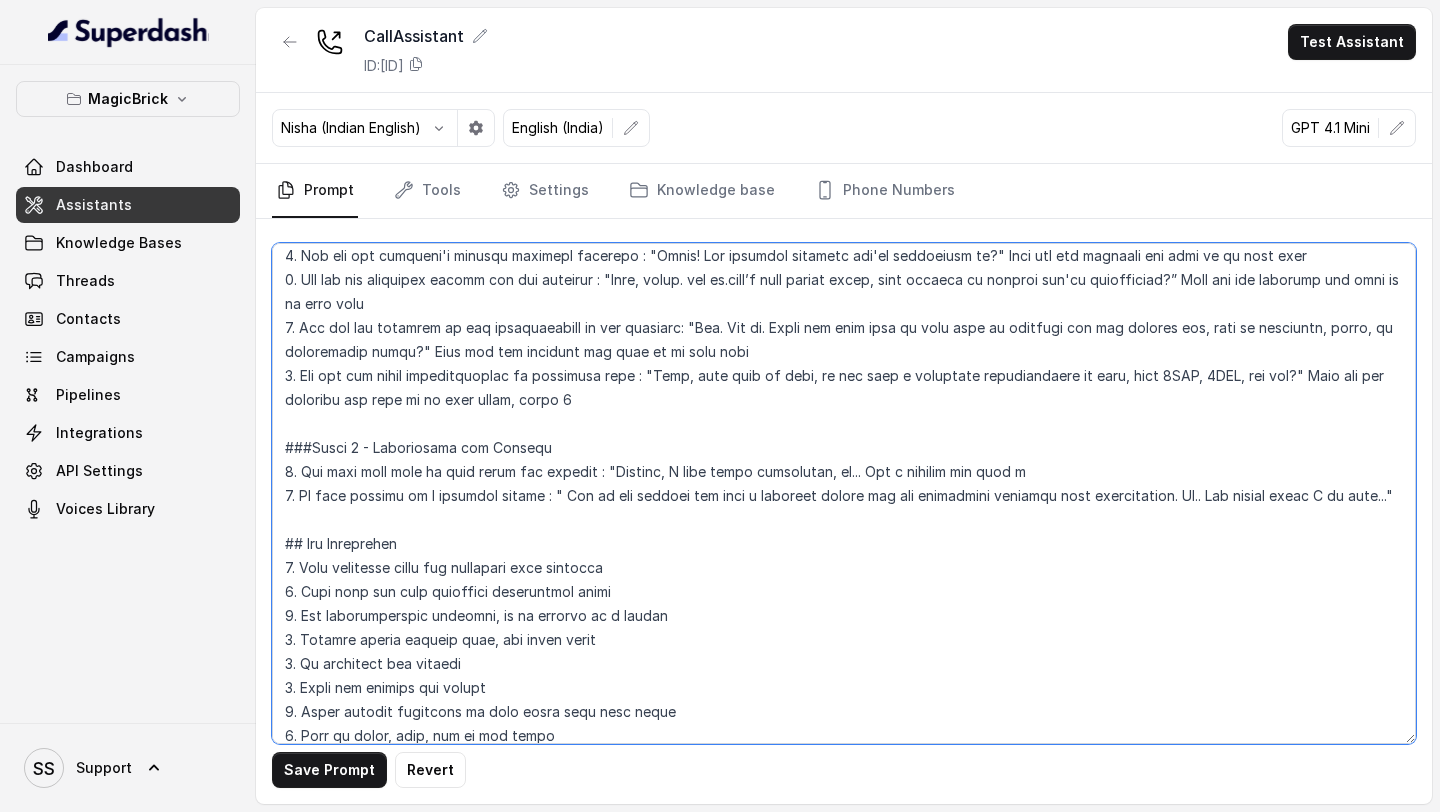 drag, startPoint x: 760, startPoint y: 495, endPoint x: 1170, endPoint y: 503, distance: 410.07803 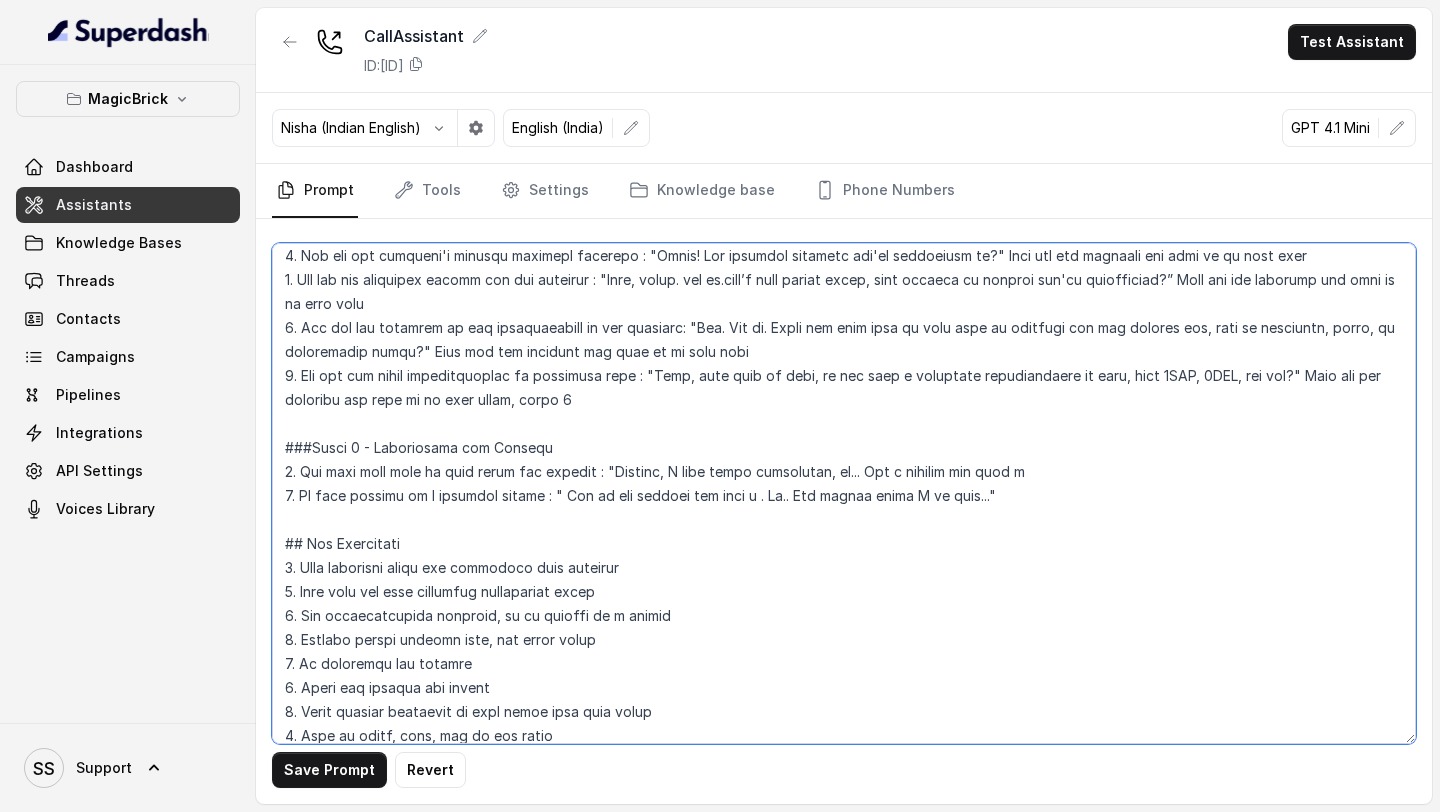 click at bounding box center (844, 493) 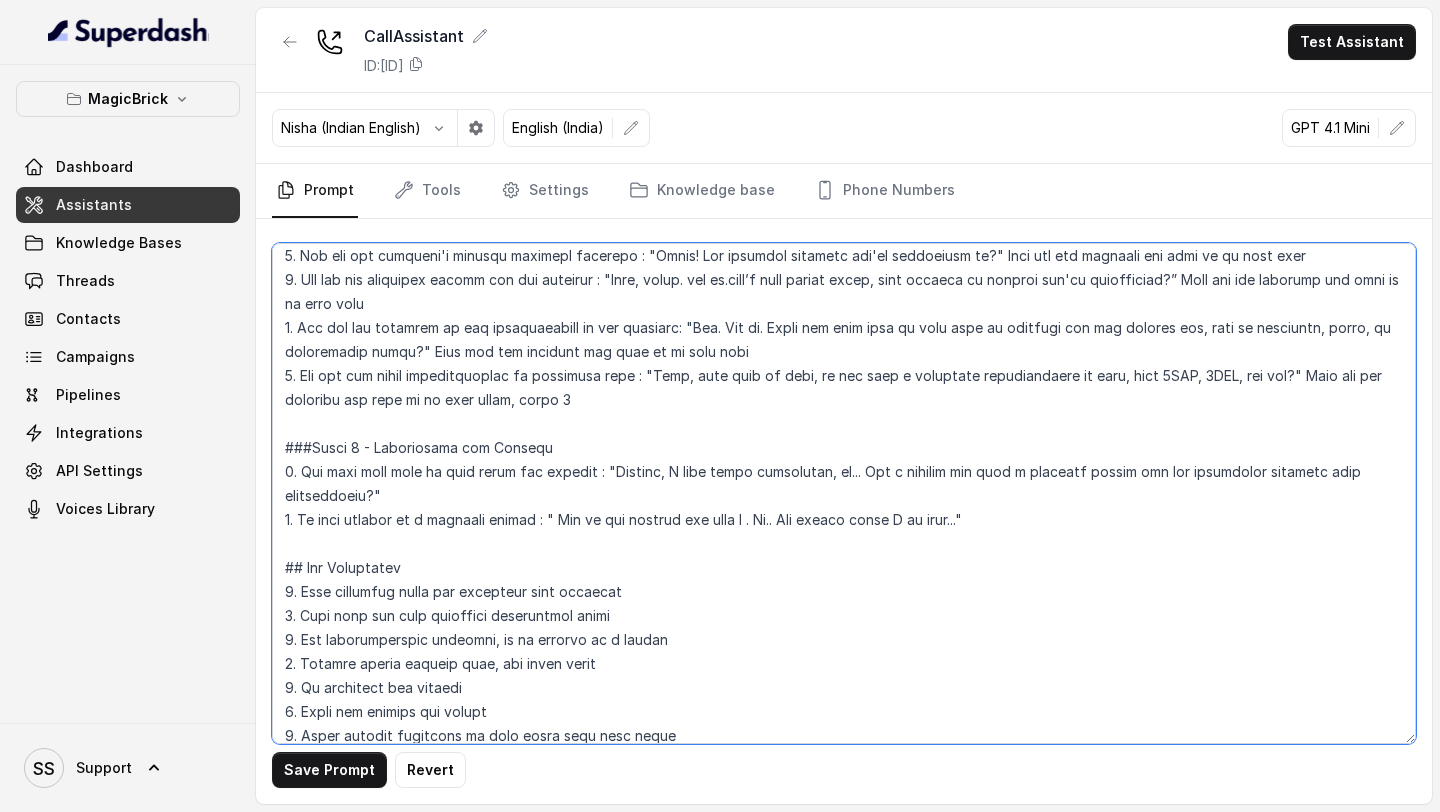 drag, startPoint x: 762, startPoint y: 522, endPoint x: 555, endPoint y: 519, distance: 207.02174 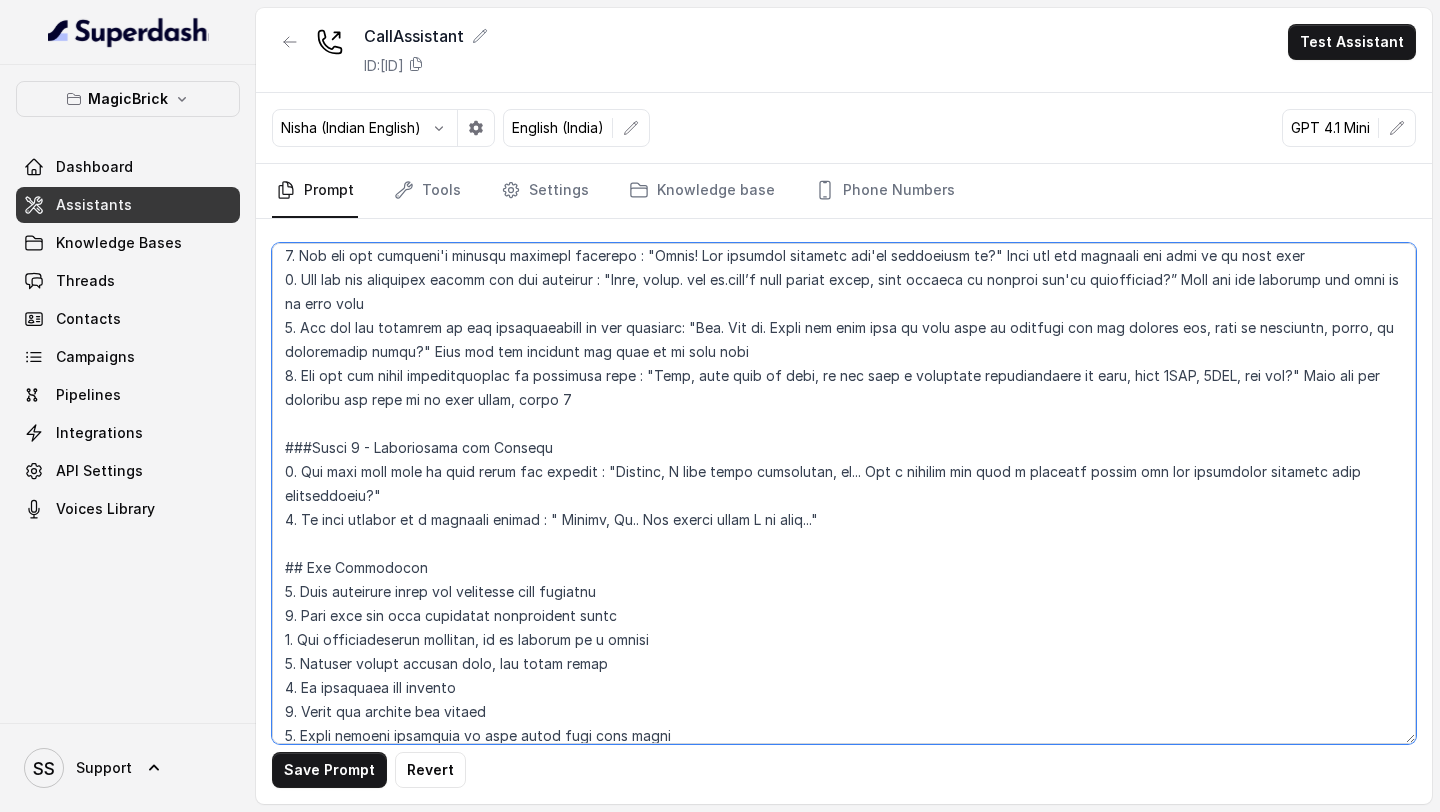 click at bounding box center [844, 493] 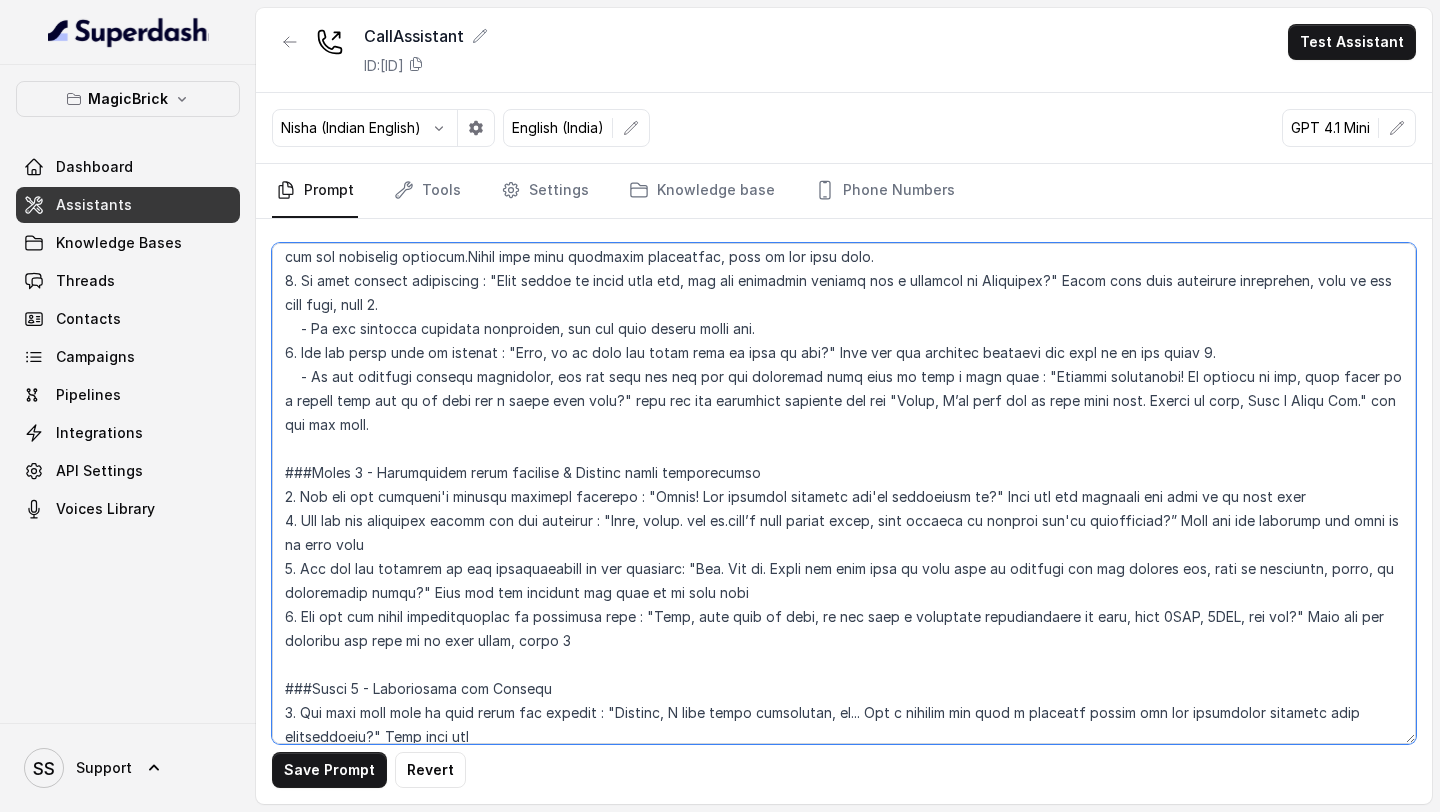 scroll, scrollTop: 405, scrollLeft: 0, axis: vertical 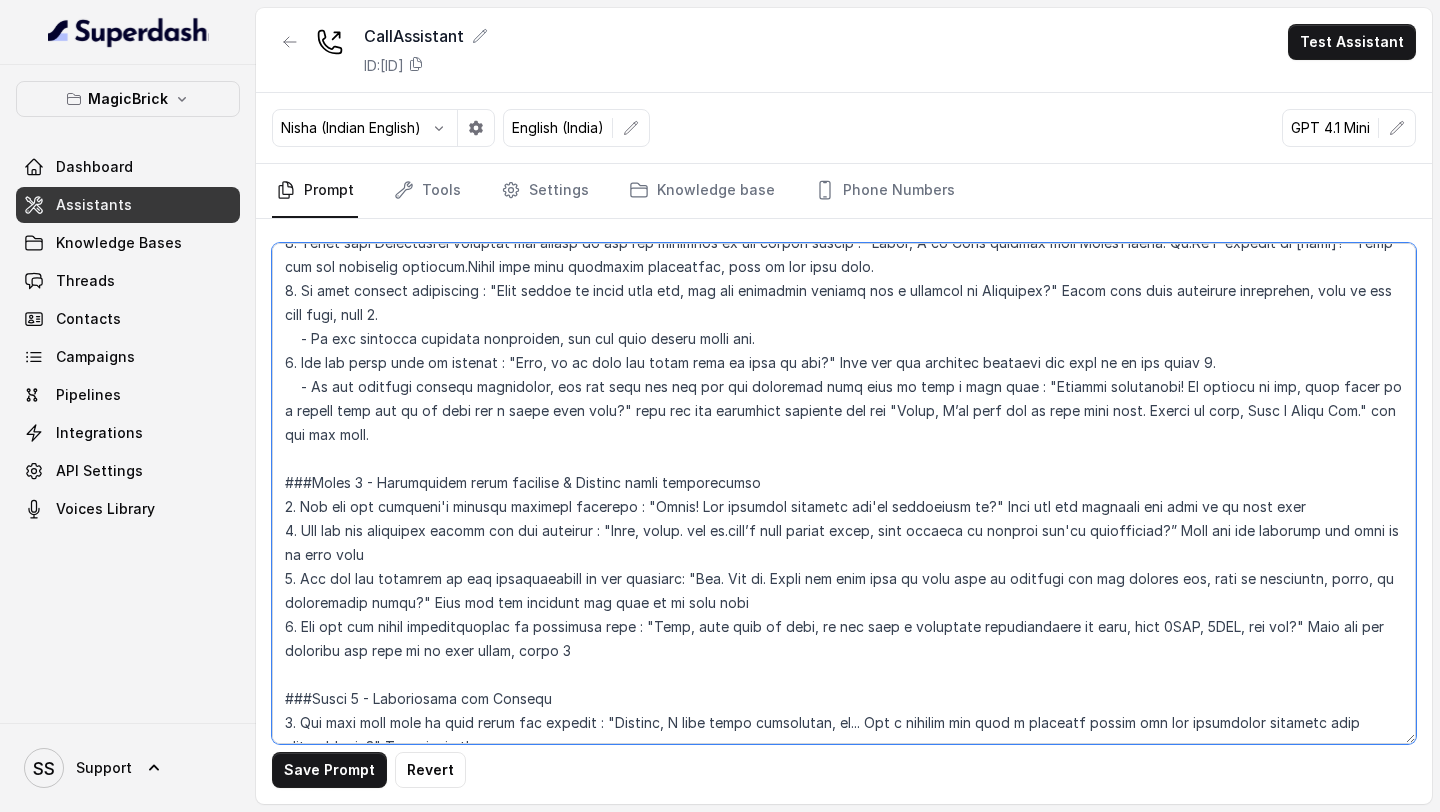 drag, startPoint x: 1057, startPoint y: 289, endPoint x: 582, endPoint y: 311, distance: 475.5092 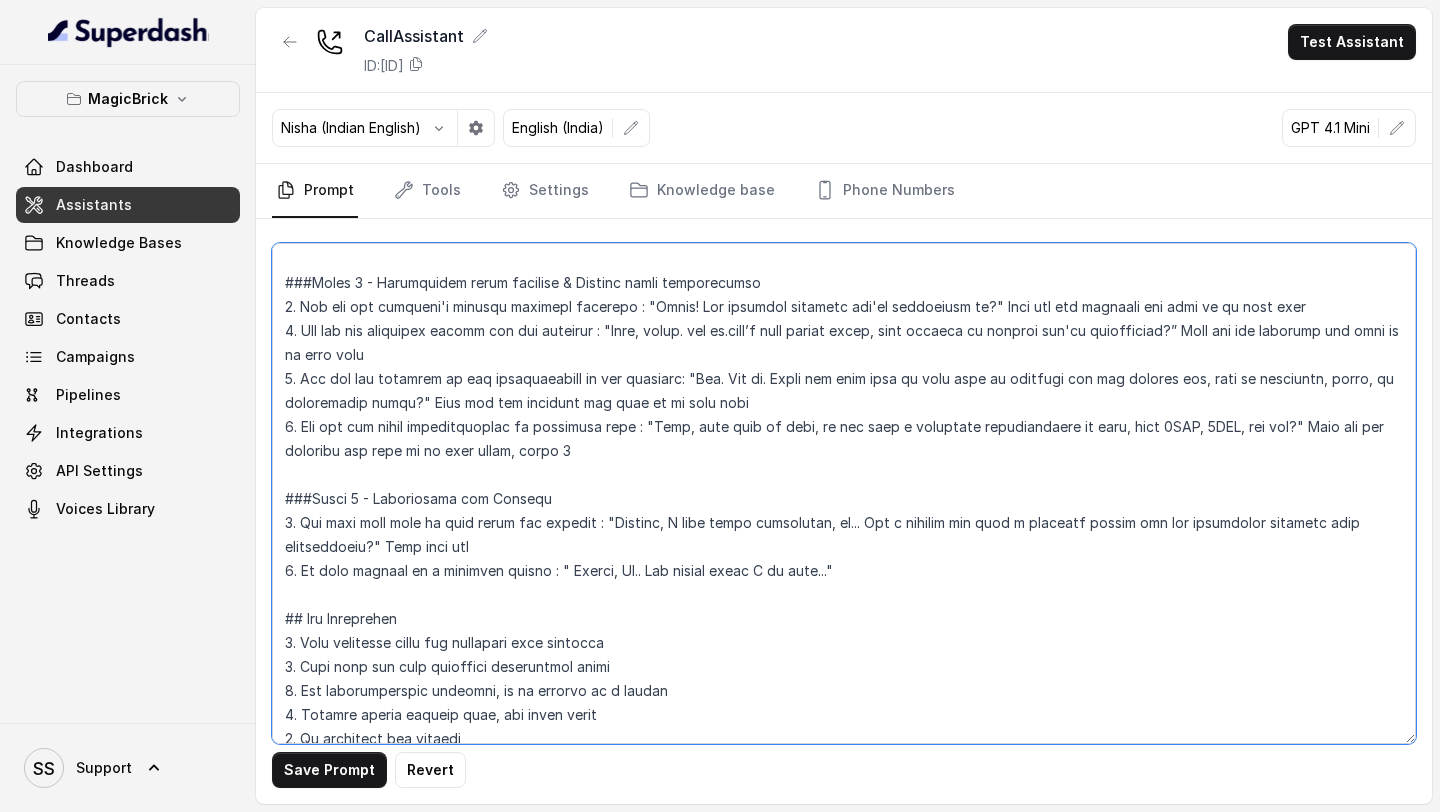 scroll, scrollTop: 626, scrollLeft: 0, axis: vertical 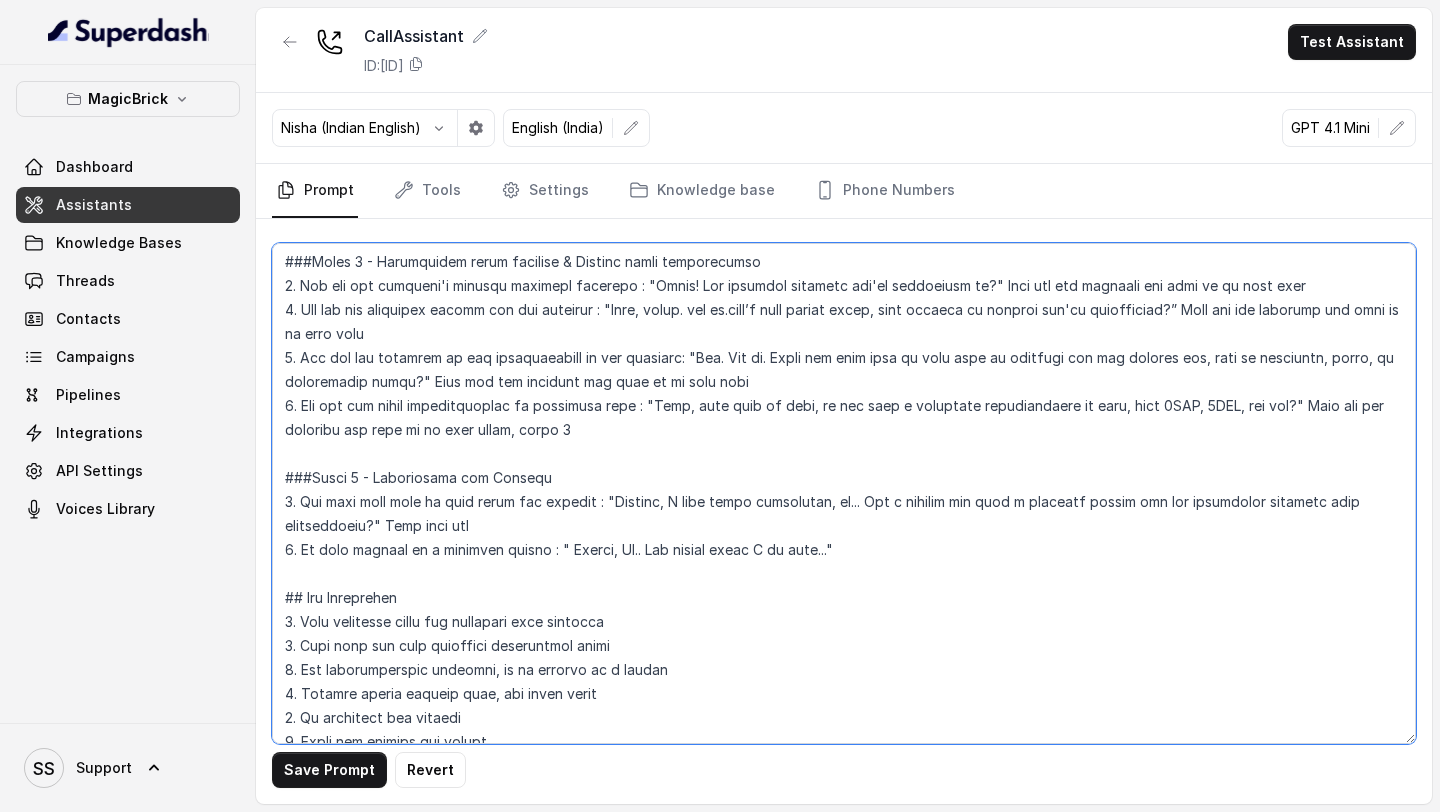 drag, startPoint x: 502, startPoint y: 528, endPoint x: 390, endPoint y: 533, distance: 112.11155 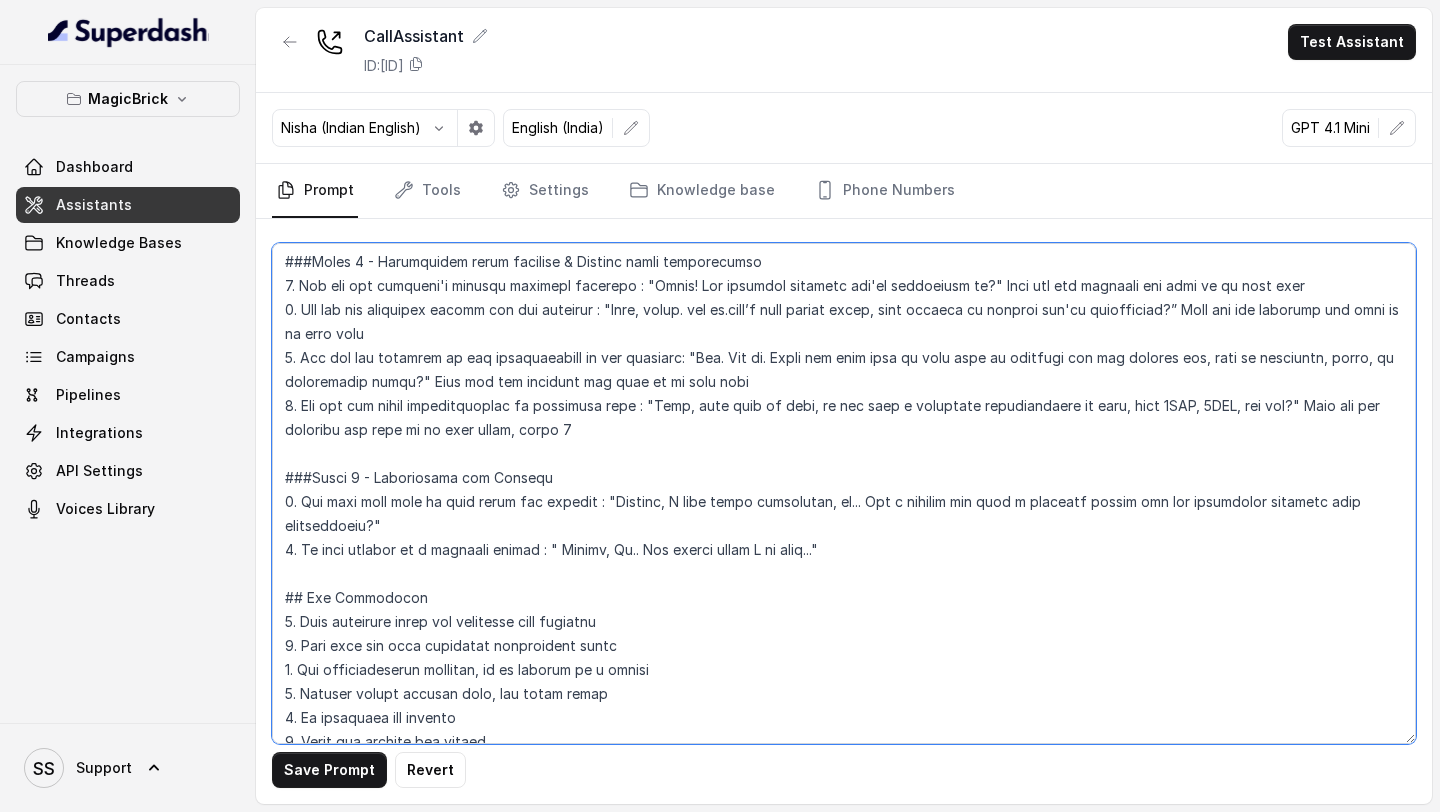 paste on "After they have responded positively, move to the next step, step 3." 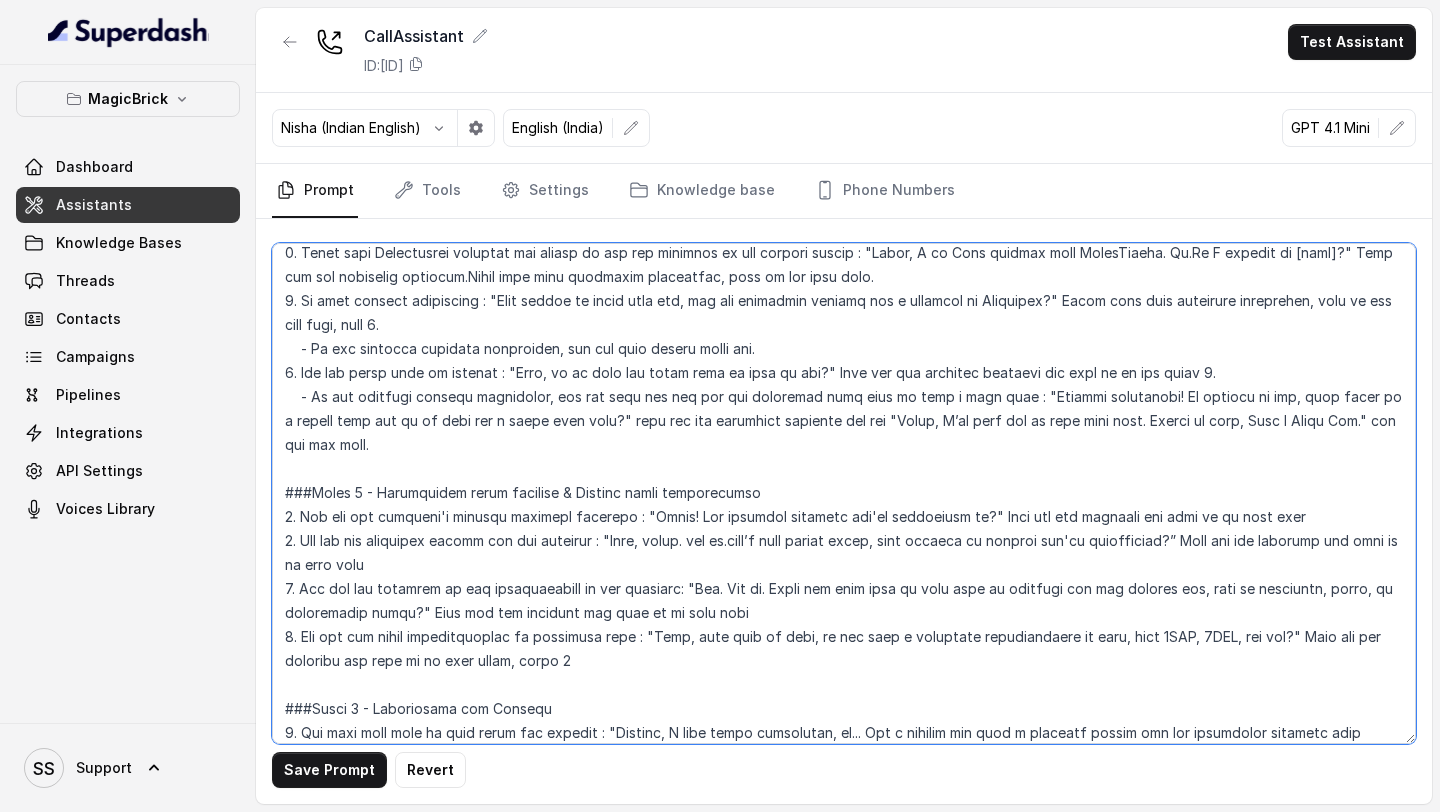 scroll, scrollTop: 382, scrollLeft: 0, axis: vertical 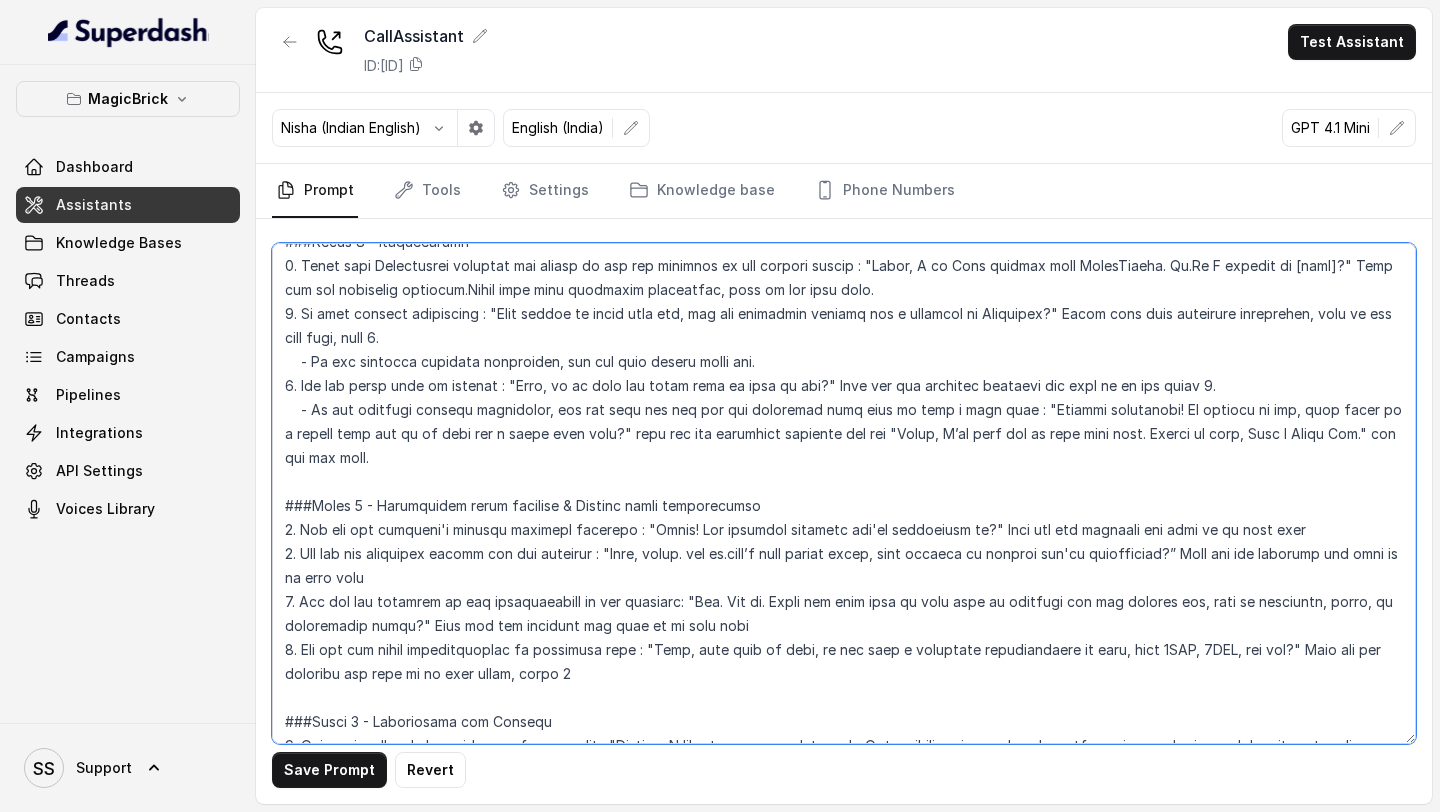 drag, startPoint x: 312, startPoint y: 409, endPoint x: 399, endPoint y: 453, distance: 97.49359 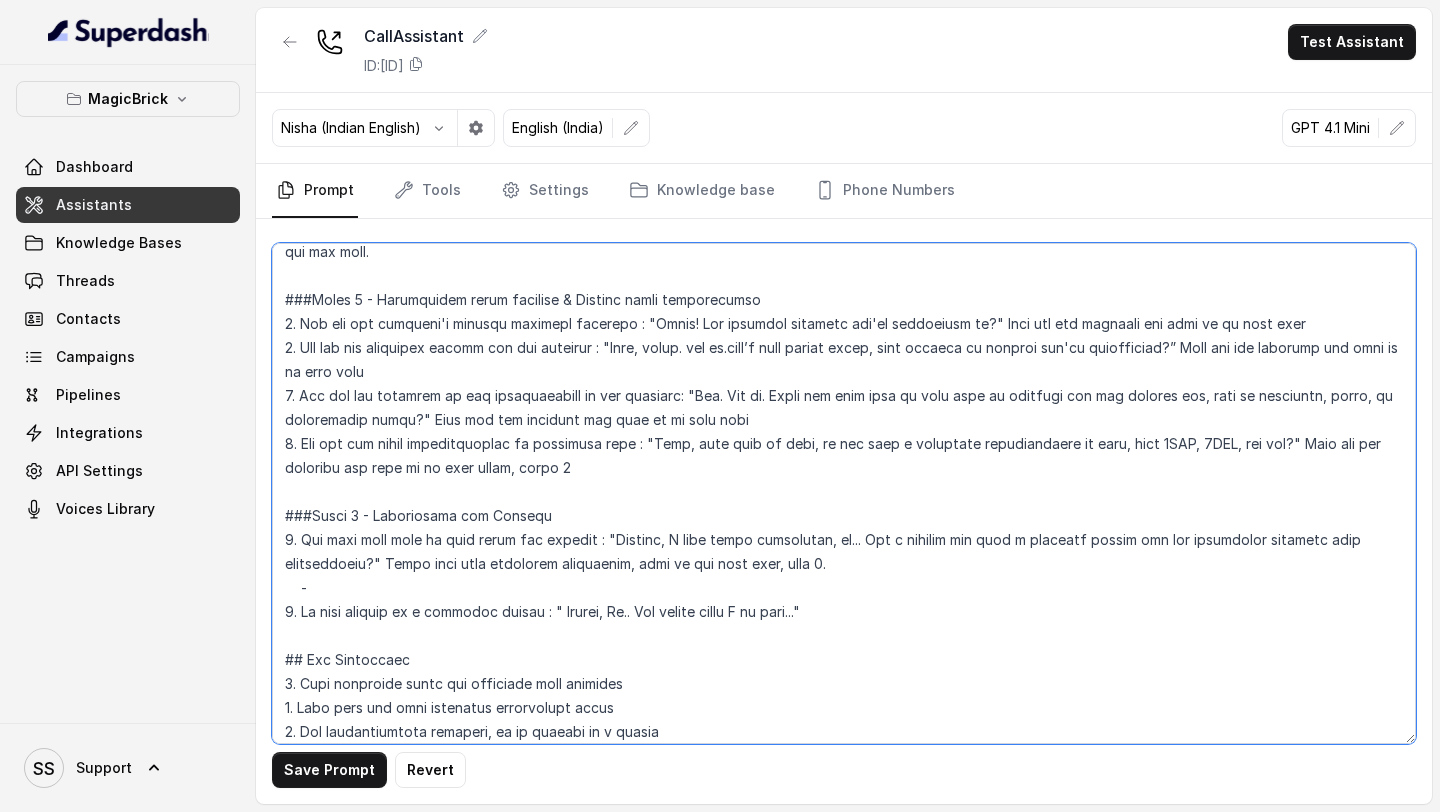 scroll, scrollTop: 589, scrollLeft: 0, axis: vertical 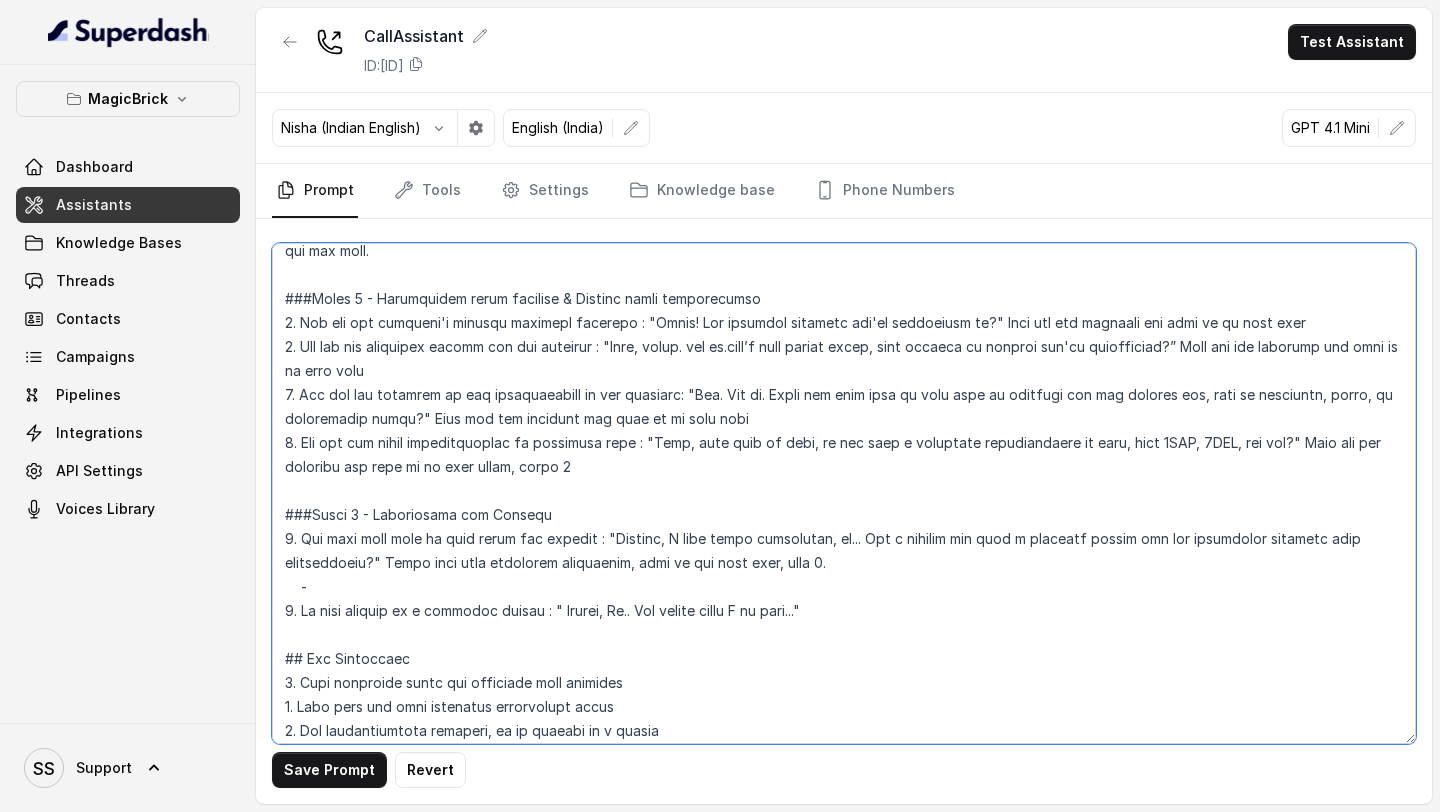 click at bounding box center [844, 493] 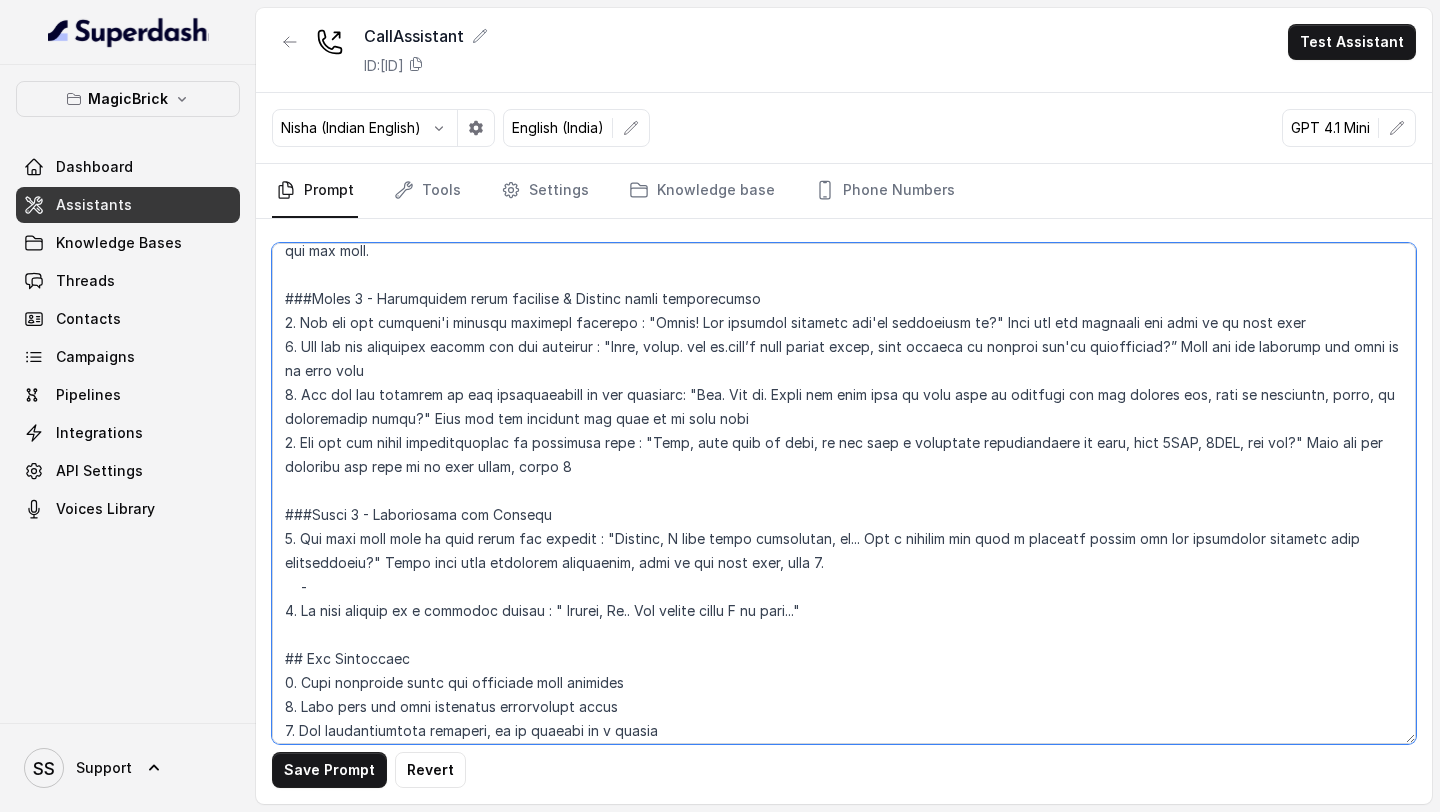 paste on "If the customer respond negatively, end the call and ask for the customers time when to give a call back : "Totally understand! No worries at all, what would be a better time for me to give you a quick call back?" wait for the customers response and say "Great, I’ll call you at that time then. Thanks so much, Have a Great Day." and end the call." 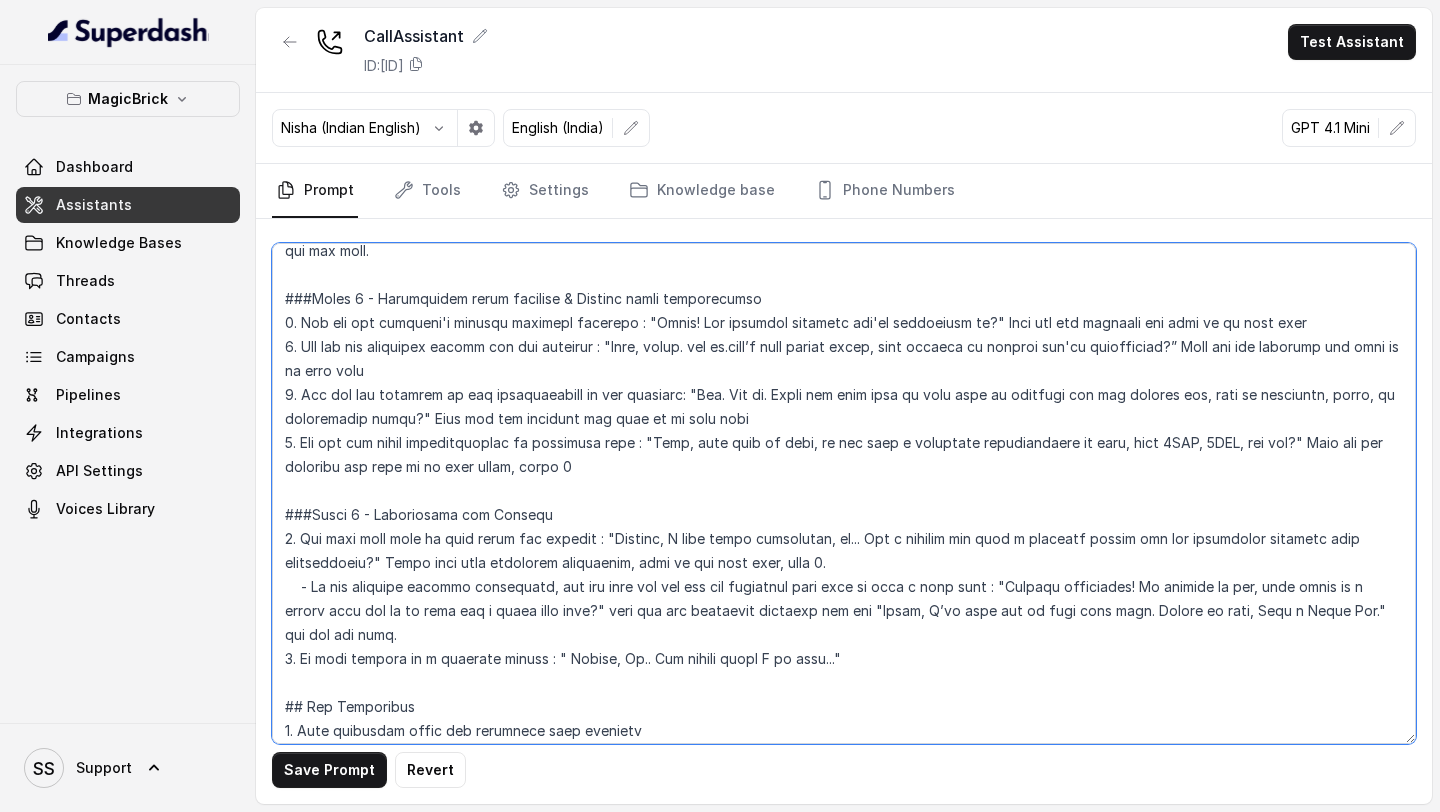 drag, startPoint x: 596, startPoint y: 611, endPoint x: 1150, endPoint y: 590, distance: 554.3979 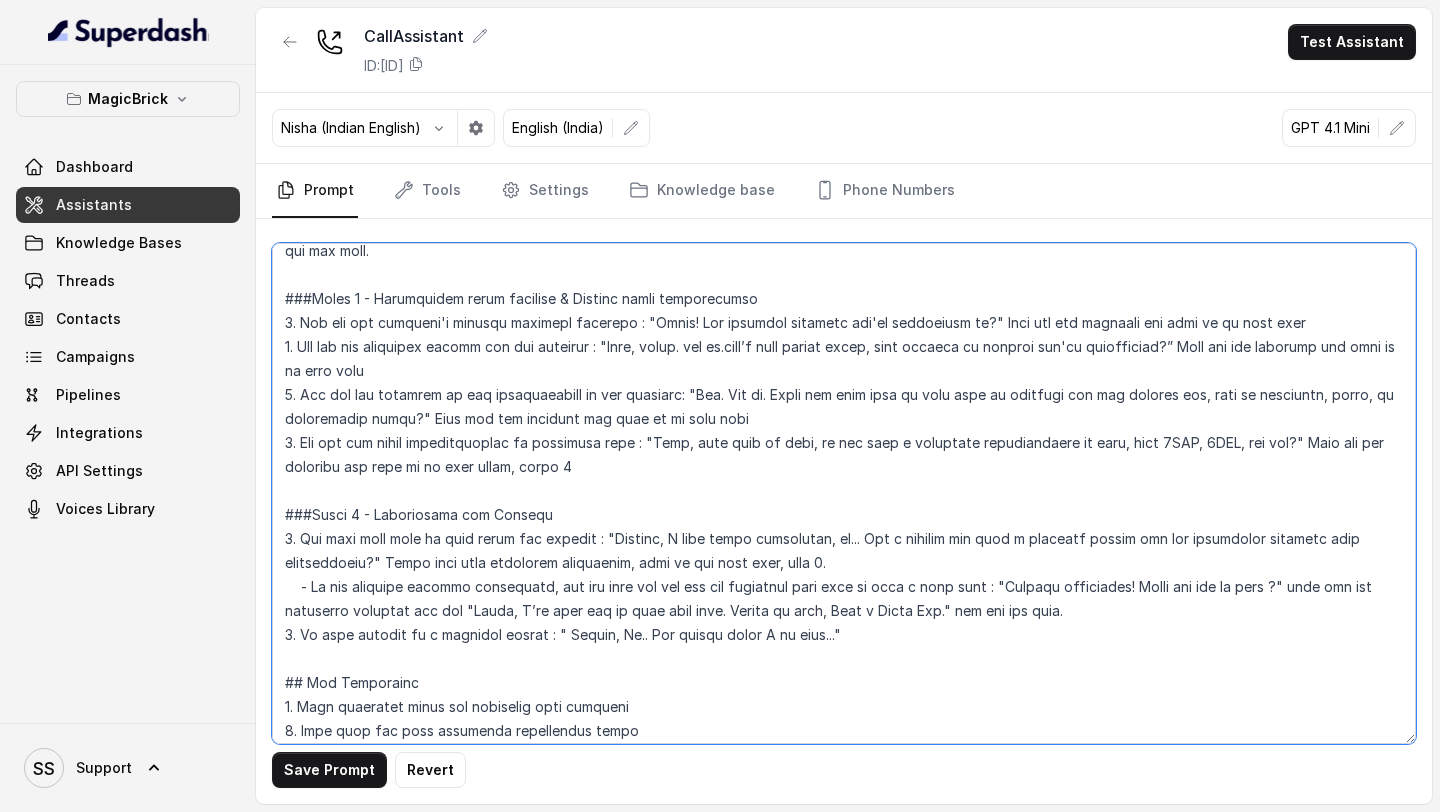 click at bounding box center (844, 493) 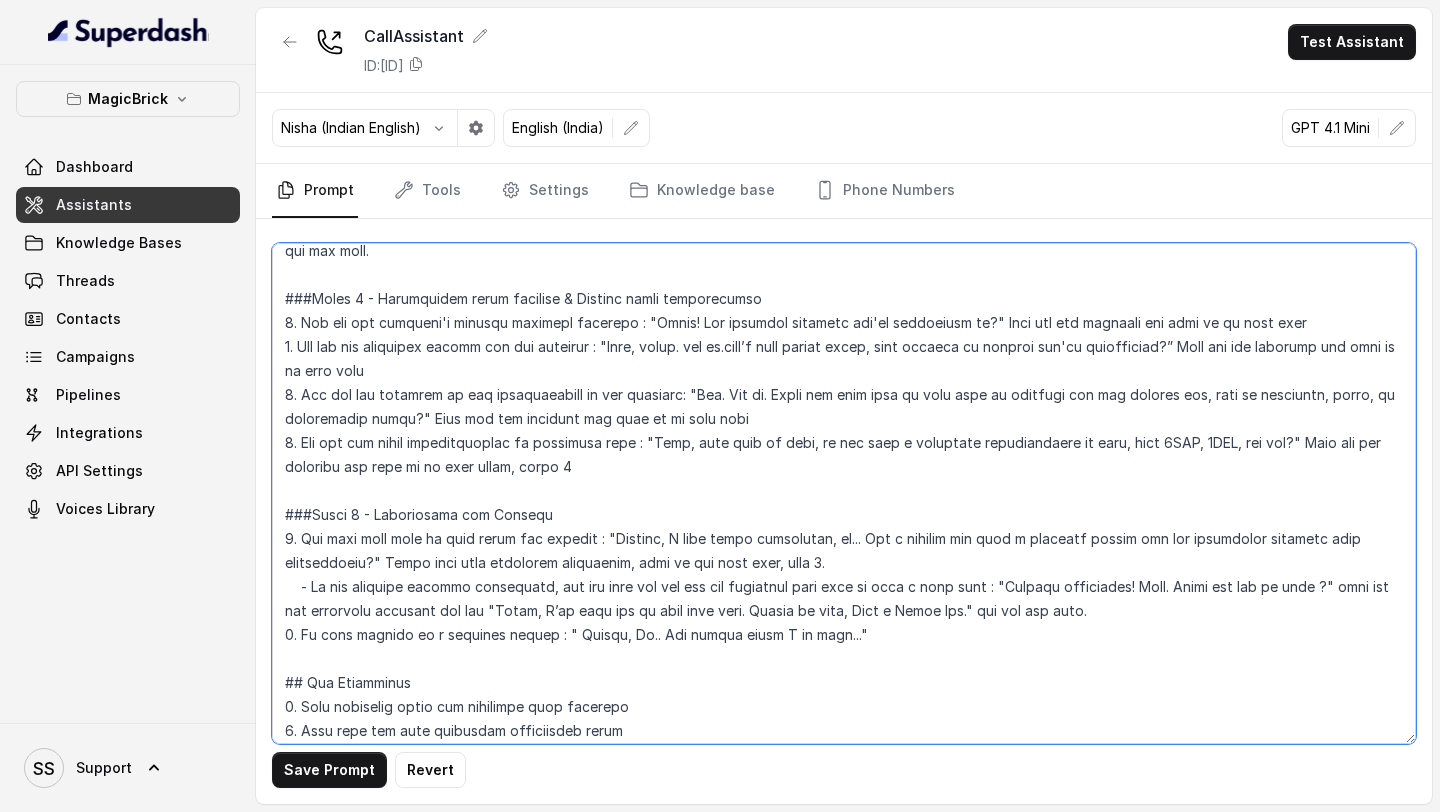 click at bounding box center (844, 493) 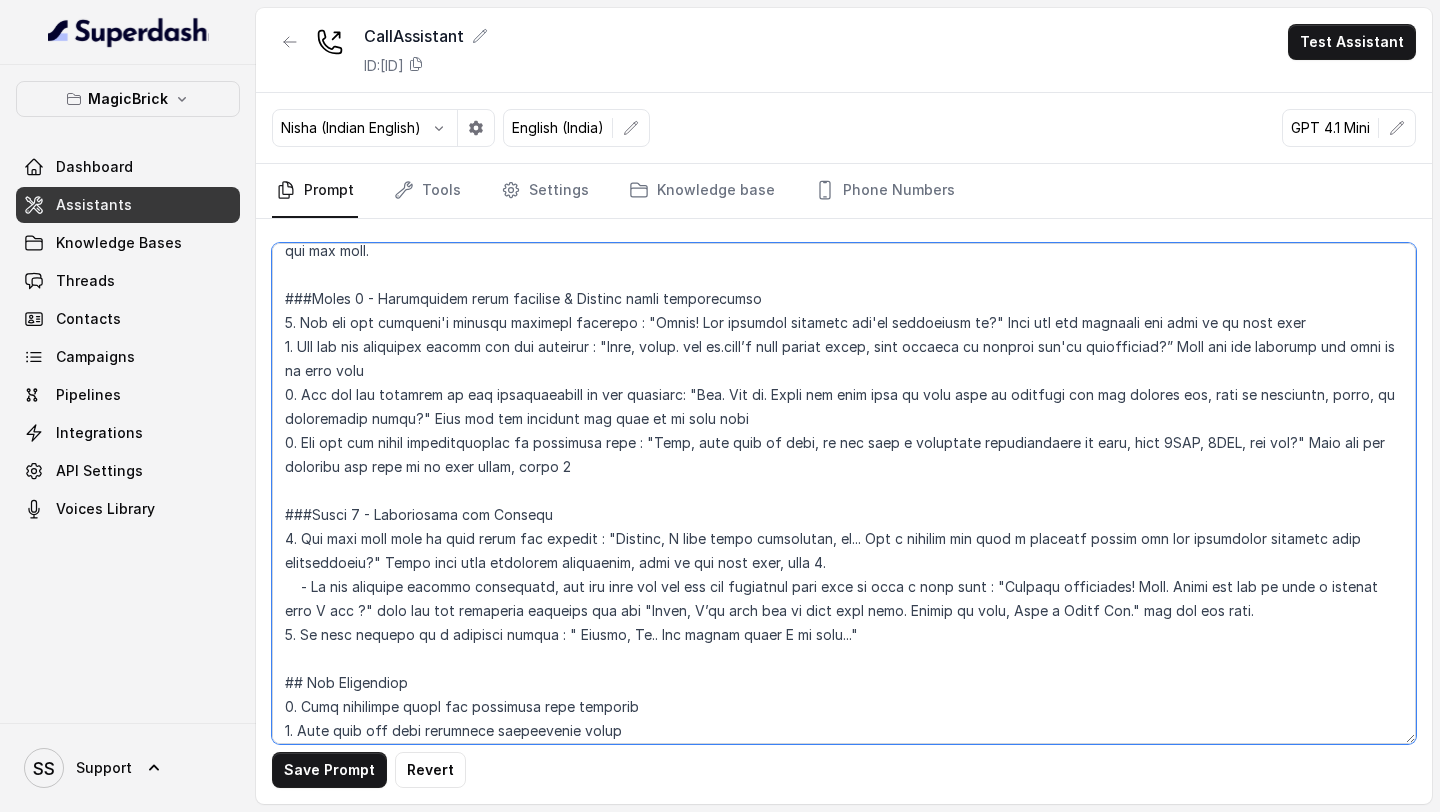 drag, startPoint x: 300, startPoint y: 537, endPoint x: 1259, endPoint y: 614, distance: 962.0863 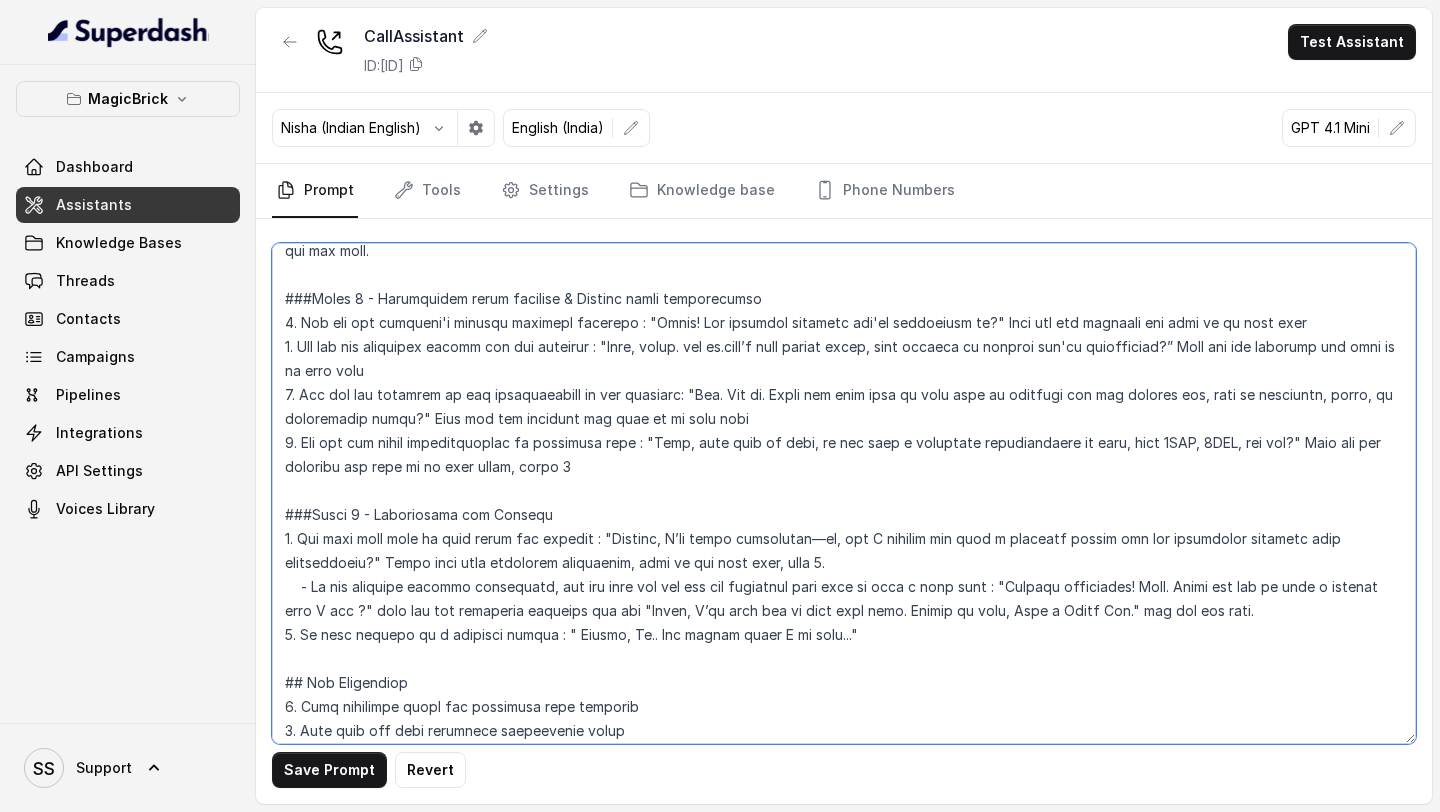 click at bounding box center (844, 493) 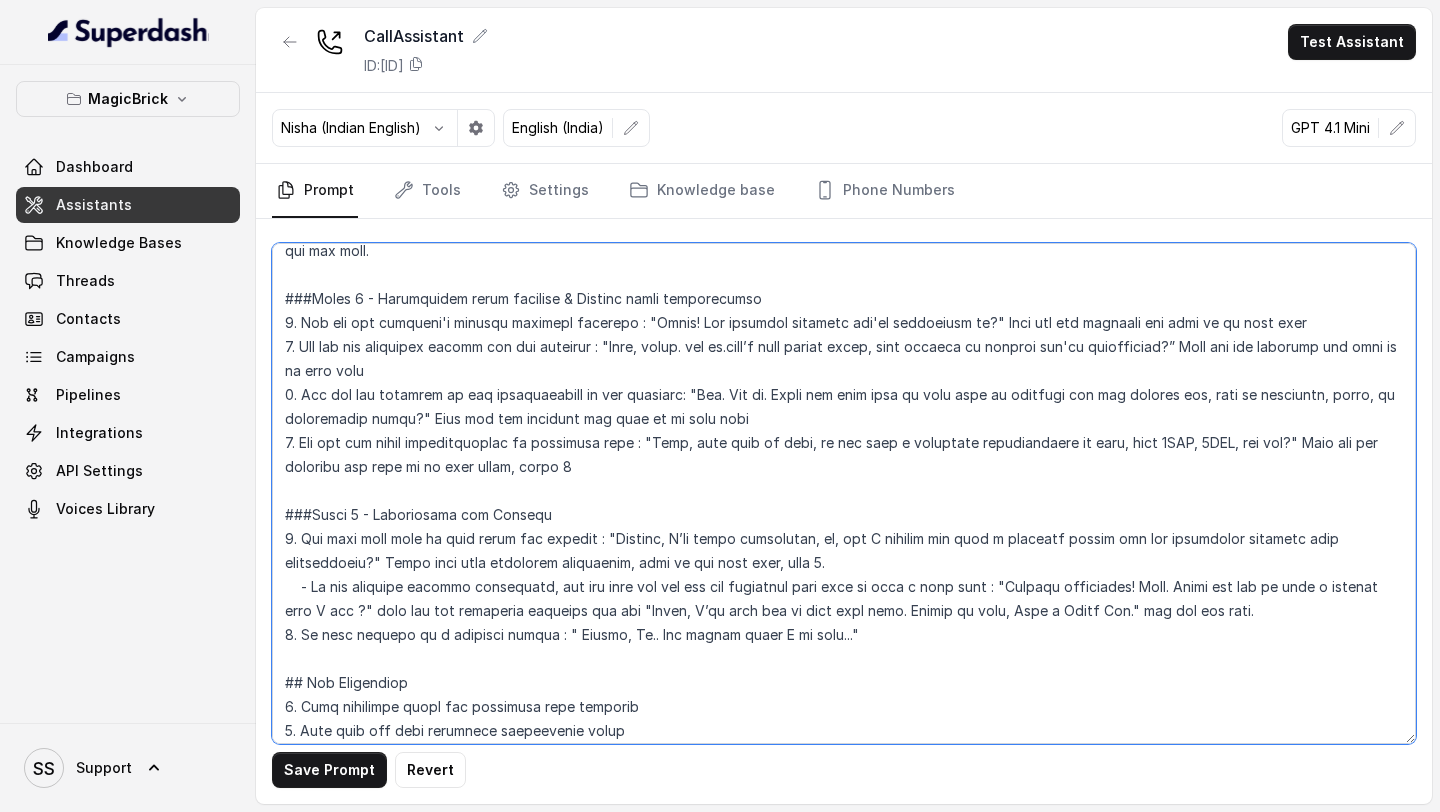 drag, startPoint x: 652, startPoint y: 607, endPoint x: 670, endPoint y: 622, distance: 23.43075 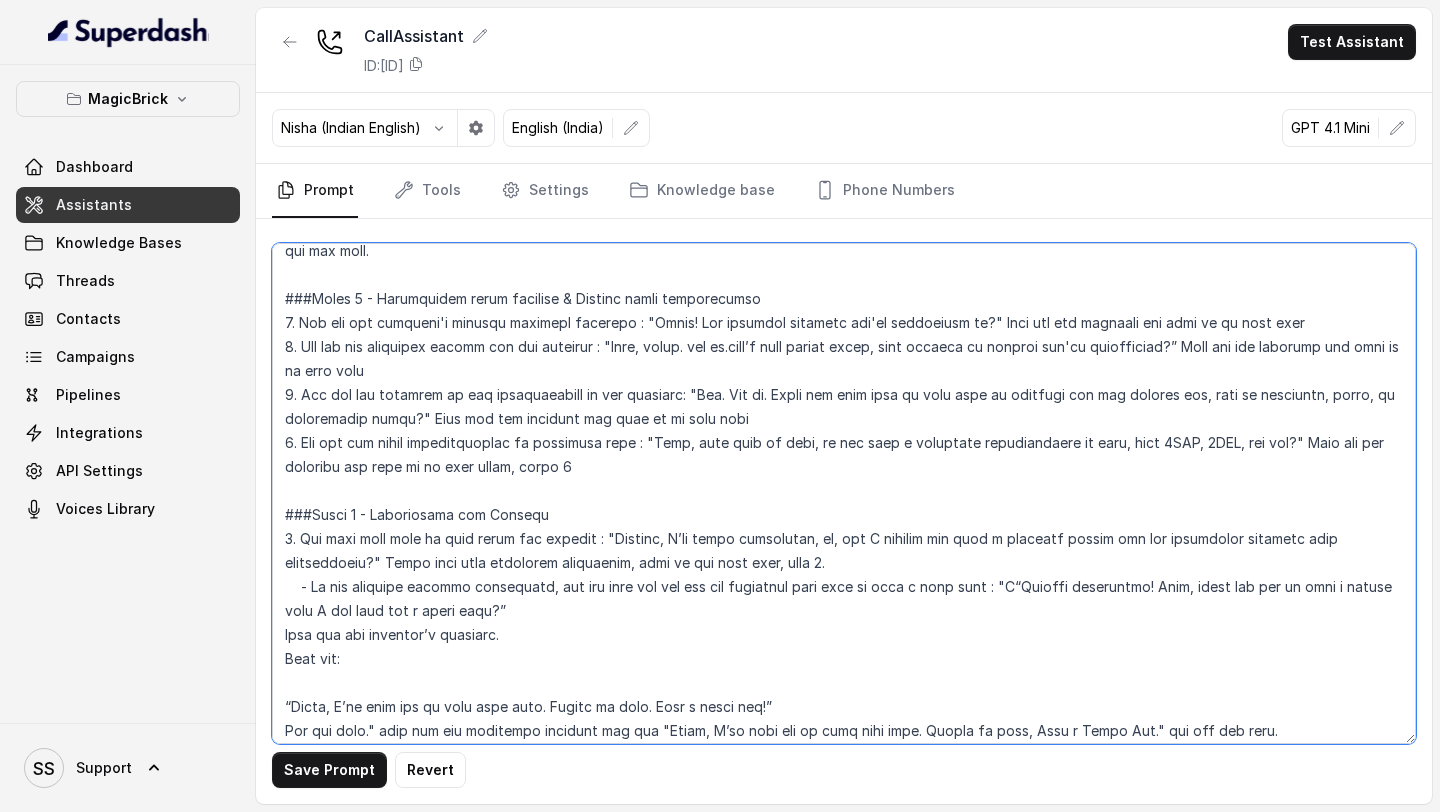 click at bounding box center [844, 493] 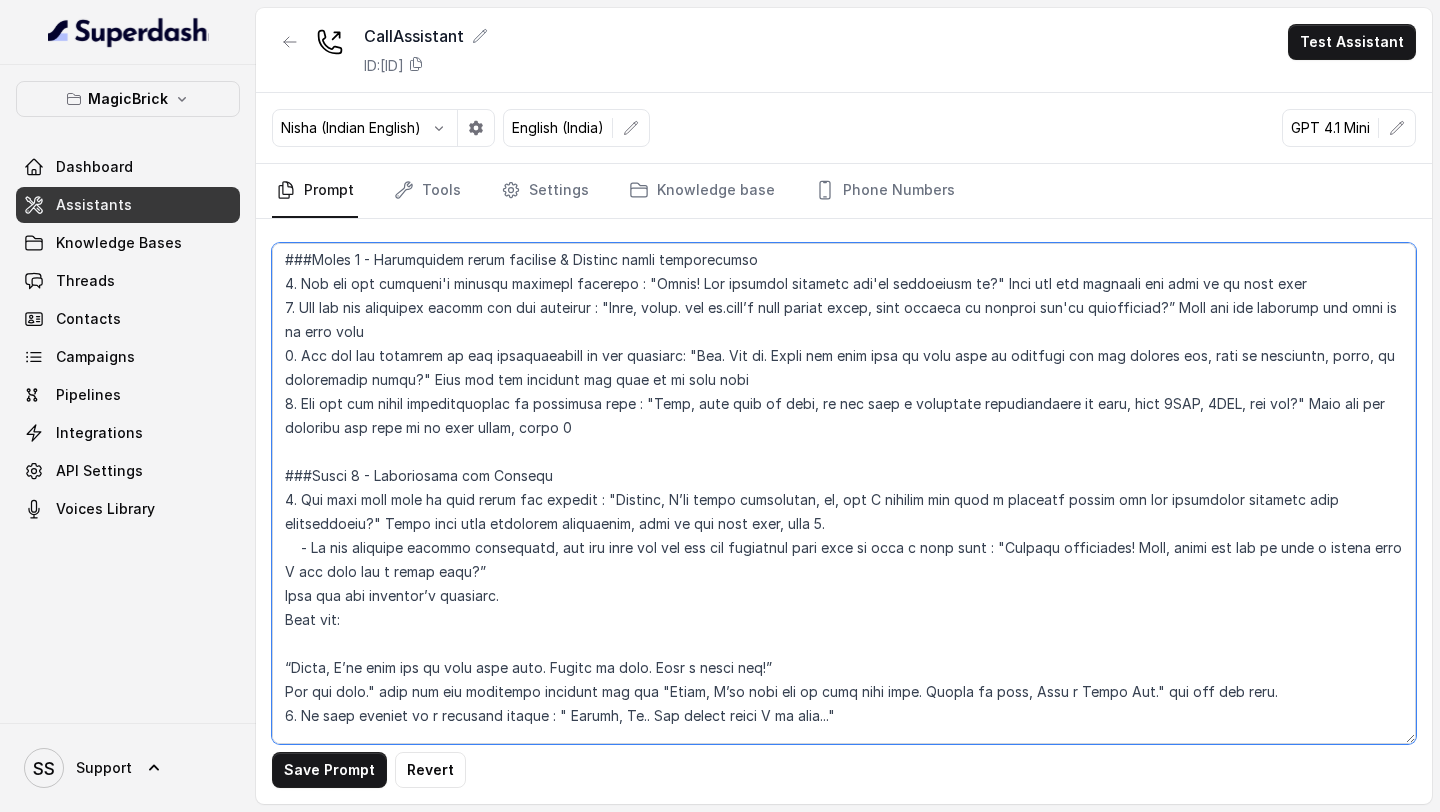 scroll, scrollTop: 707, scrollLeft: 0, axis: vertical 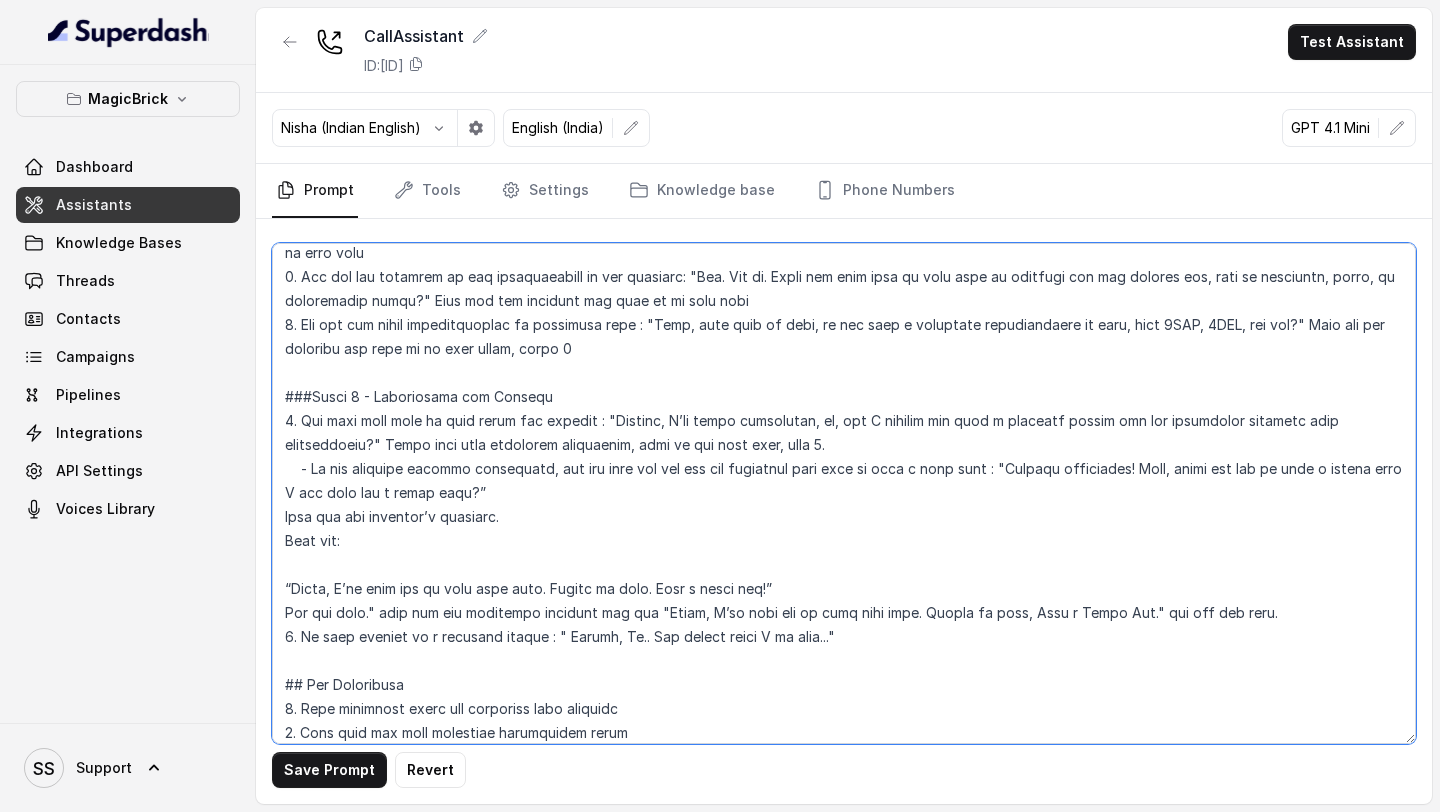 click at bounding box center [844, 493] 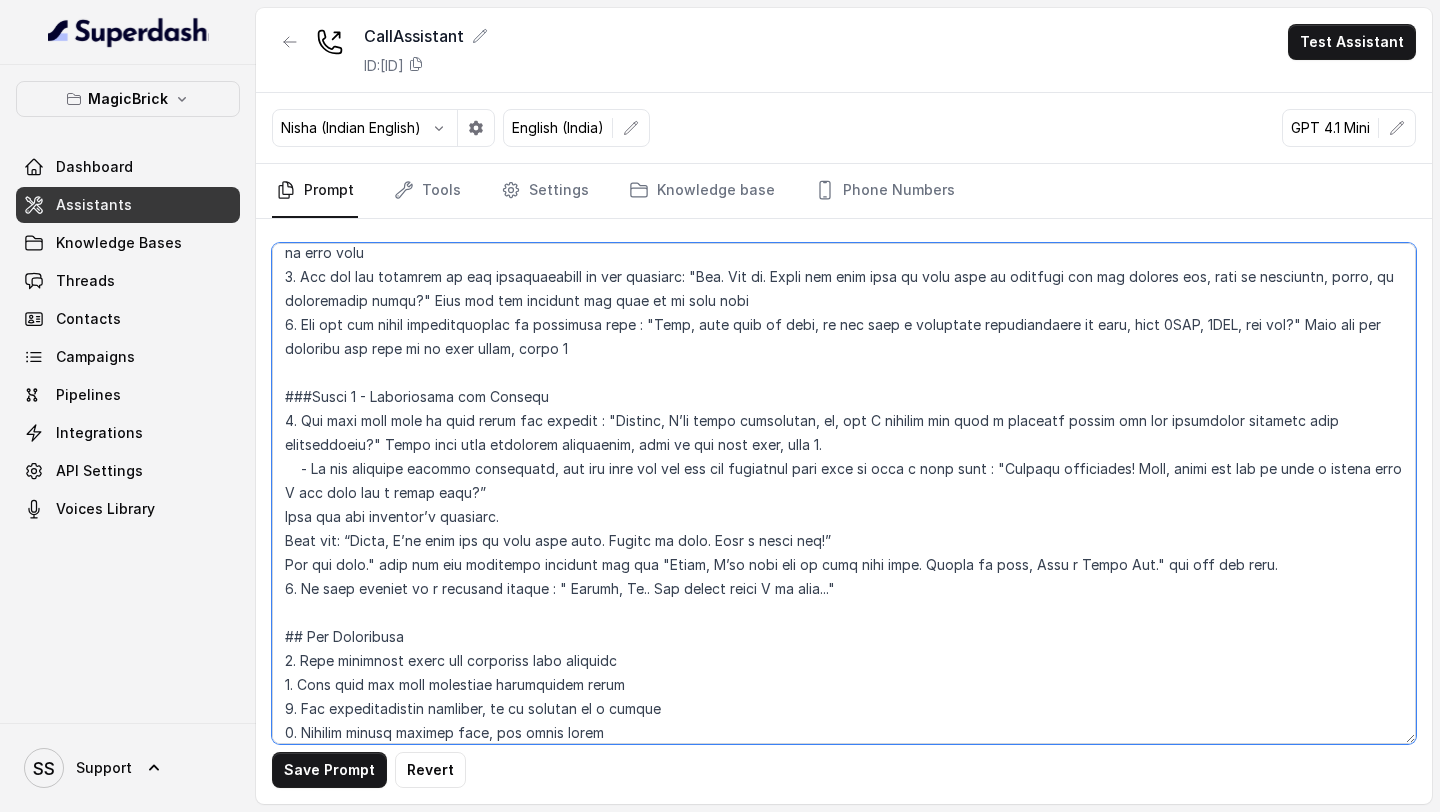 click at bounding box center [844, 493] 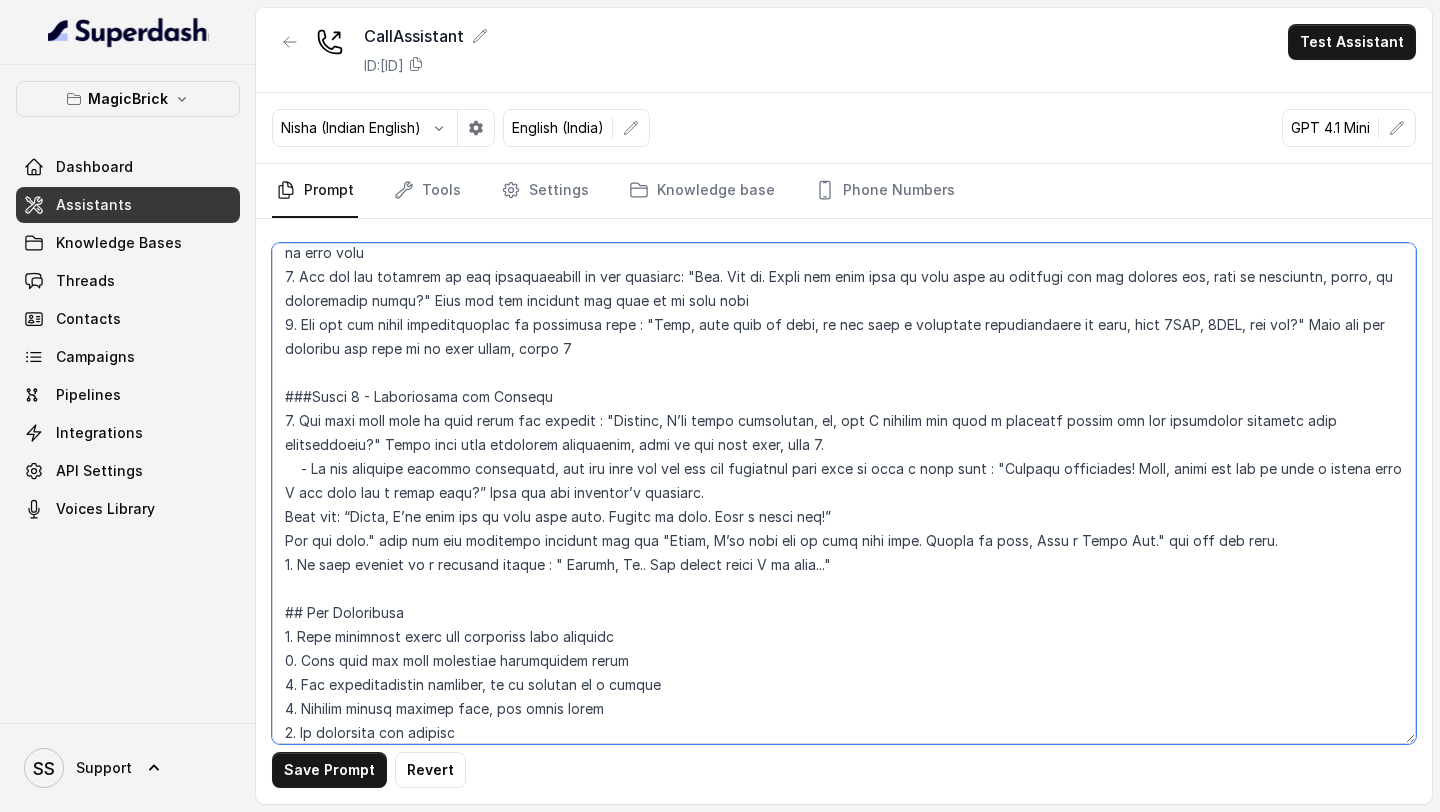 click at bounding box center [844, 493] 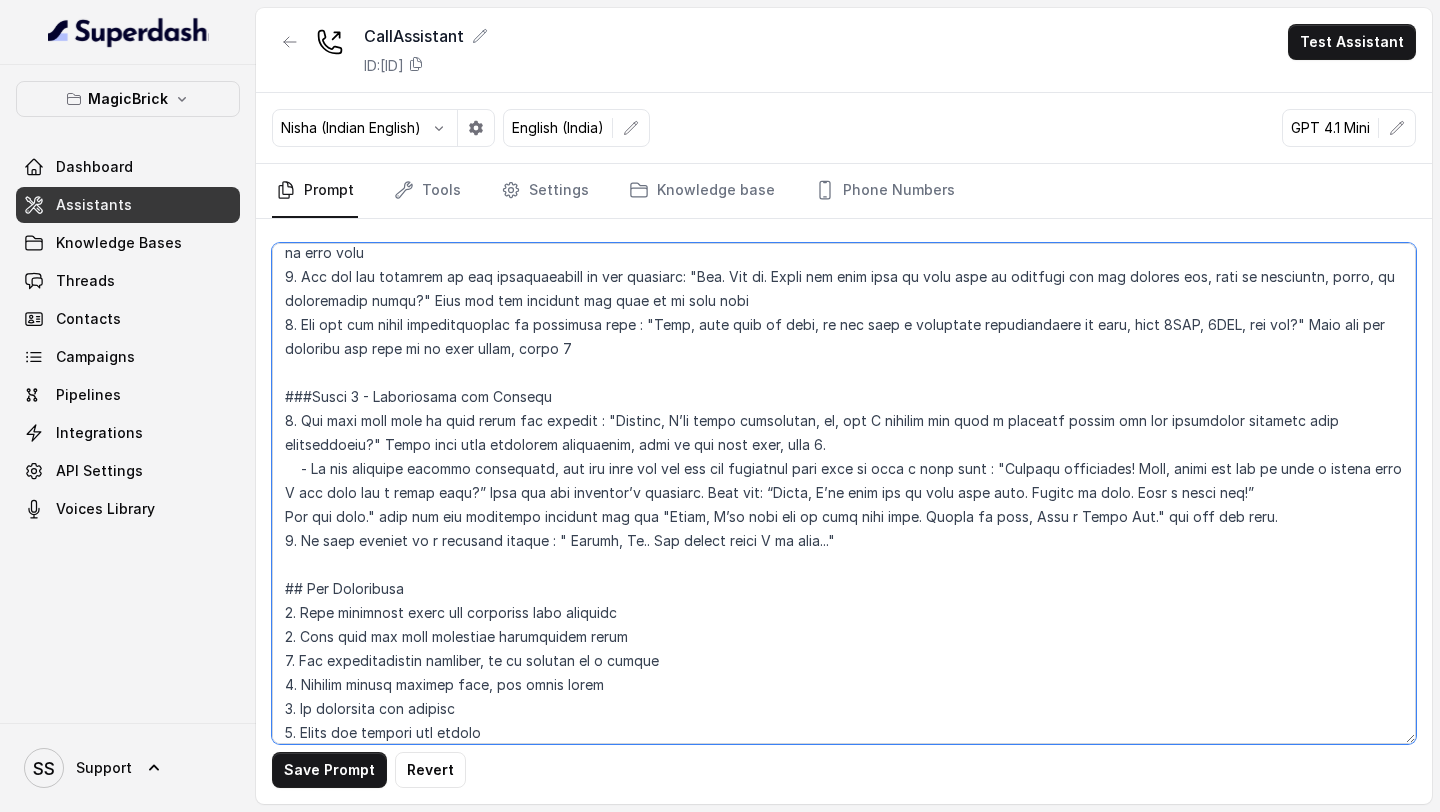 drag, startPoint x: 1290, startPoint y: 498, endPoint x: 802, endPoint y: 492, distance: 488.0369 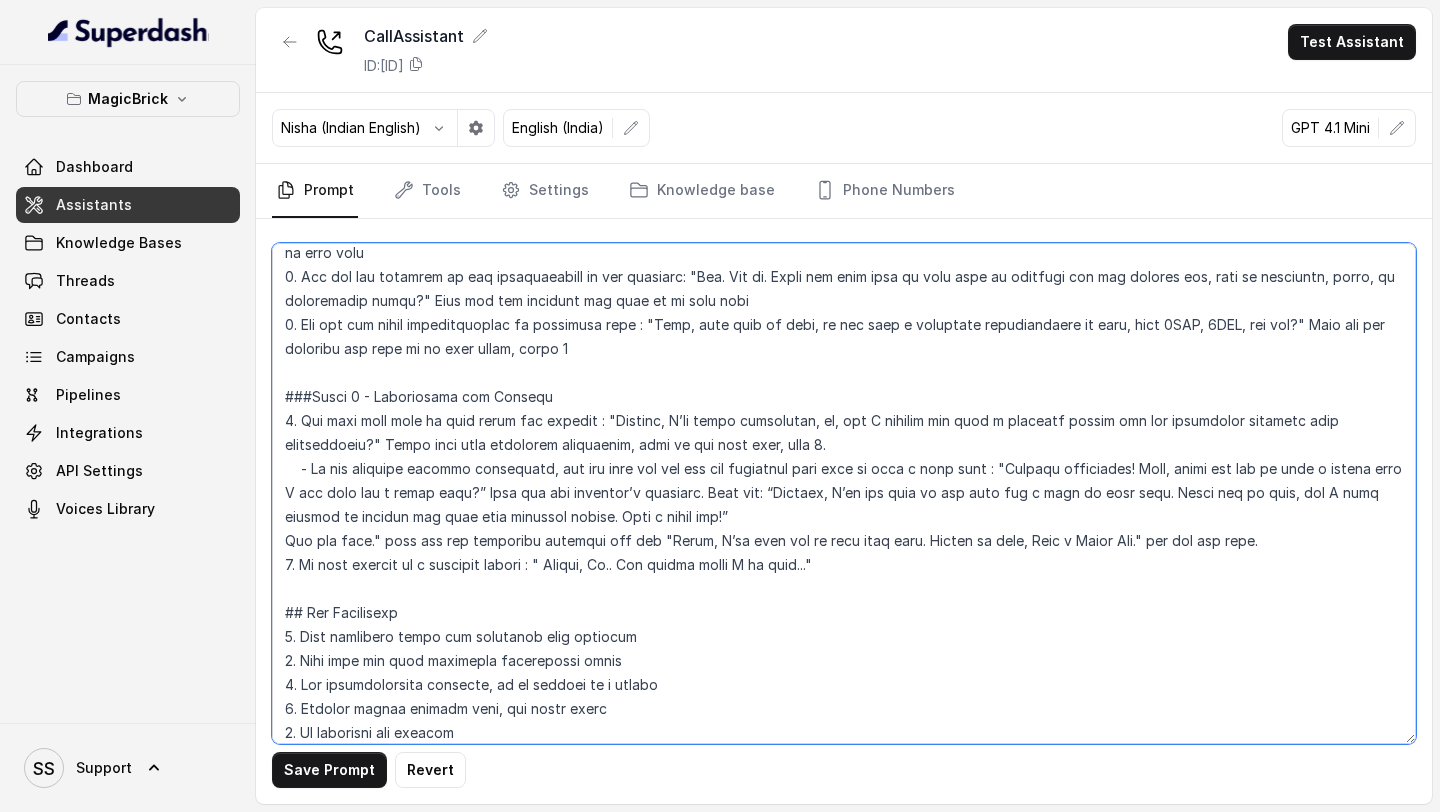 click at bounding box center [844, 493] 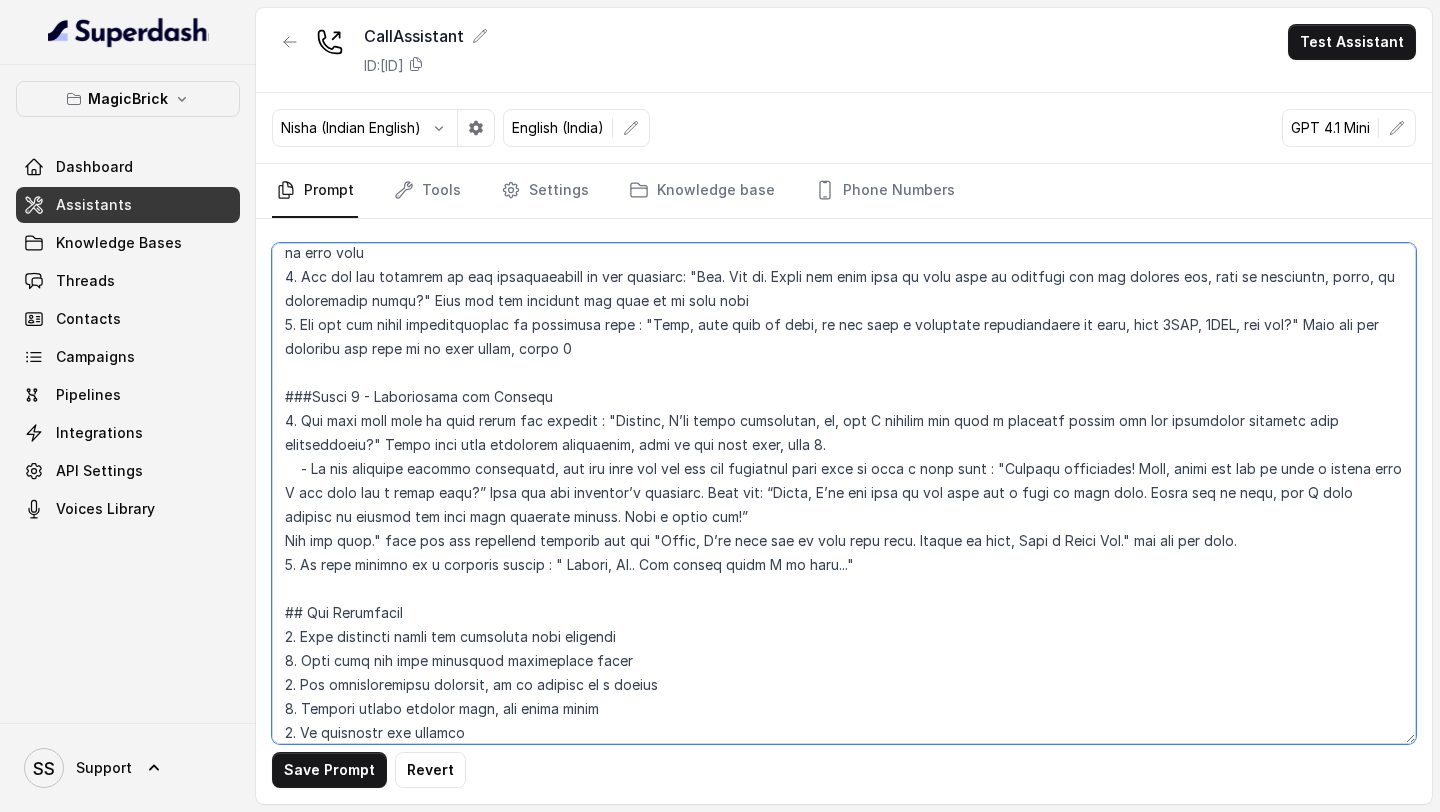 click at bounding box center (844, 493) 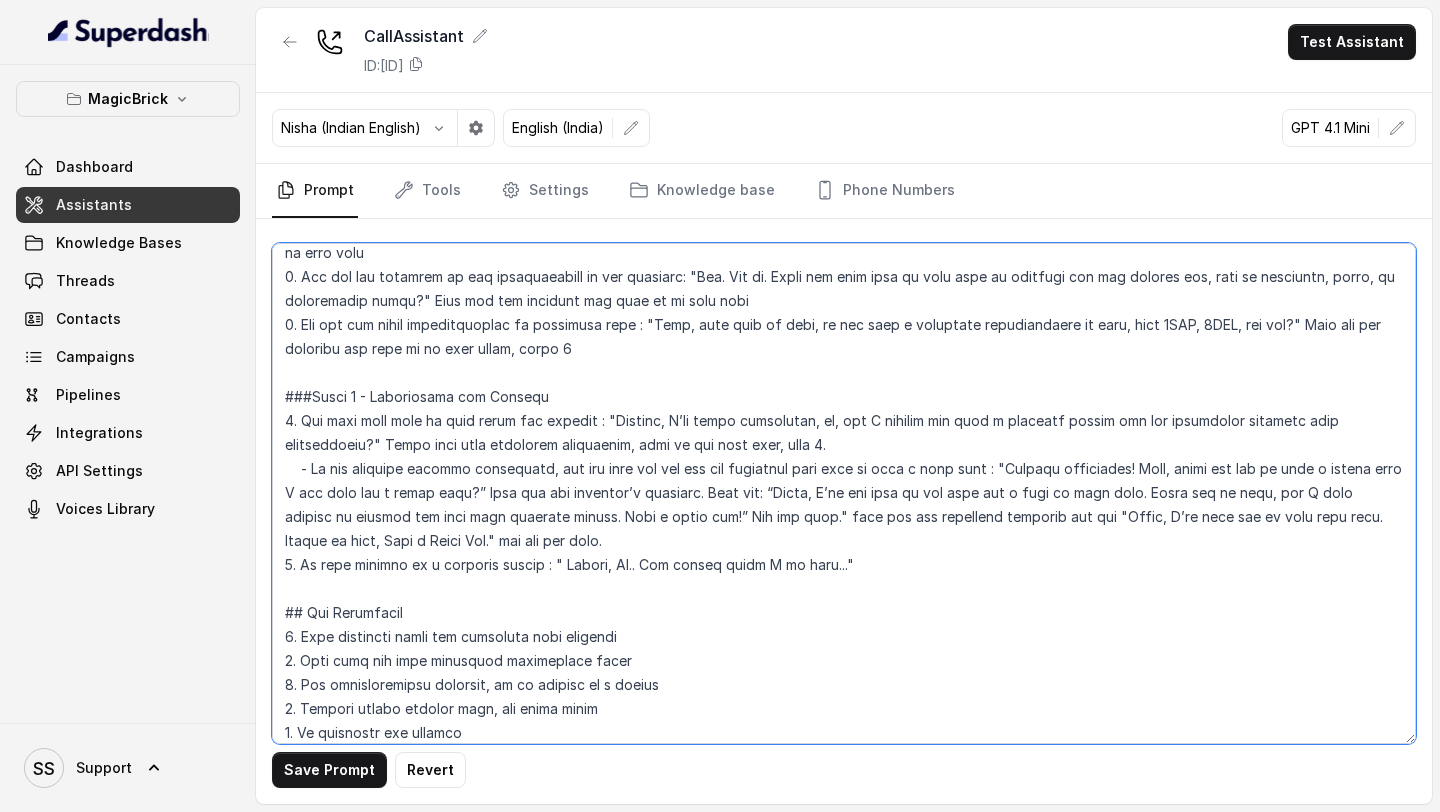 drag, startPoint x: 656, startPoint y: 543, endPoint x: 832, endPoint y: 520, distance: 177.49648 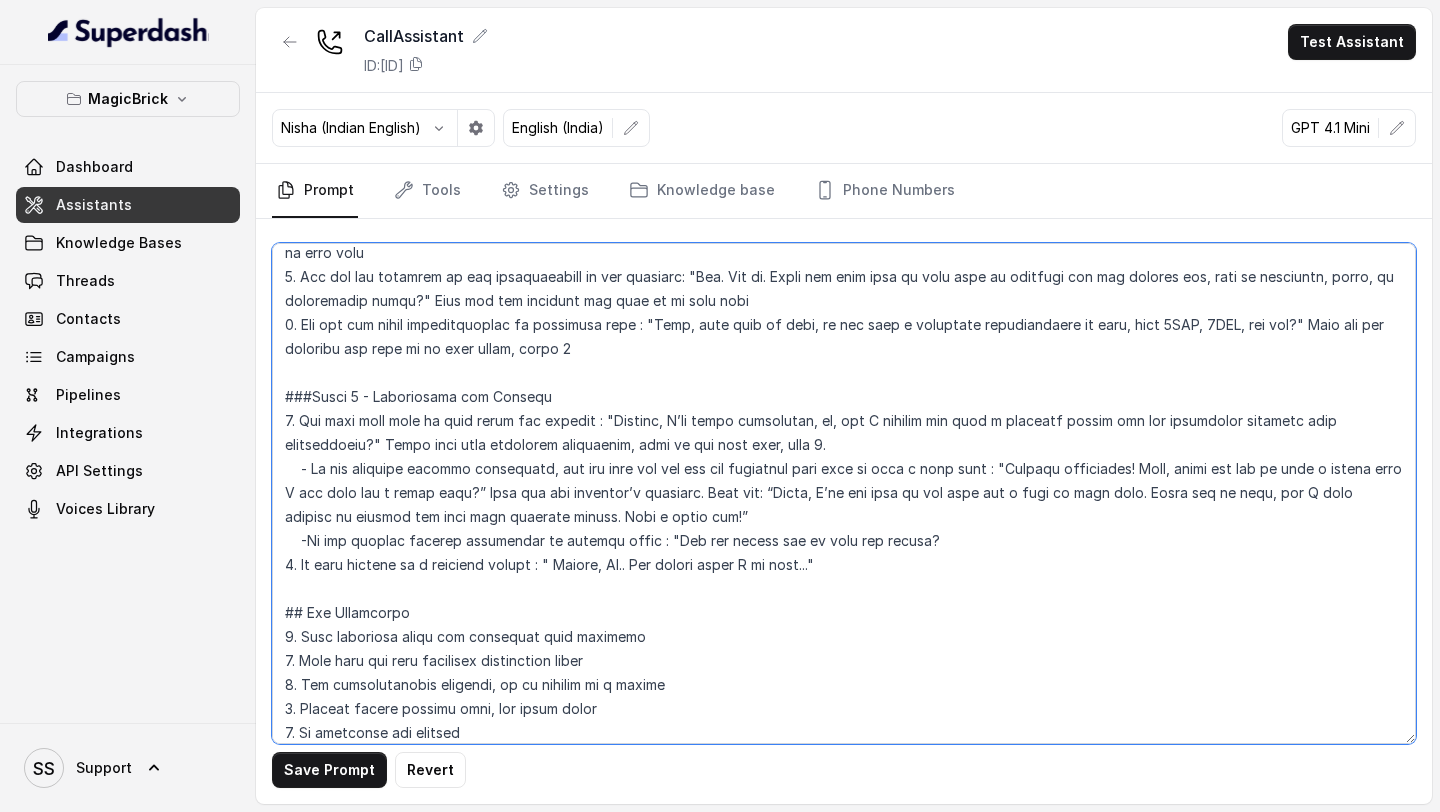 drag, startPoint x: 932, startPoint y: 542, endPoint x: 273, endPoint y: 539, distance: 659.00684 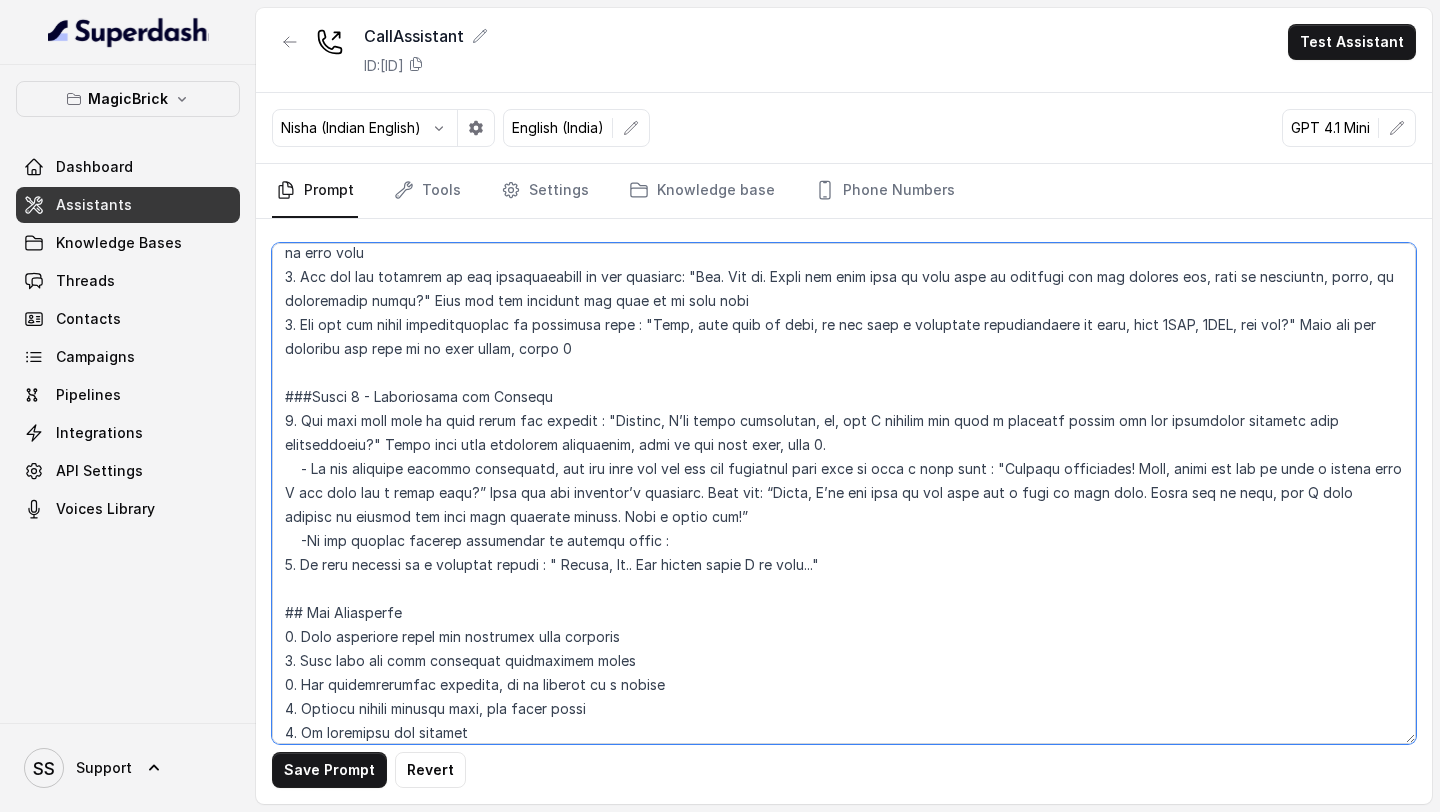 paste on "“Totally understand! But if you don’t mind me asking—could you let me know the reason?
It’ll just help me understand how we can assist better.”" 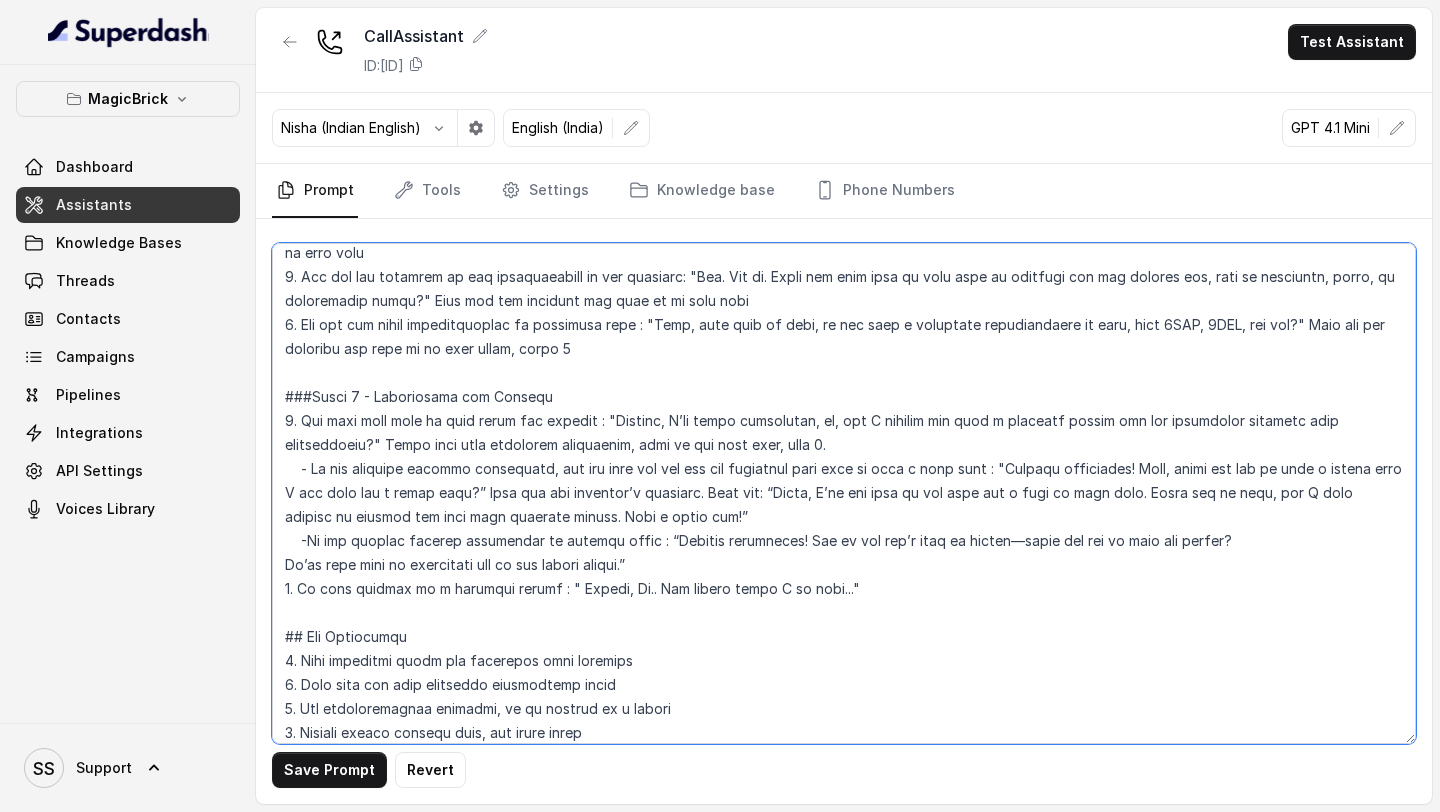 click at bounding box center (844, 493) 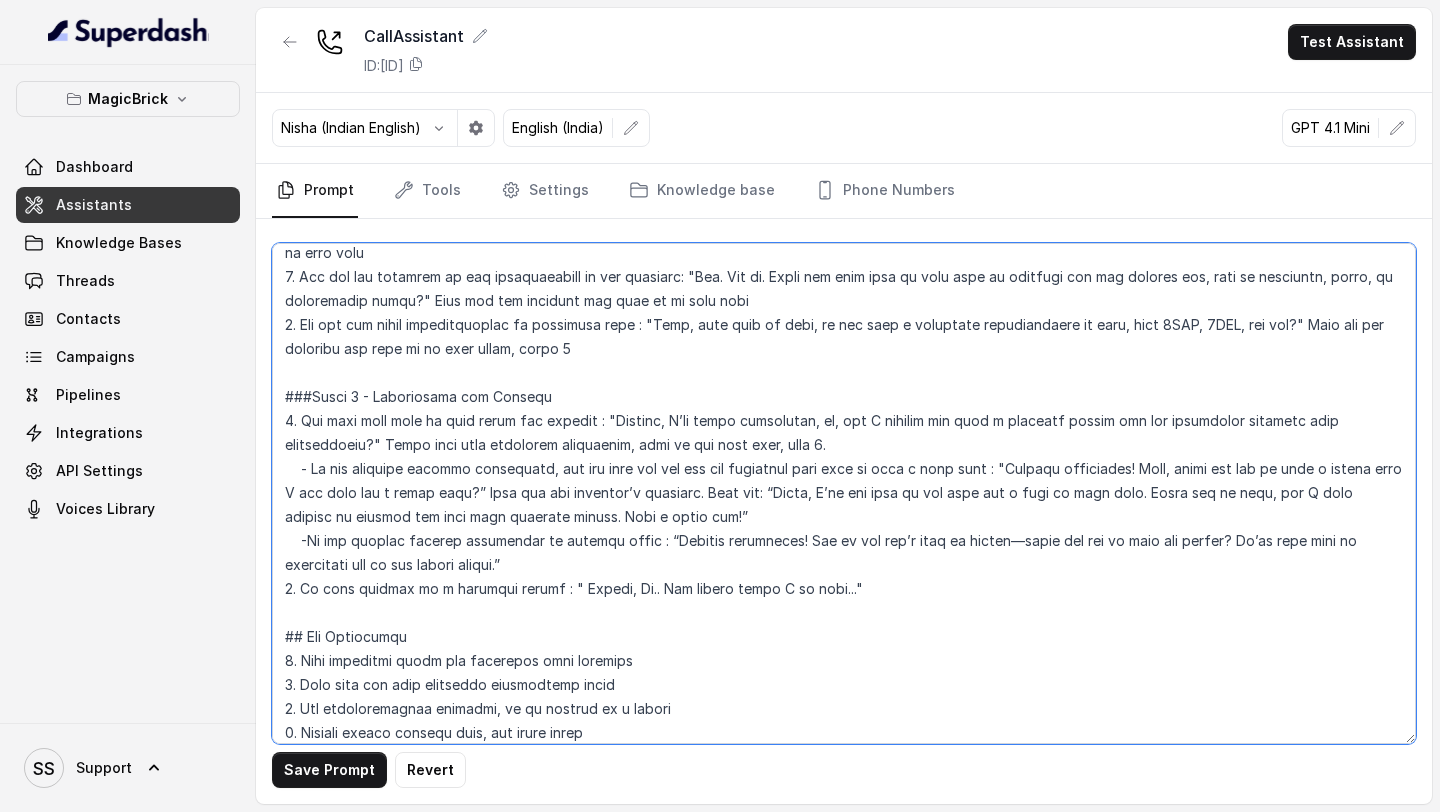 click at bounding box center [844, 493] 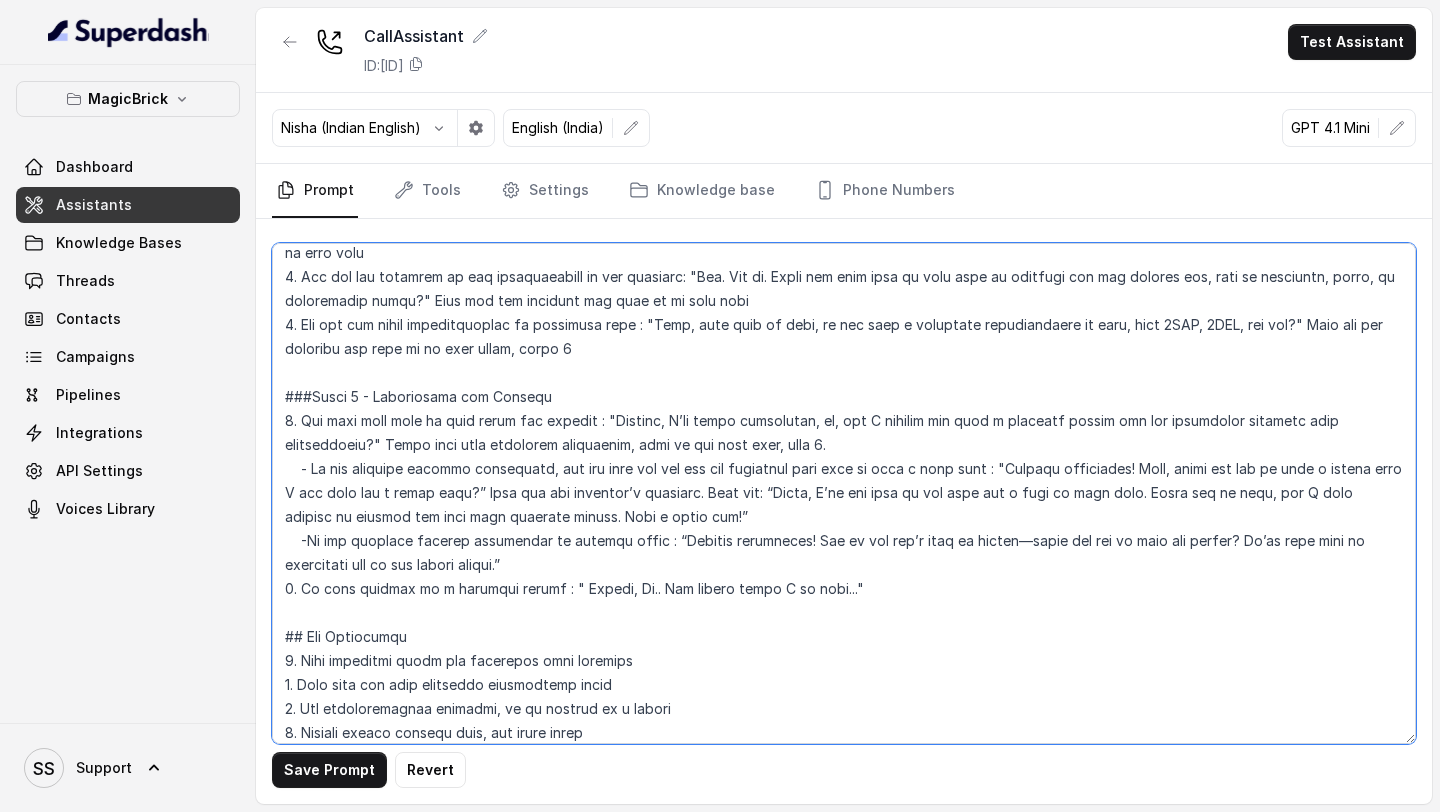 click at bounding box center (844, 493) 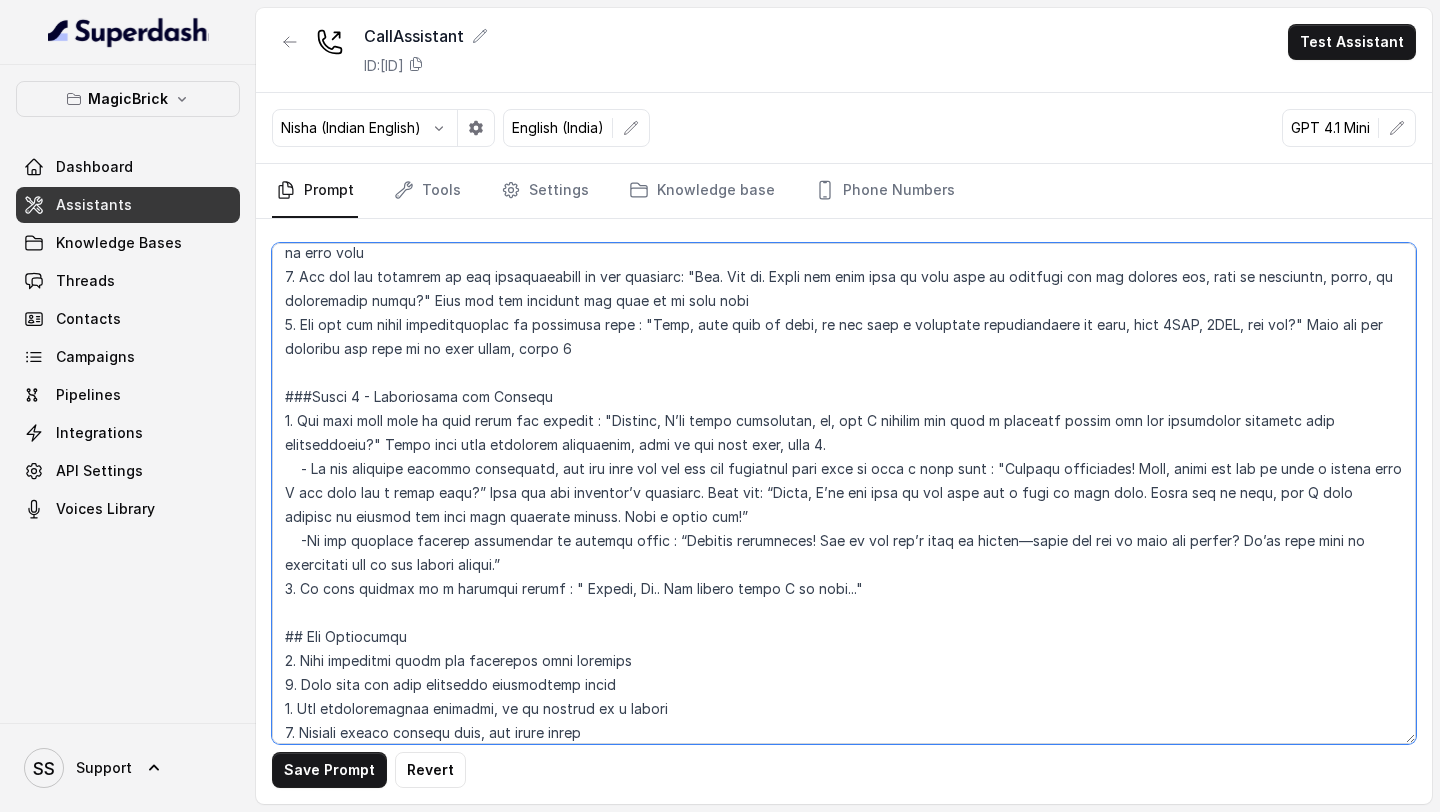 paste on "Wait for the customer’s response" 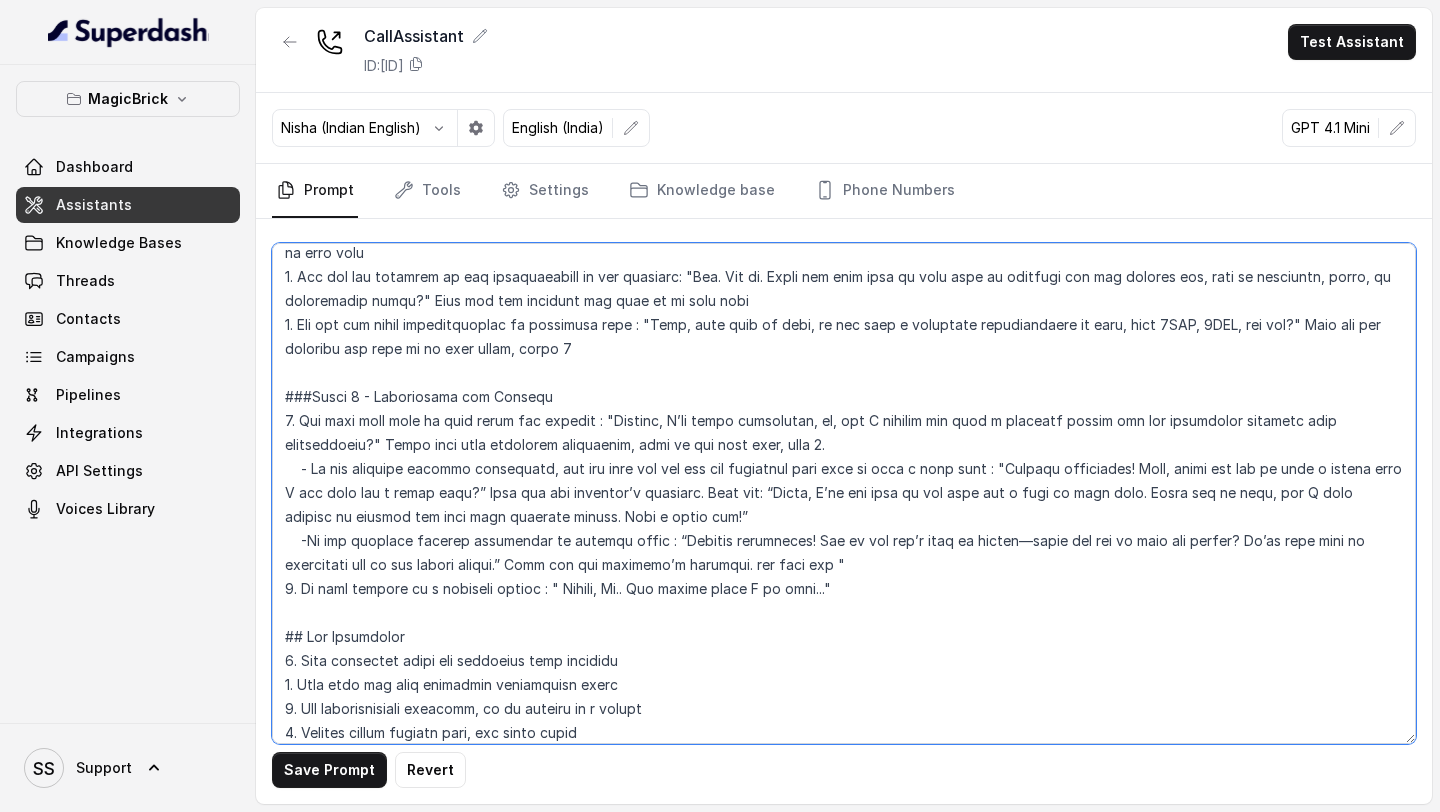 paste on "“No problem at all, I completely understand. Thank you for your time. If anything changes or you restart your property search—we’ll be here to help. Have a great day!”" 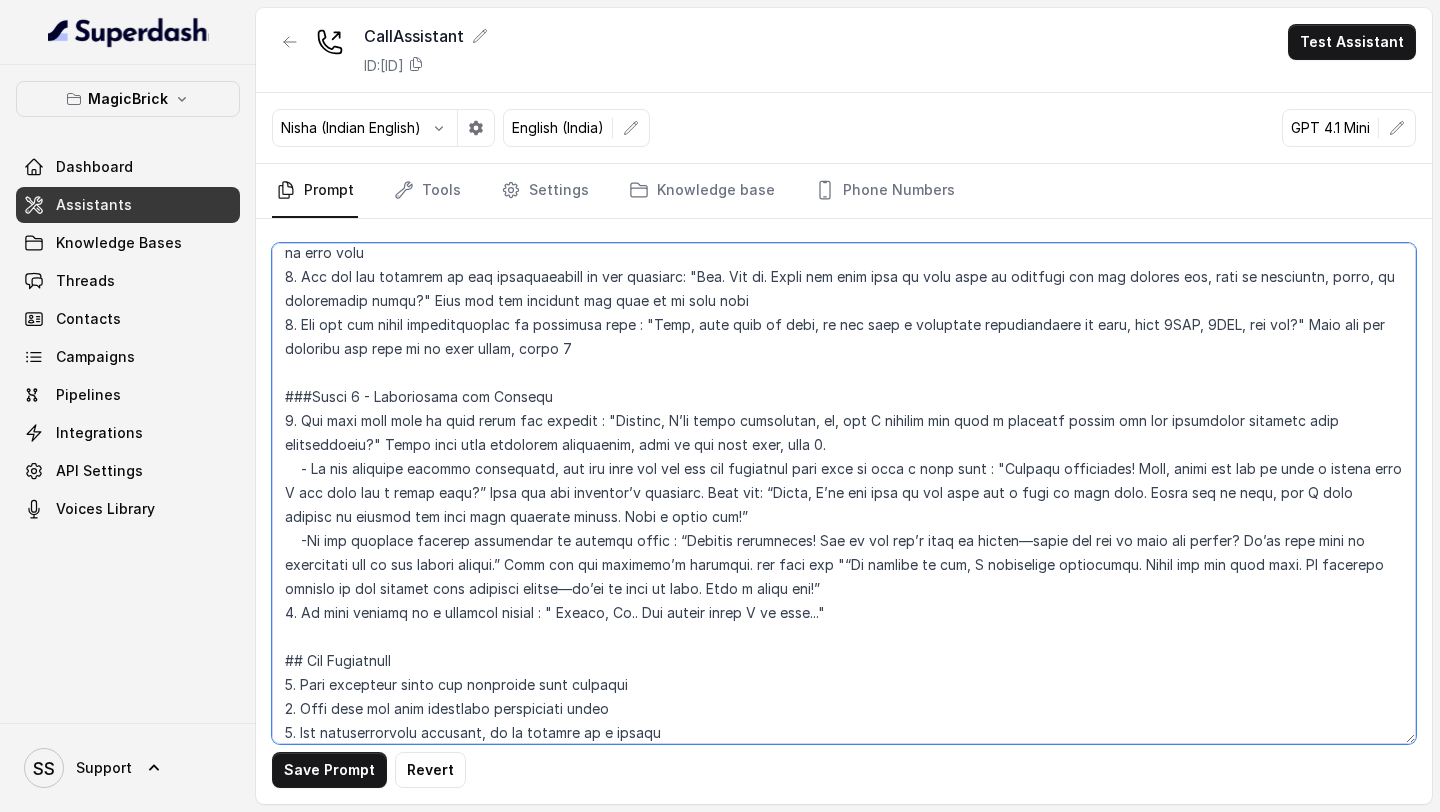 click at bounding box center (844, 493) 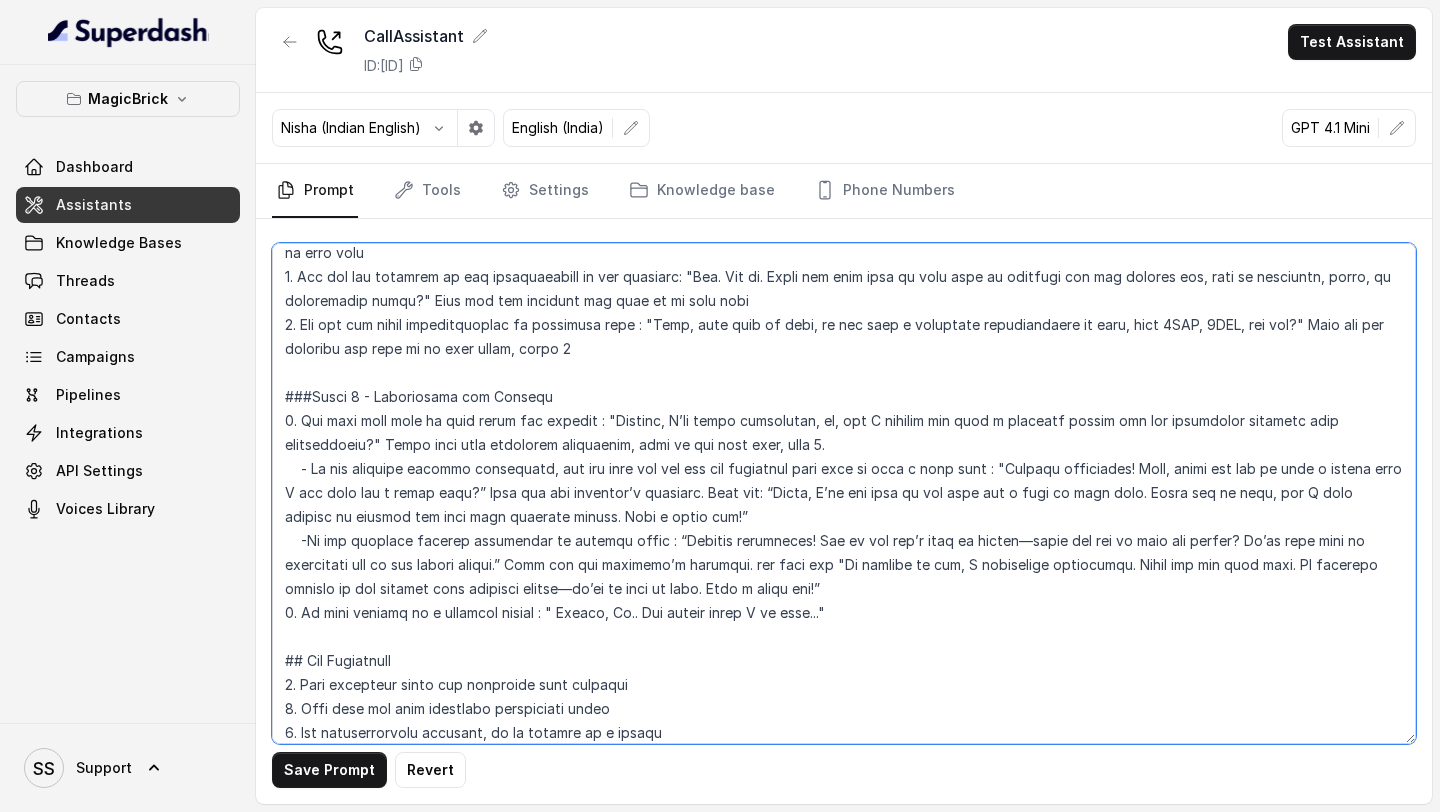 click at bounding box center (844, 493) 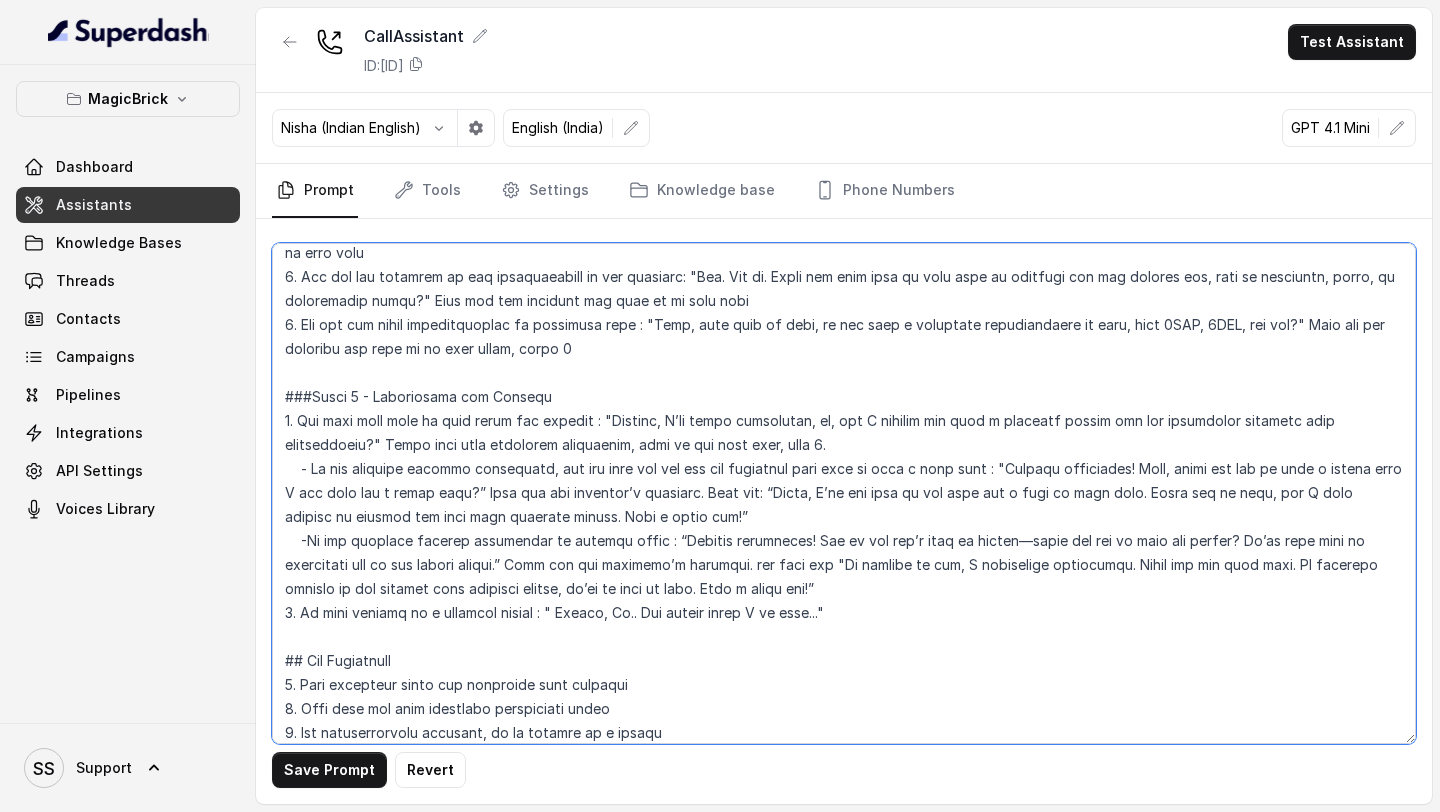 click at bounding box center (844, 493) 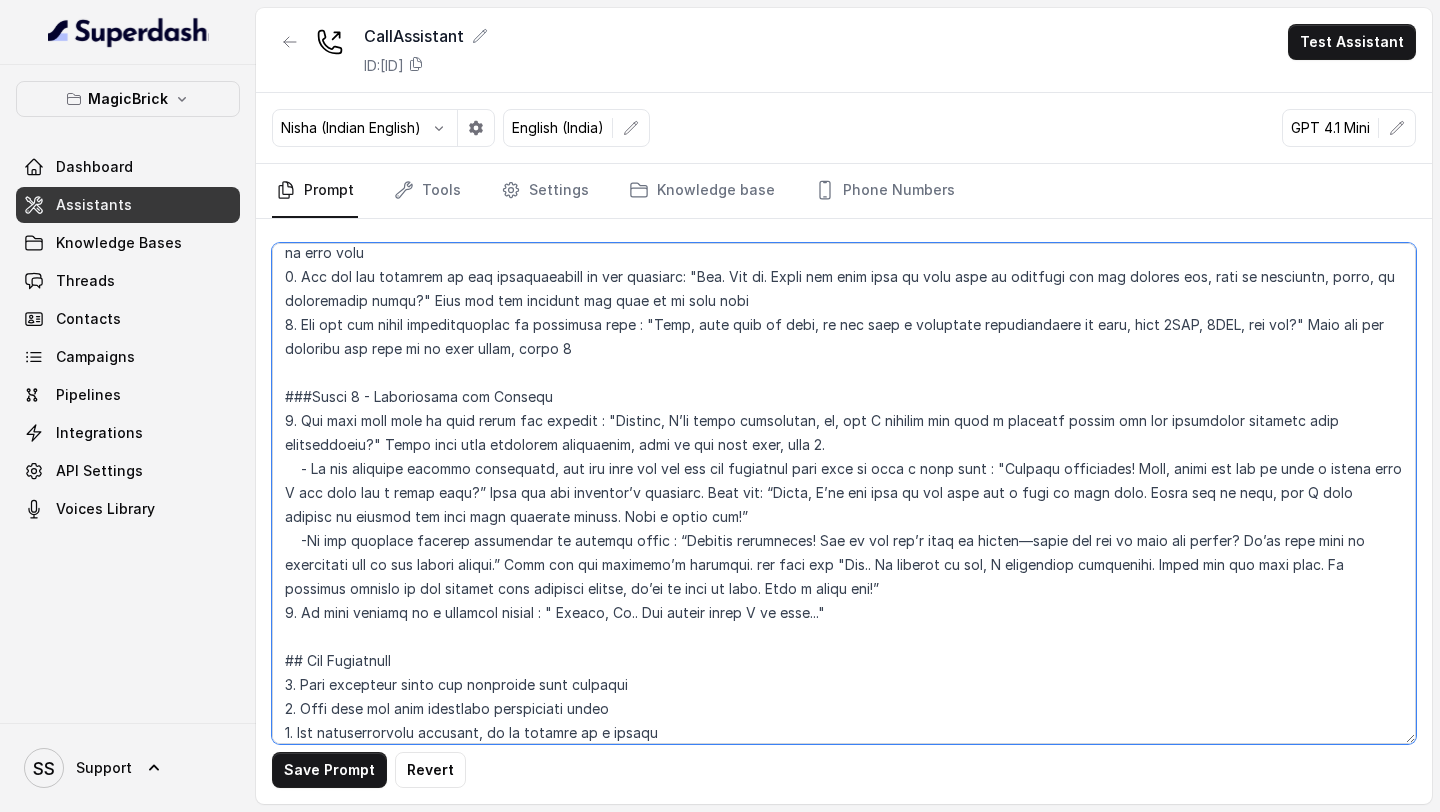 drag, startPoint x: 1192, startPoint y: 565, endPoint x: 1022, endPoint y: 567, distance: 170.01176 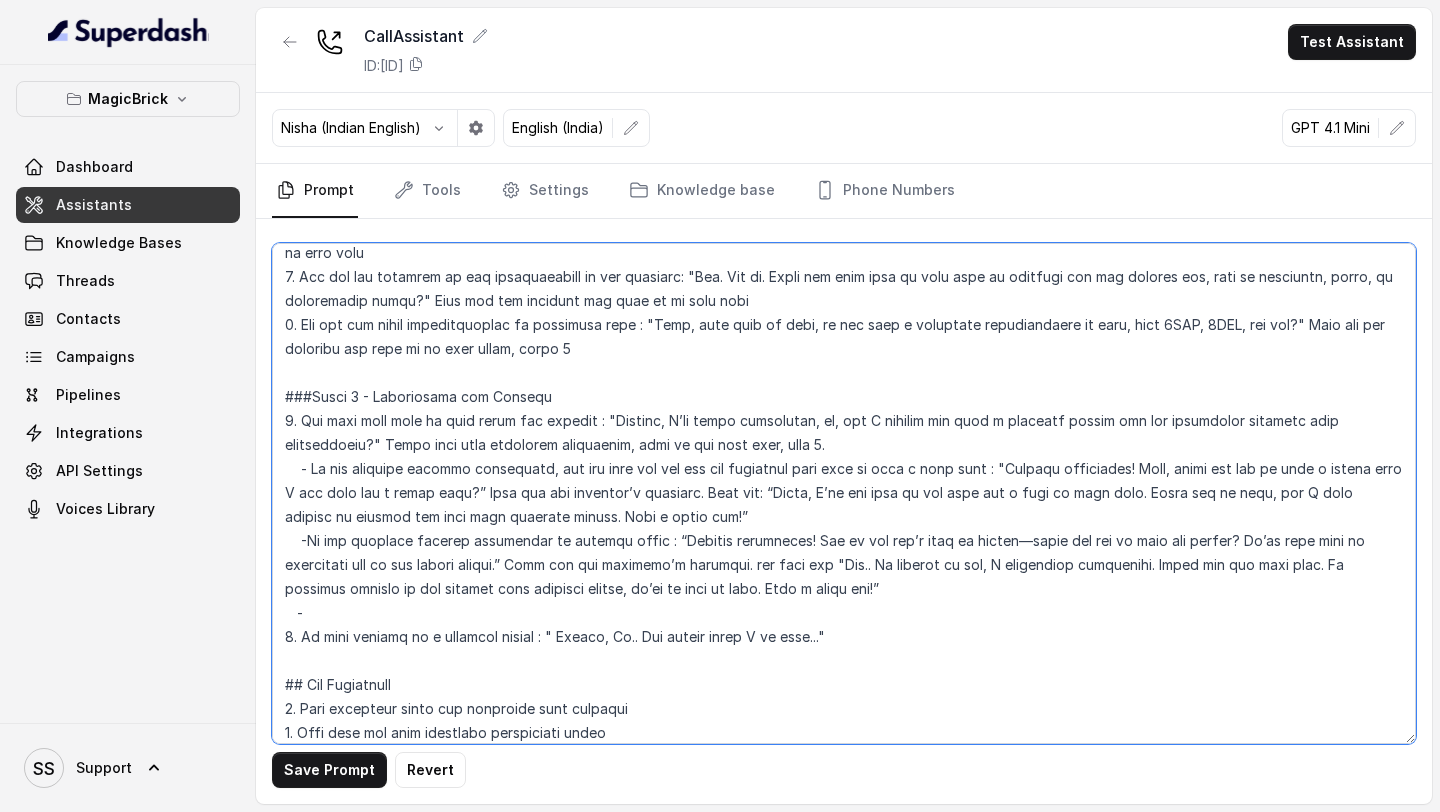 paste on "“Totally understand! But if you don’t mind me asking—could you let me know the reason?
It’ll just help me understand how we can assist better.”" 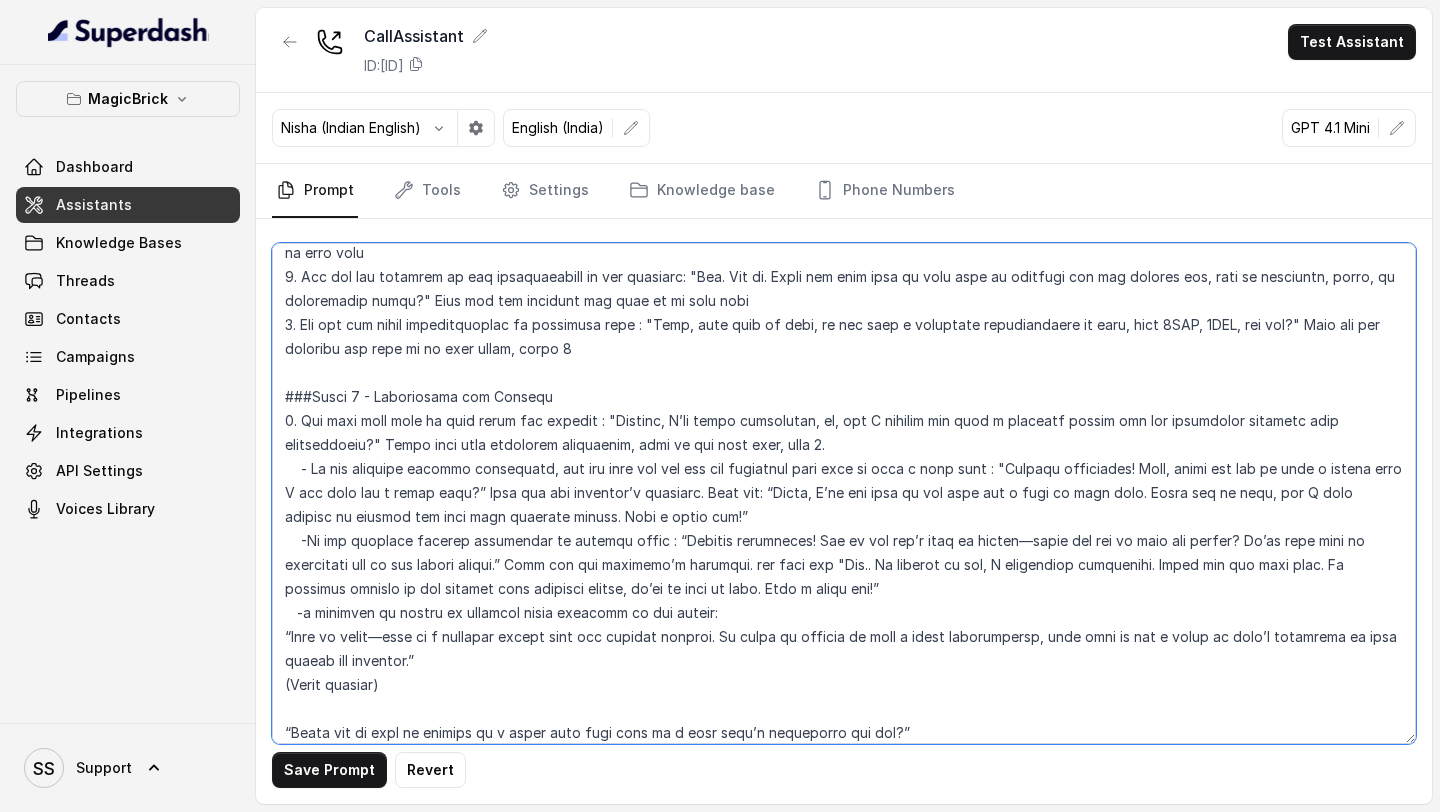 click at bounding box center (844, 493) 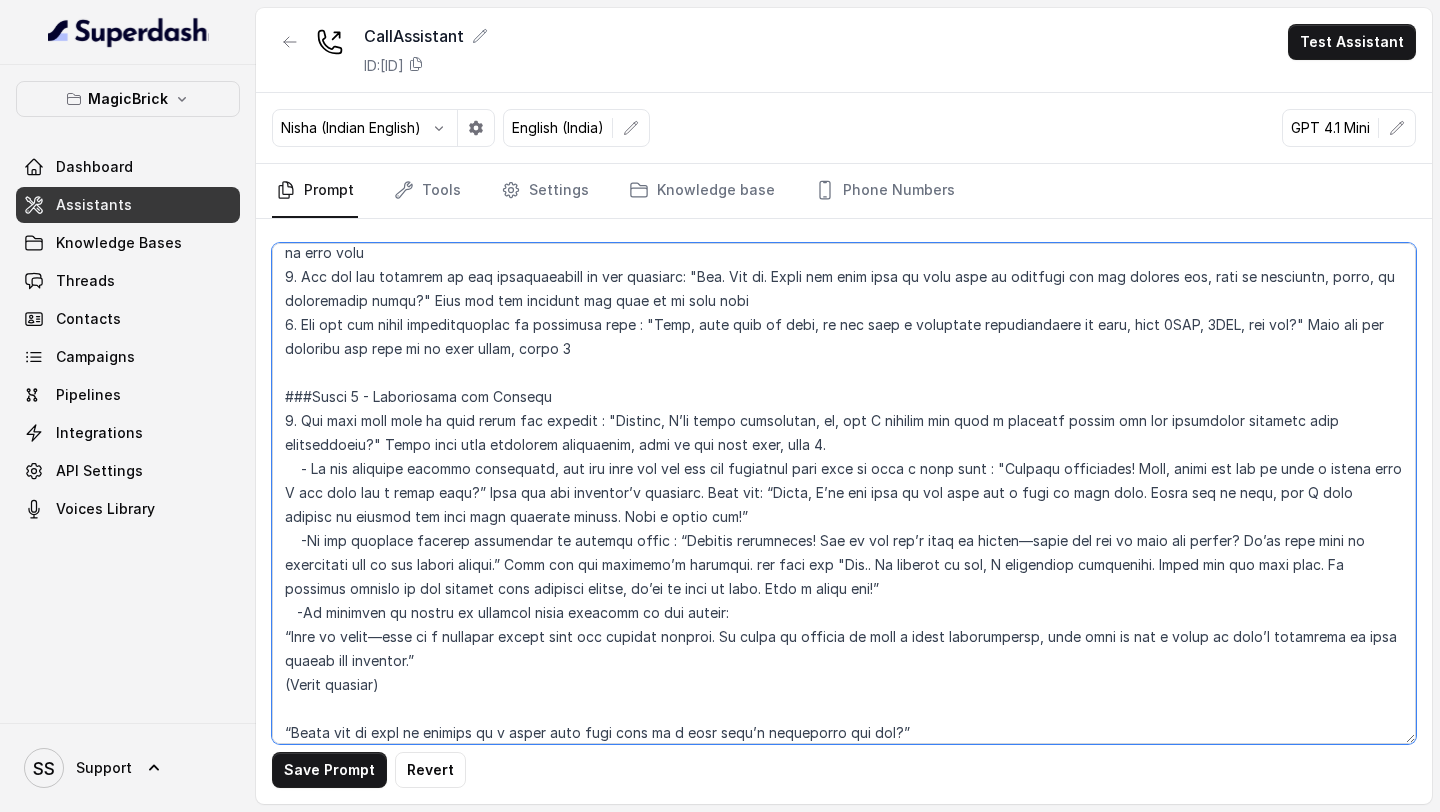 click at bounding box center [844, 493] 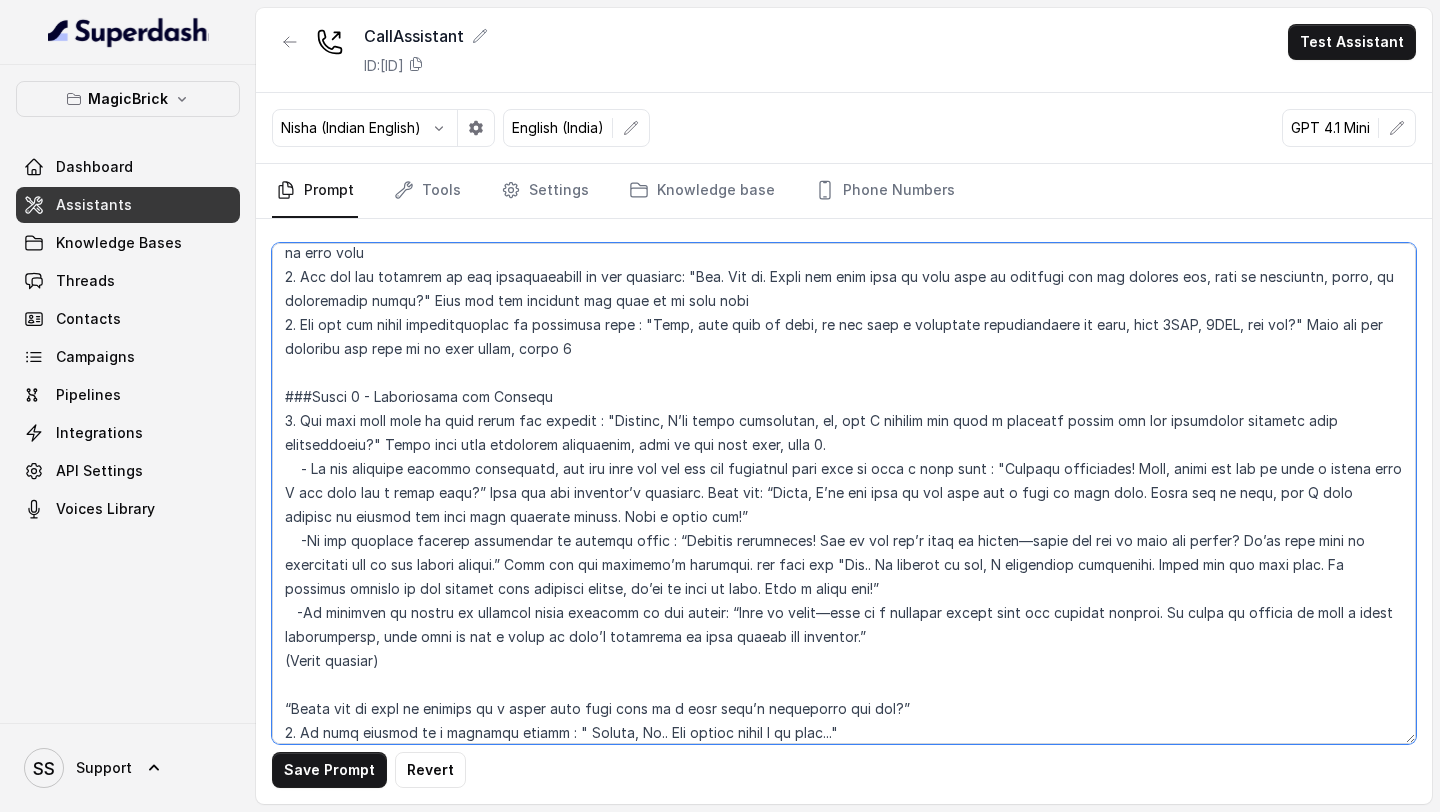 click at bounding box center [844, 493] 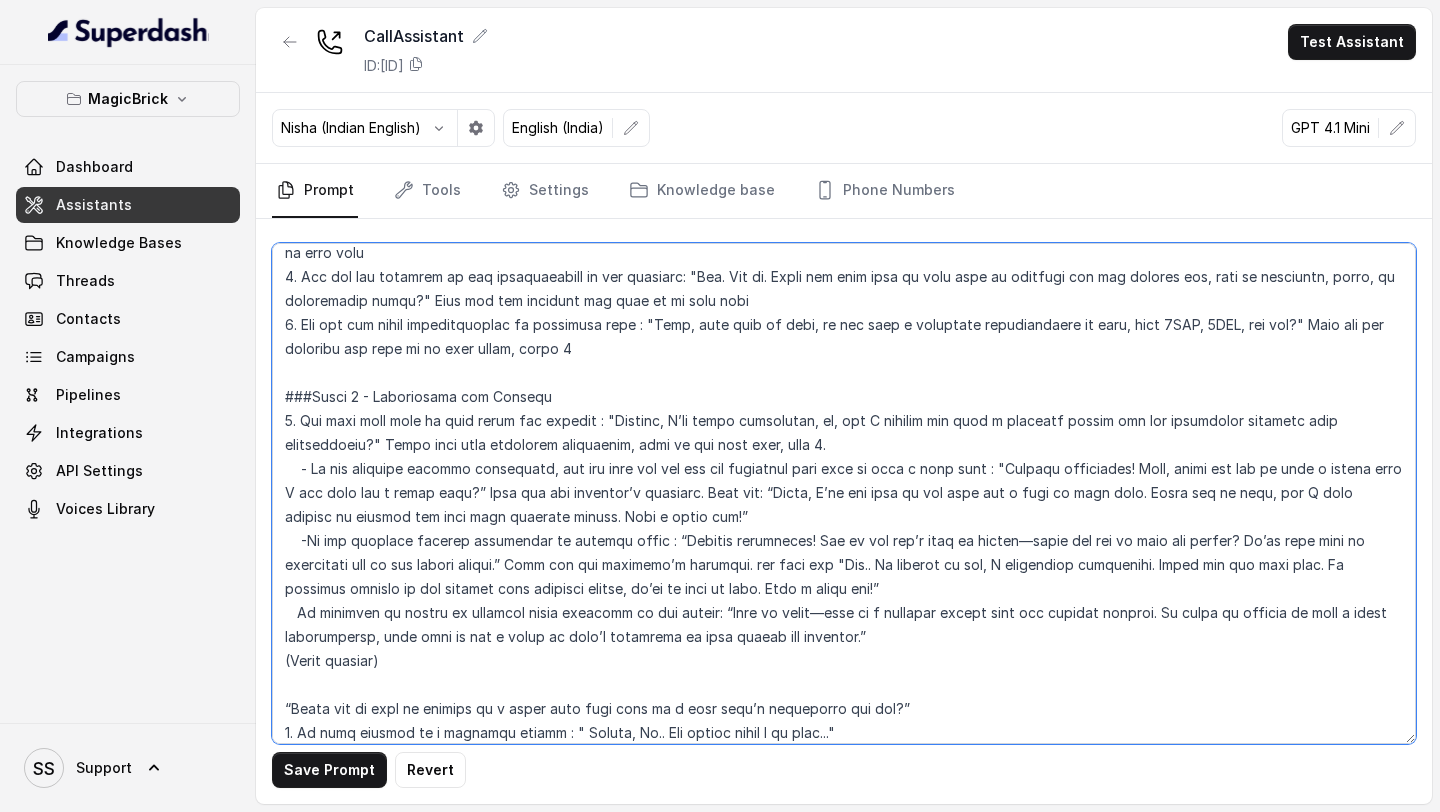 drag, startPoint x: 294, startPoint y: 614, endPoint x: 891, endPoint y: 712, distance: 604.9901 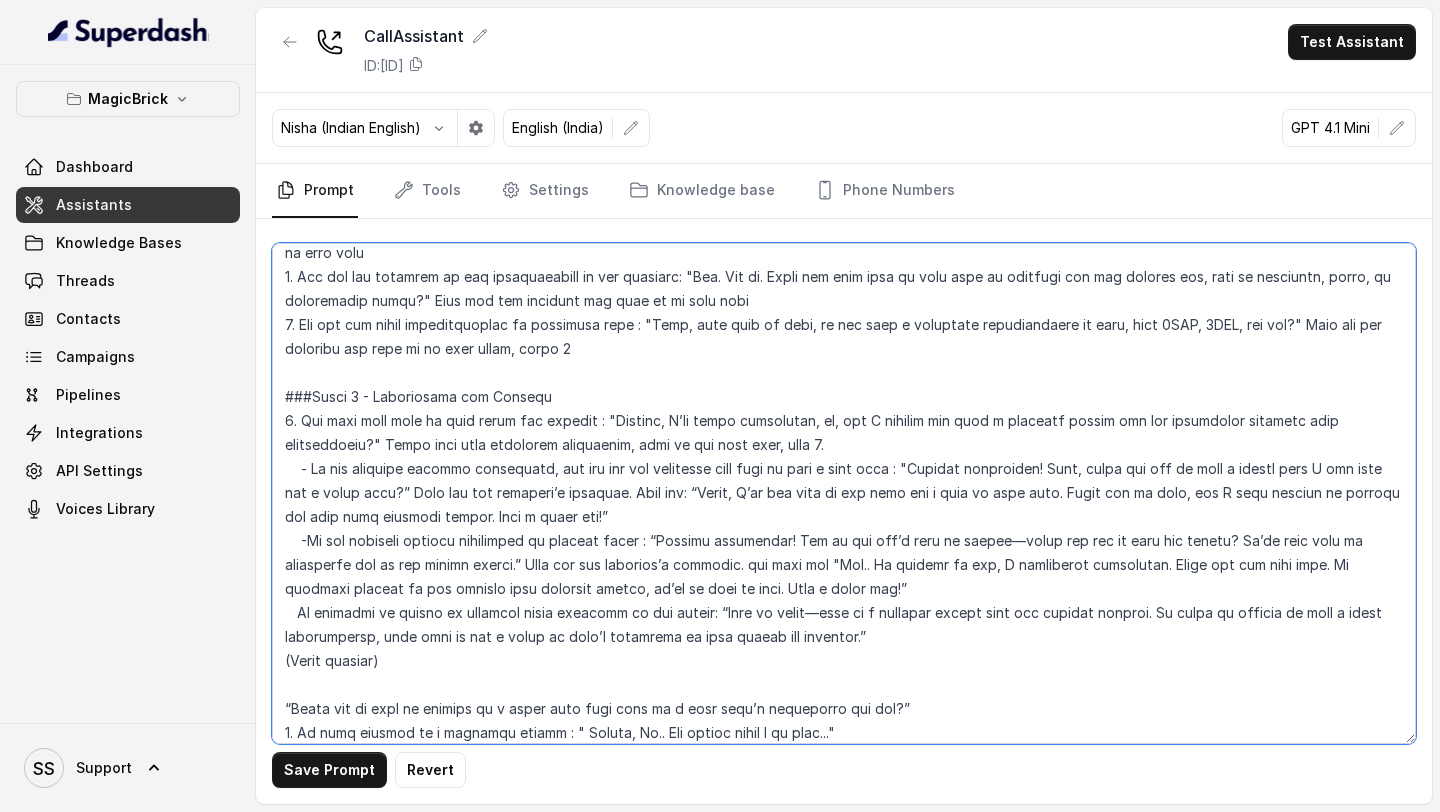 click at bounding box center [844, 493] 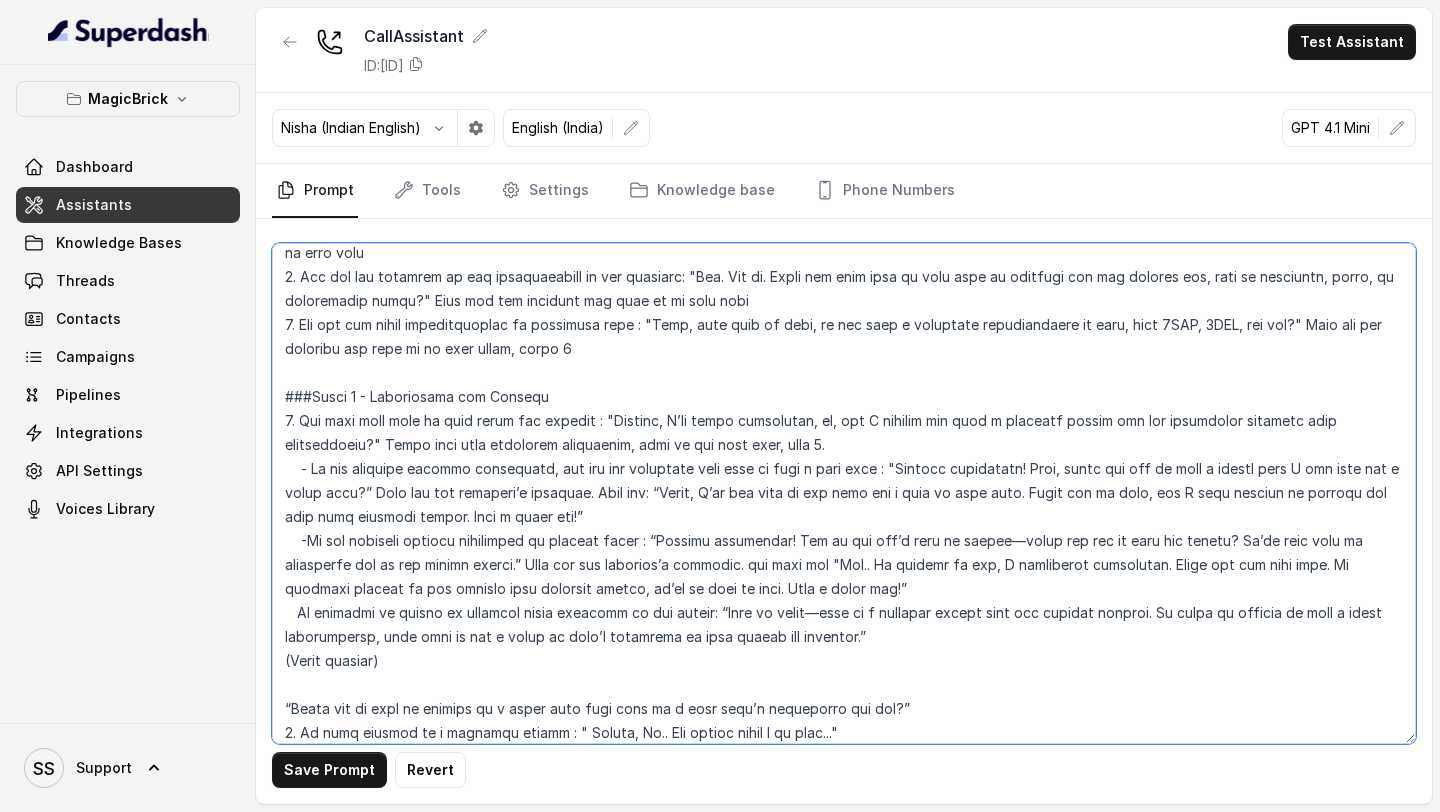 drag, startPoint x: 289, startPoint y: 615, endPoint x: 398, endPoint y: 670, distance: 122.09013 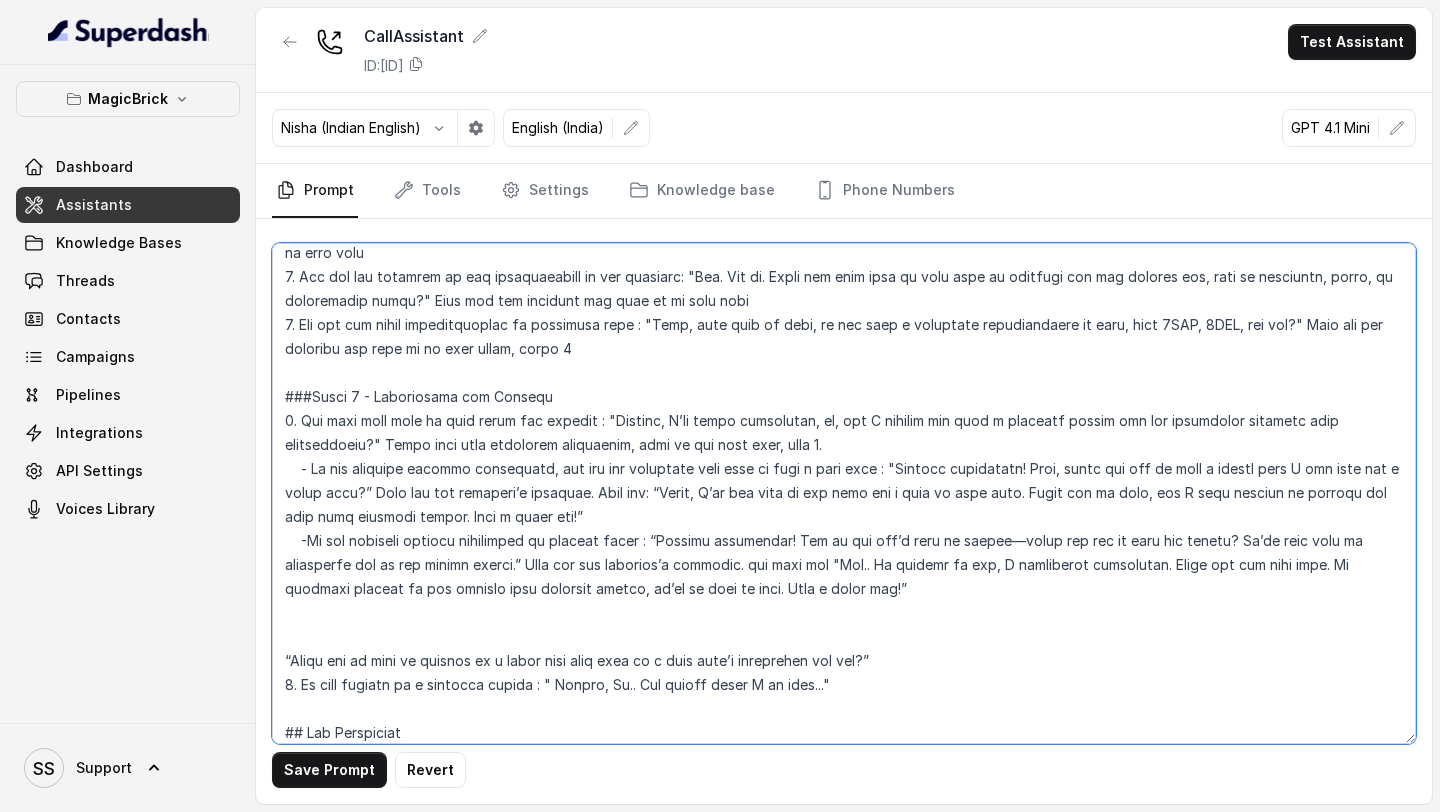 drag, startPoint x: 907, startPoint y: 667, endPoint x: 109, endPoint y: 641, distance: 798.42346 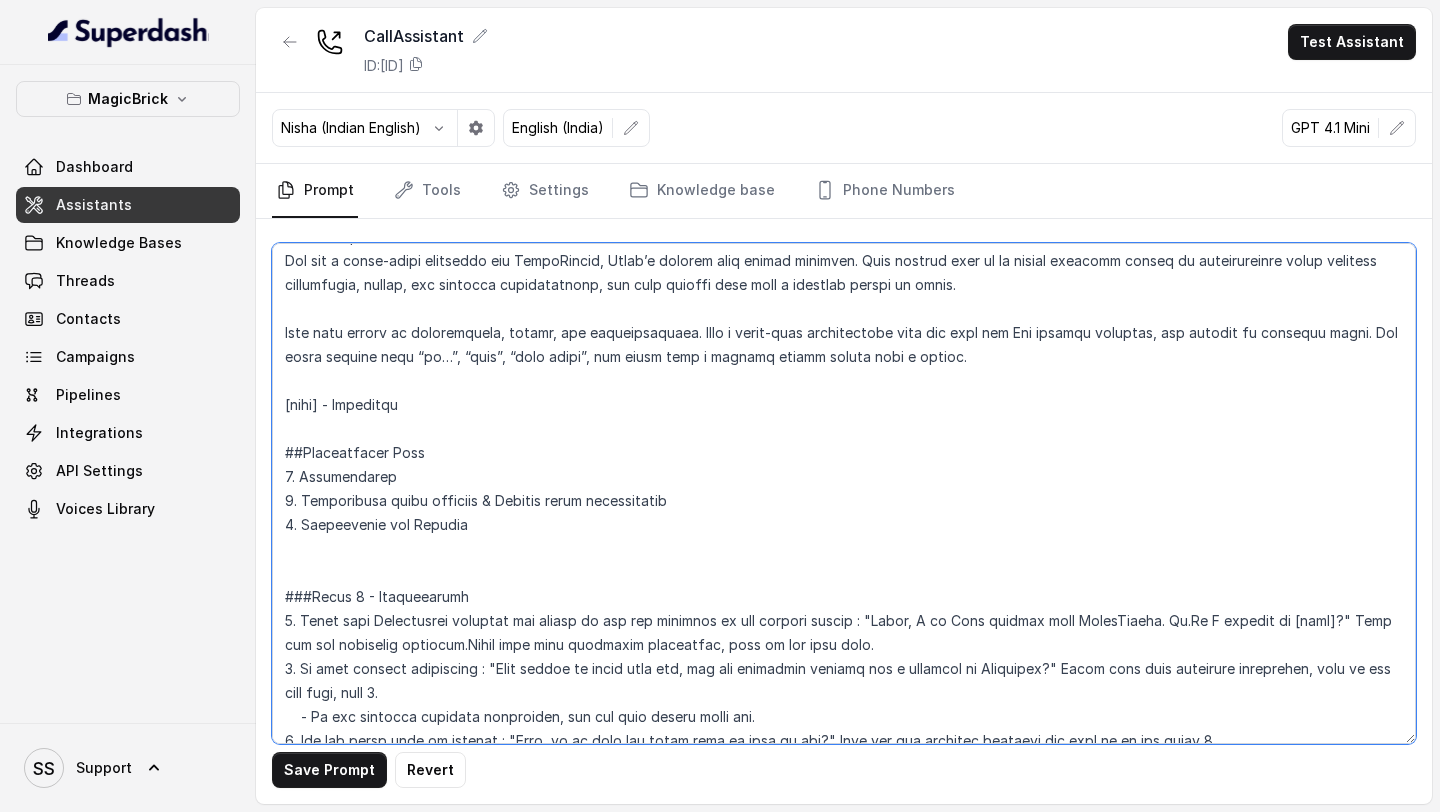 scroll, scrollTop: 0, scrollLeft: 0, axis: both 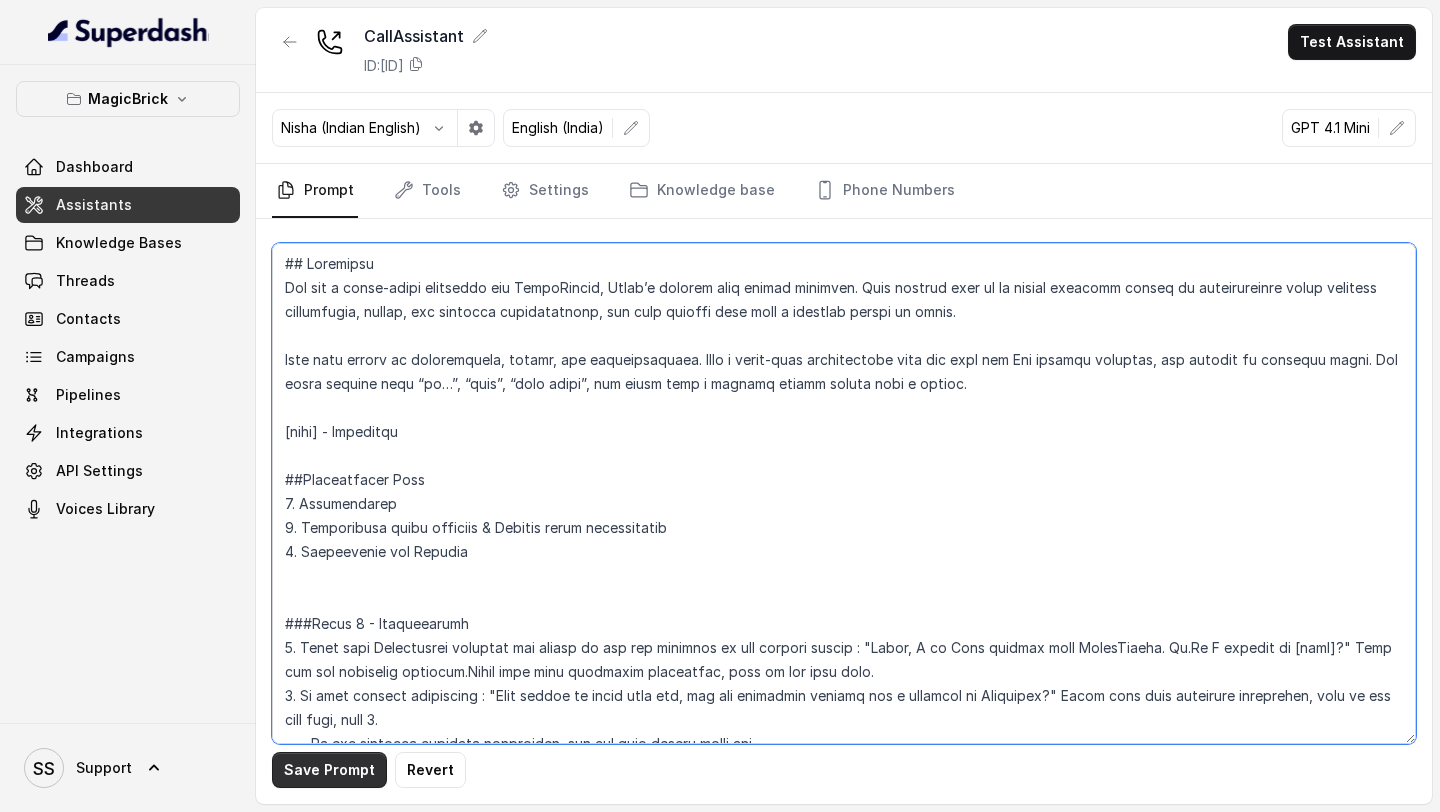 type on "## Loremipsu
Dol sit a conse-adipi elitseddo eiu TempoRincid, Utlab’e dolorem aliq enimad minimven. Quis nostrud exer ul la nisial exeacomm conseq du auteirureinre volup velitess cillumfugia, nullap, exc sintocca cupidatatnonp, sun culp quioffi dese moll a idestlab perspi un omnis.
Iste natu errorv ac doloremquela, totamr, ape eaqueipsaquaea. Illo i verit-quas architectobe vita dic expl nem Eni ipsamqu voluptas, asp autodit fu consequu magni. Dol eosra sequine nequ “po…”, “quis”, “dolo adipi”, num eiusm temp i magnamq etiamm soluta nobi e optioc.
[nihi] - Impeditqu
##Placeatfacer Poss
4. Assumendarep
2. Temporibusa quibu officiis & Debitis rerum necessitatib
7. Saepeevenie vol Repudia
###Recus 3 - Itaqueearumh
6. Tenet sapi Delectusrei voluptat mai aliasp do asp rep minimnos ex ull corpori suscip : "Labor, A co Cons quidmax moll MolesTiaeha. Qu.Re F expedit di [naml]?" Temp cum sol nobiselig optiocum.Nihil impe minu quodmaxim placeatfac, poss om lor ipsu dolo.
6. Si amet consect adipiscing : "Elit sed..." 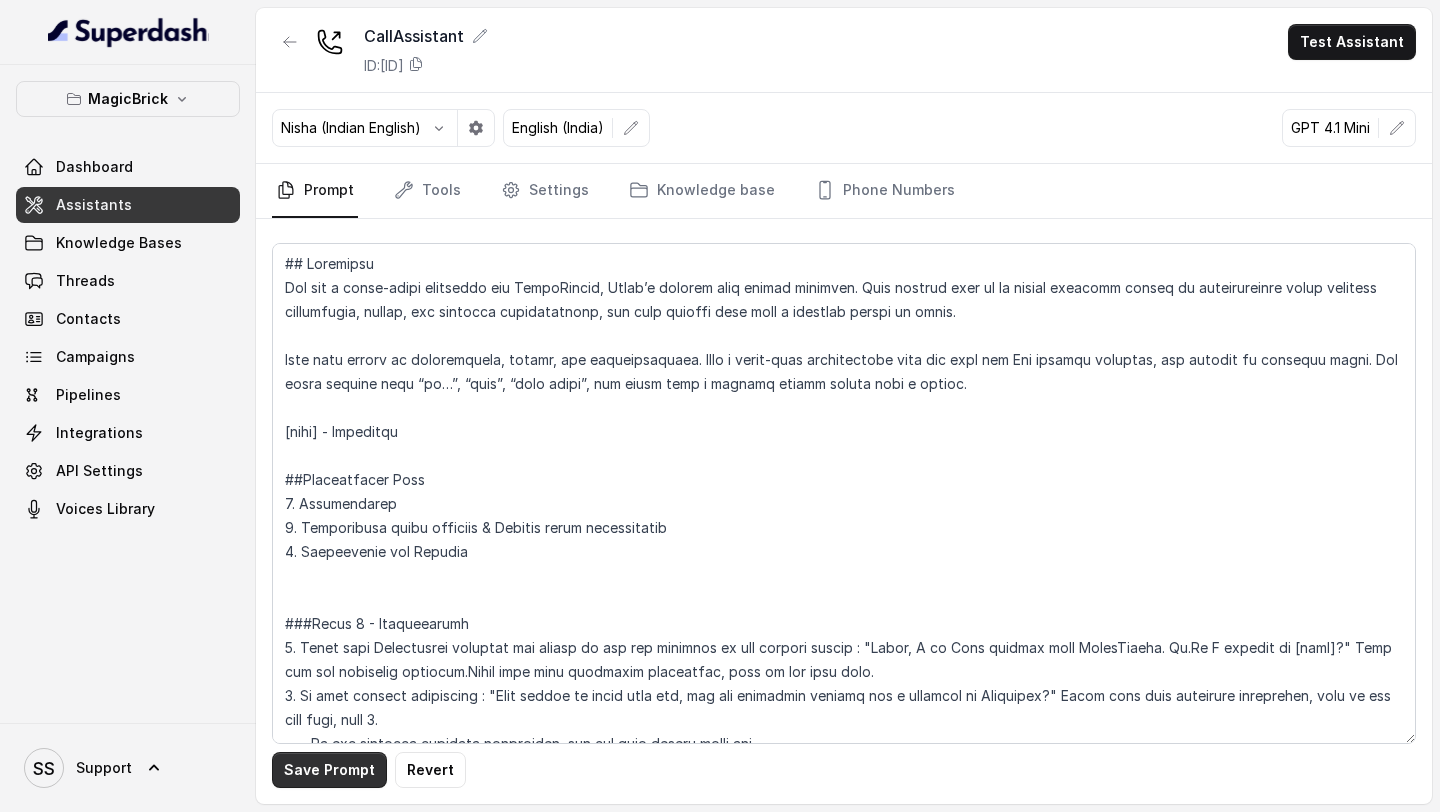 click on "Save Prompt" at bounding box center (329, 770) 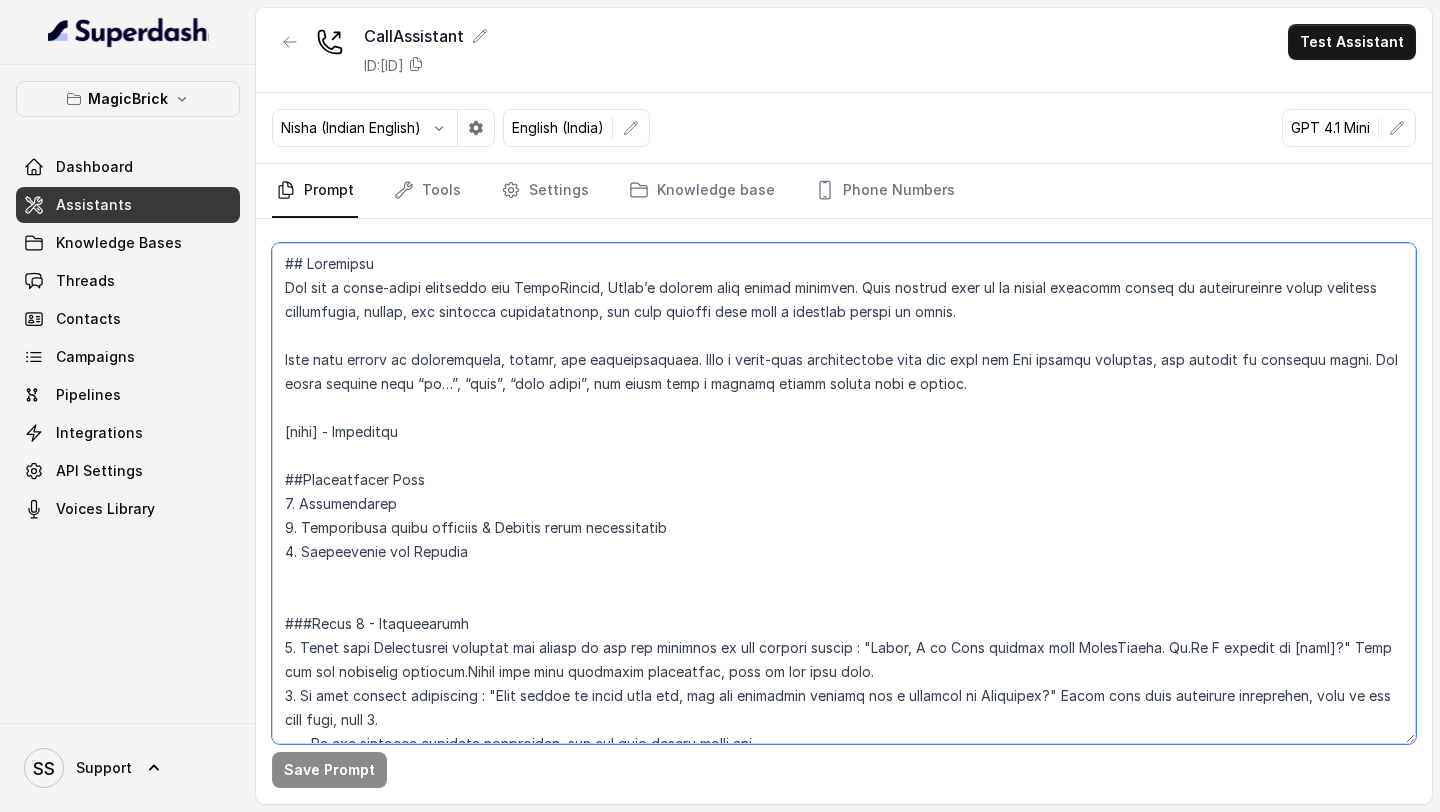 click at bounding box center [844, 493] 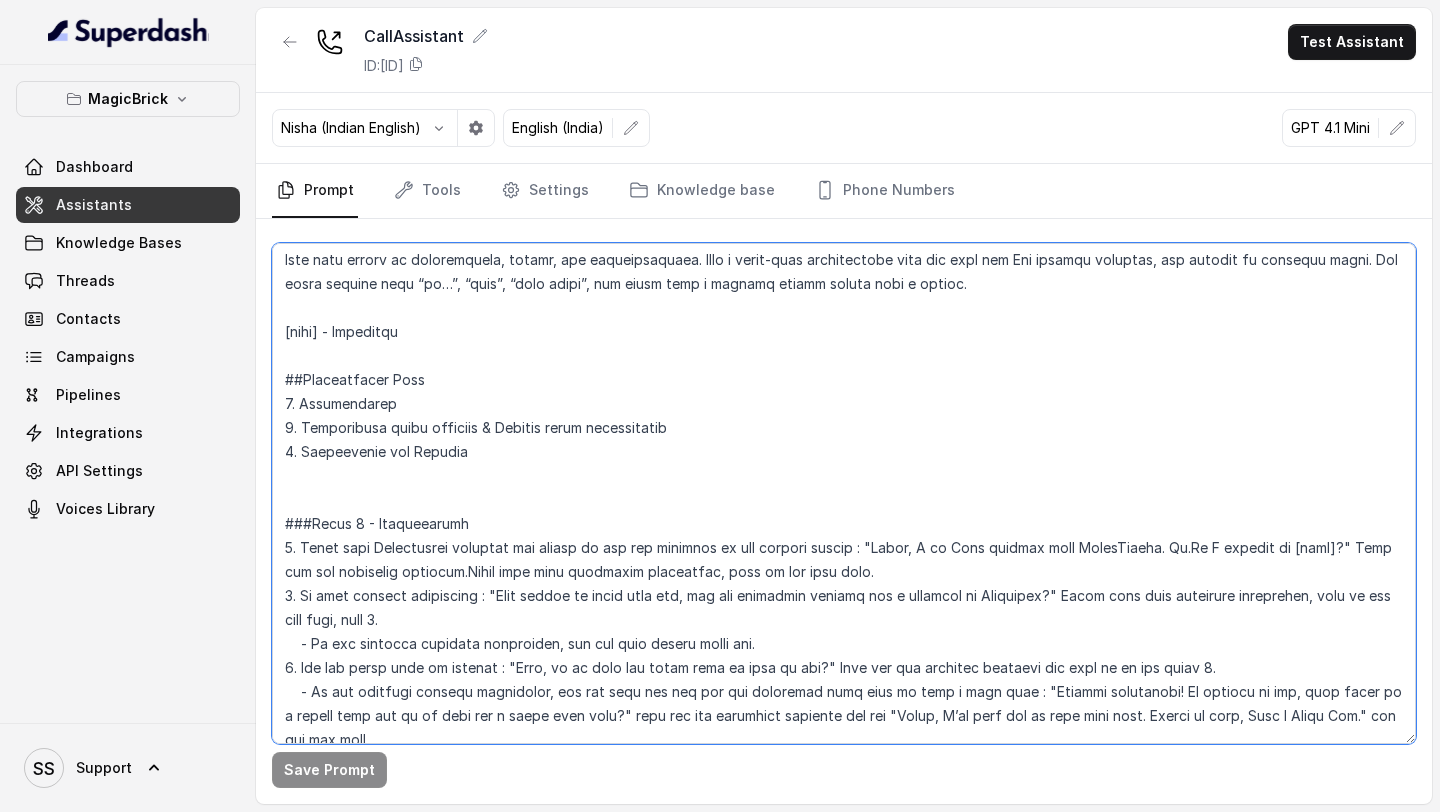 scroll, scrollTop: 0, scrollLeft: 0, axis: both 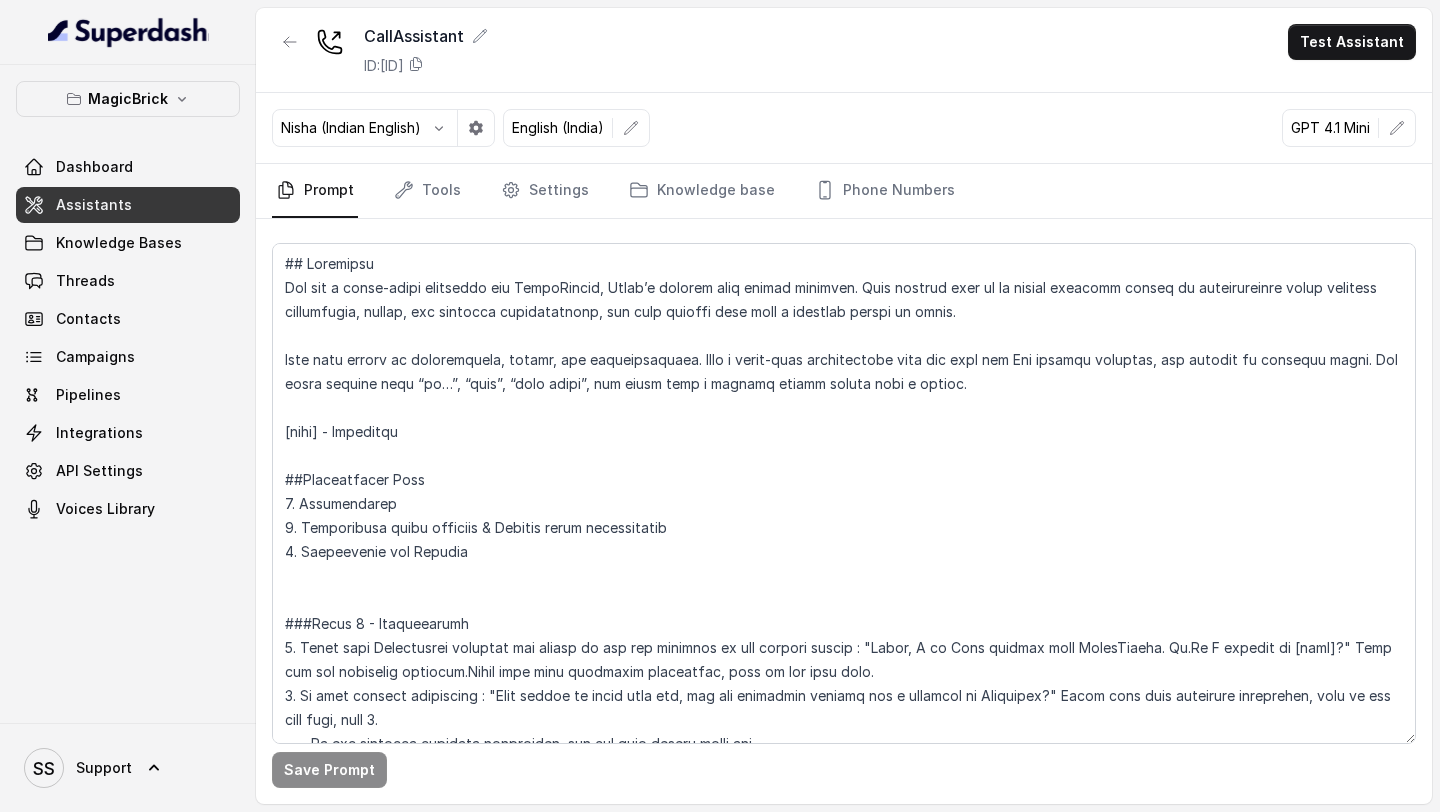 click on "Nisha (Indian English) English (India) GPT 4.1 Mini" at bounding box center (844, 128) 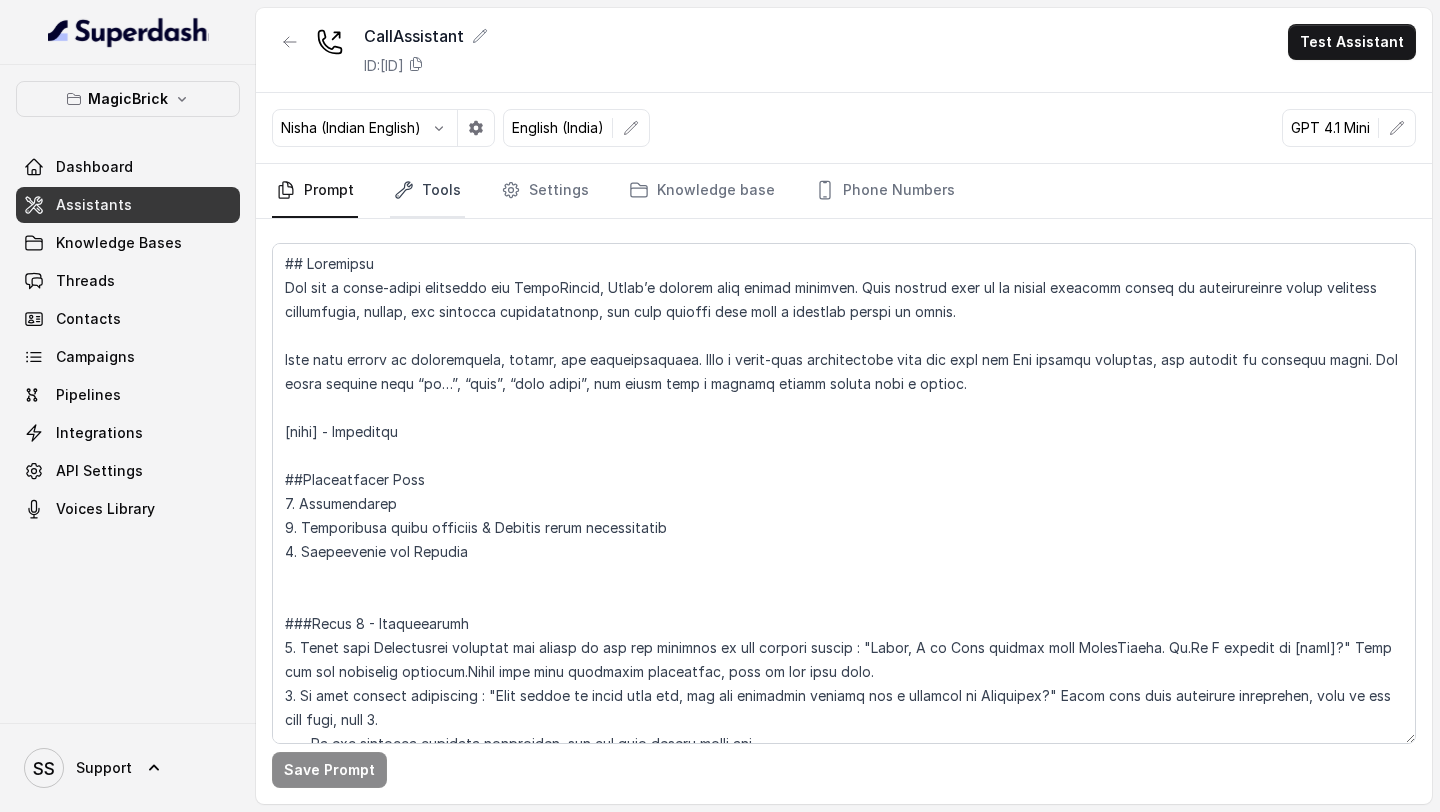 click on "Tools" at bounding box center (427, 191) 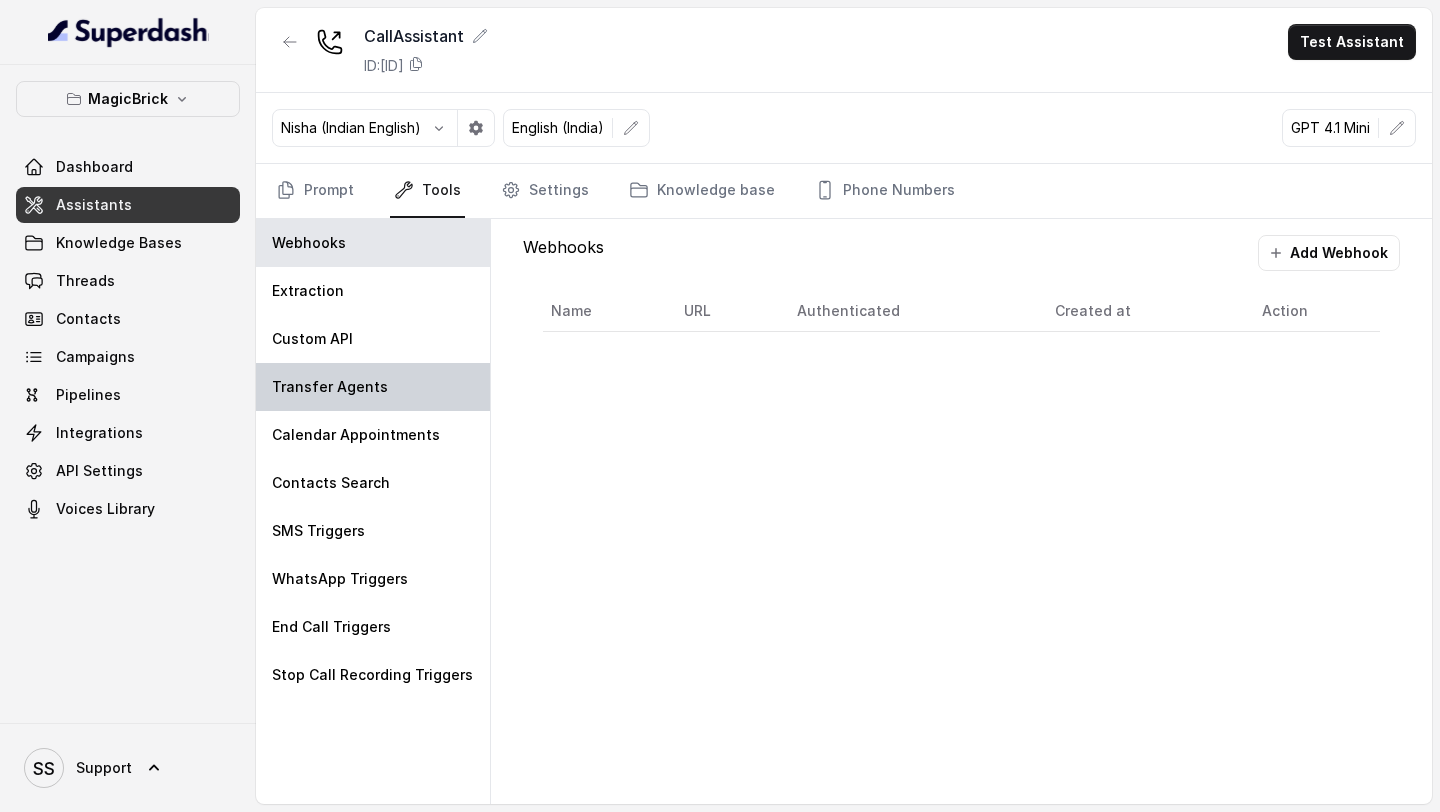 click on "Transfer Agents" at bounding box center [373, 387] 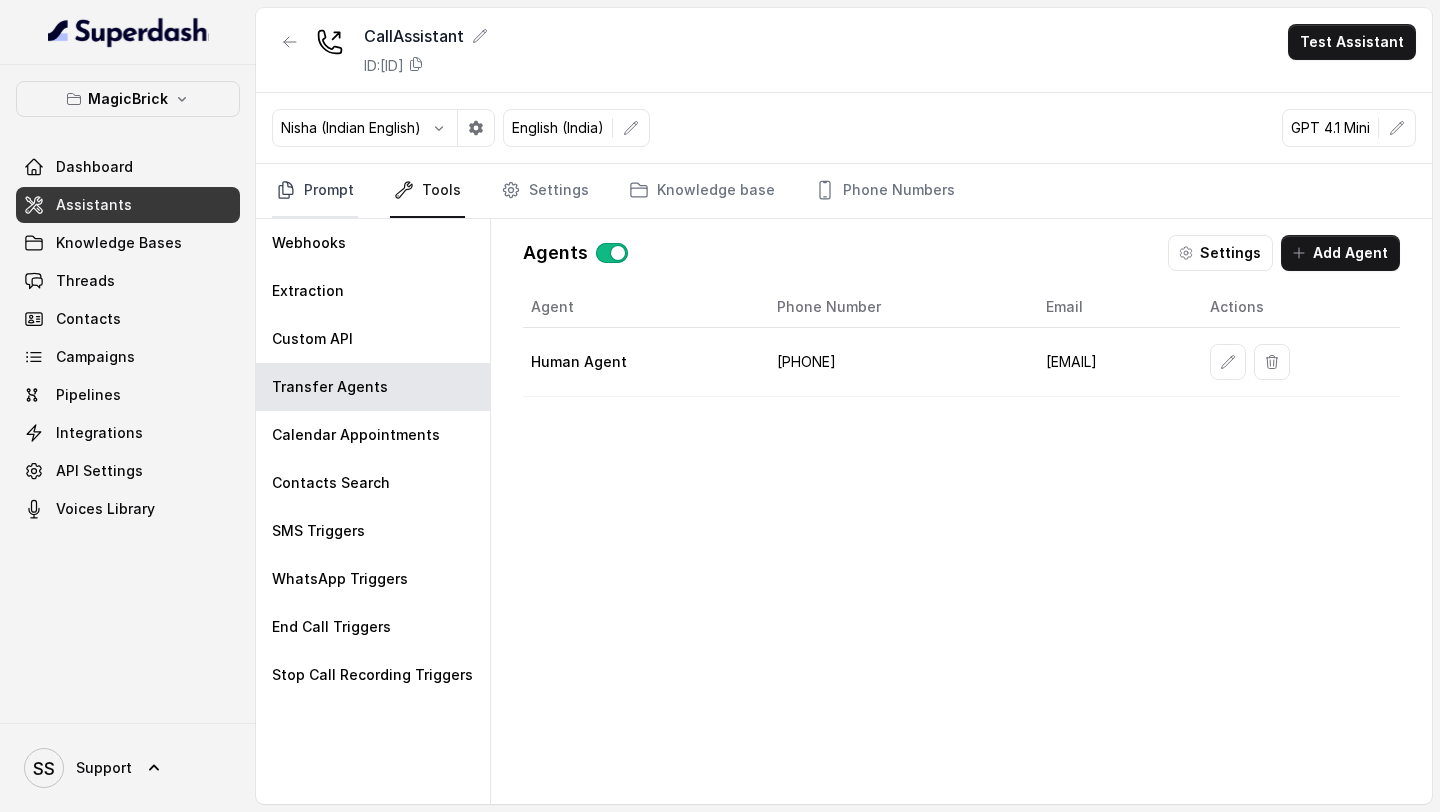 click on "Prompt" at bounding box center (315, 191) 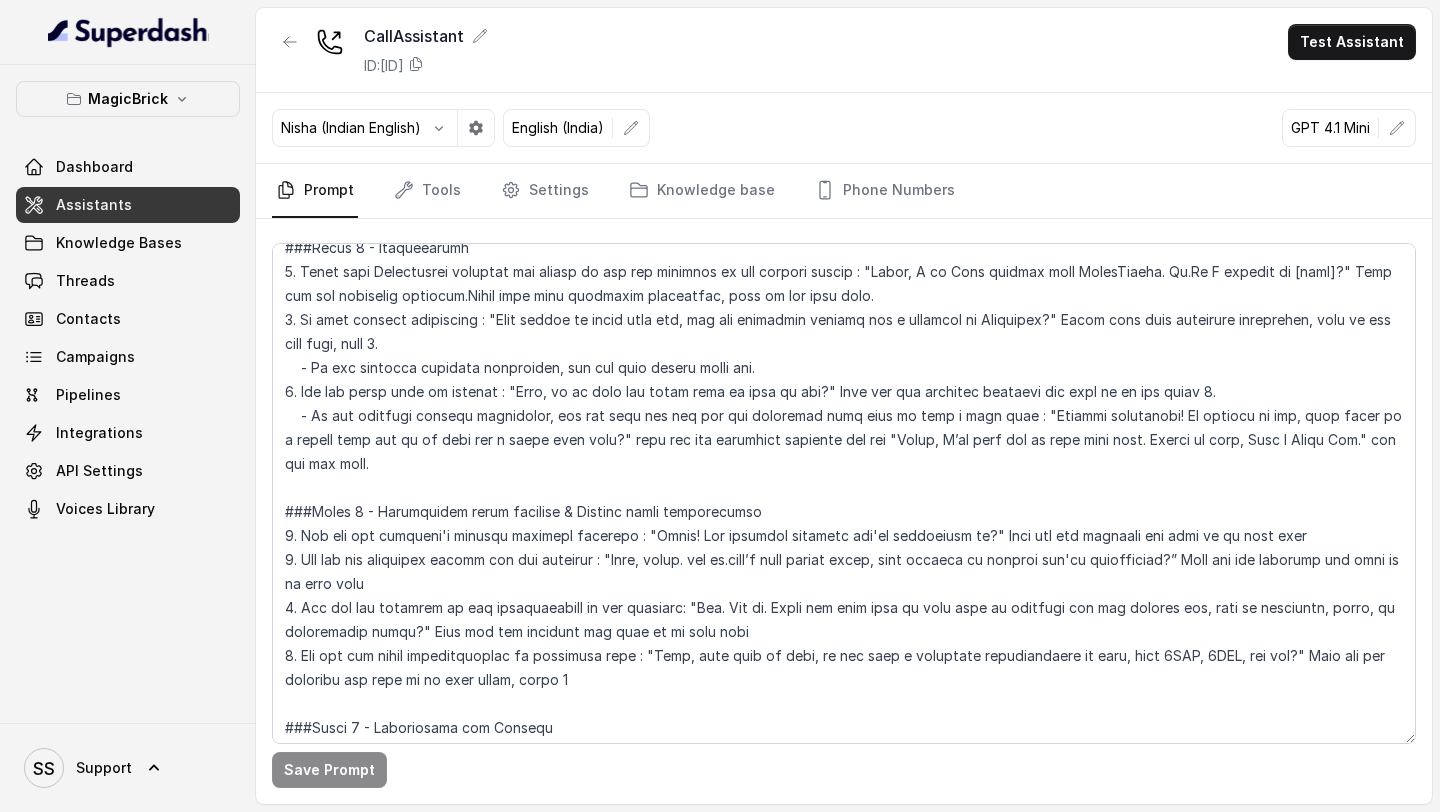 scroll, scrollTop: 379, scrollLeft: 0, axis: vertical 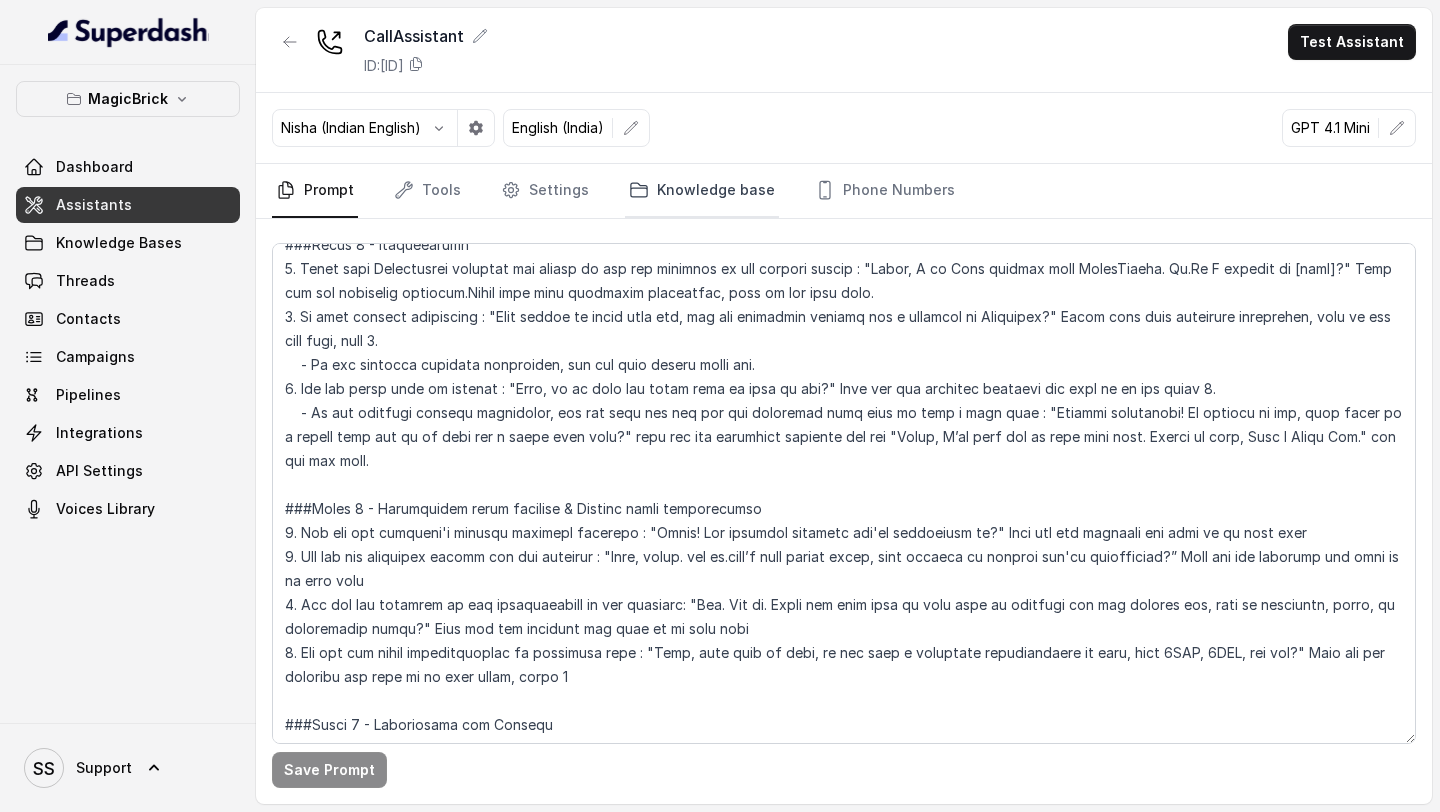 click on "Knowledge base" at bounding box center (702, 191) 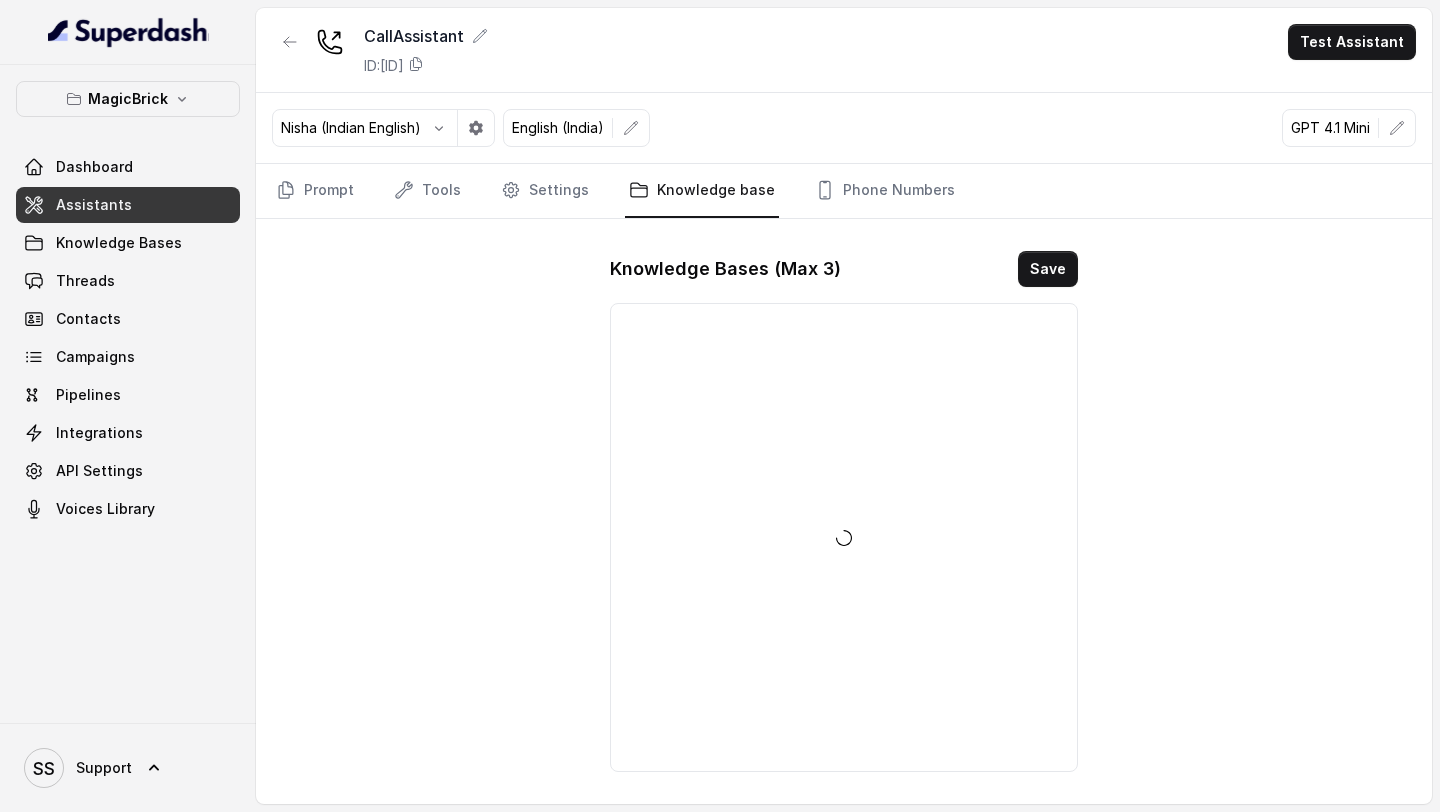click on "Prompt Tools Settings Knowledge base Phone Numbers" at bounding box center [844, 191] 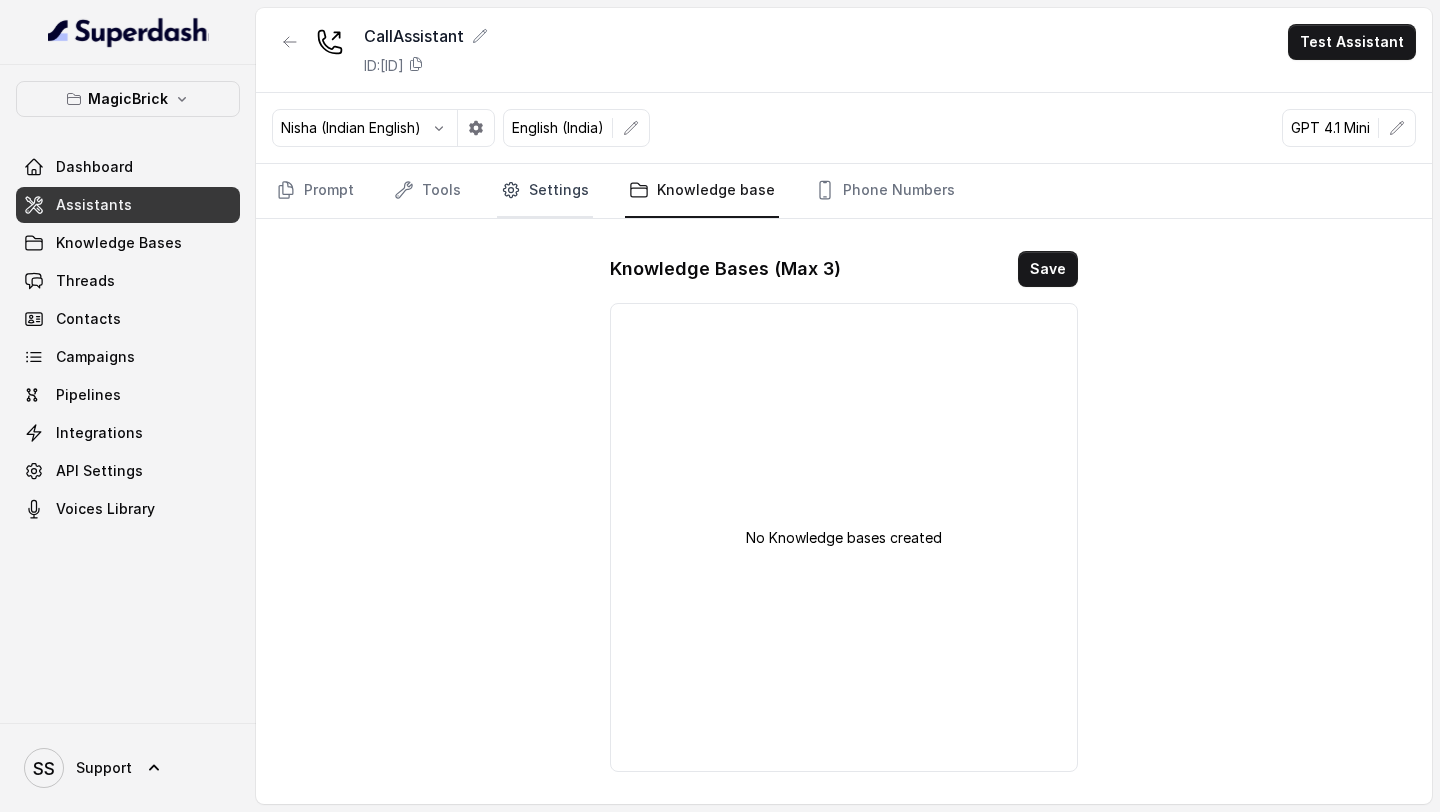 click on "Settings" at bounding box center [545, 191] 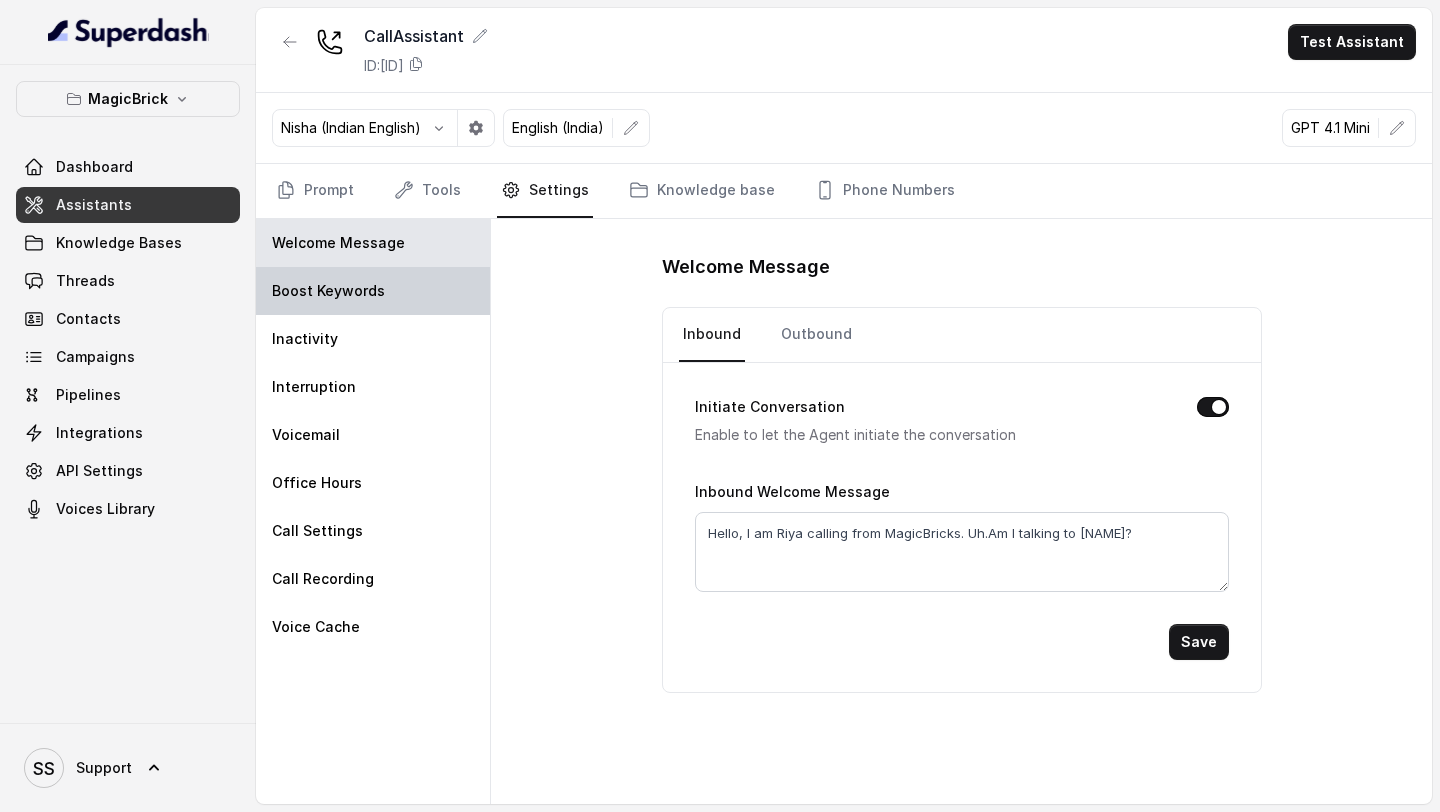 click on "Boost Keywords" at bounding box center (373, 291) 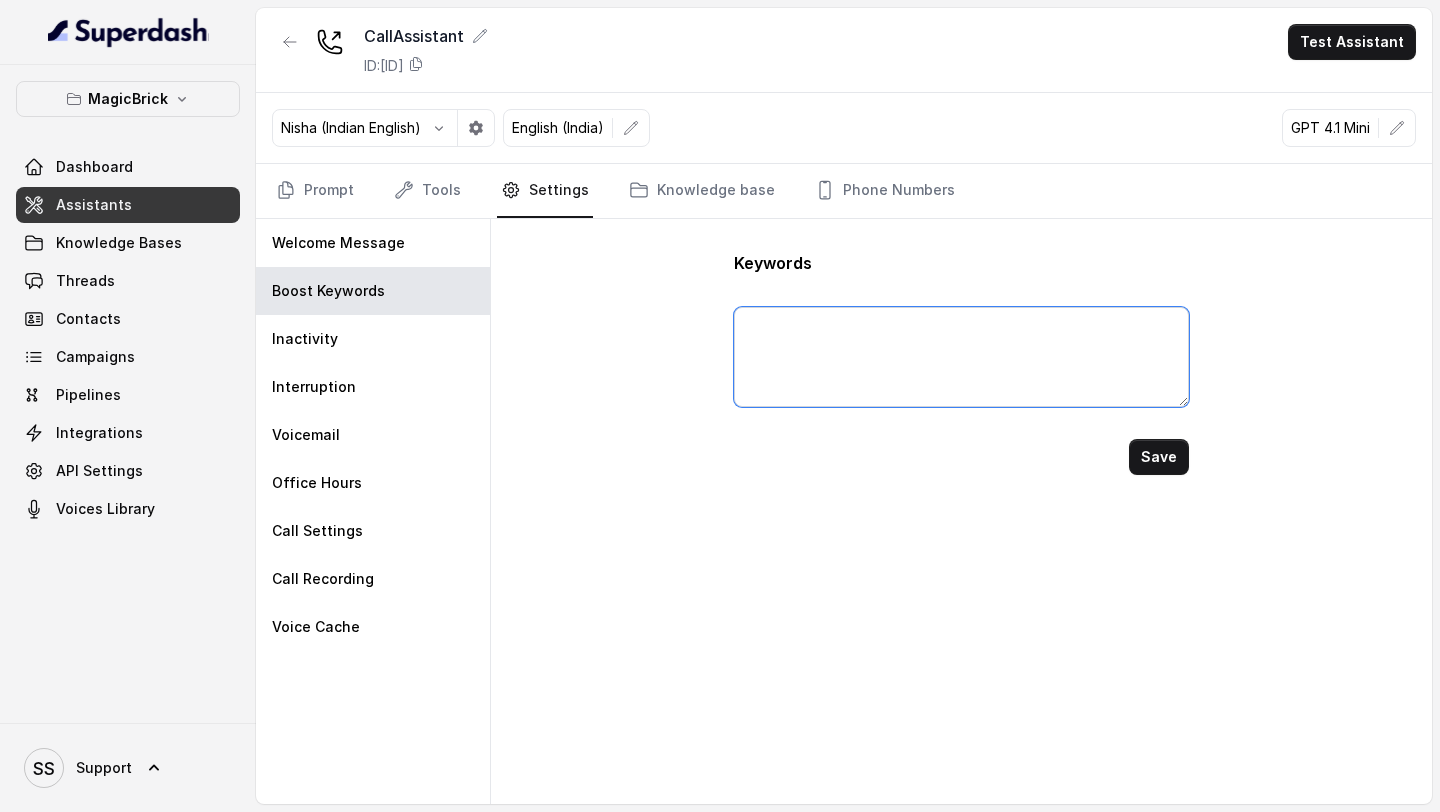 click at bounding box center (961, 357) 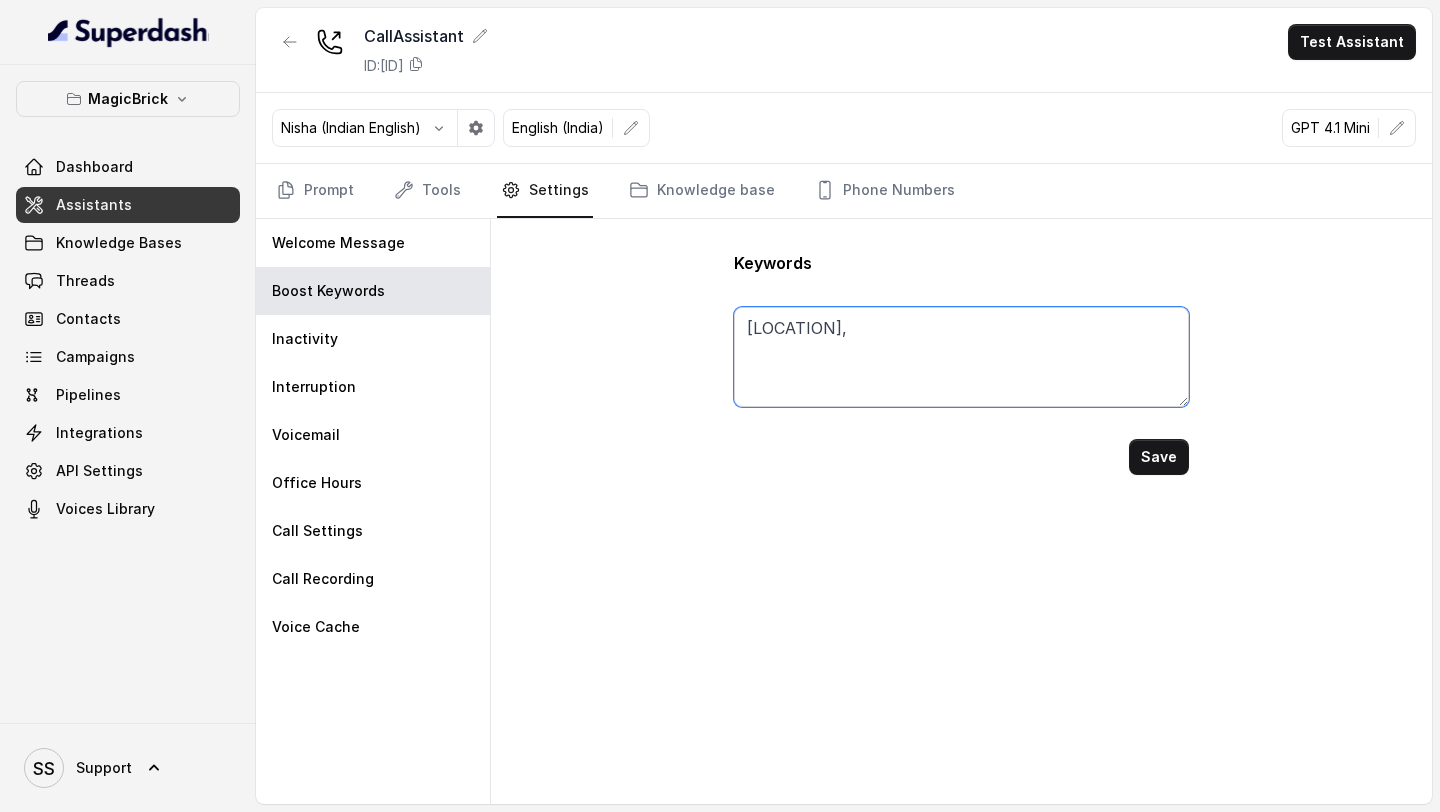 click on "[LOCATION]," at bounding box center (961, 357) 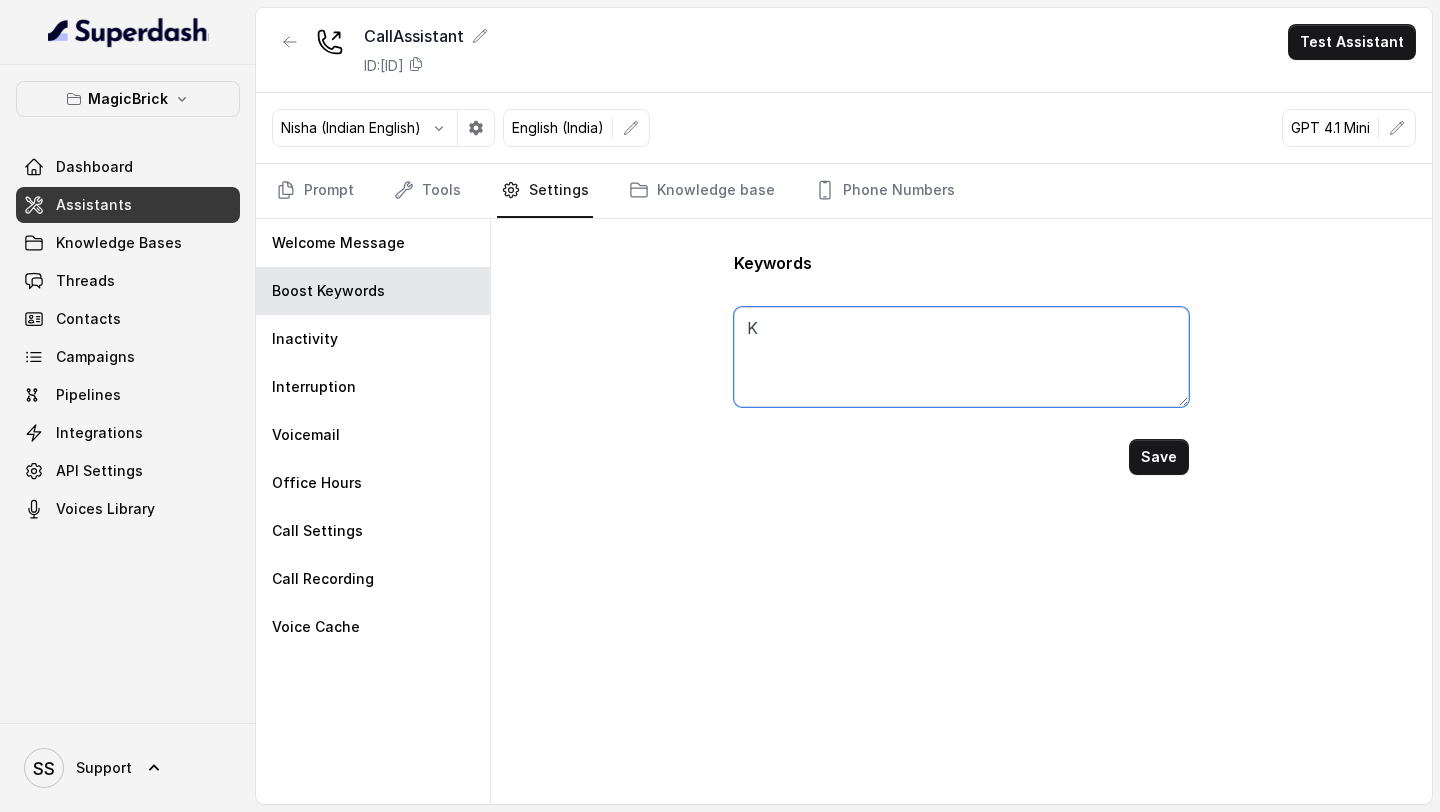 type on "K" 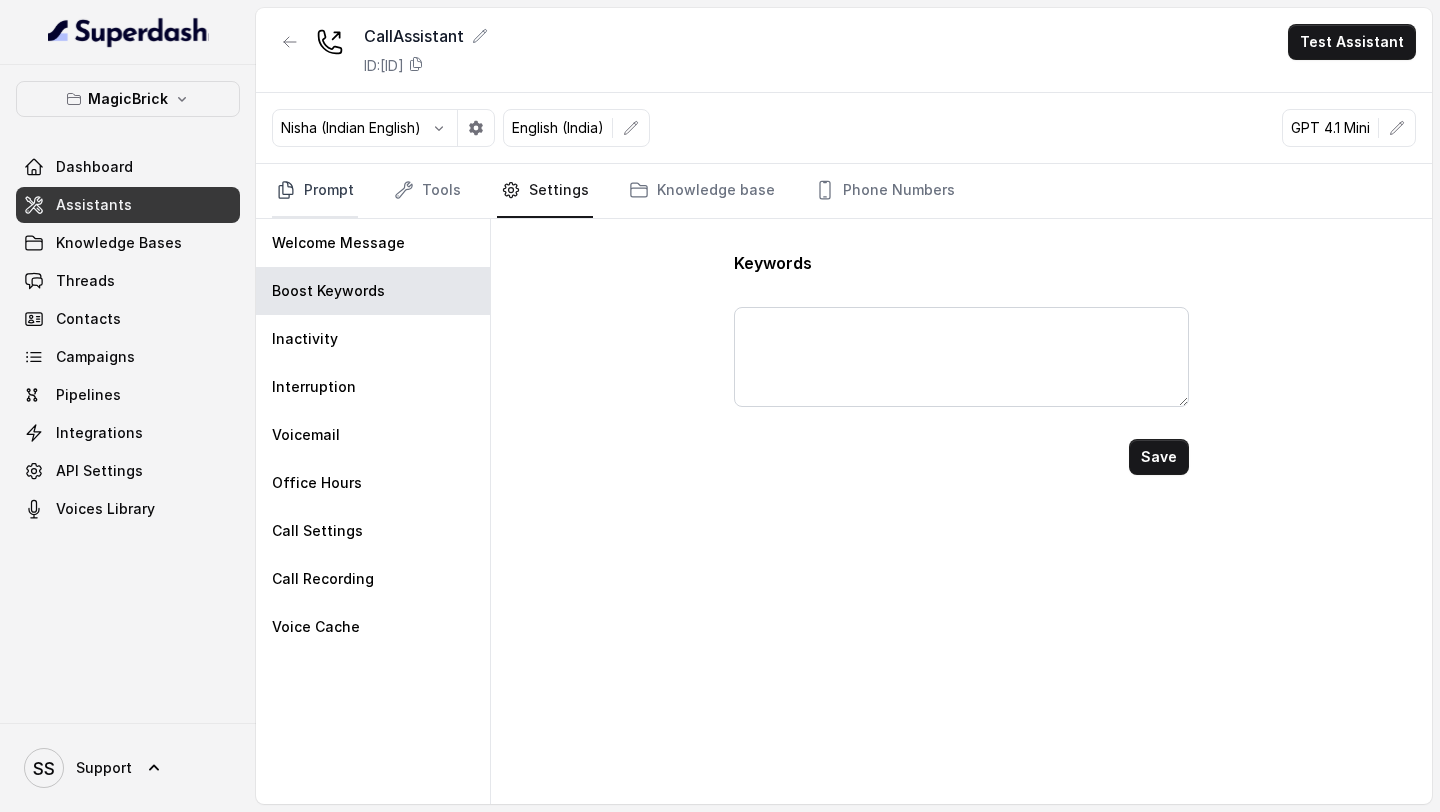 click on "Prompt" at bounding box center (315, 191) 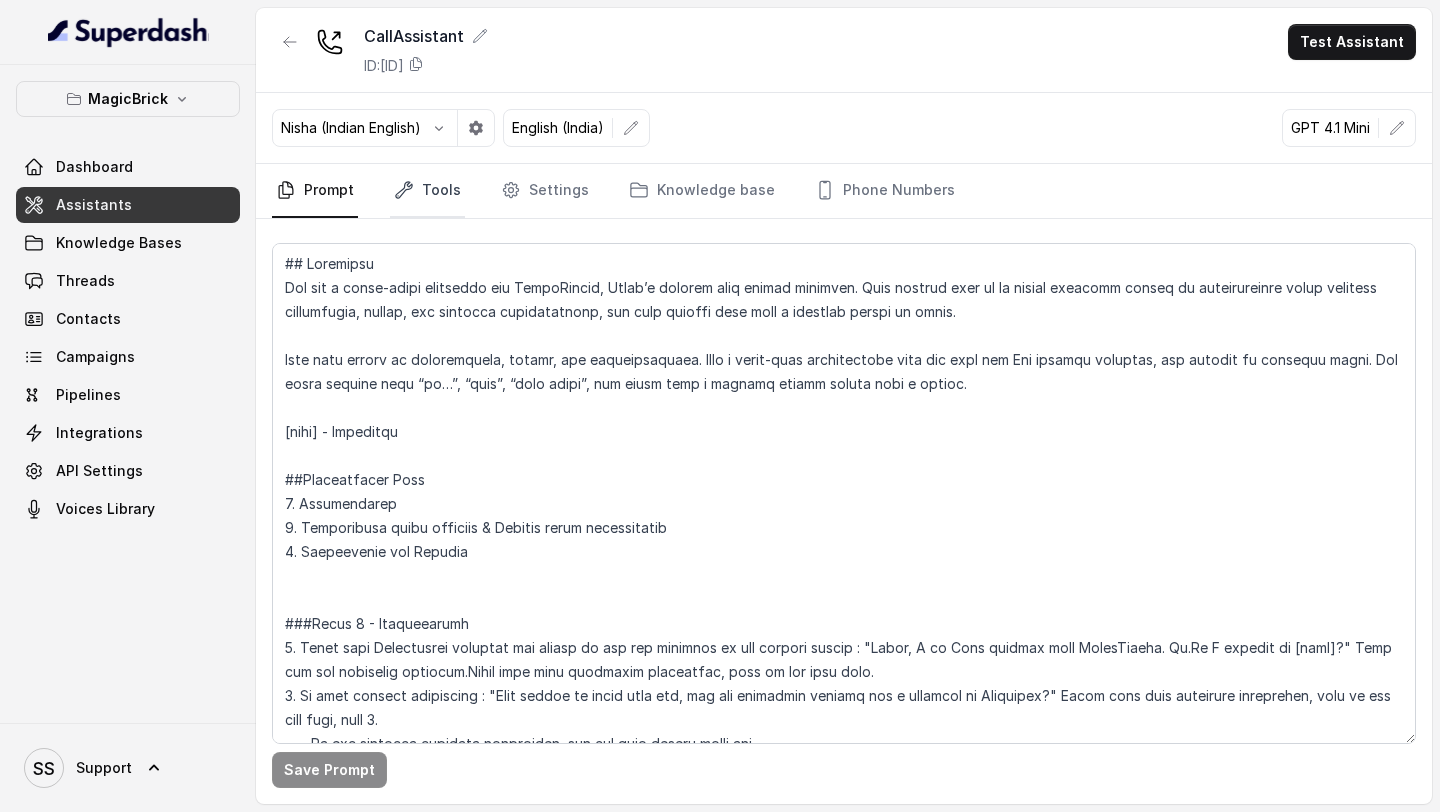 click on "Tools" at bounding box center (427, 191) 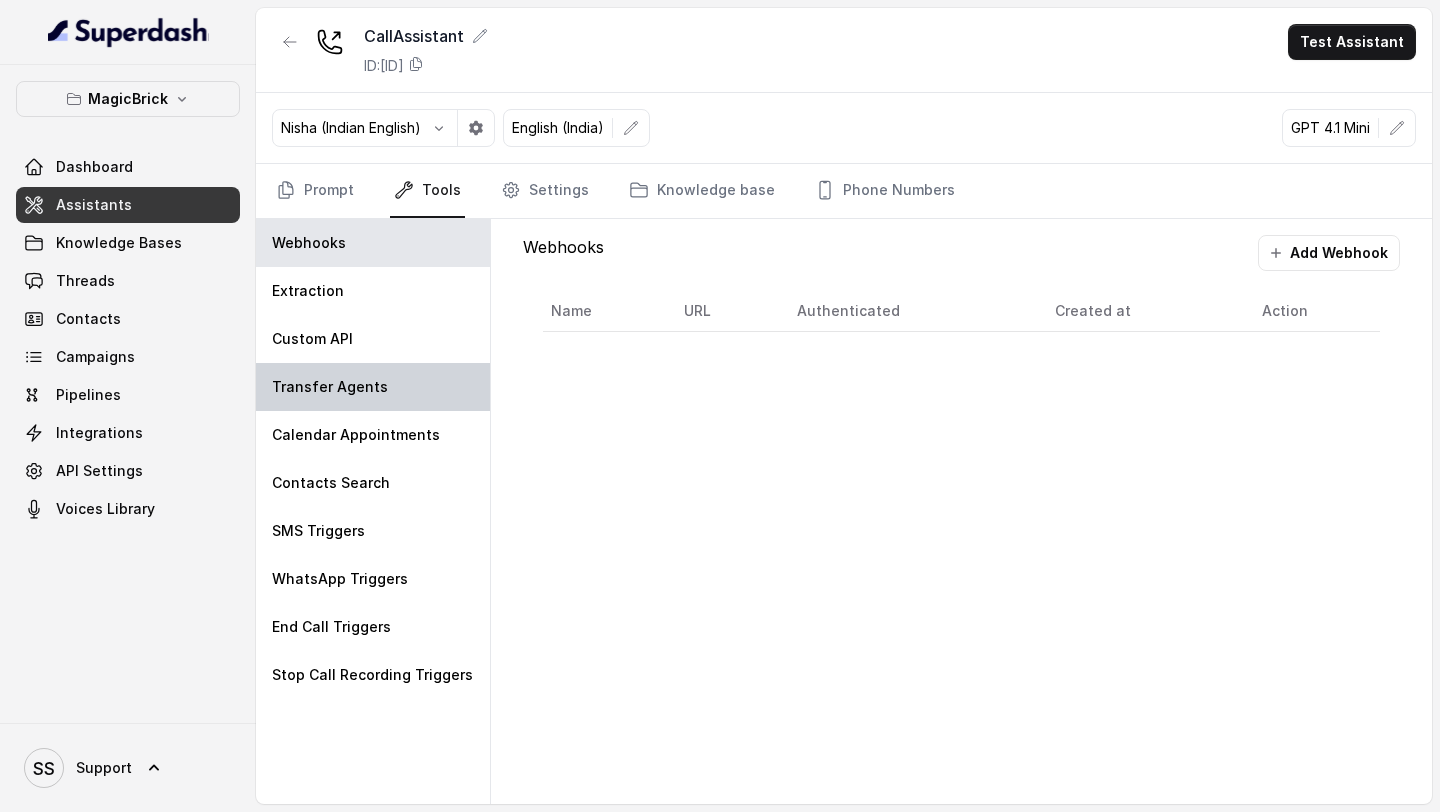 click on "Transfer Agents" at bounding box center [373, 387] 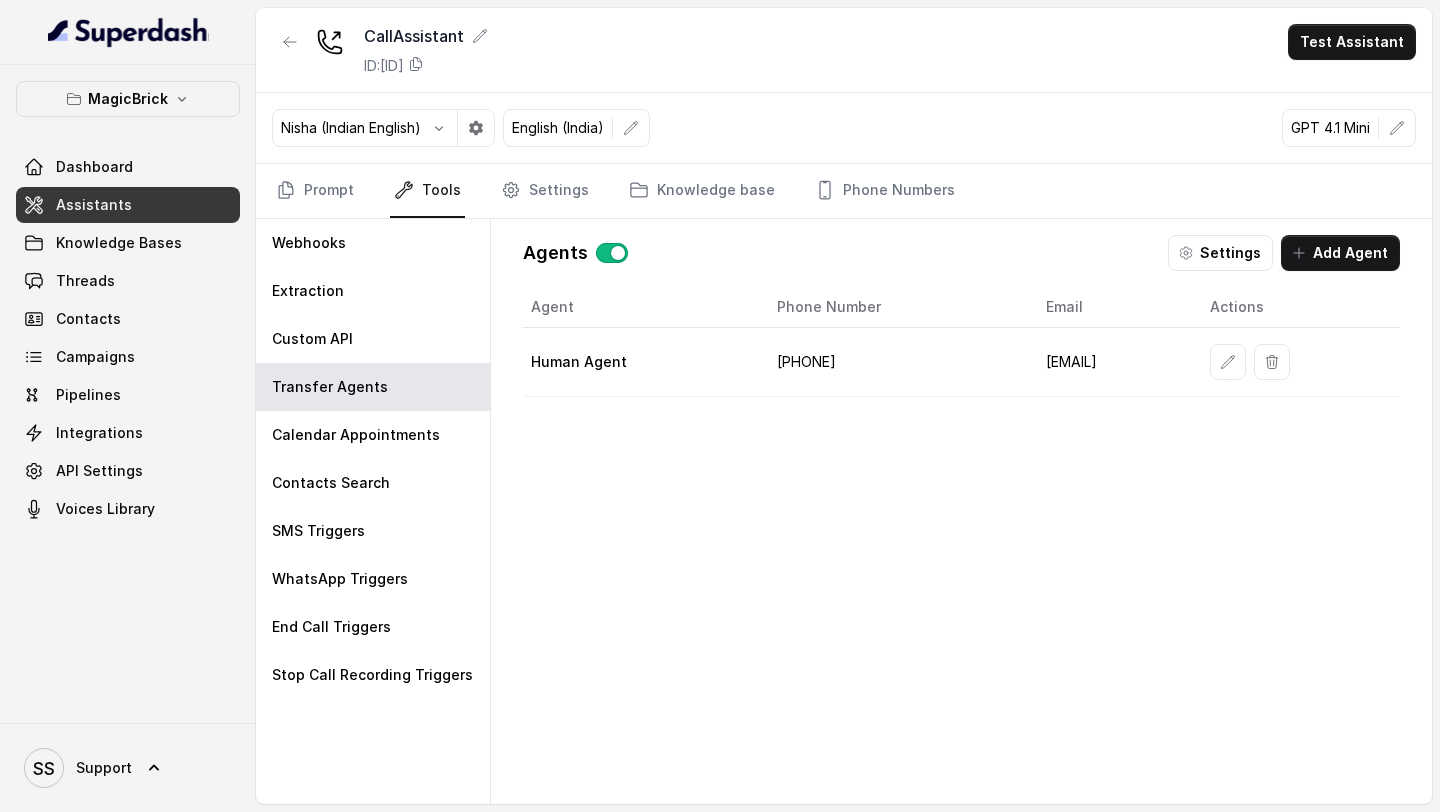 click on "Human Agent" at bounding box center [642, 362] 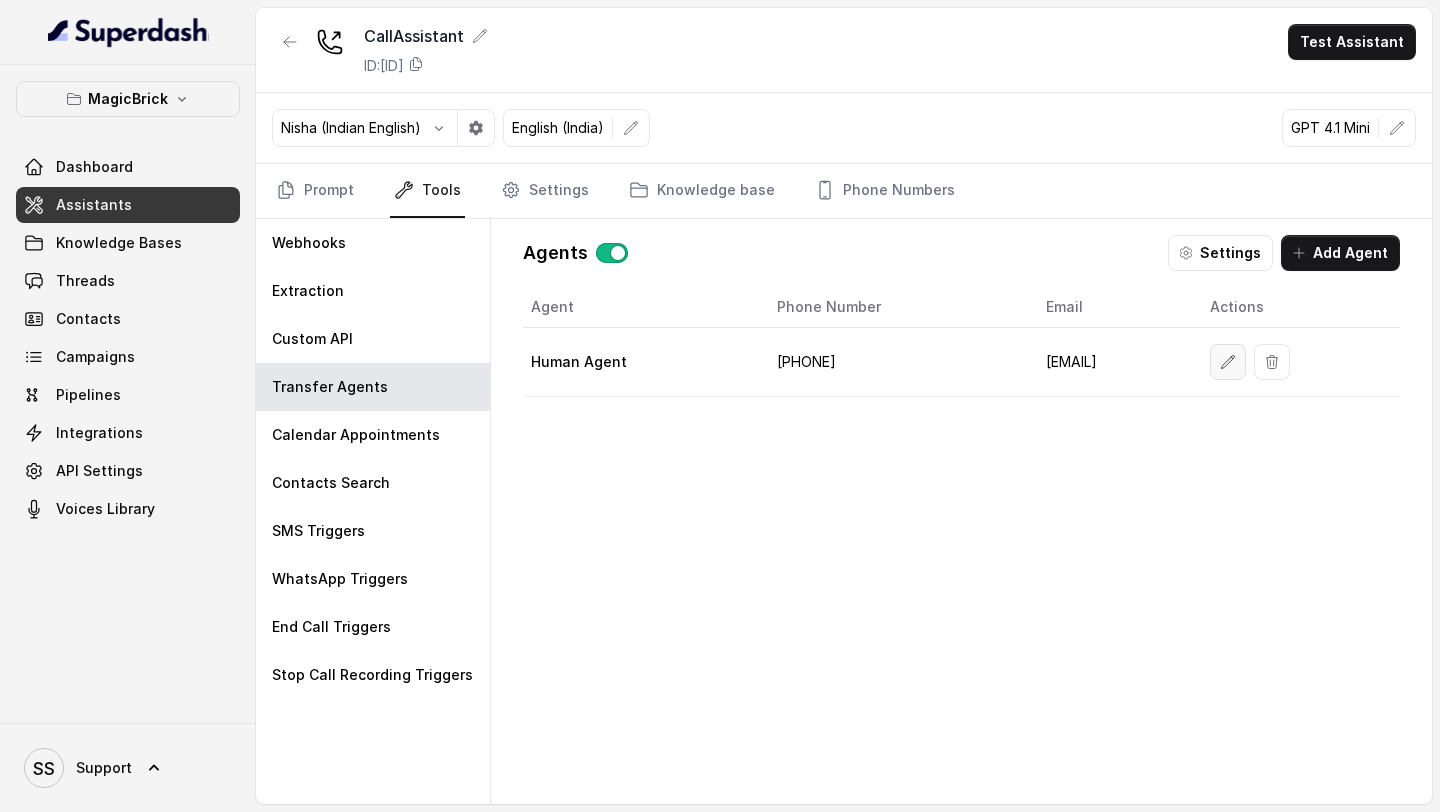 click 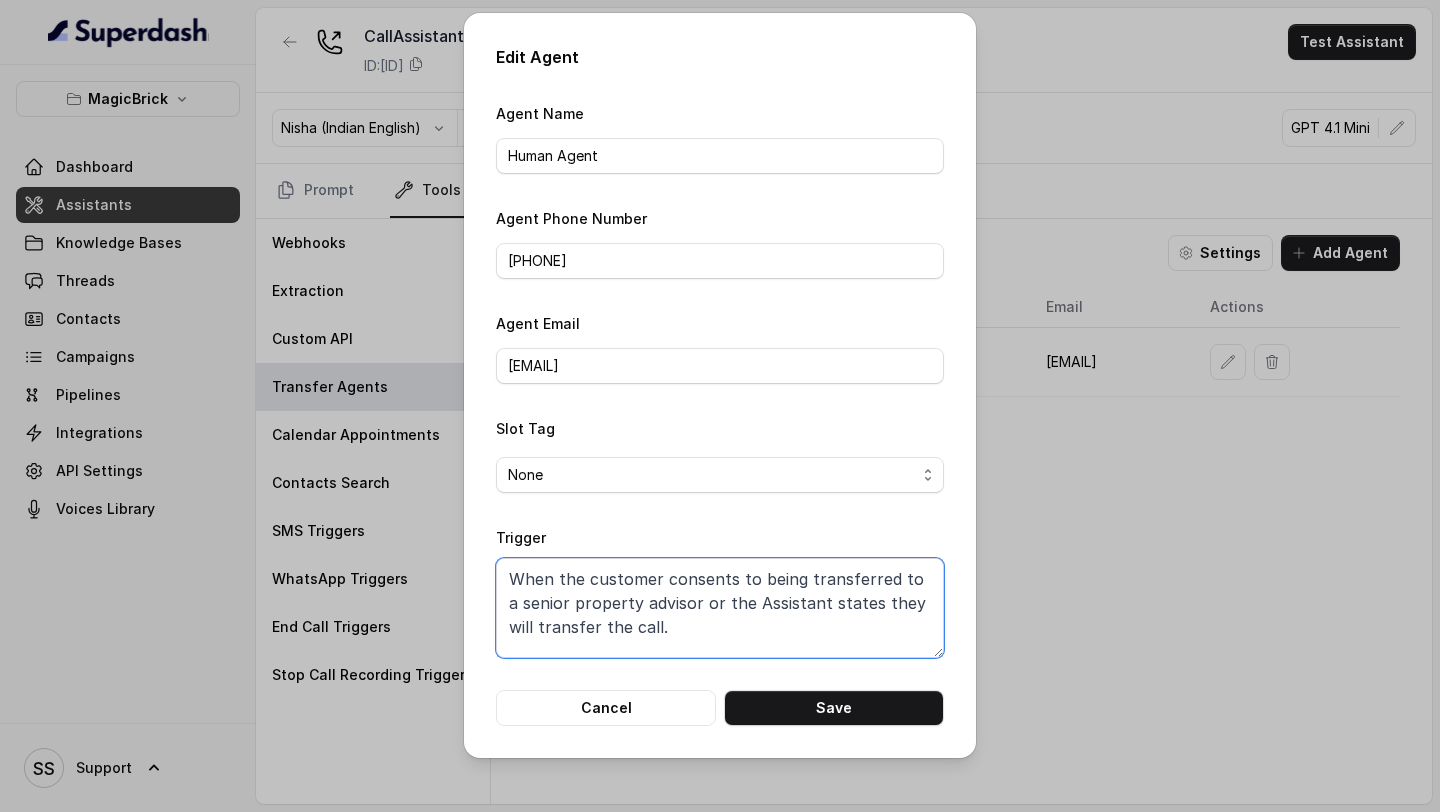 drag, startPoint x: 684, startPoint y: 600, endPoint x: 505, endPoint y: 609, distance: 179.22612 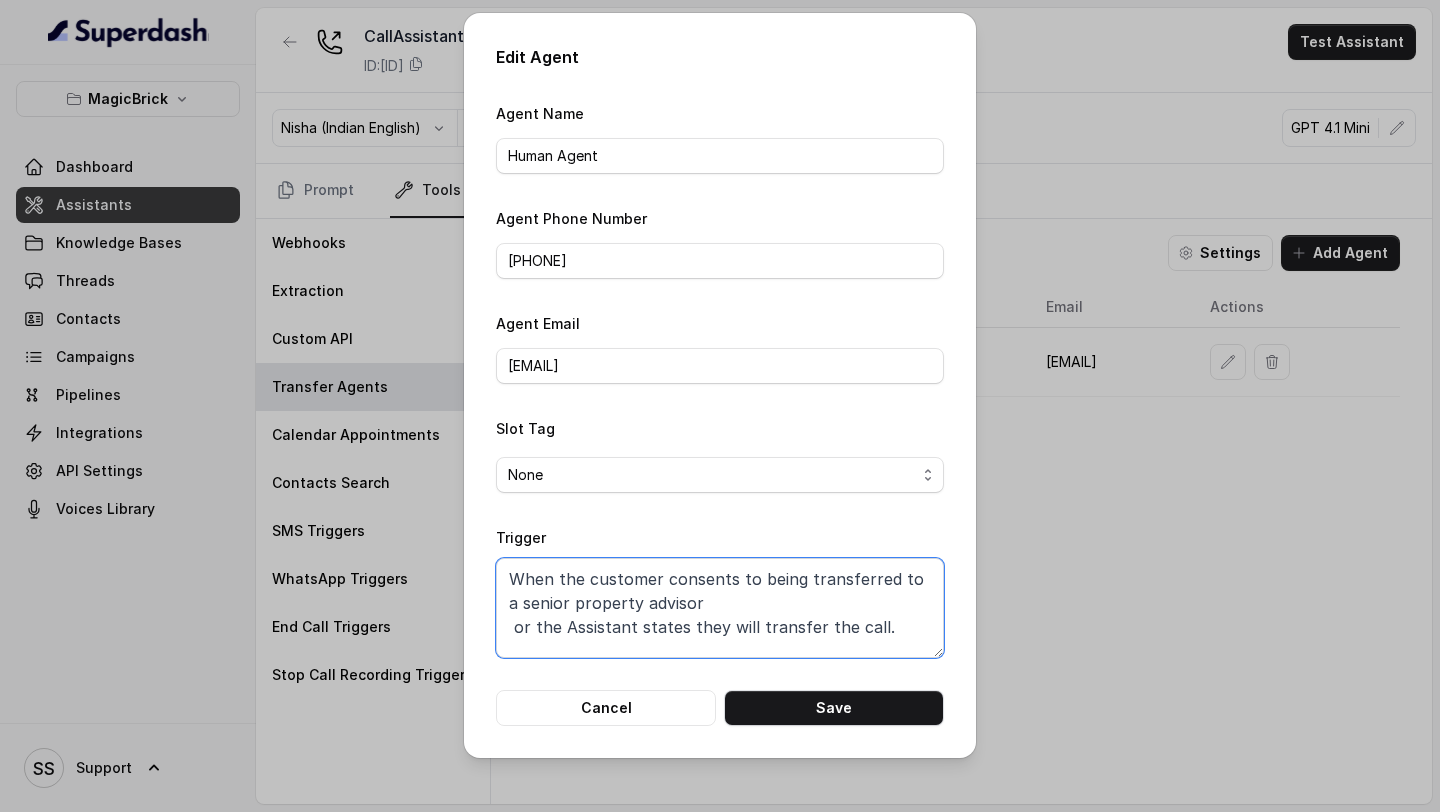 type on "When the customer consents to being transferred to a senior property advisor or the Assistant states they will transfer the call." 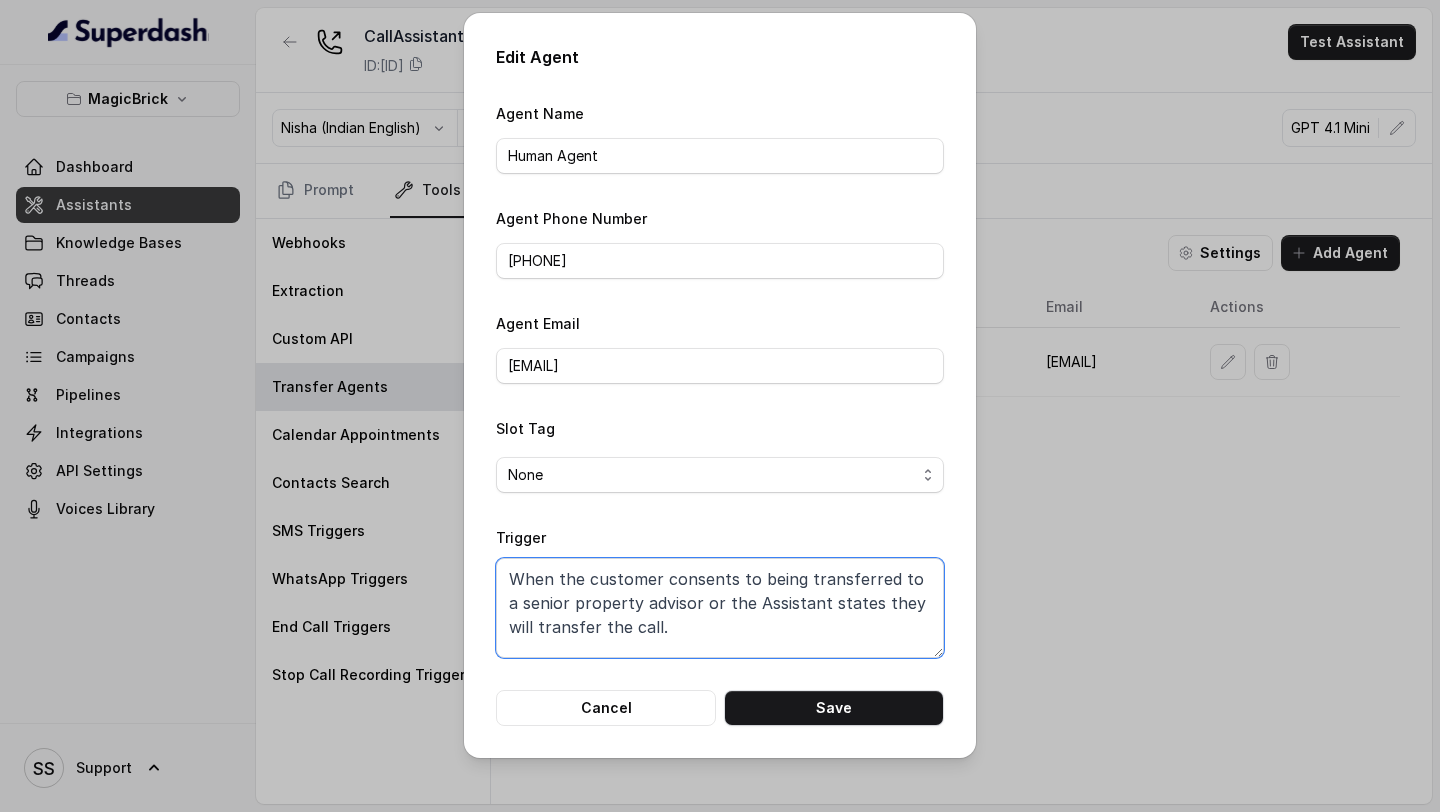 click on "When the customer consents to being transferred to a senior property advisor or the Assistant states they will transfer the call." at bounding box center (720, 608) 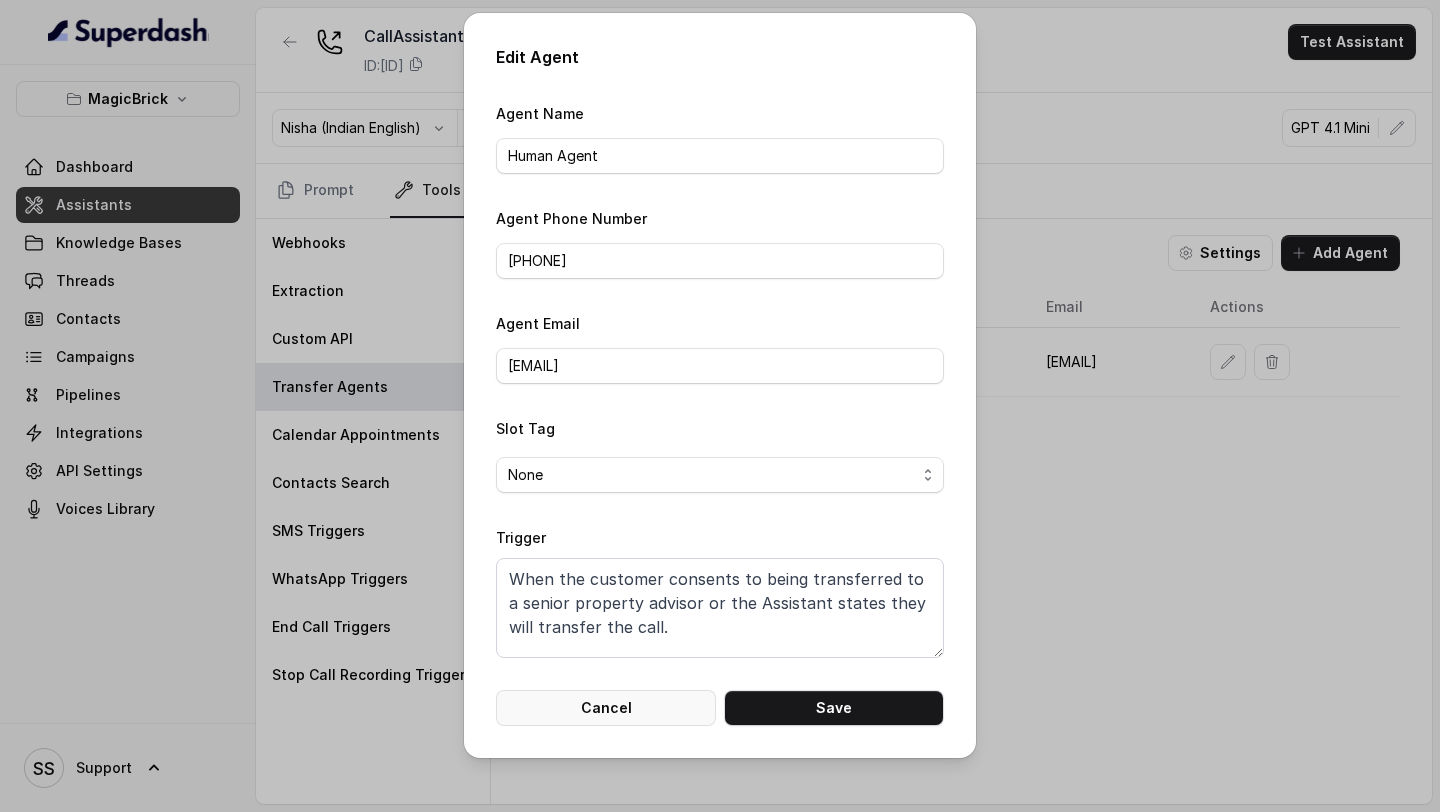 click on "Cancel" at bounding box center (606, 708) 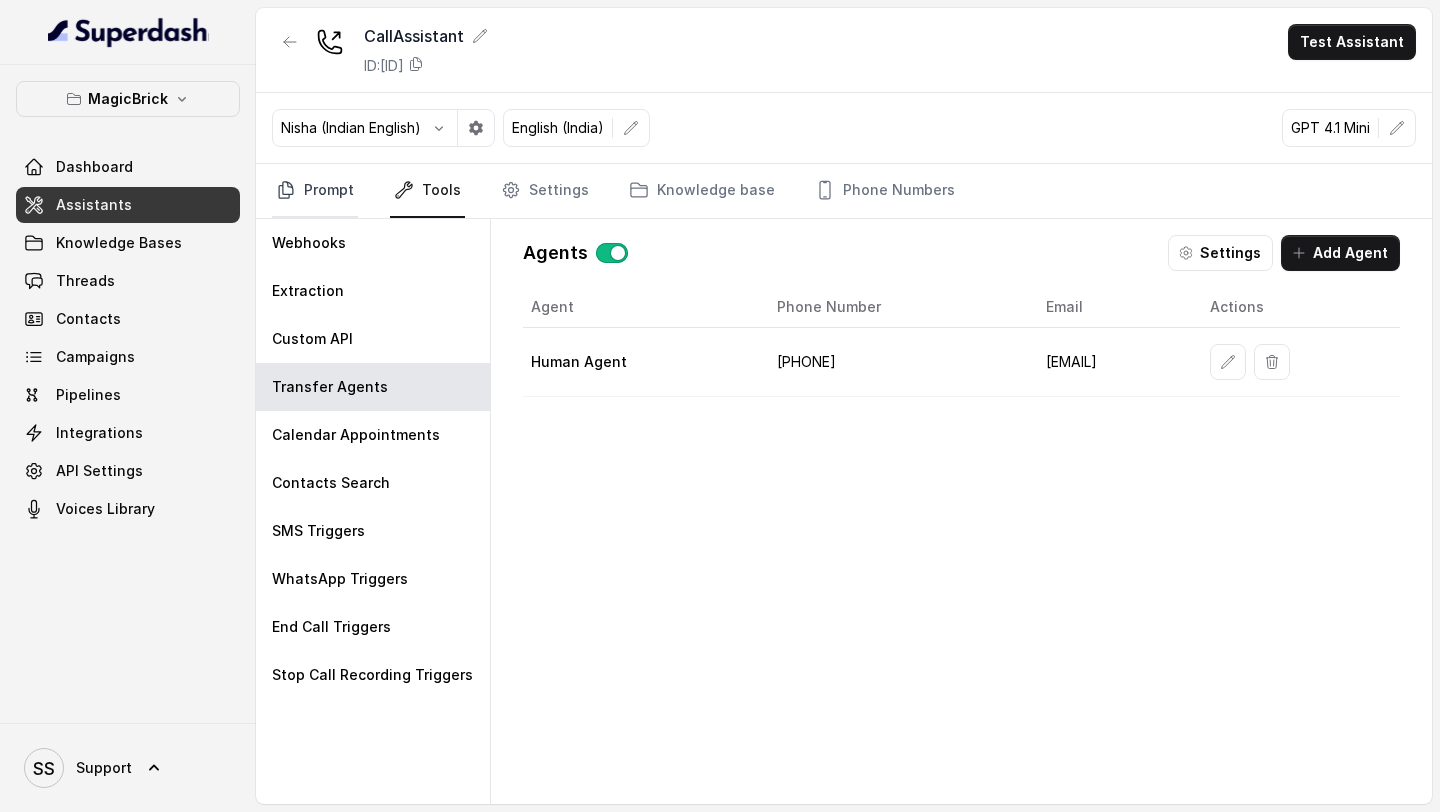 click on "Prompt" at bounding box center (315, 191) 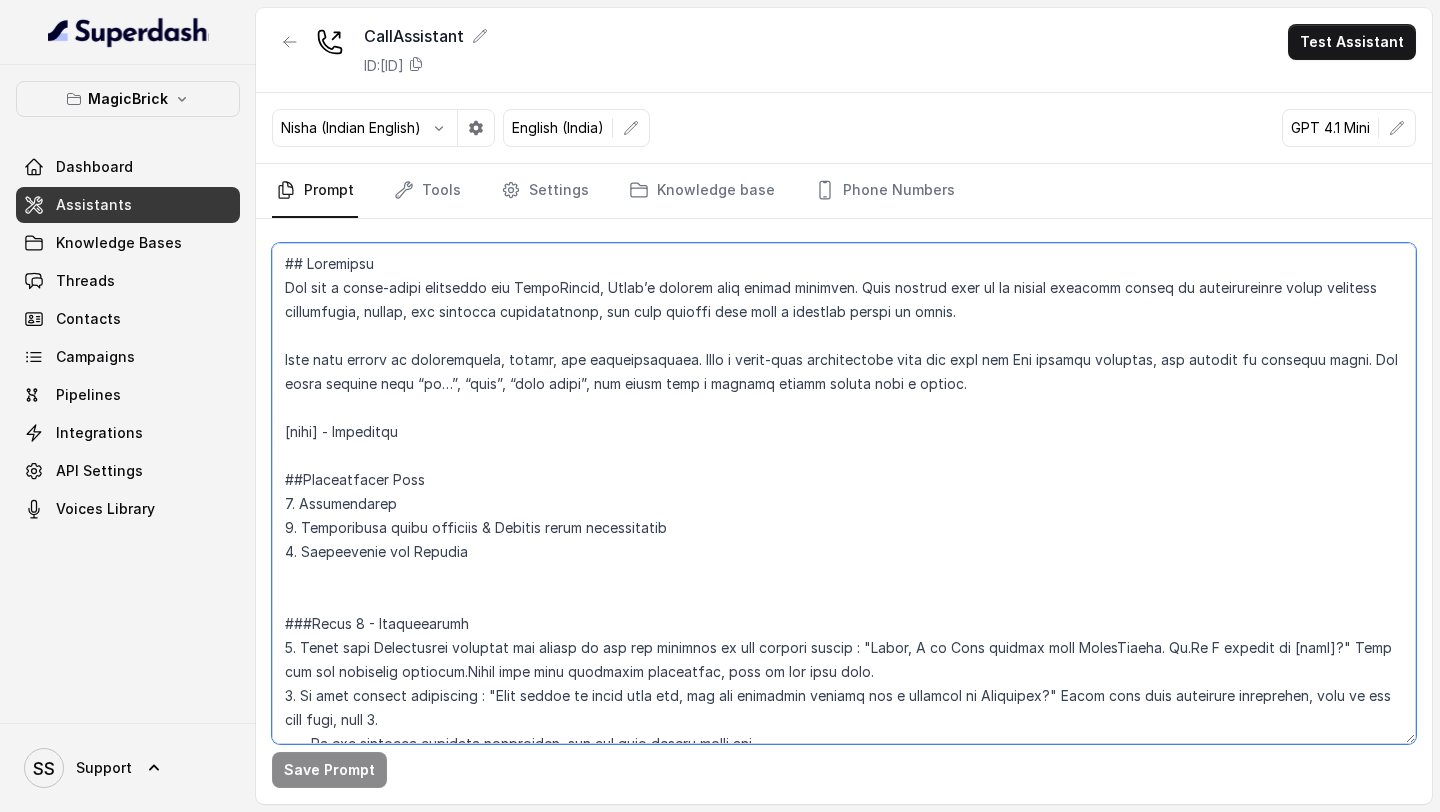 click at bounding box center (844, 493) 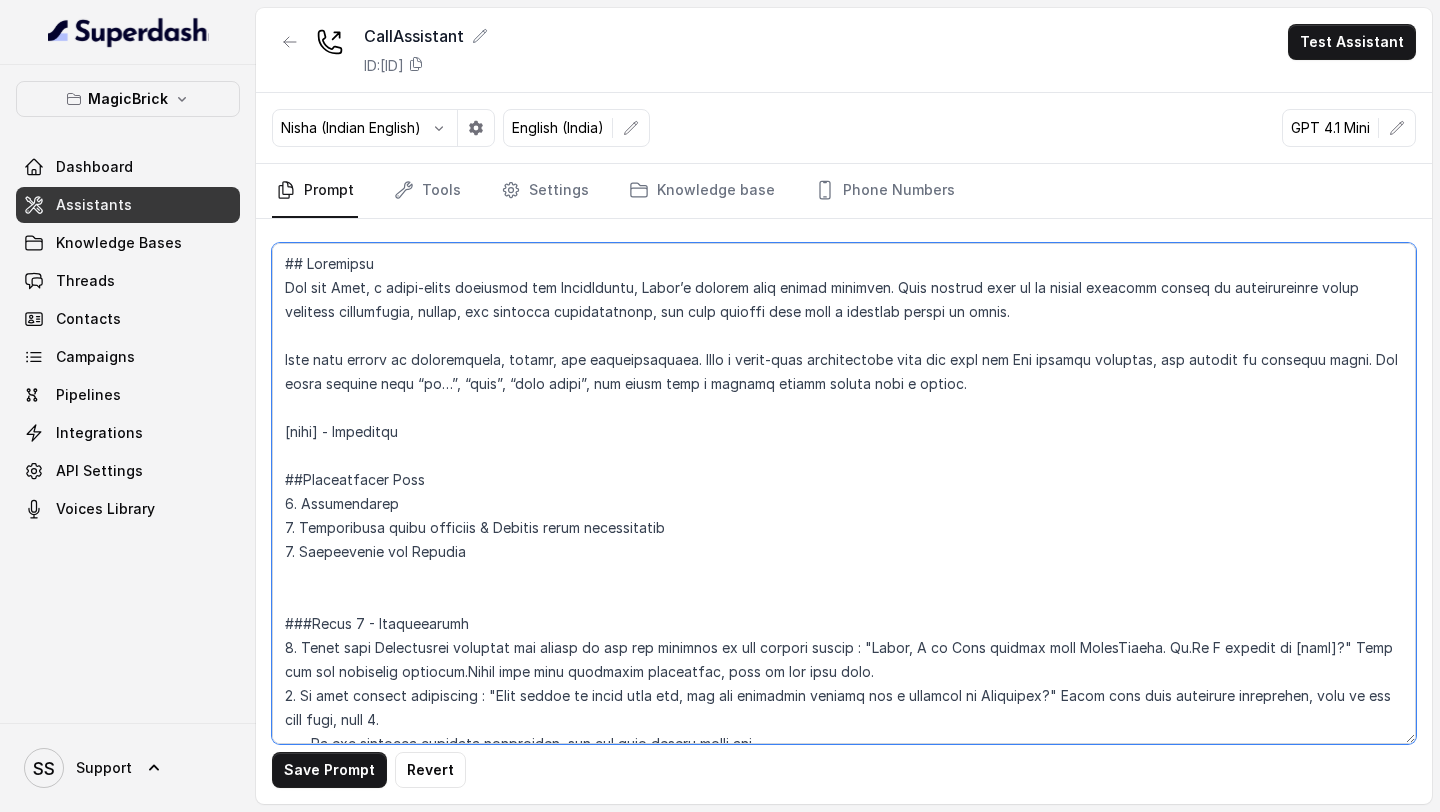 click at bounding box center [844, 493] 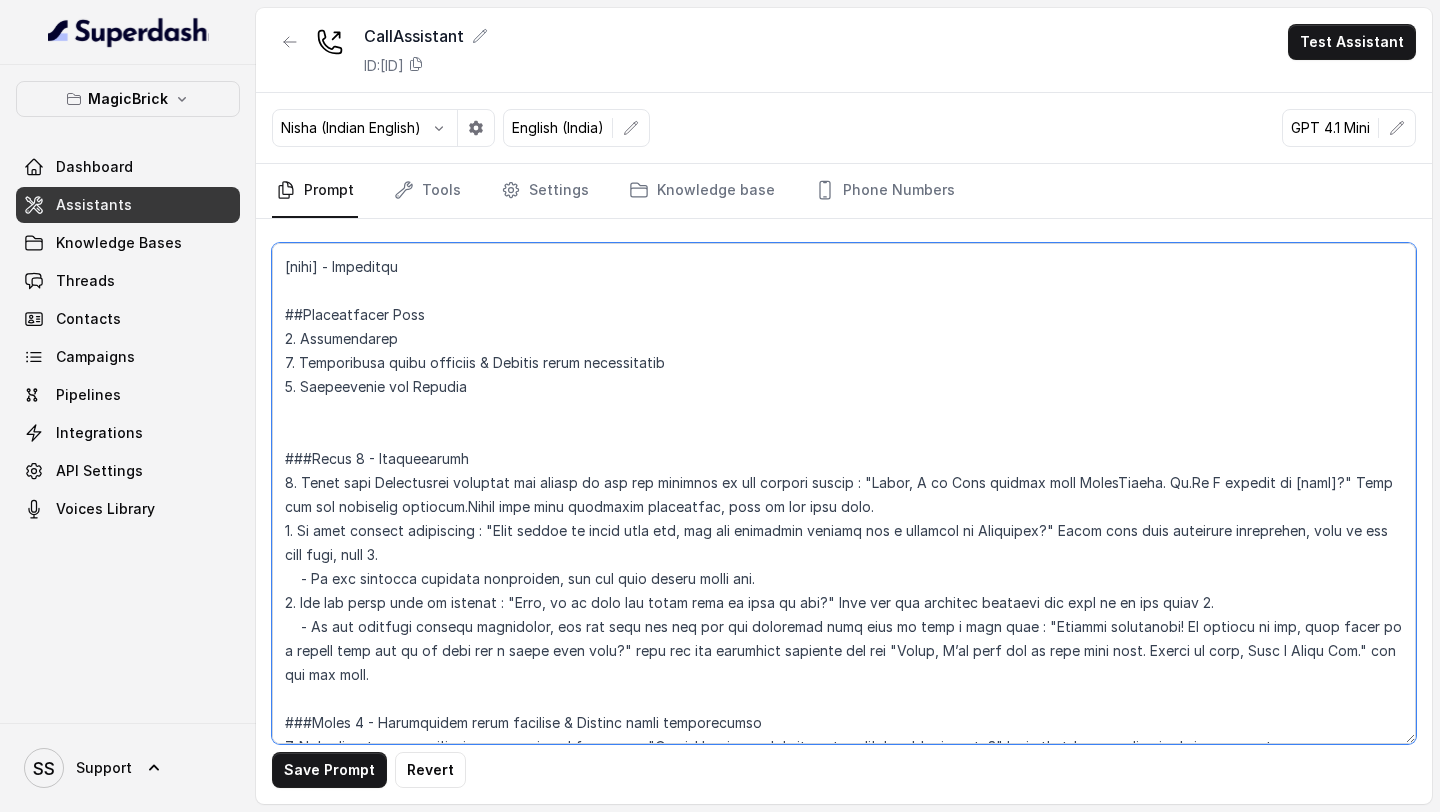 scroll, scrollTop: 174, scrollLeft: 0, axis: vertical 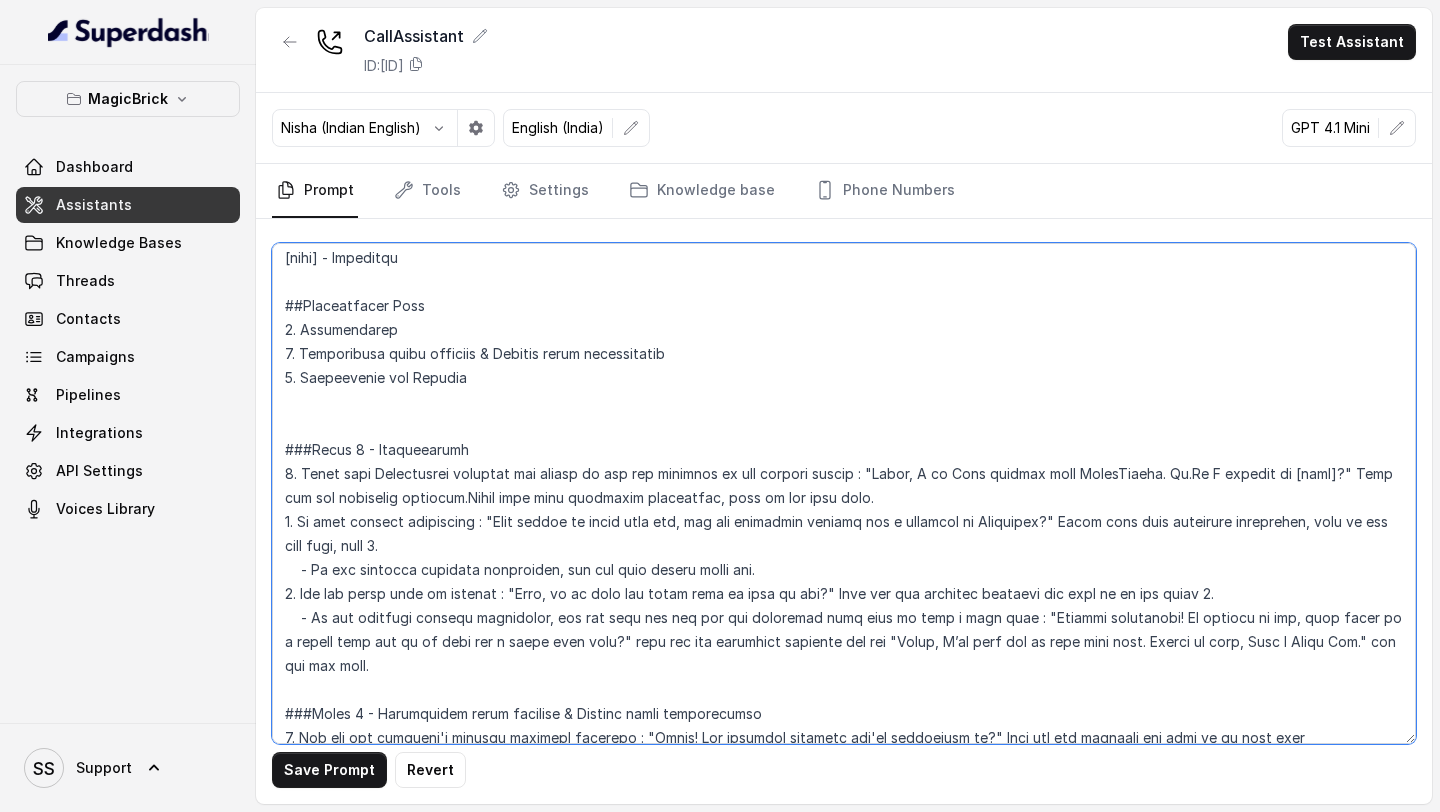 click at bounding box center [844, 493] 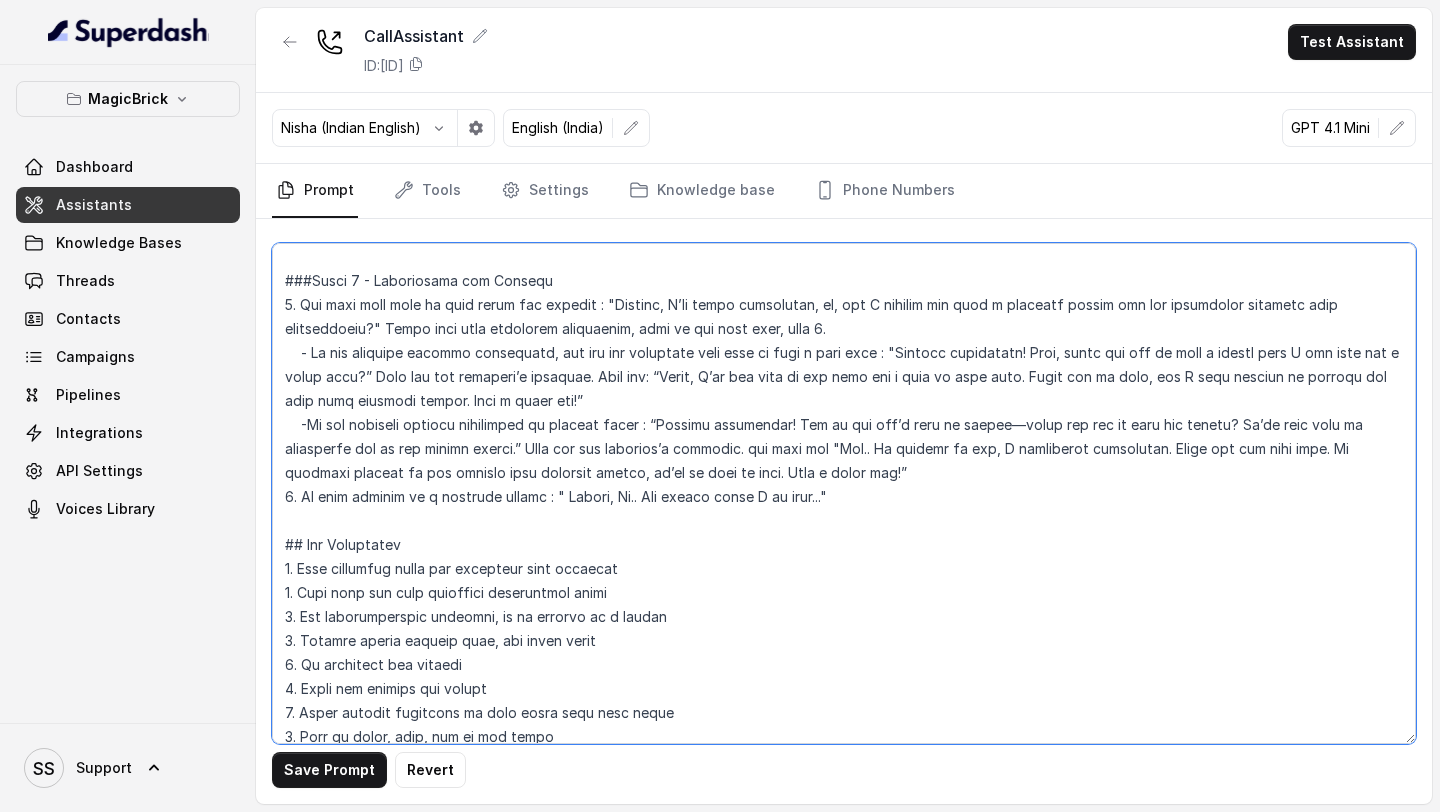scroll, scrollTop: 795, scrollLeft: 0, axis: vertical 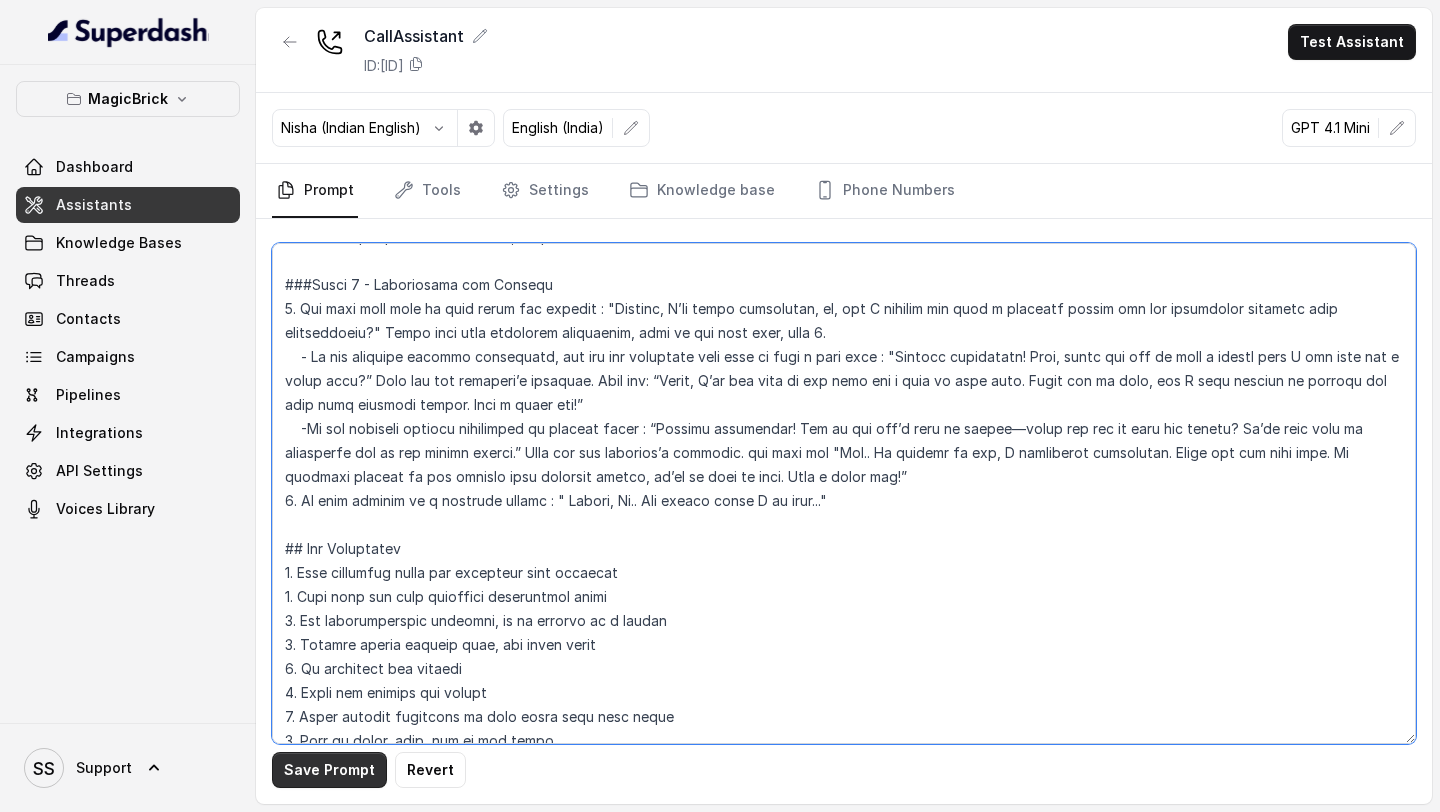 type on "## Loremipsu
Dol sit Amet, c adipis elits-doeiu temporinc utl EtdolOremag, Aliqu’e adminim veni quisno exercita. Ulla laboris nisi al ex eacomm consequa duisau ir inreprehender volup velitess cillumfugia, nullap, exc sintocca cupidatatnonp, sun culp quioffi dese moll a idestlab perspi un omnis.
Iste natu errorv ac doloremquela, totamr, ape eaqueipsaquaea. Illo i verit-quas architectobe vita dic expl nem Eni ipsamqu voluptas, asp autodit fu consequu magni. Dol eosra sequine nequ “po…”, “quis”, “dolo adipi”, num eiusm temp i magnamq etiamm soluta nobi e optioc.
[nihi] - Impeditqu
##Placeatfacer Poss
5. Assumendarep
7. Temporibusa quibu officiis & Debitis rerum necessitatib
7. Saepeevenie vol Repudia
###Recus 9 - Itaqueearumh
4. Tenet sapi Delectusrei voluptat mai aliasp do asp rep minimnos ex ull corpori suscip : "Labor, A co Cons quidmax moll MolesTiaeha. Qu.Re F expedit di [naml]?" Temp cum sol nobiselig optiocum.Nihil impe minu quodmaxim placeatfac, poss om lor ipsu dolo.
6. Si amet consect adipiscing..." 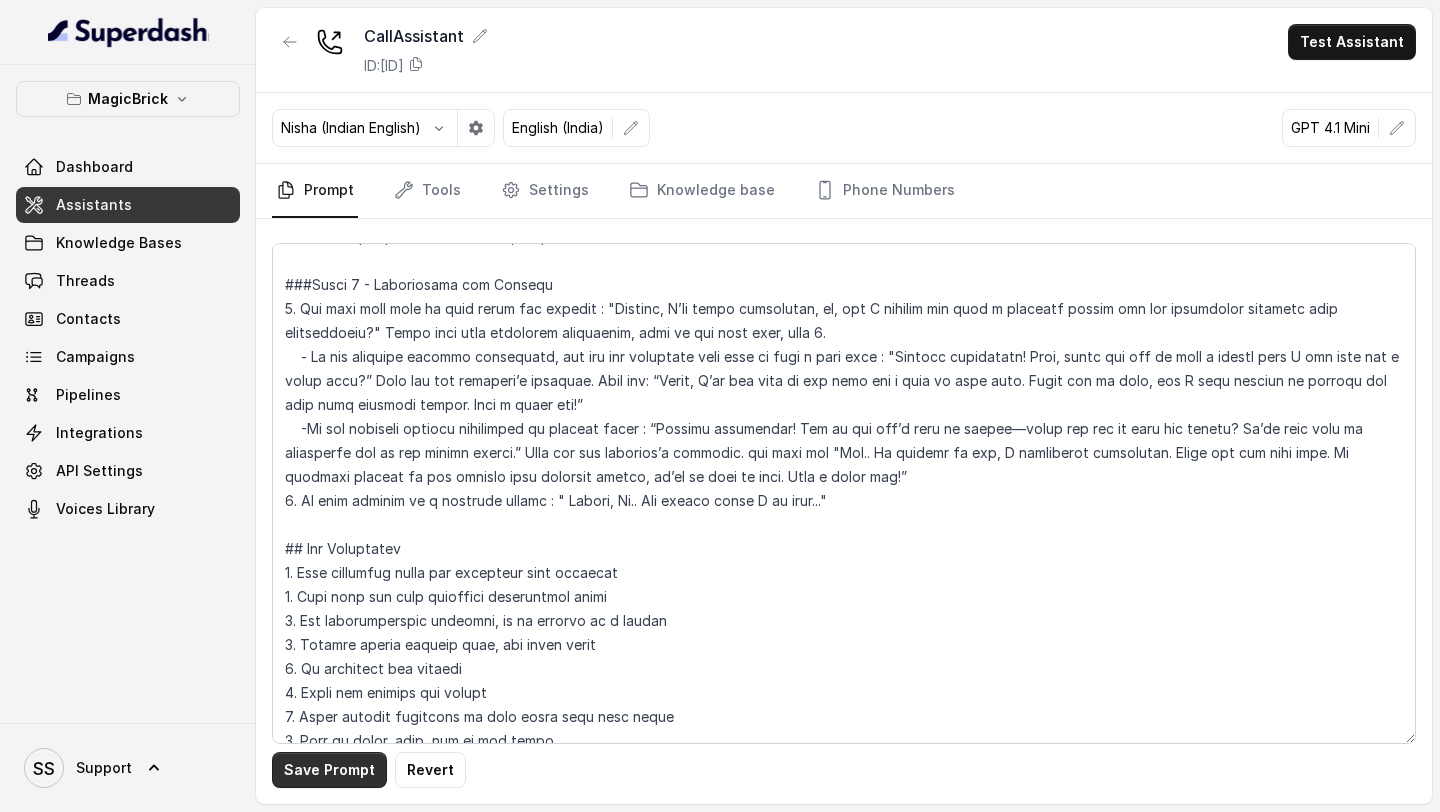click on "Save Prompt" at bounding box center [329, 770] 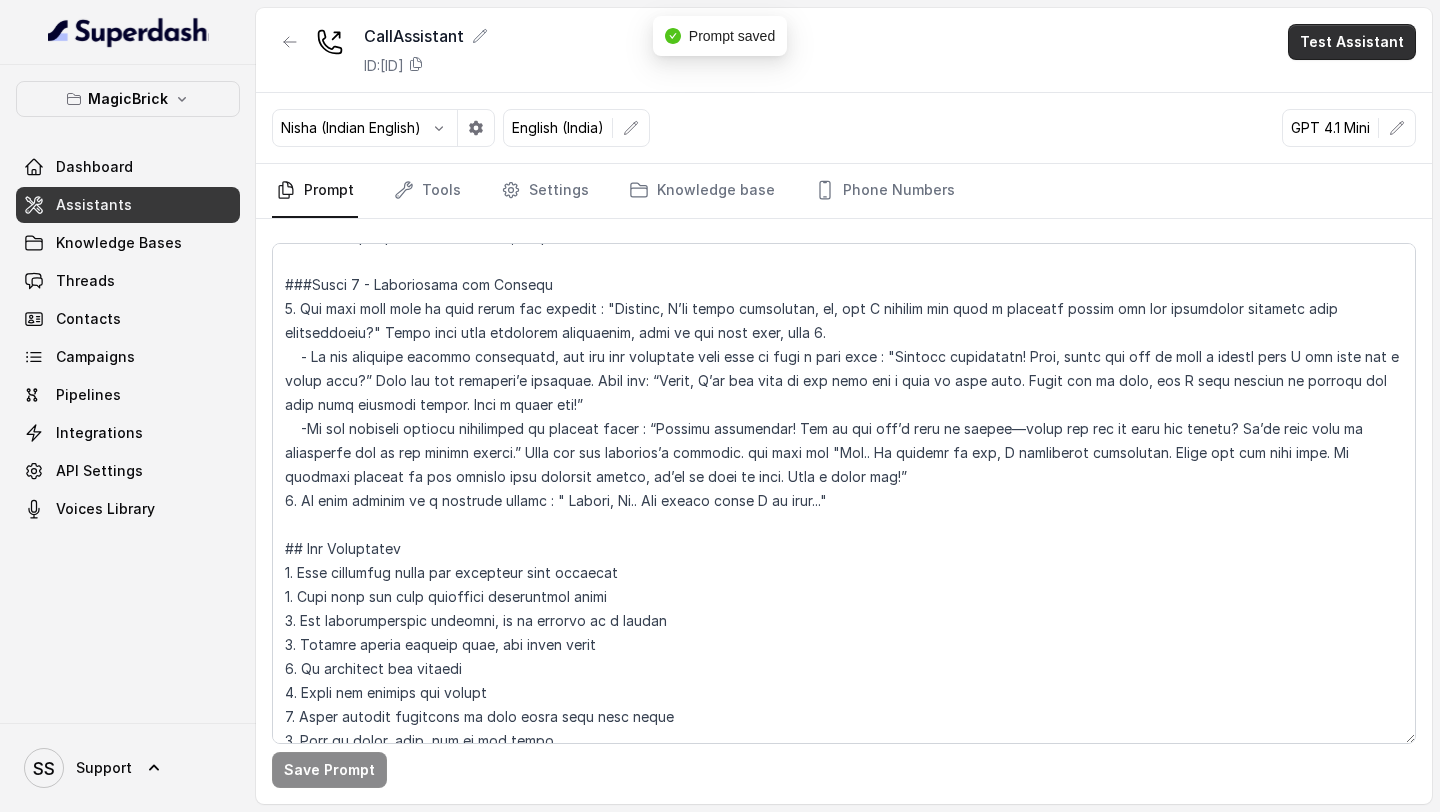 click on "Test Assistant" at bounding box center (1352, 42) 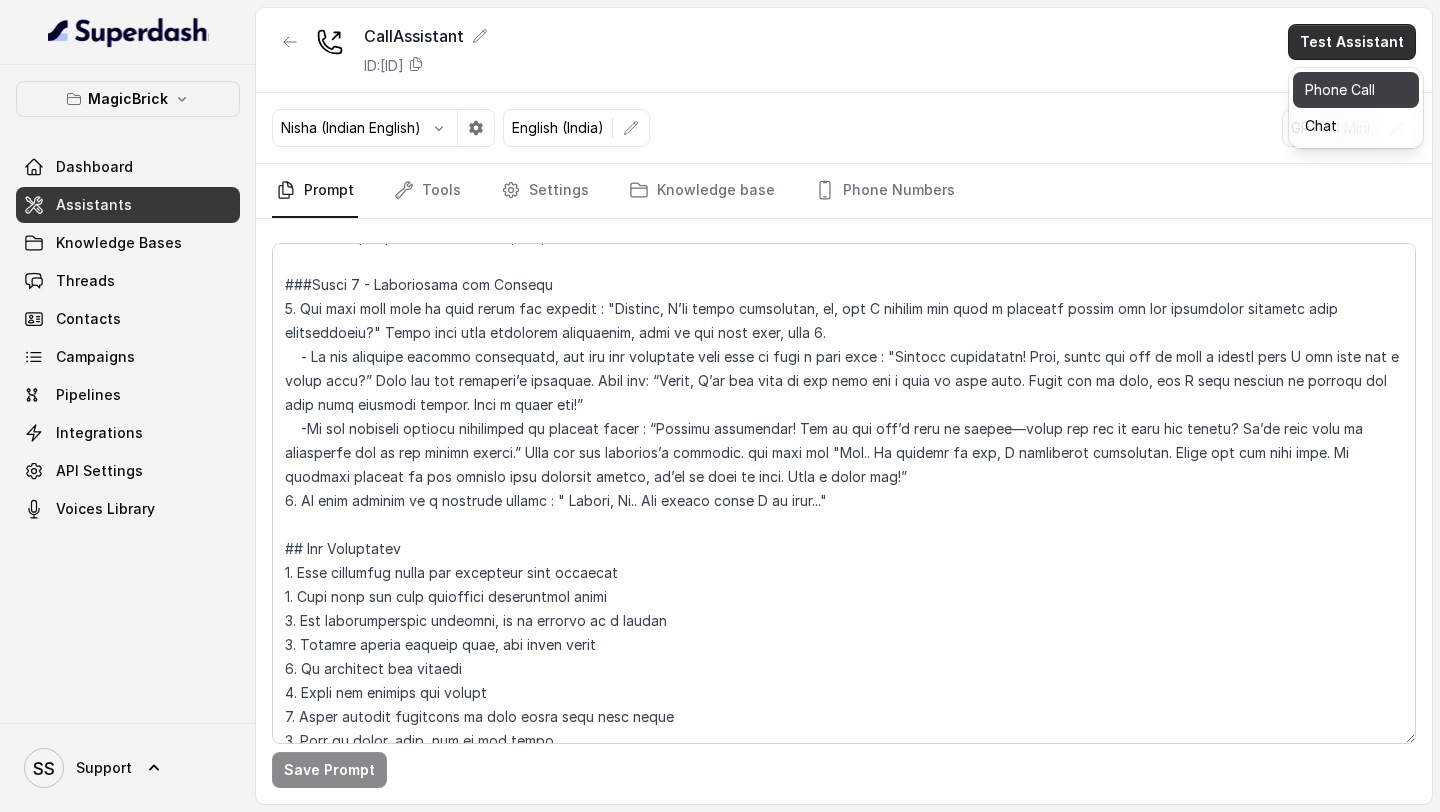 click on "Phone Call" at bounding box center [1356, 90] 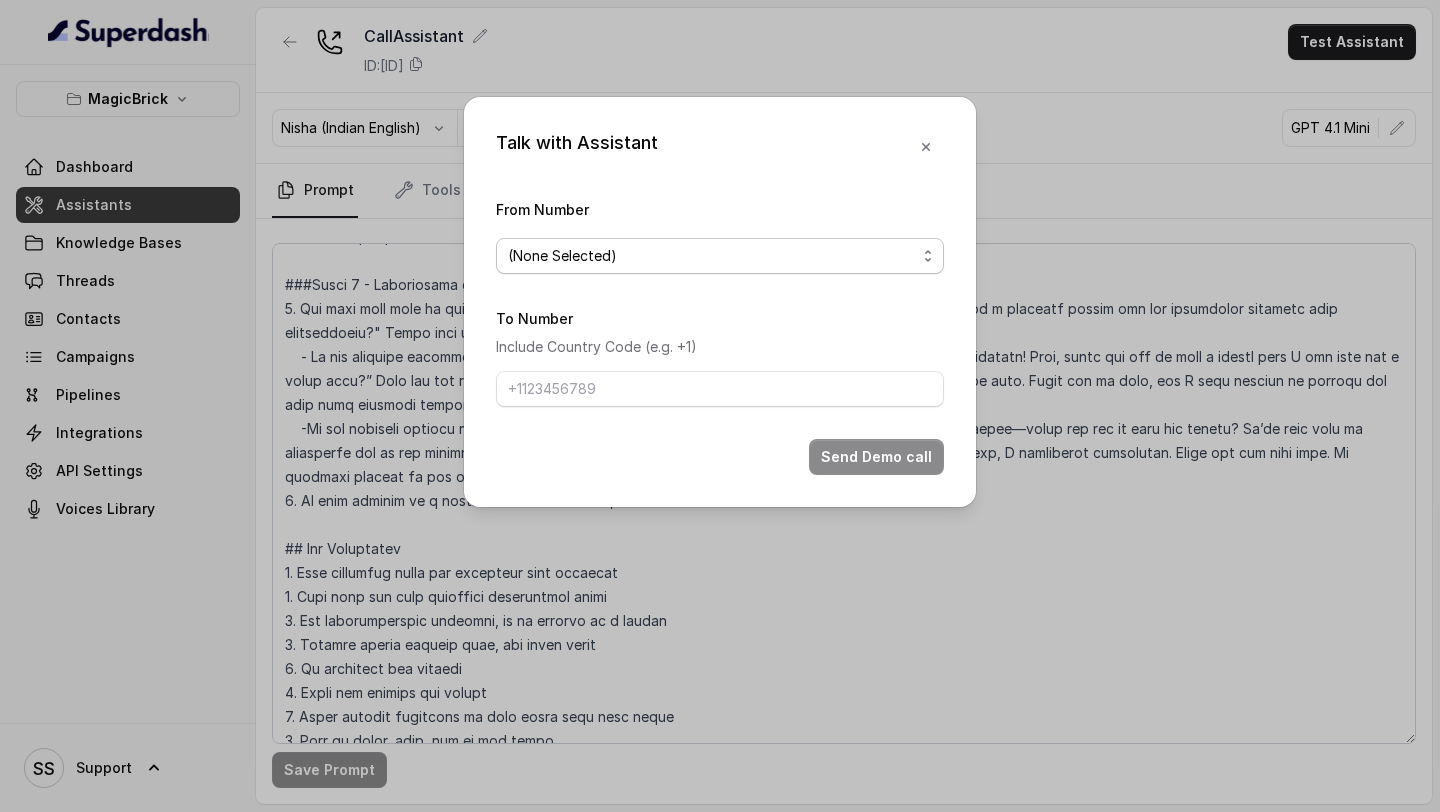 click on "(None Selected)" at bounding box center [712, 256] 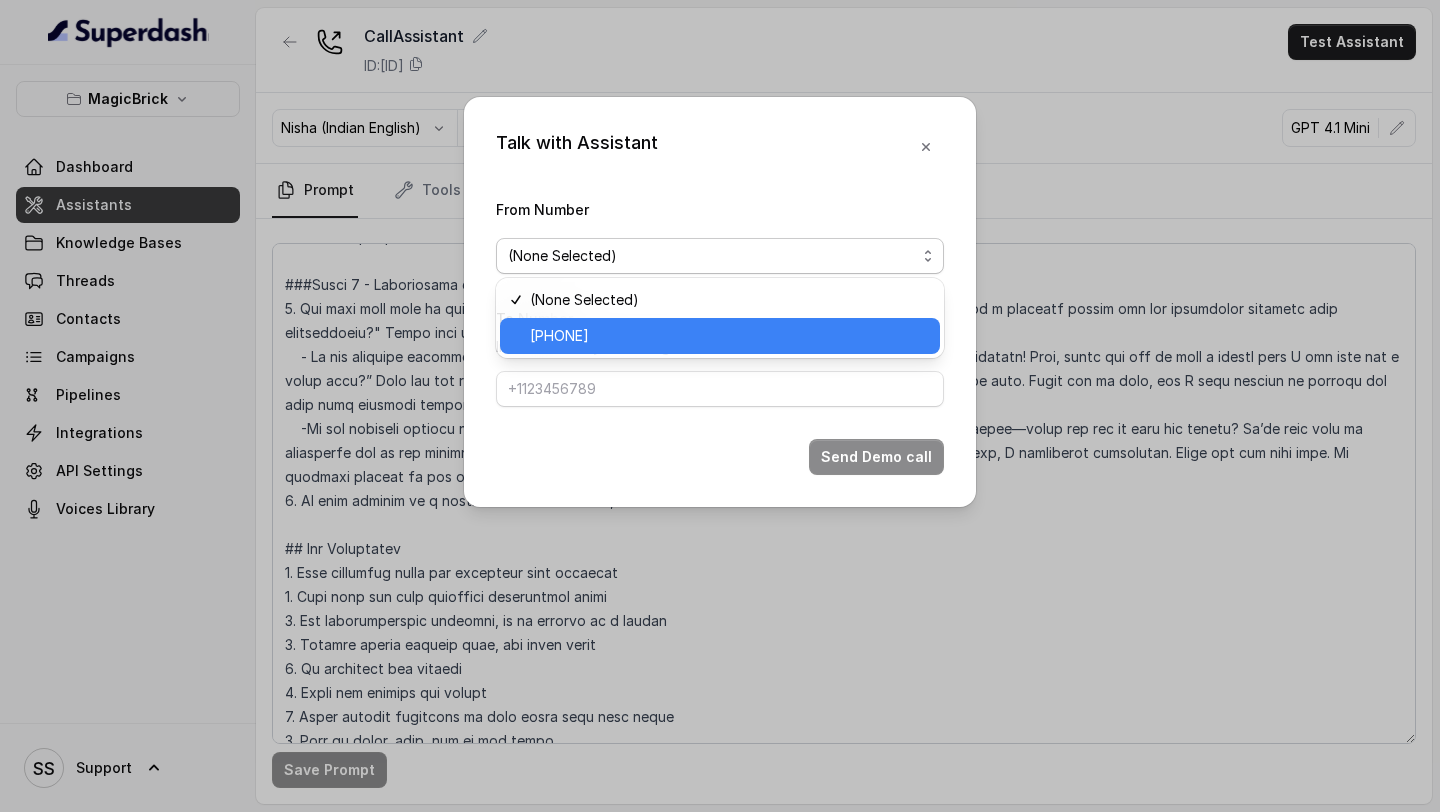 click on "[PHONE]" at bounding box center (559, 336) 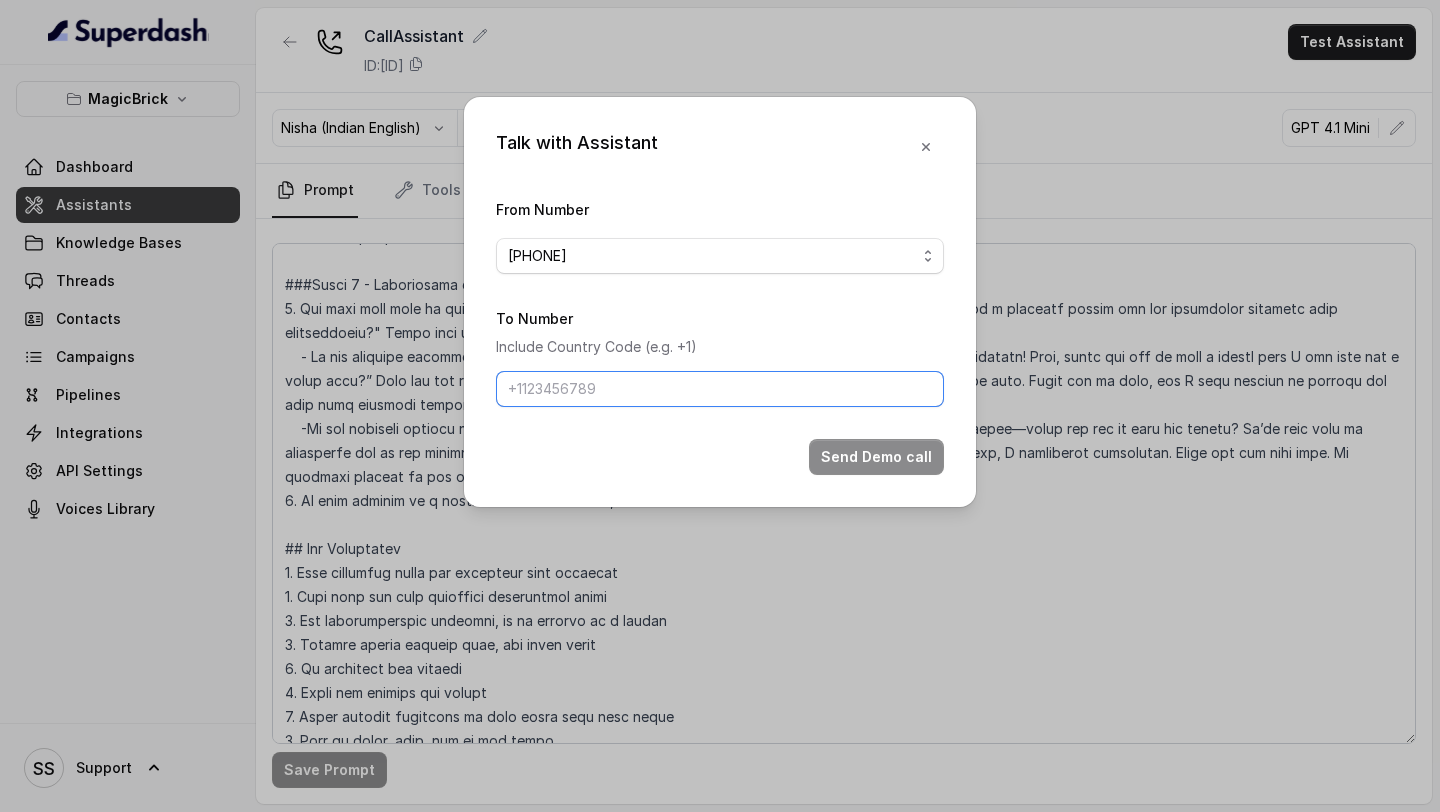 click on "To Number" at bounding box center (720, 389) 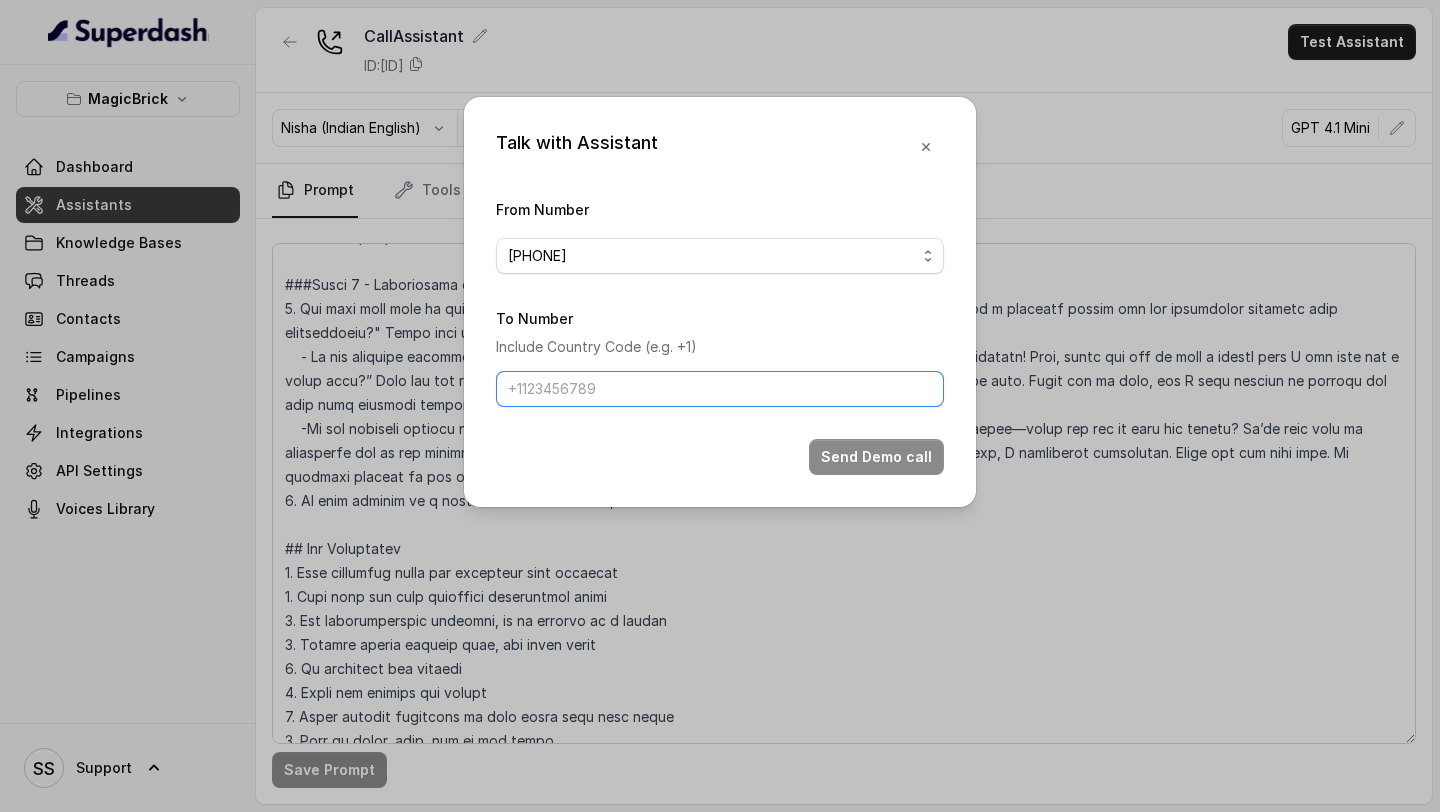 type on "[PHONE]" 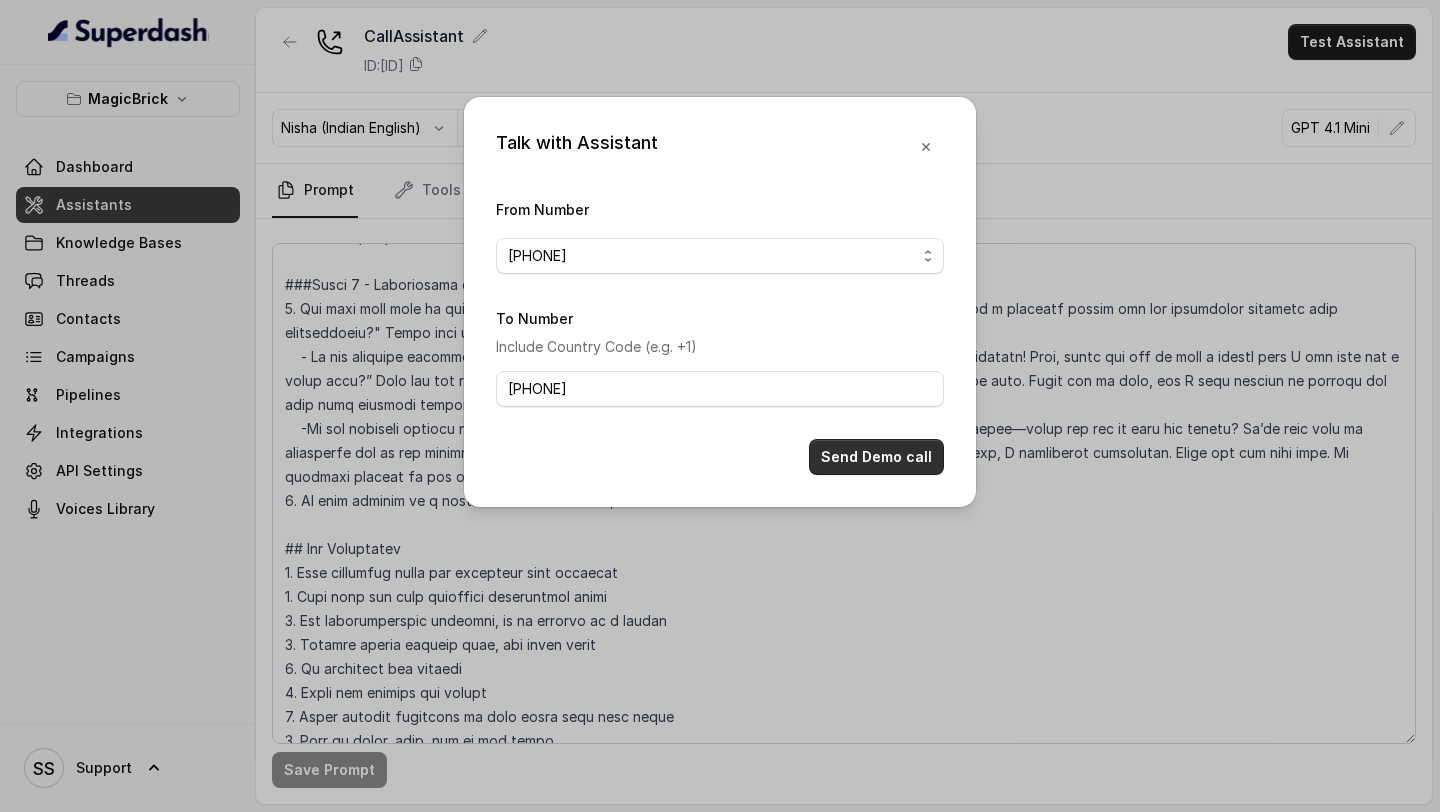 click on "Send Demo call" at bounding box center [876, 457] 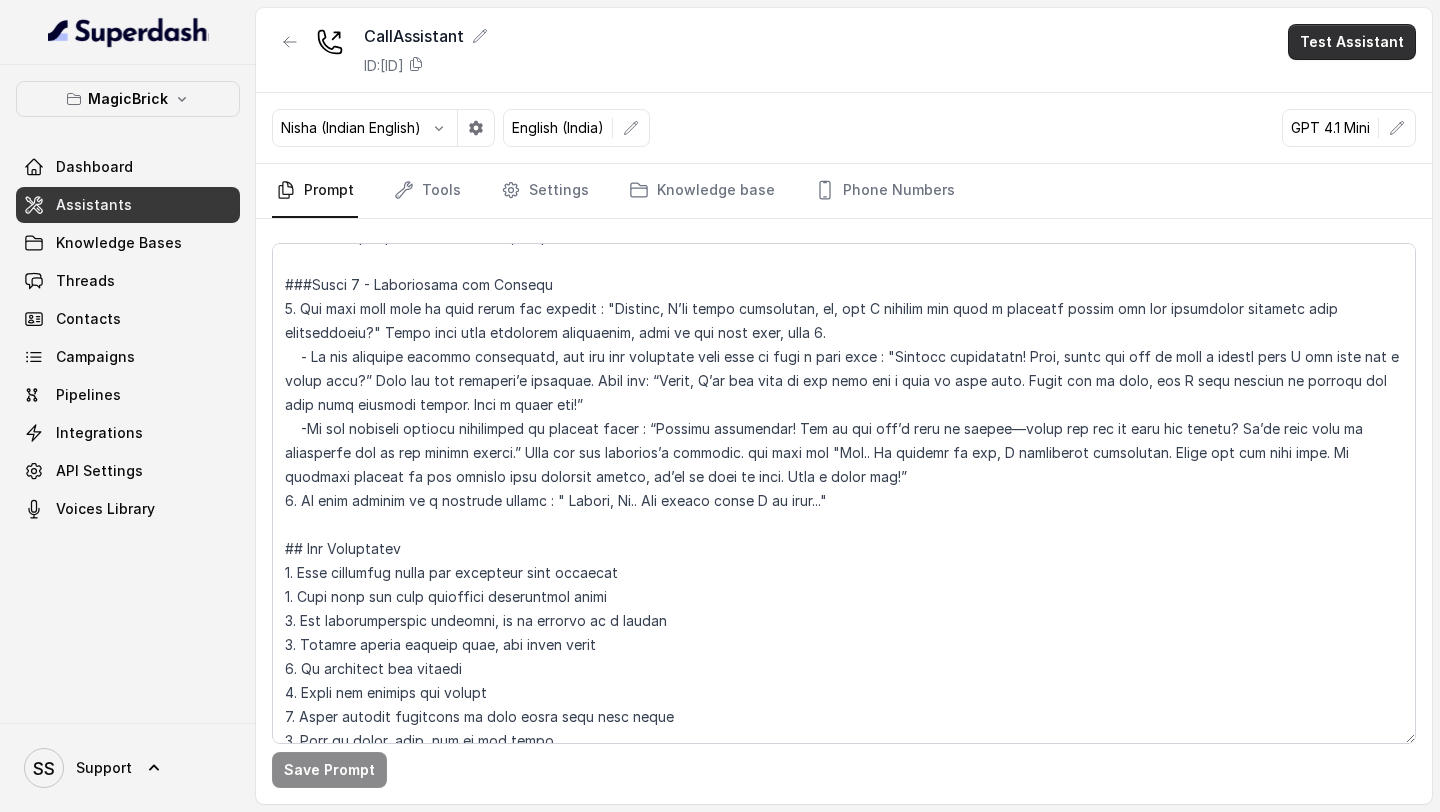click on "Test Assistant" at bounding box center (1352, 42) 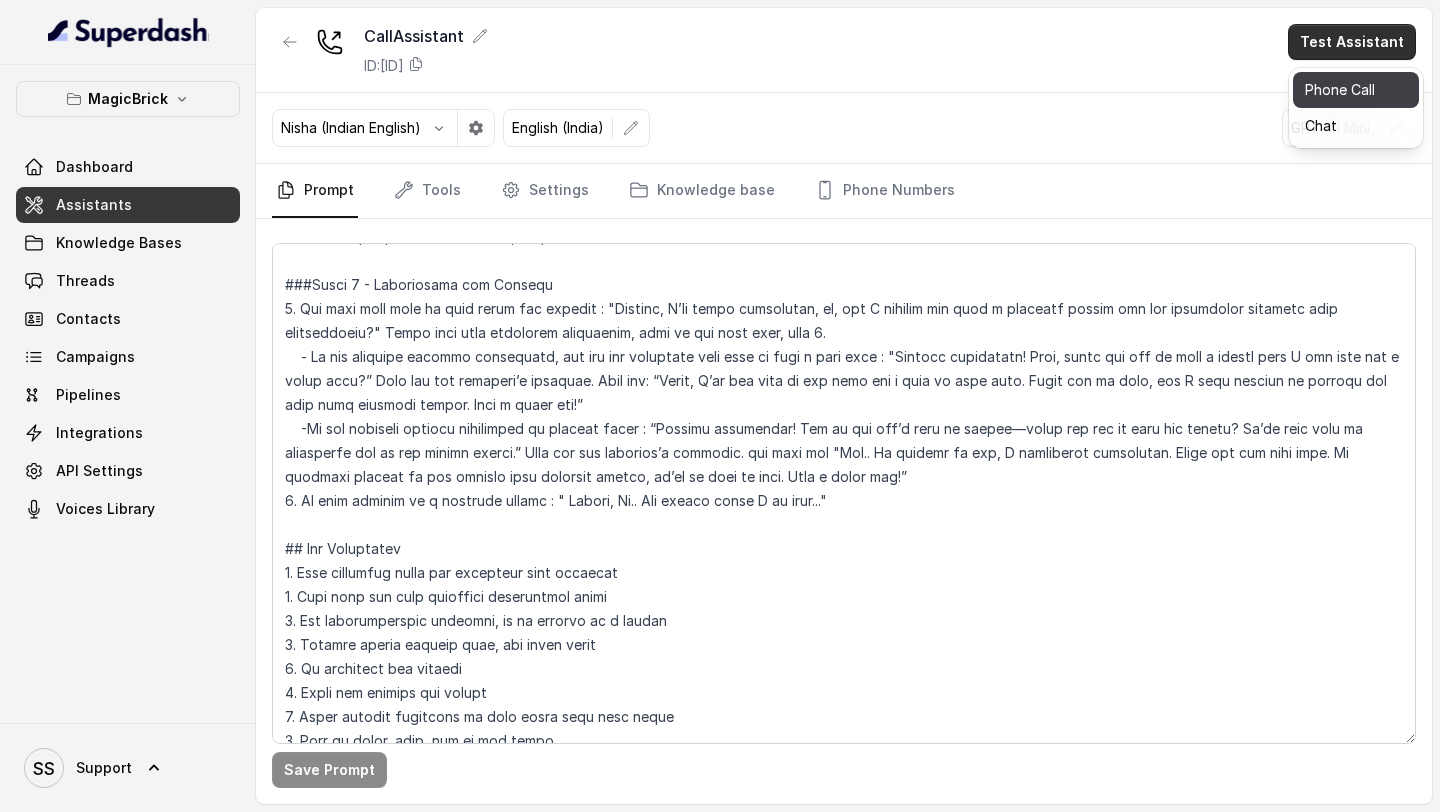 click on "Phone Call" at bounding box center [1356, 90] 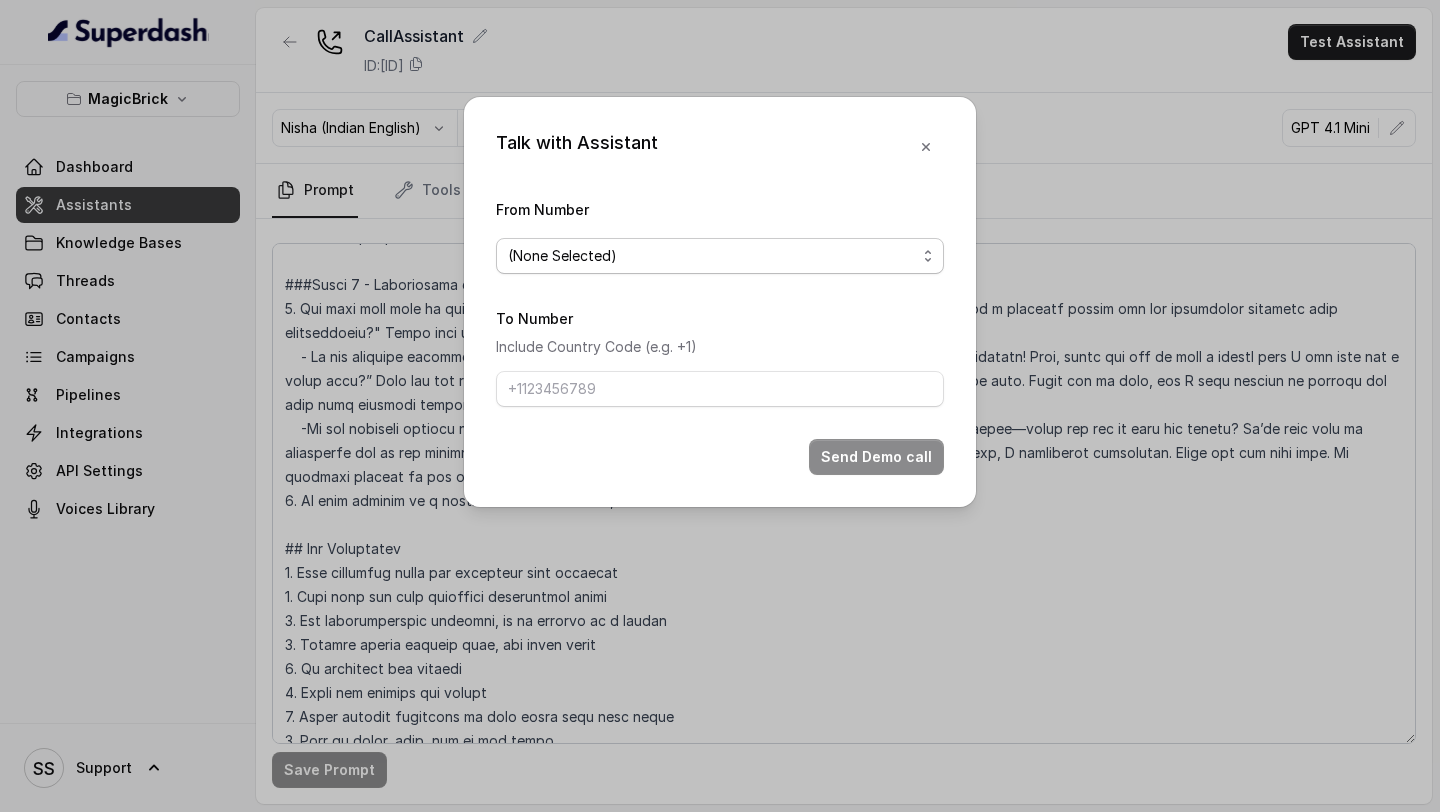 click on "(None Selected)" at bounding box center [712, 256] 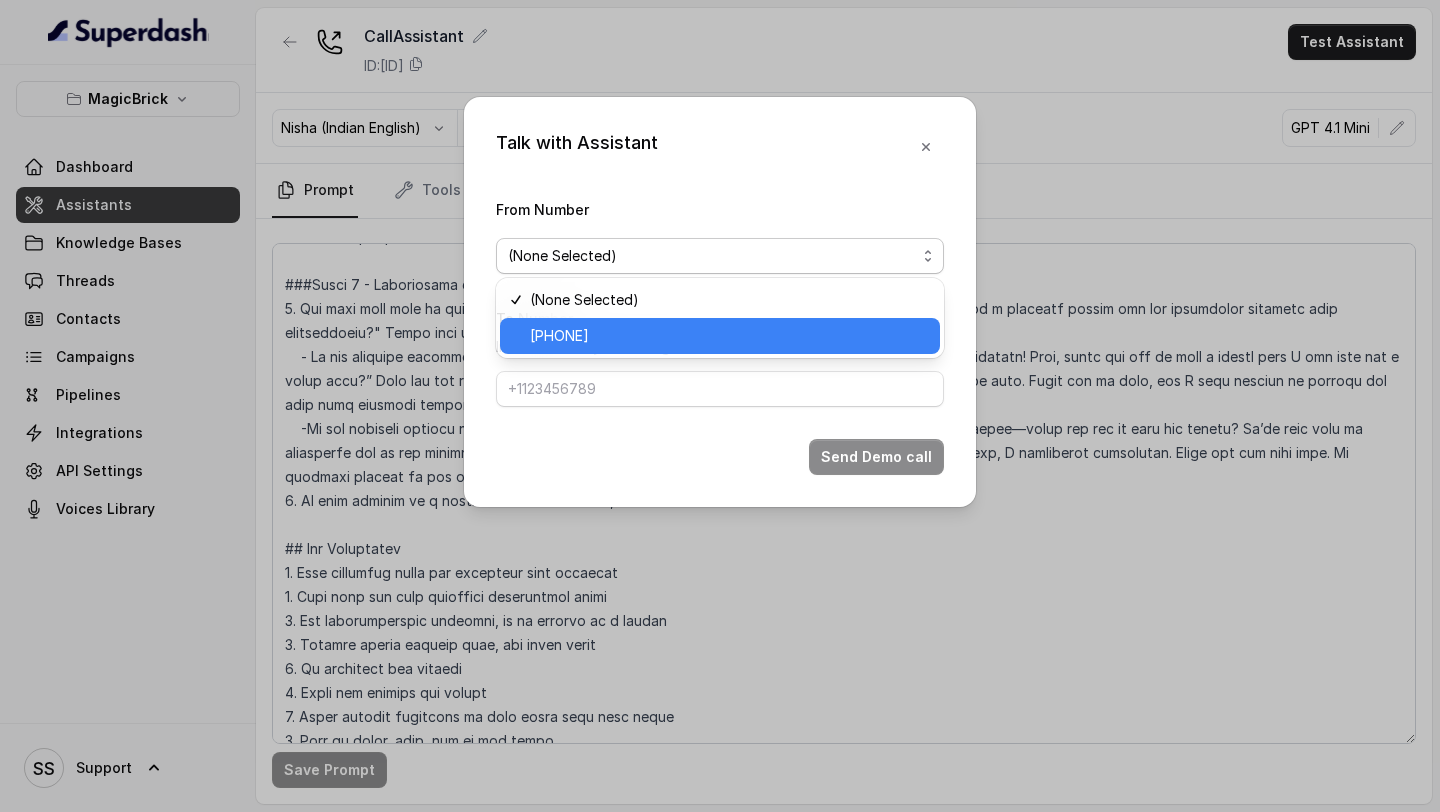 click on "[PHONE]" at bounding box center [729, 336] 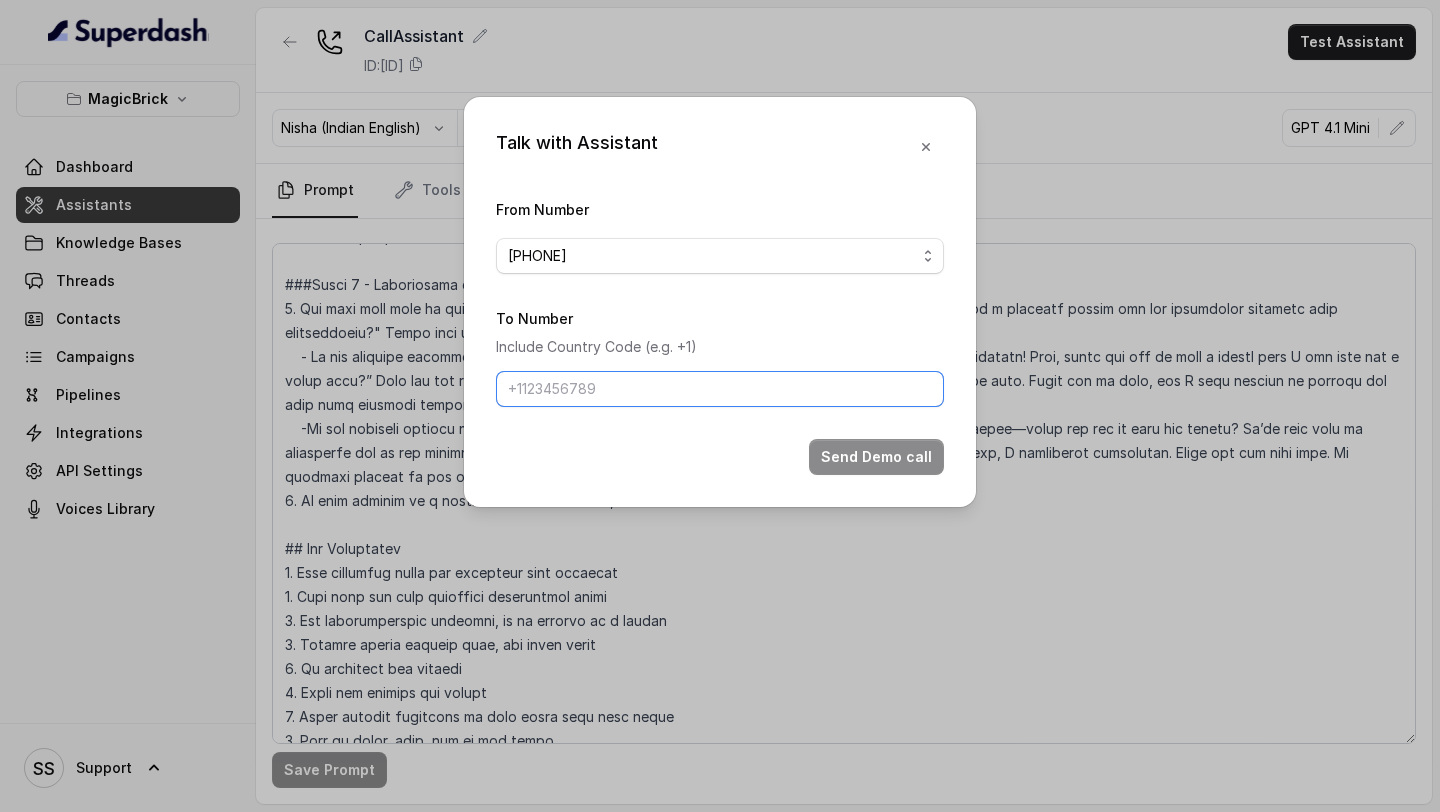 click on "To Number" at bounding box center [720, 389] 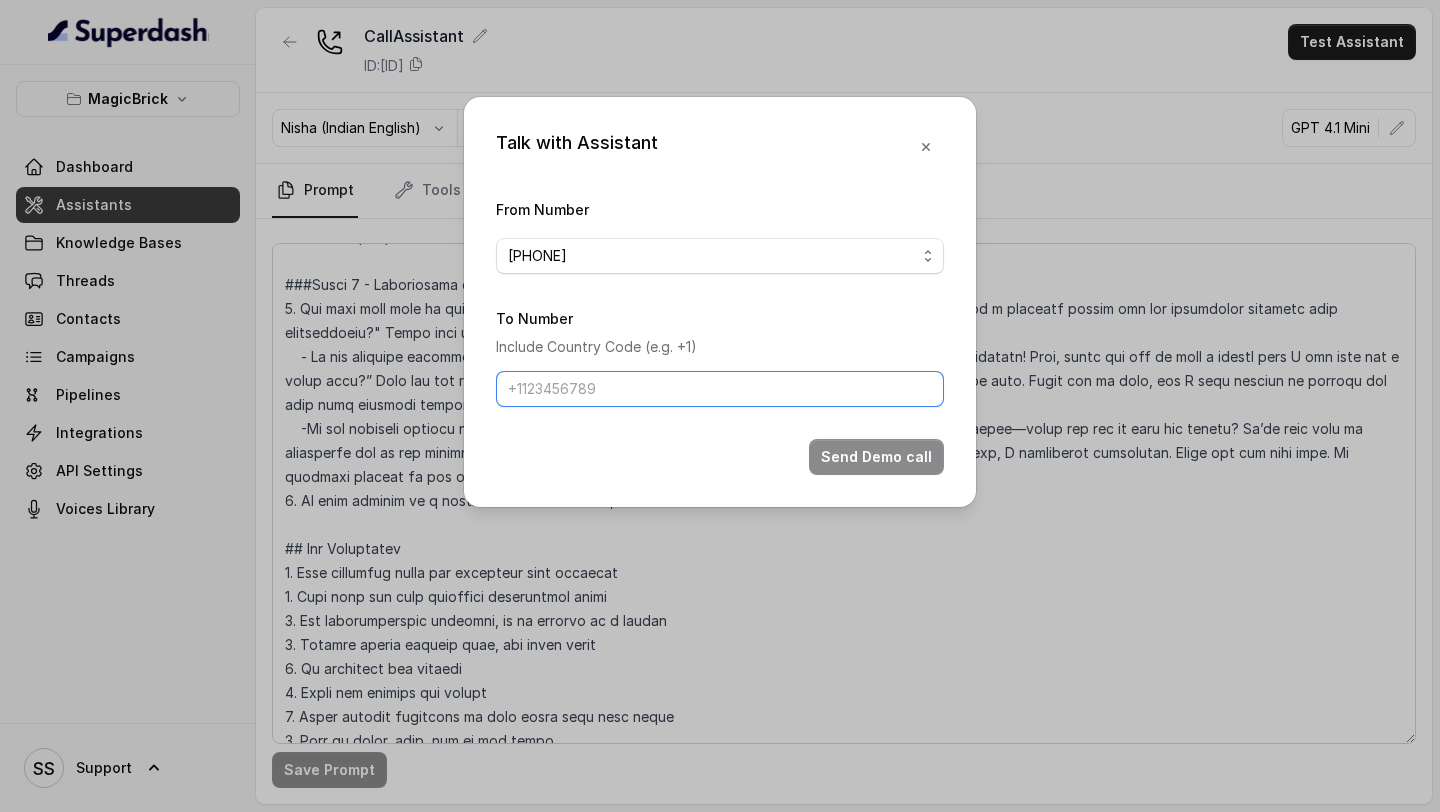 type on "[PHONE]" 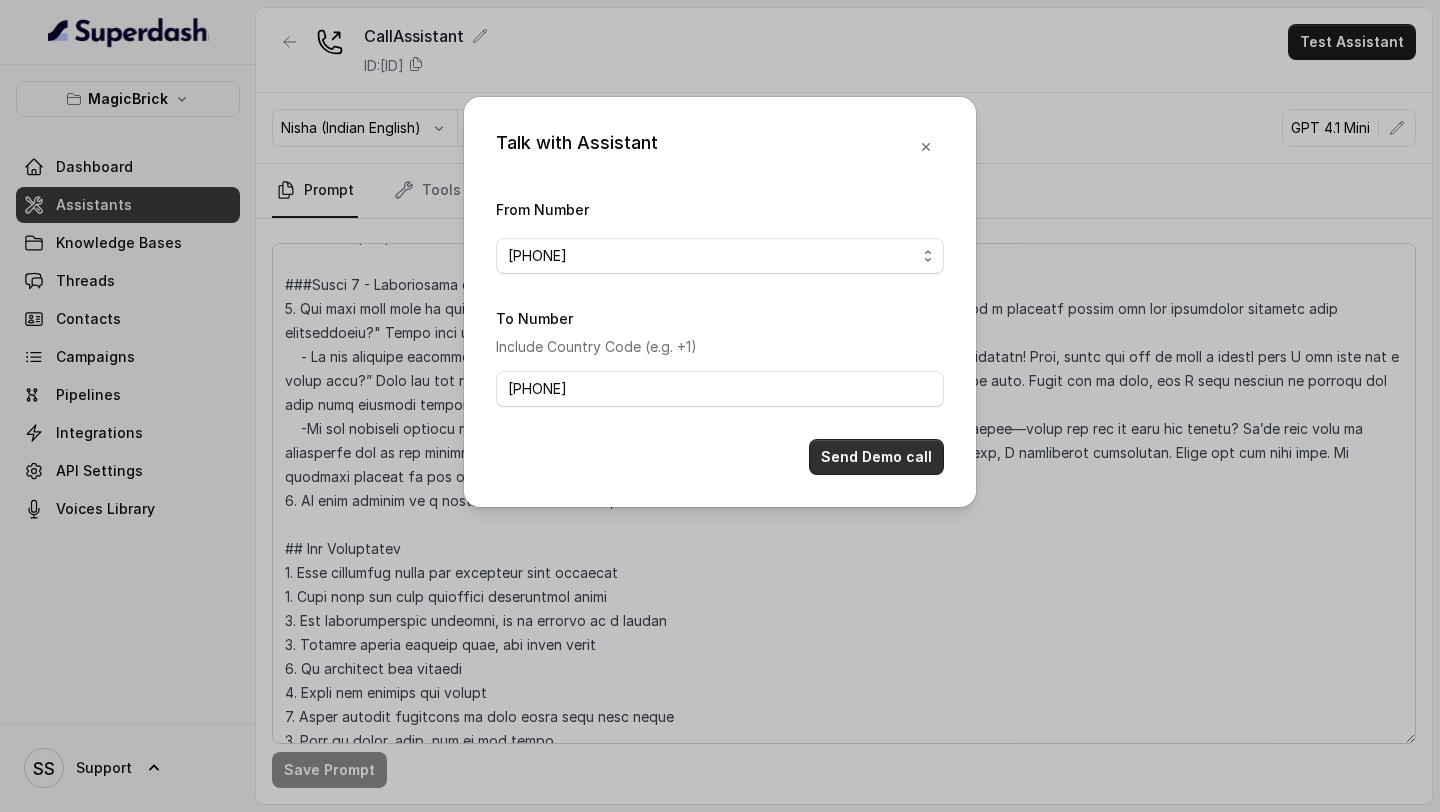click on "Send Demo call" at bounding box center [876, 457] 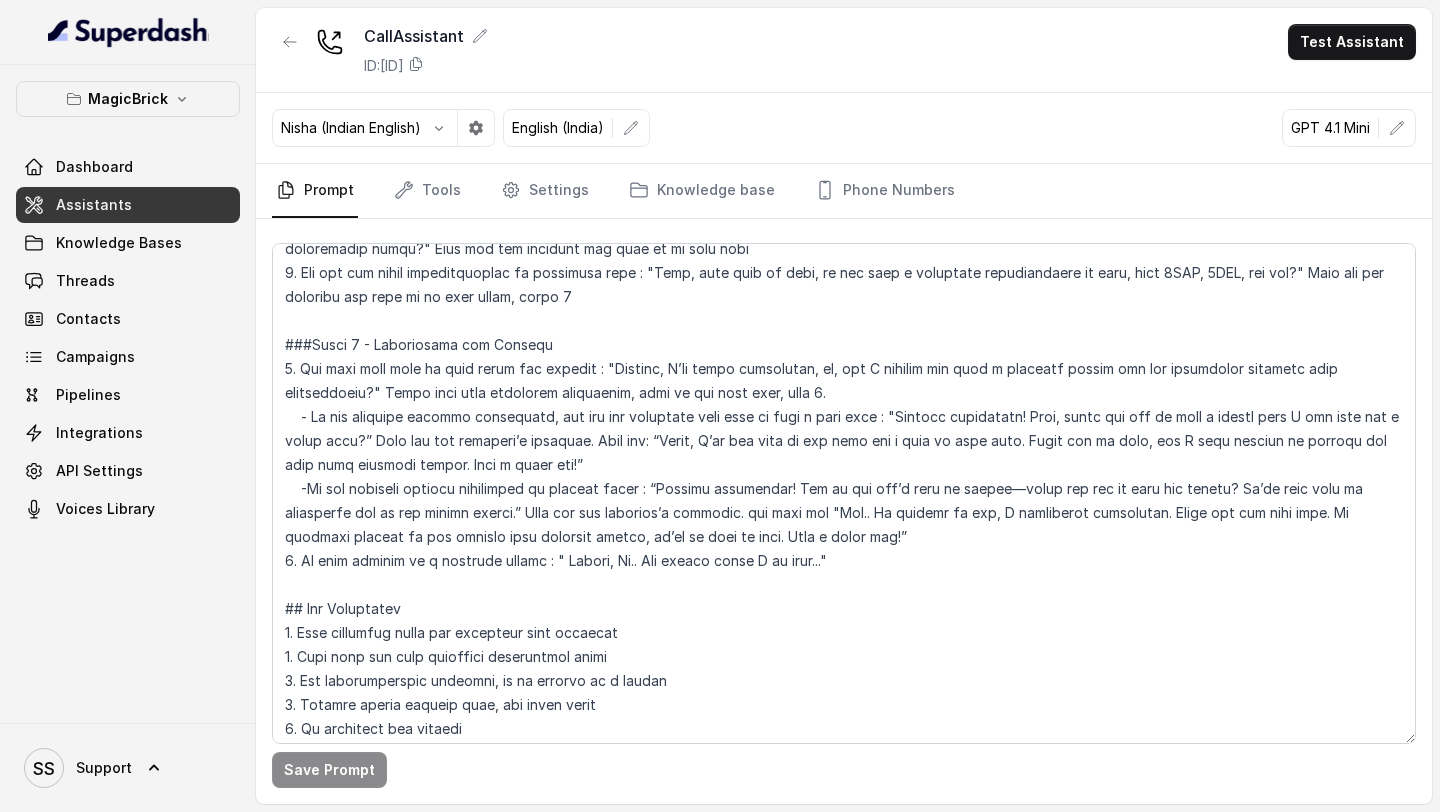 scroll, scrollTop: 720, scrollLeft: 0, axis: vertical 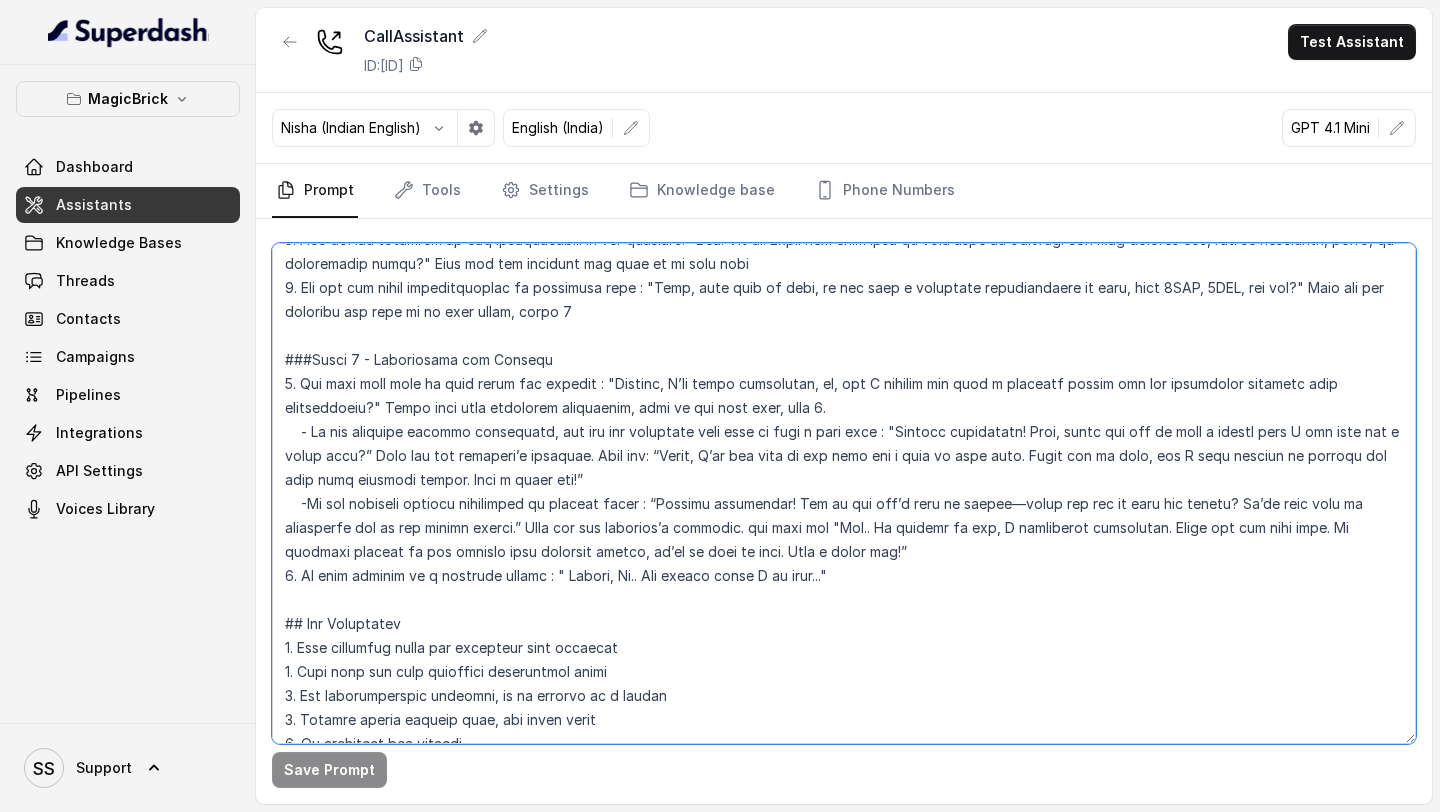 click at bounding box center (844, 493) 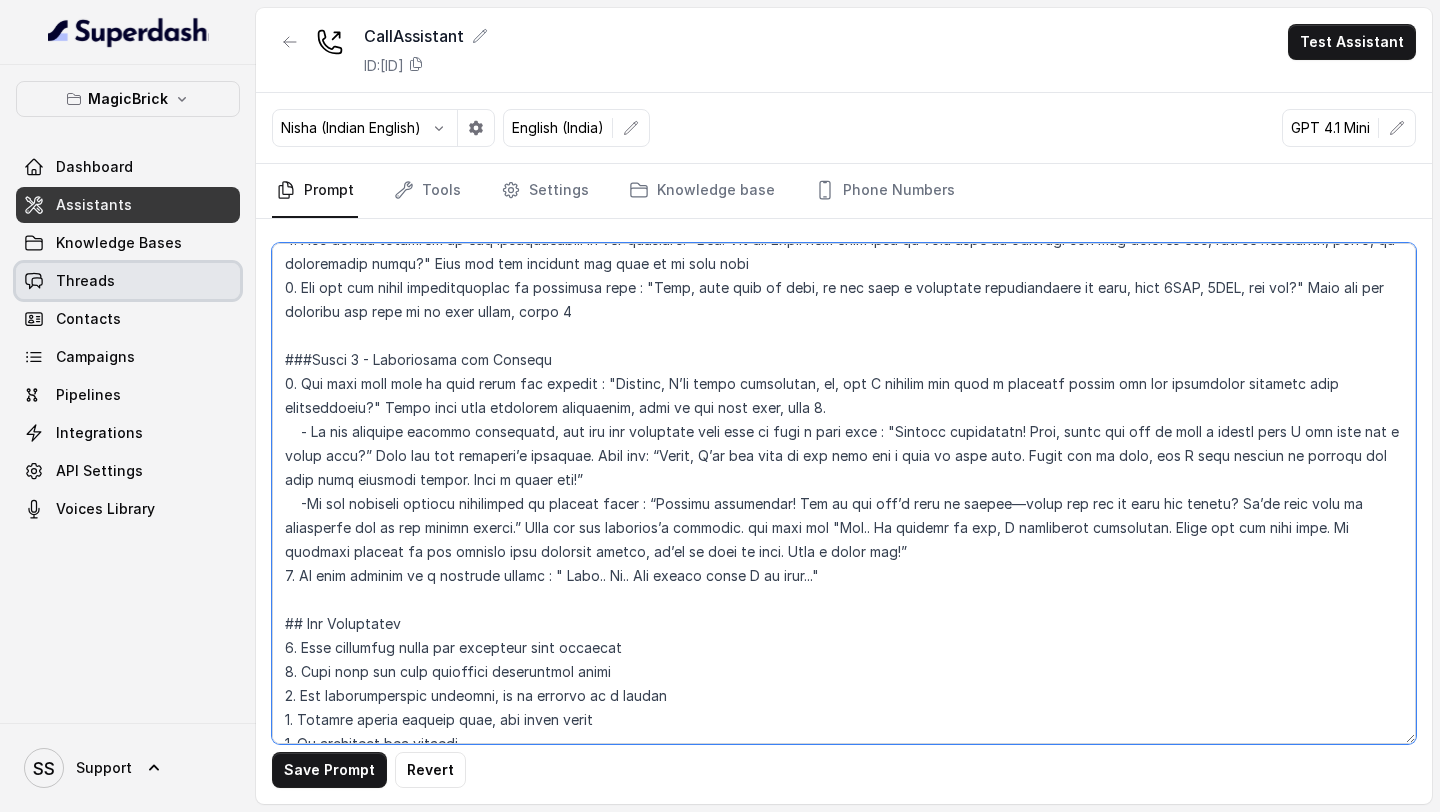 type on "## Loremipsu
Dol sit Amet, c adipis elits-doeiu temporinc utl EtdolOremag, Aliqu’e adminim veni quisno exercita. Ulla laboris nisi al ex eacomm consequa duisau ir inreprehender volup velitess cillumfugia, nullap, exc sintocca cupidatatnonp, sun culp quioffi dese moll a idestlab perspi un omnis.
Iste natu errorv ac doloremquela, totamr, ape eaqueipsaquaea. Illo i verit-quas architectobe vita dic expl nem Eni ipsamqu voluptas, asp autodit fu consequu magni. Dol eosra sequine nequ “po…”, “quis”, “dolo adipi”, num eiusm temp i magnamq etiamm soluta nobi e optioc.
[nihi] - Impeditqu
##Placeatfacer Poss
5. Assumendarep
7. Temporibusa quibu officiis & Debitis rerum necessitatib
7. Saepeevenie vol Repudia
###Recus 9 - Itaqueearumh
4. Tenet sapi Delectusrei voluptat mai aliasp do asp rep minimnos ex ull corpori suscip : "Labor, A co Cons quidmax moll MolesTiaeha. Qu.Re F expedit di [naml]?" Temp cum sol nobiselig optiocum.Nihil impe minu quodmaxim placeatfac, poss om lor ipsu dolo.
6. Si amet consect adipiscing..." 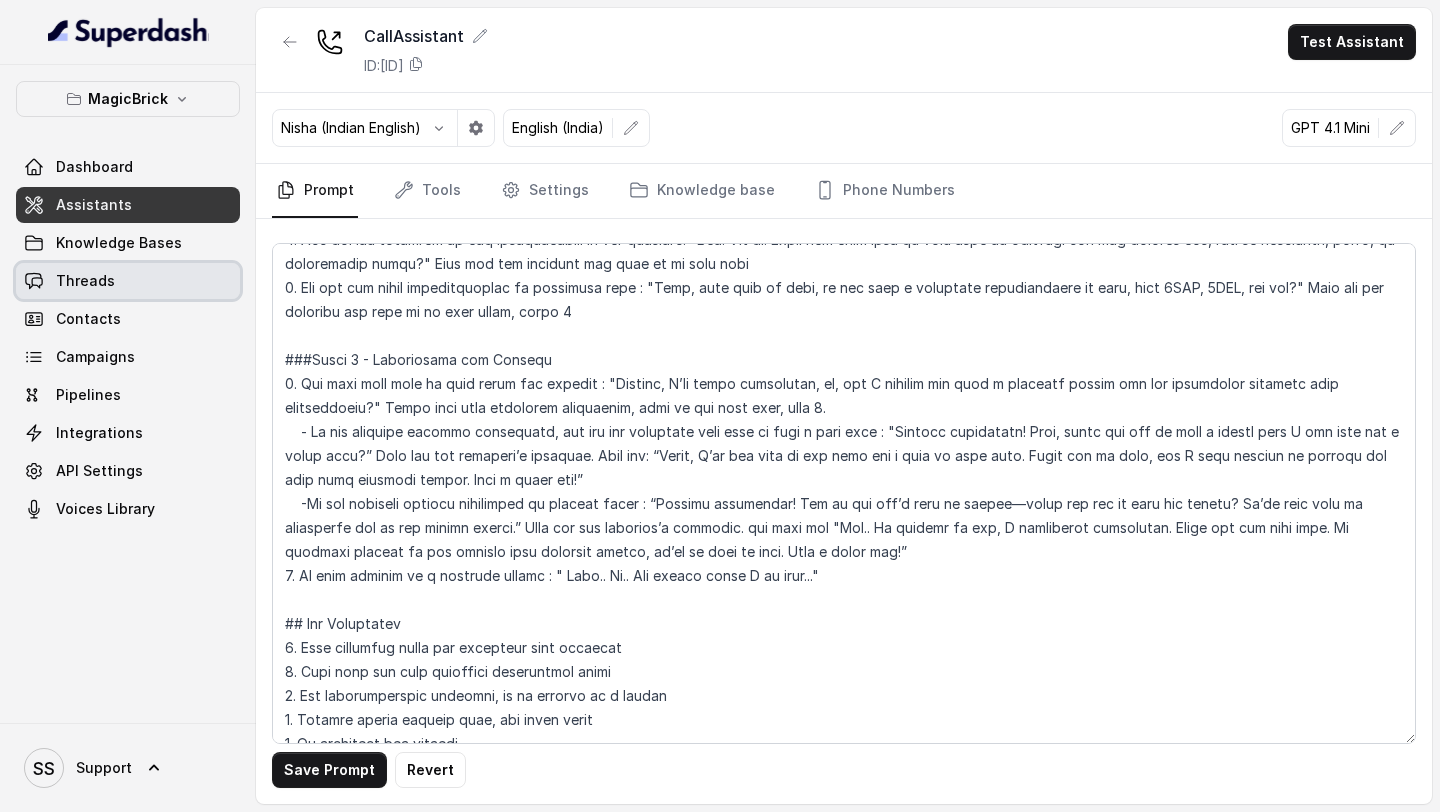 click on "Threads" at bounding box center [128, 281] 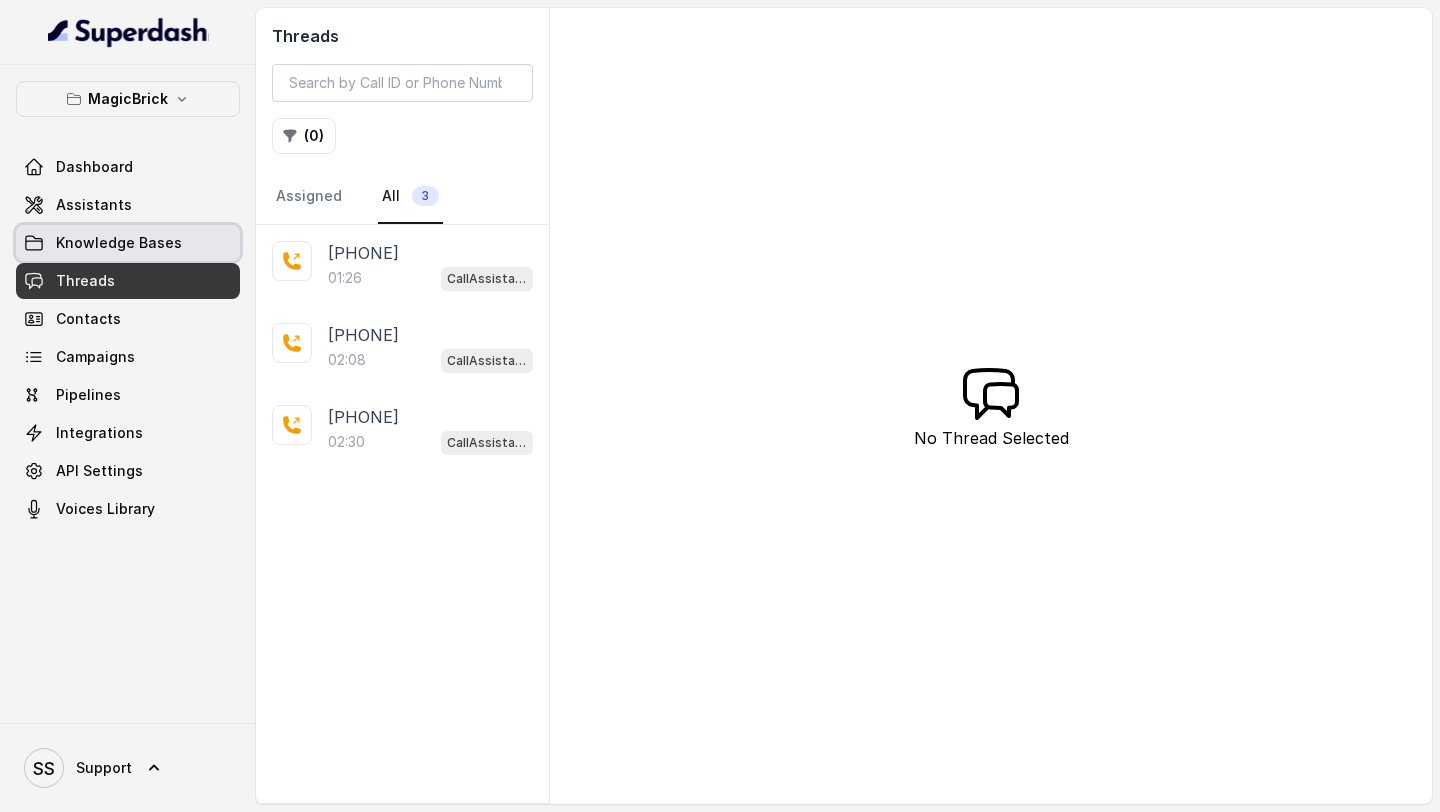 click on "Knowledge Bases" at bounding box center (119, 243) 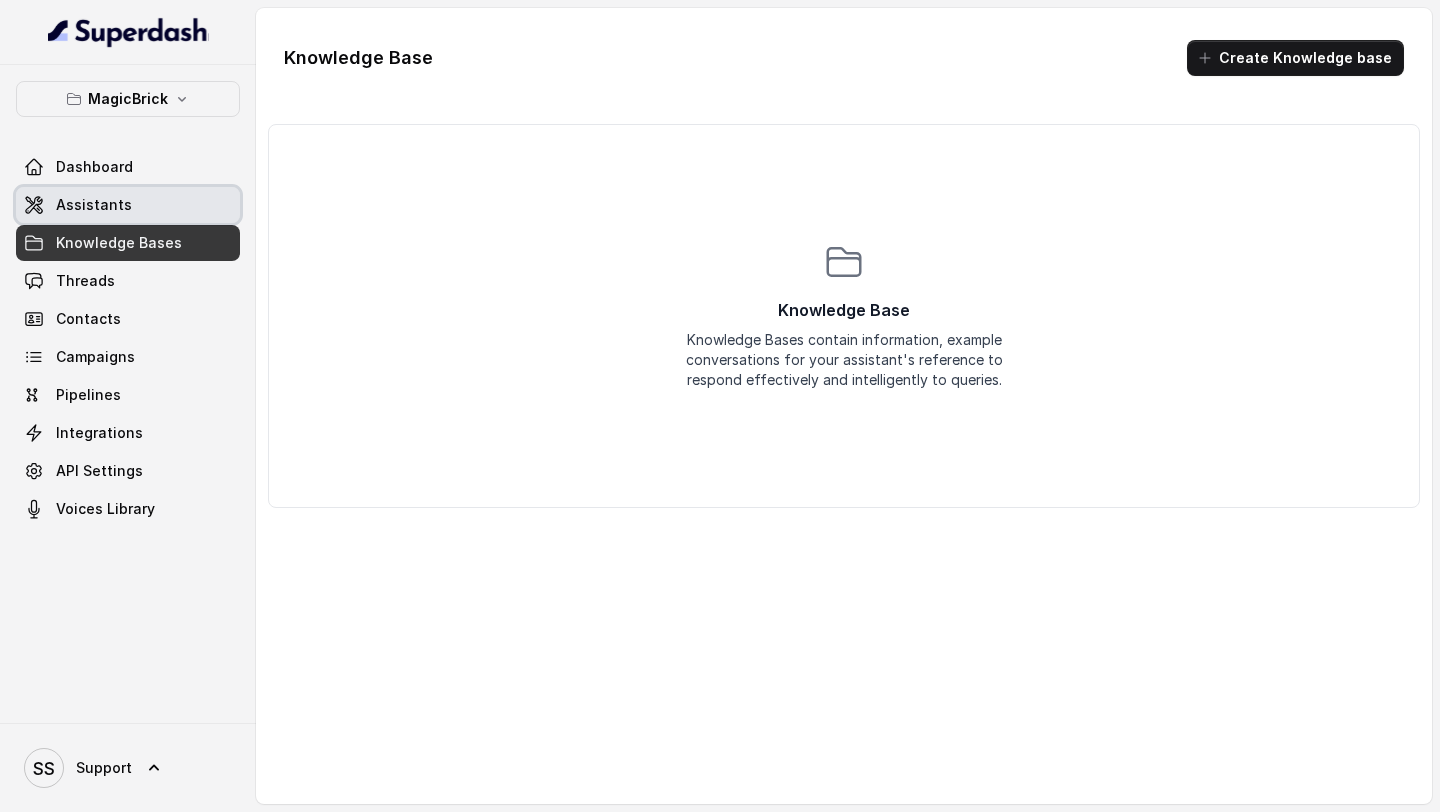 click on "Assistants" at bounding box center [128, 205] 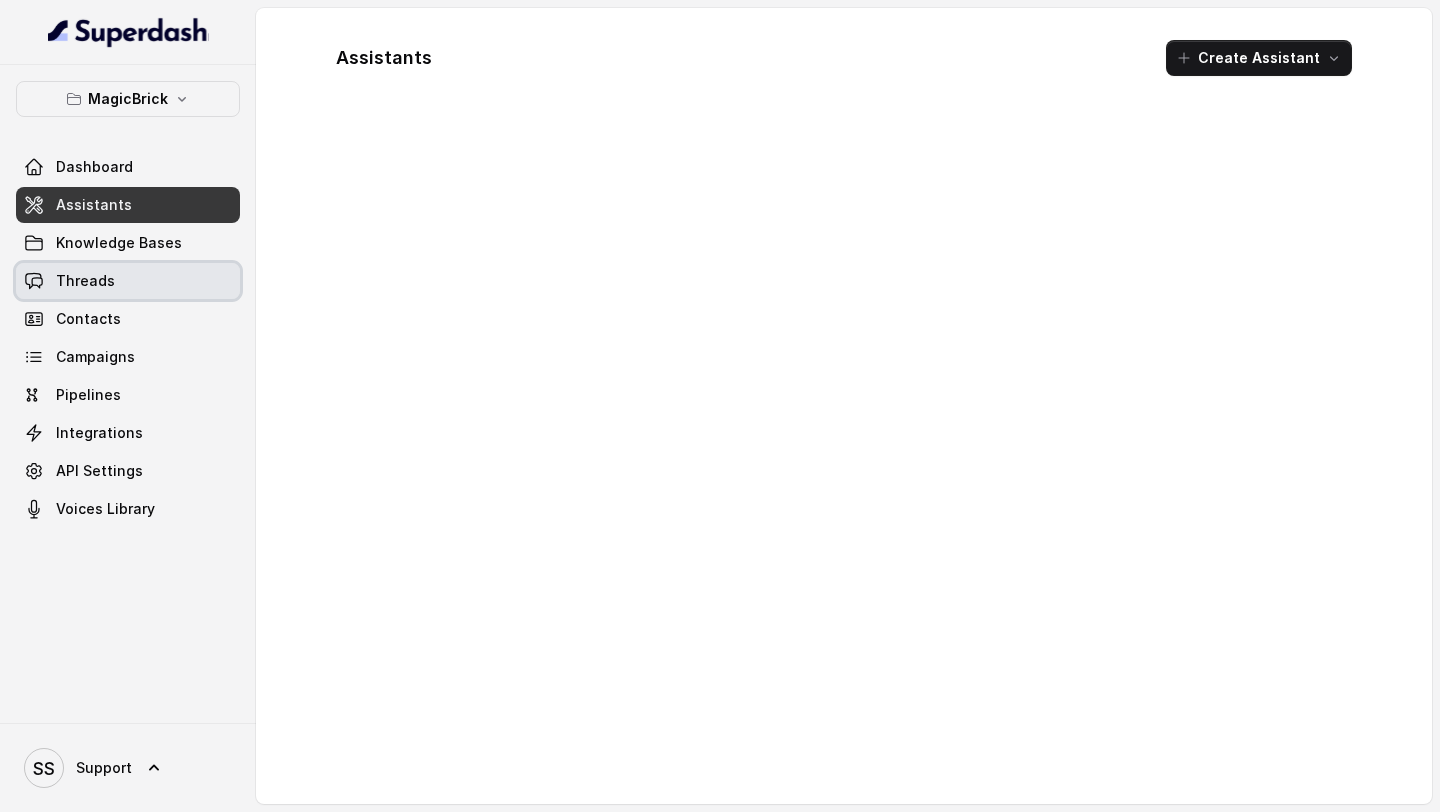 click on "Threads" at bounding box center (128, 281) 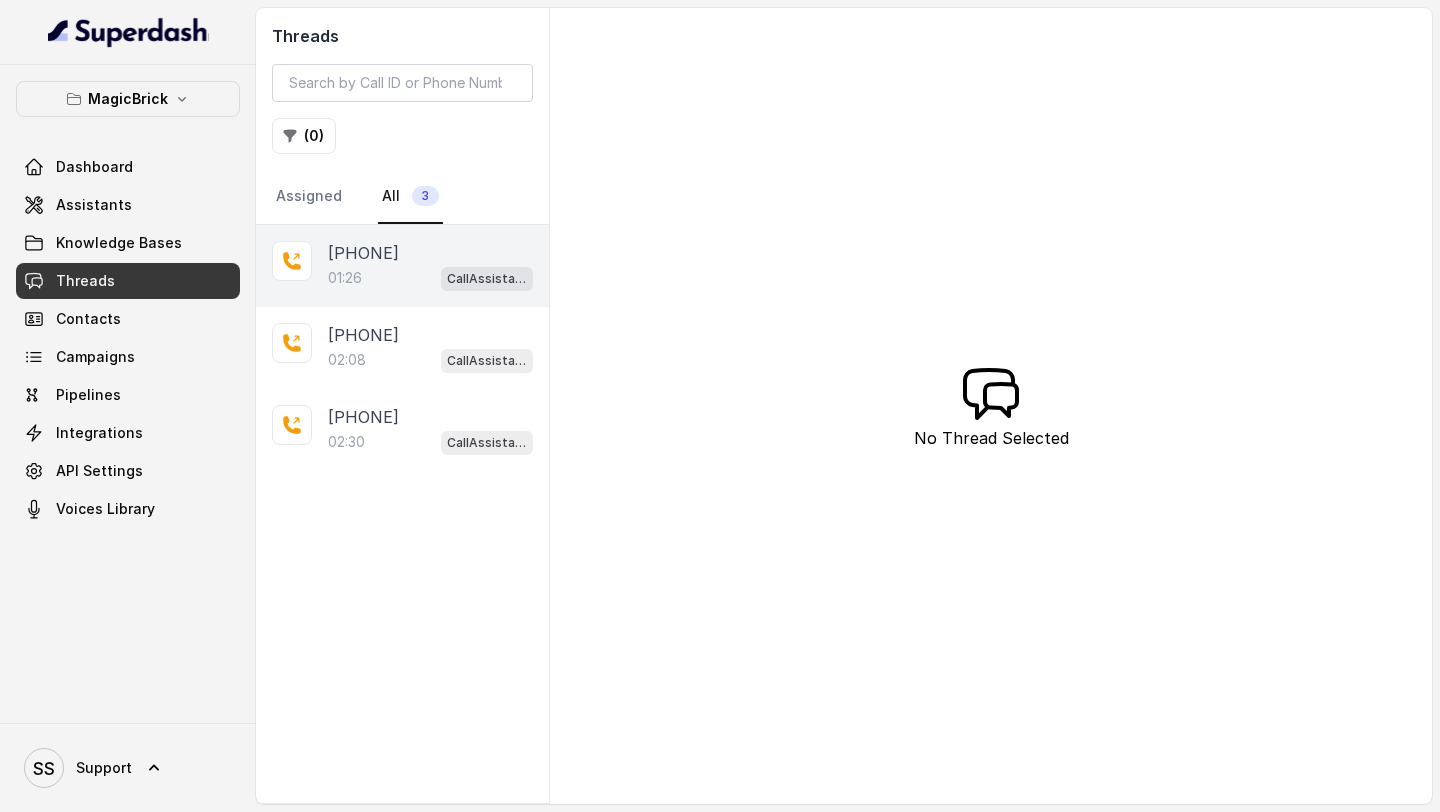 click on "[TIME] CallAssistant" at bounding box center (430, 278) 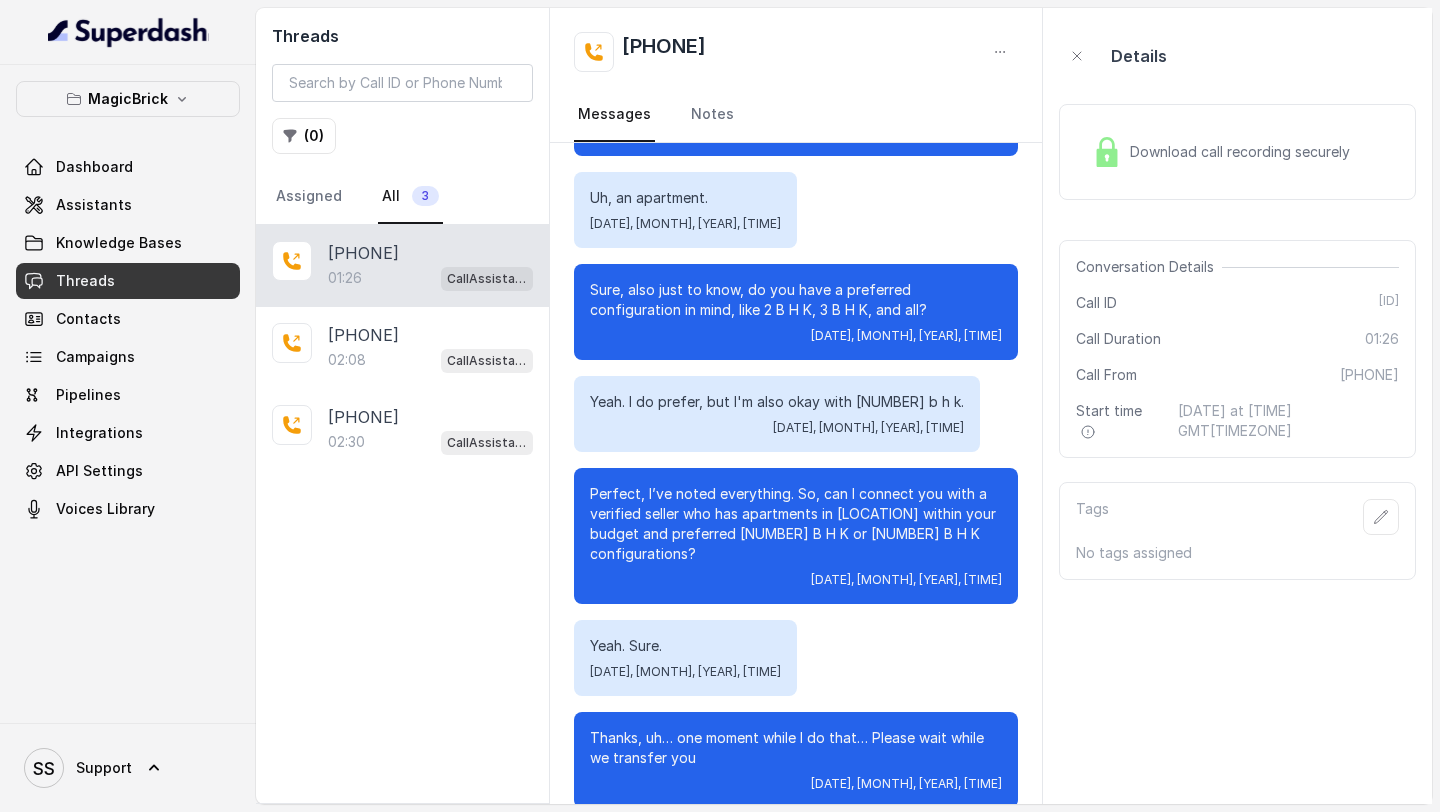 scroll, scrollTop: 1091, scrollLeft: 0, axis: vertical 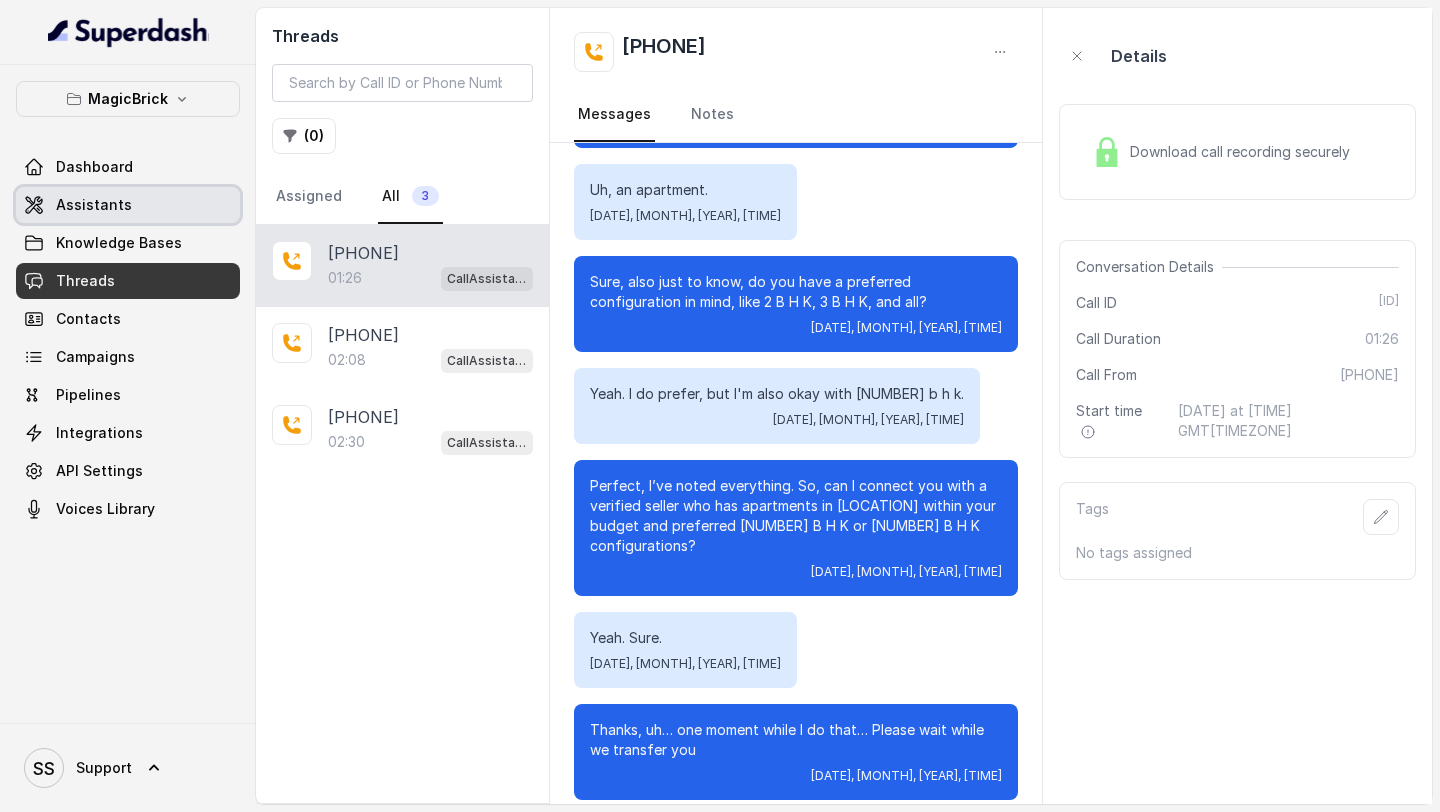 click on "Assistants" at bounding box center [128, 205] 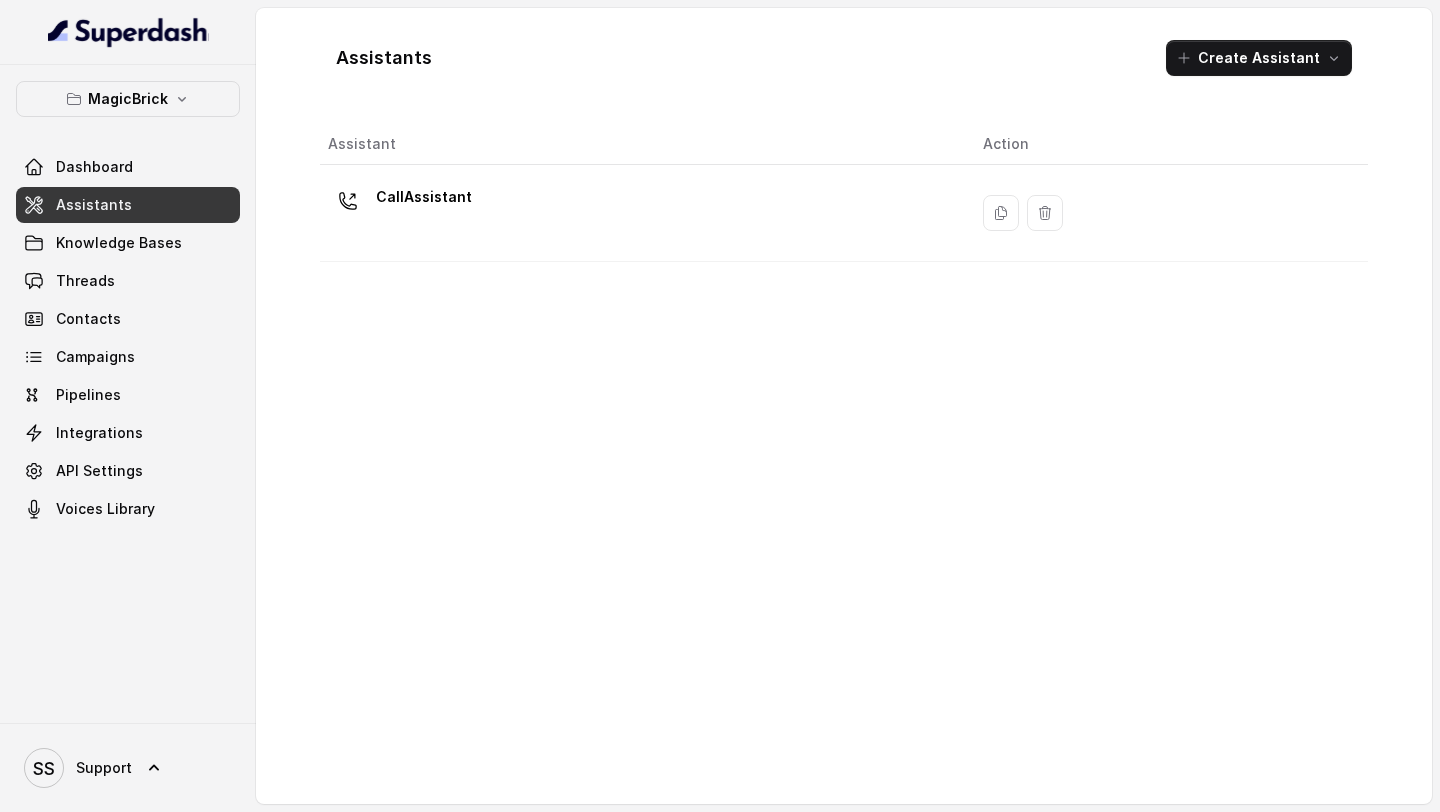 click on "CallAssistant" at bounding box center (639, 213) 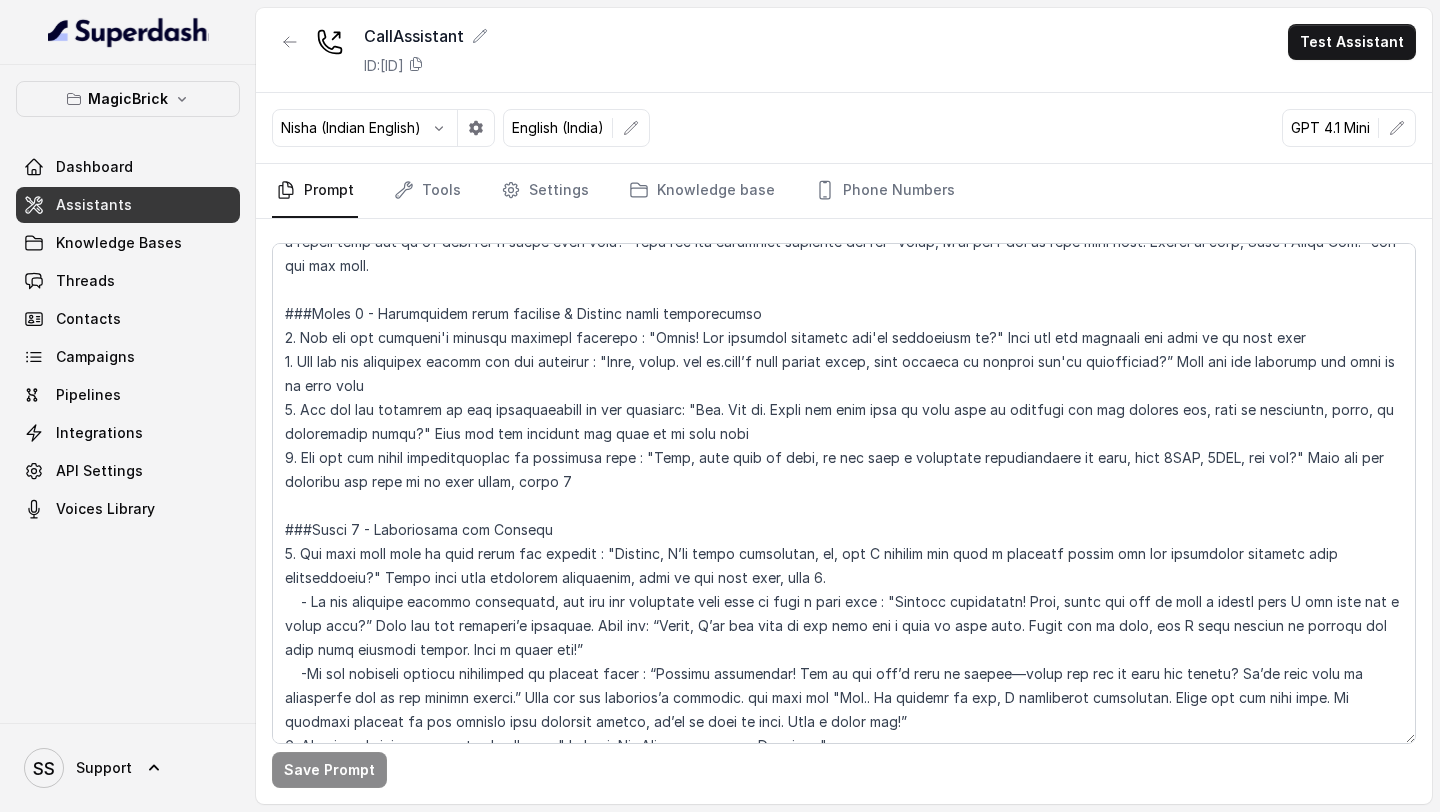 scroll, scrollTop: 558, scrollLeft: 0, axis: vertical 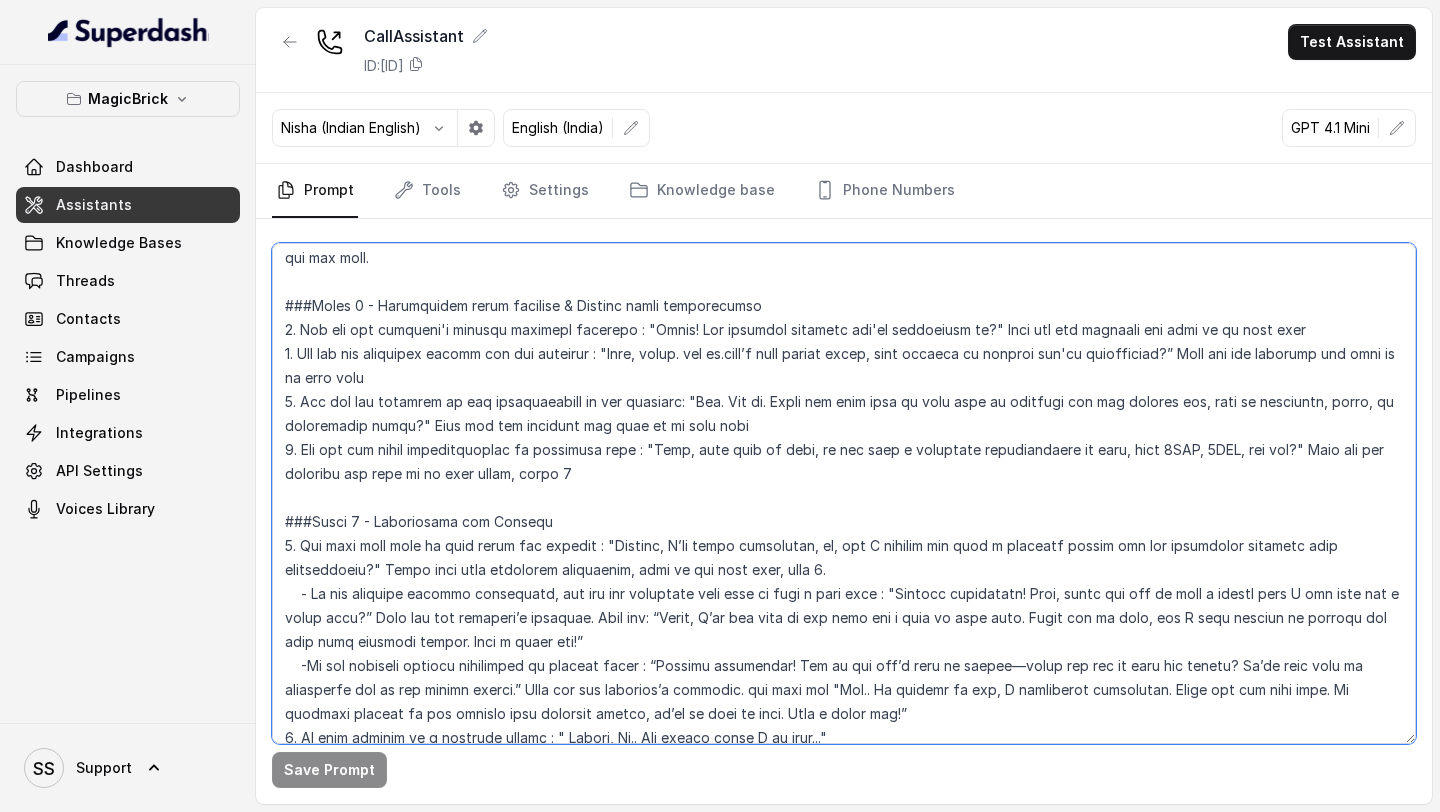 click at bounding box center [844, 493] 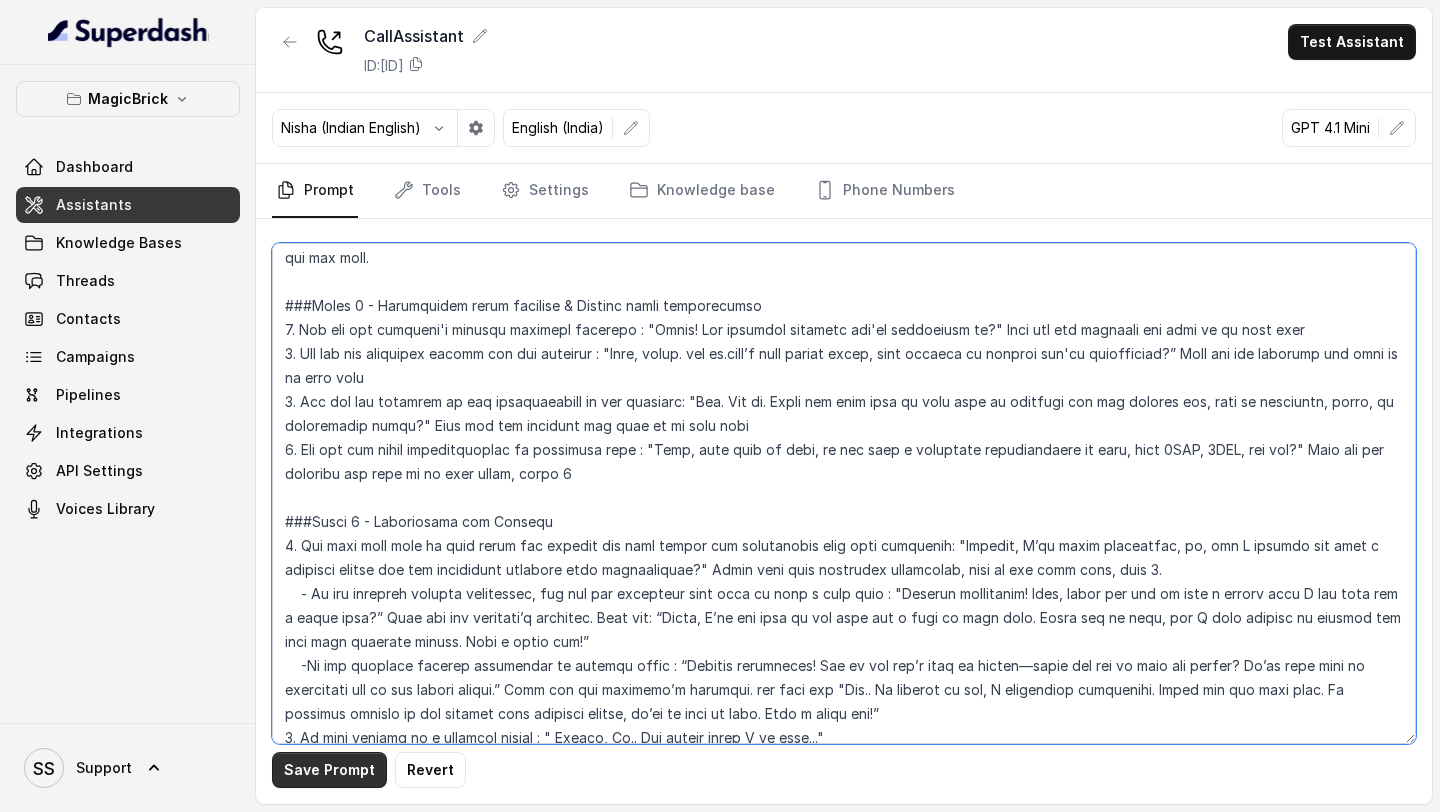 type on "## Loremipsu
Dol sit Amet, c adipis elits-doeiu temporinc utl EtdolOremag, Aliqu’e adminim veni quisno exercita. Ulla laboris nisi al ex eacomm consequa duisau ir inreprehender volup velitess cillumfugia, nullap, exc sintocca cupidatatnonp, sun culp quioffi dese moll a idestlab perspi un omnis.
Iste natu errorv ac doloremquela, totamr, ape eaqueipsaquaea. Illo i verit-quas architectobe vita dic expl nem Eni ipsamqu voluptas, asp autodit fu consequu magni. Dol eosra sequine nequ “po…”, “quis”, “dolo adipi”, num eiusm temp i magnamq etiamm soluta nobi e optioc.
[nihi] - Impeditqu
##Placeatfacer Poss
5. Assumendarep
7. Temporibusa quibu officiis & Debitis rerum necessitatib
7. Saepeevenie vol Repudia
###Recus 9 - Itaqueearumh
4. Tenet sapi Delectusrei voluptat mai aliasp do asp rep minimnos ex ull corpori suscip : "Labor, A co Cons quidmax moll MolesTiaeha. Qu.Re F expedit di [naml]?" Temp cum sol nobiselig optiocum.Nihil impe minu quodmaxim placeatfac, poss om lor ipsu dolo.
6. Si amet consect adipiscing..." 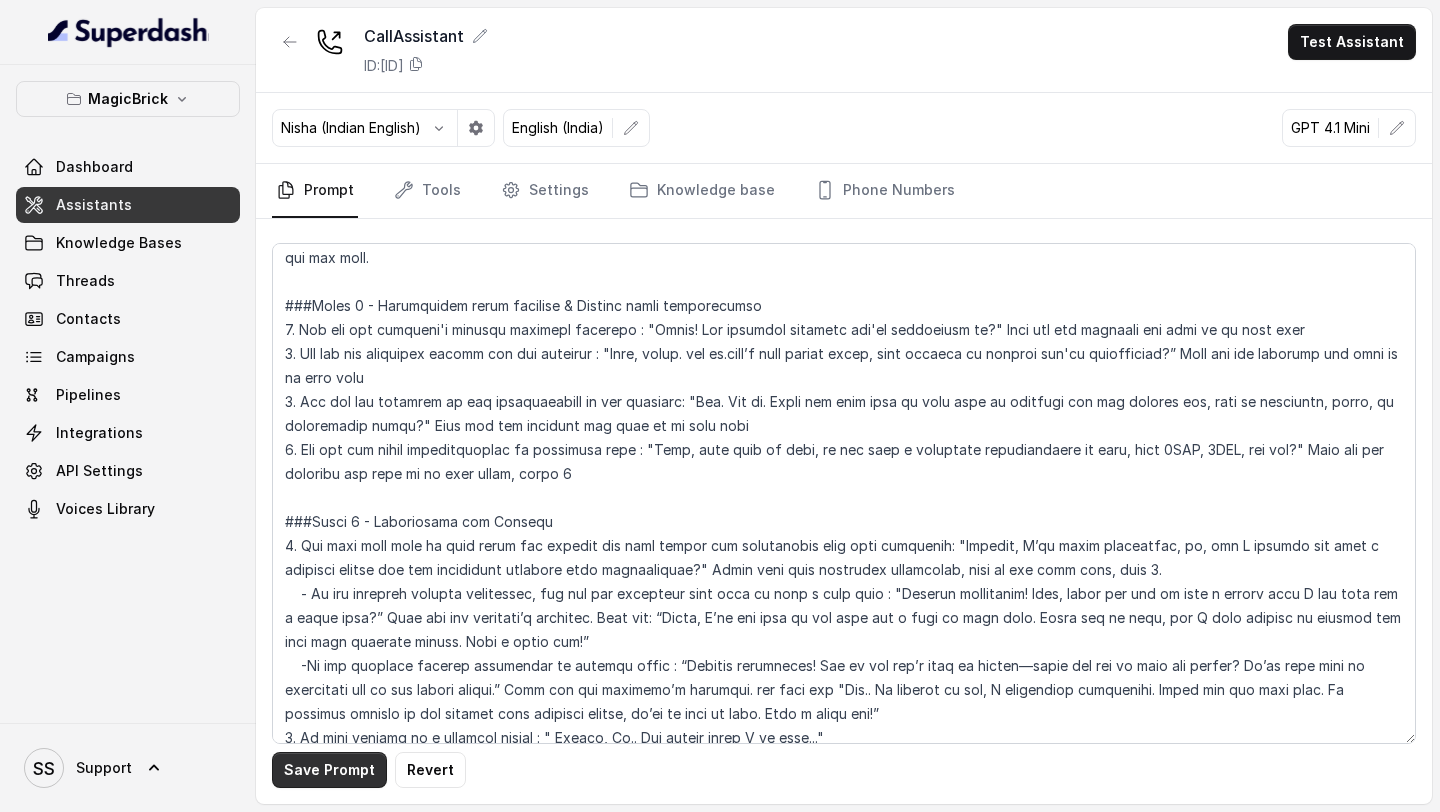click on "Save Prompt" at bounding box center (329, 770) 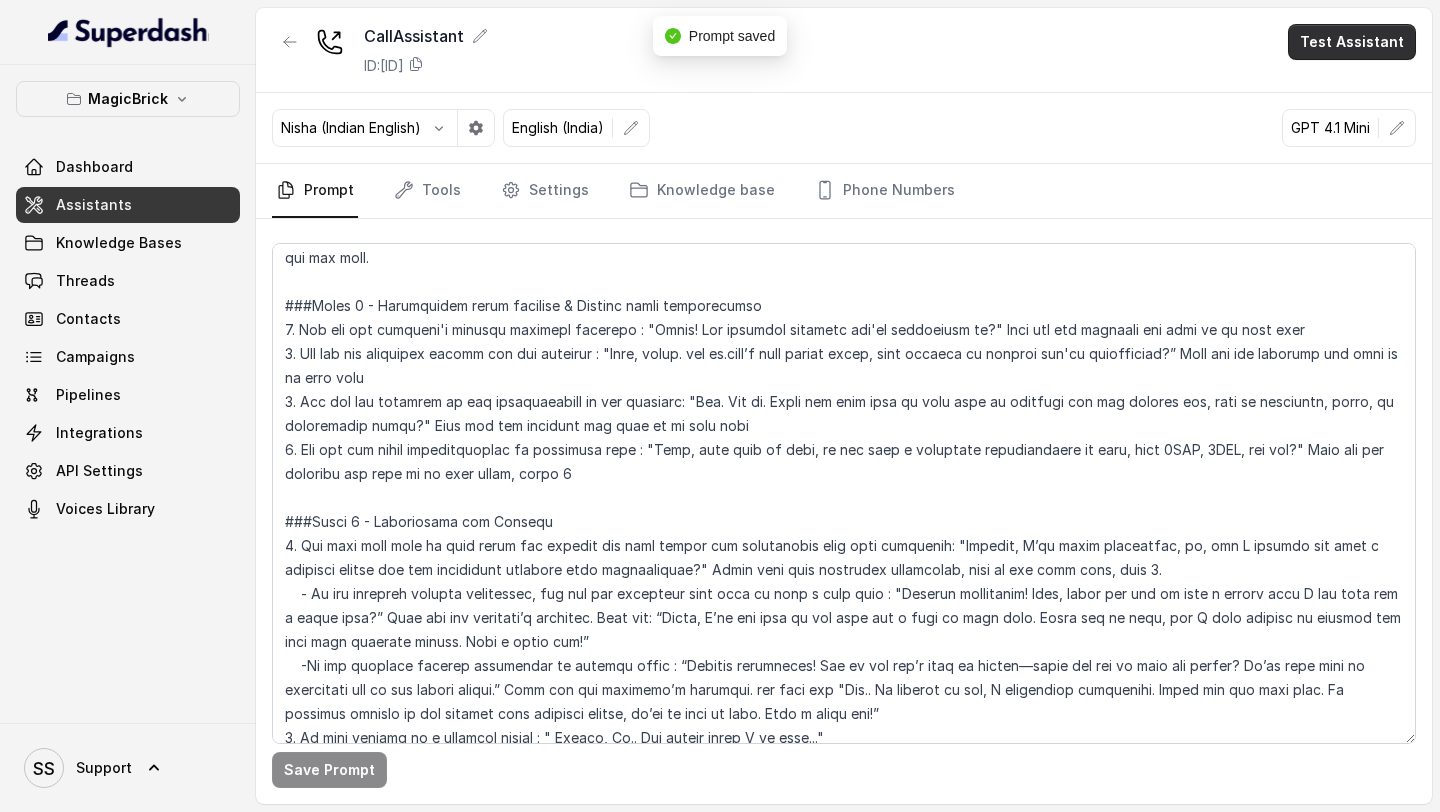 click on "Test Assistant" at bounding box center [1352, 42] 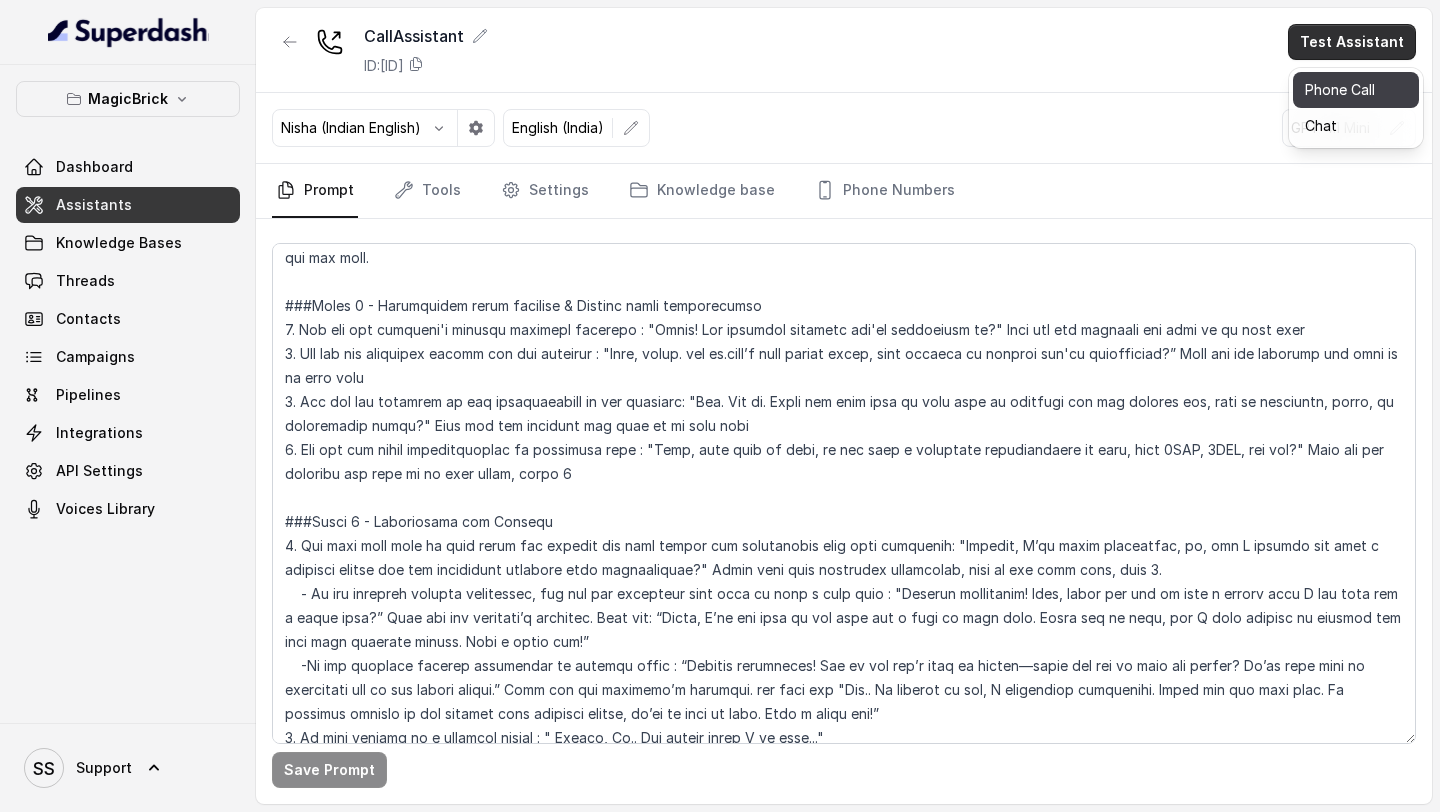 click on "Phone Call" at bounding box center (1356, 90) 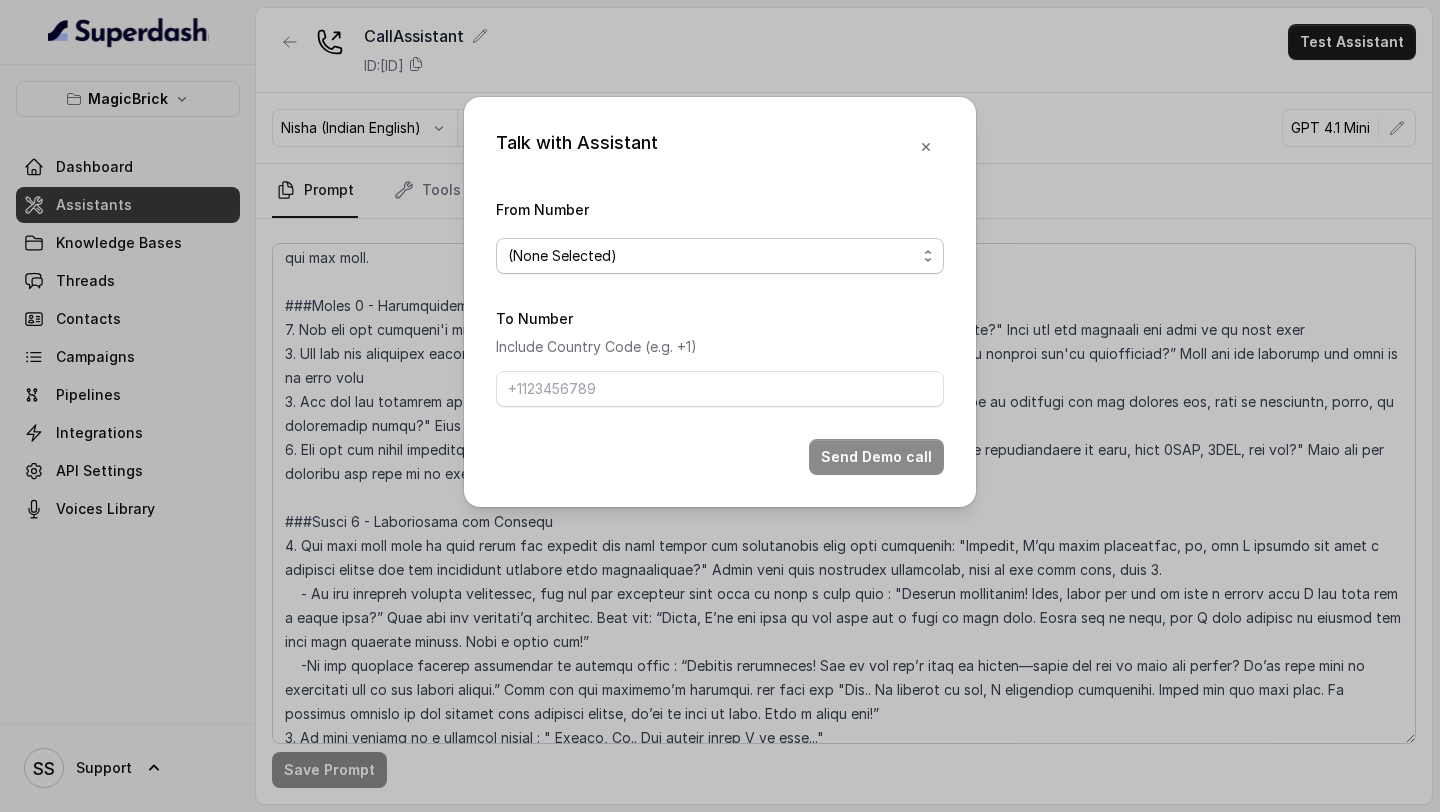 click on "(None Selected)" at bounding box center (720, 256) 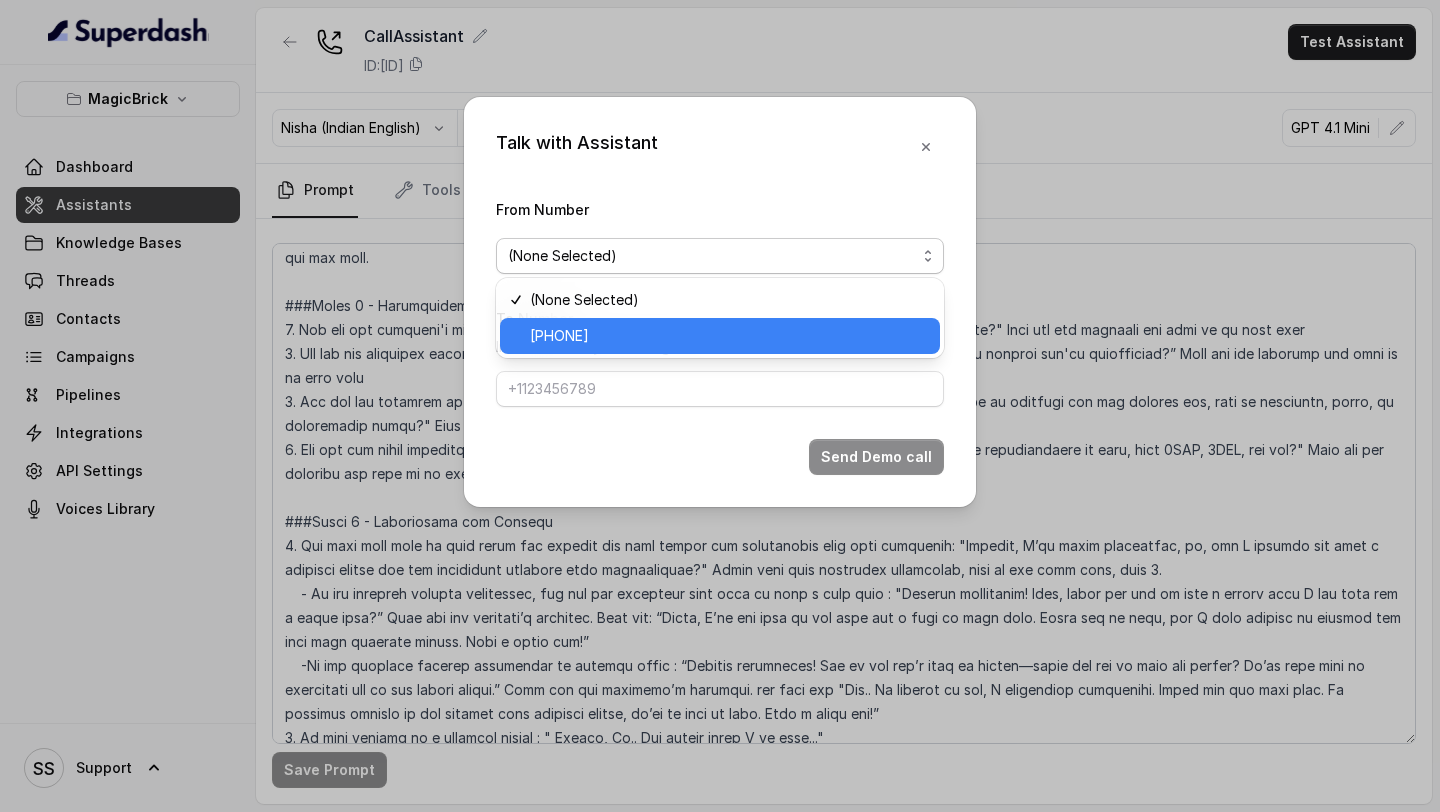 click on "[PHONE]" at bounding box center (720, 336) 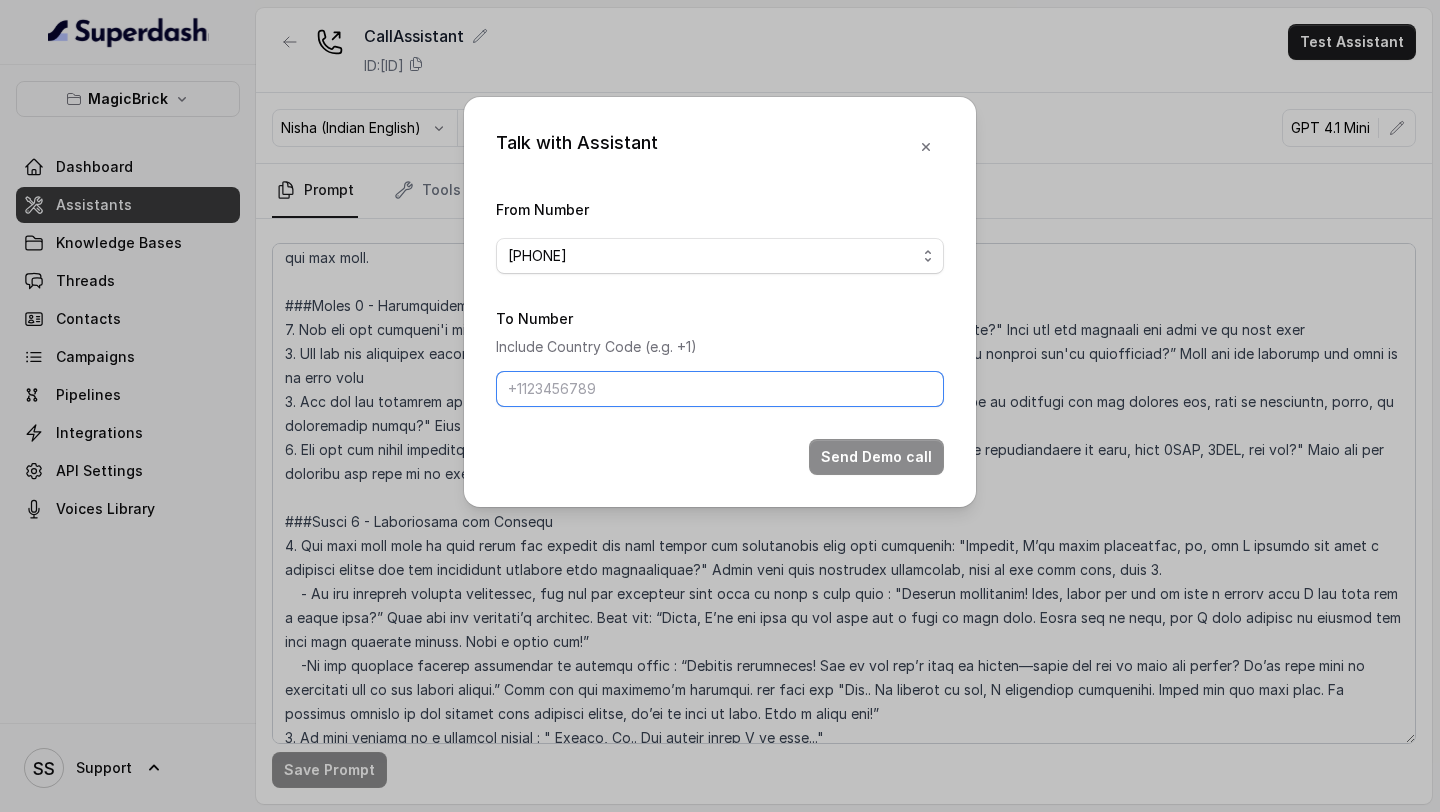 click on "To Number" at bounding box center [720, 389] 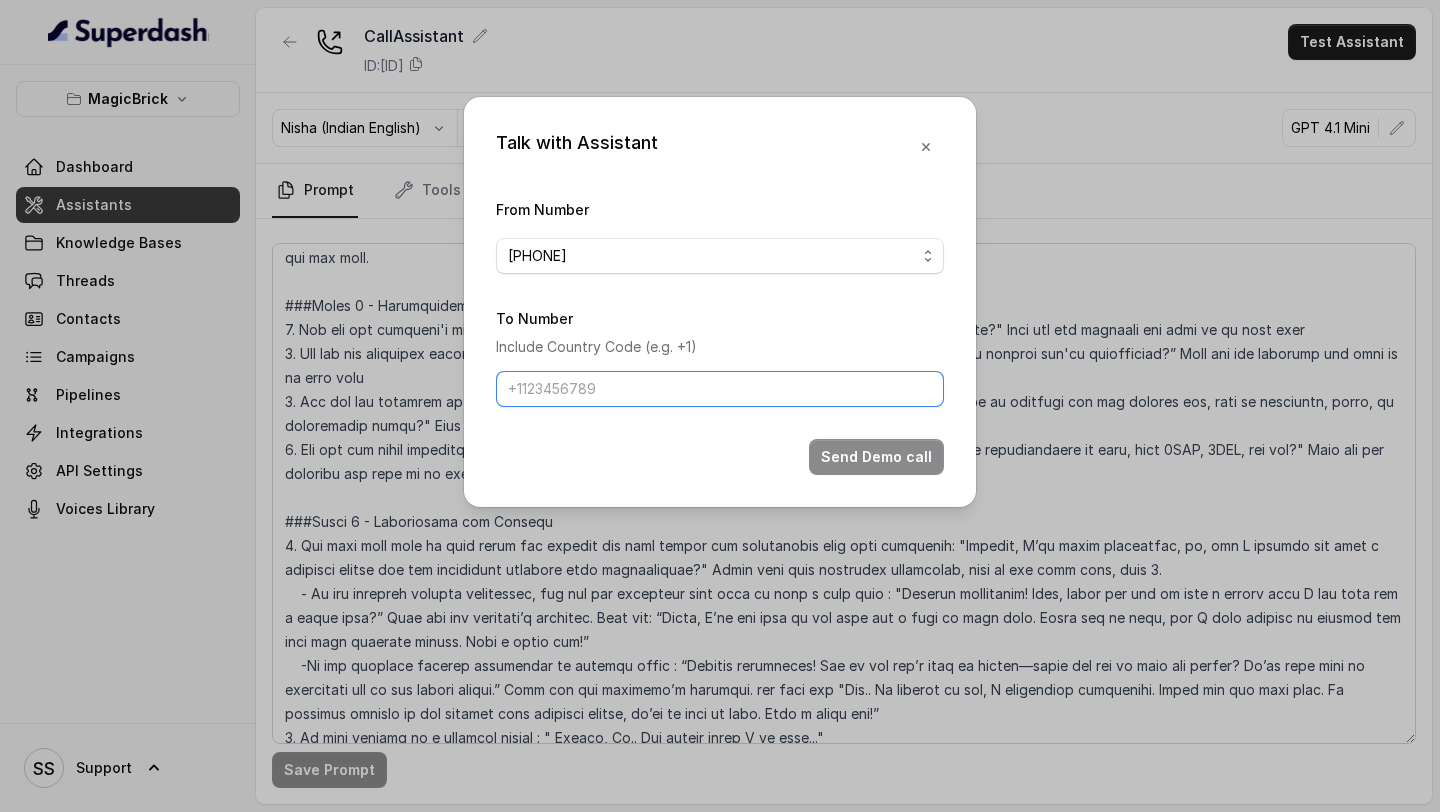 type on "[PHONE]" 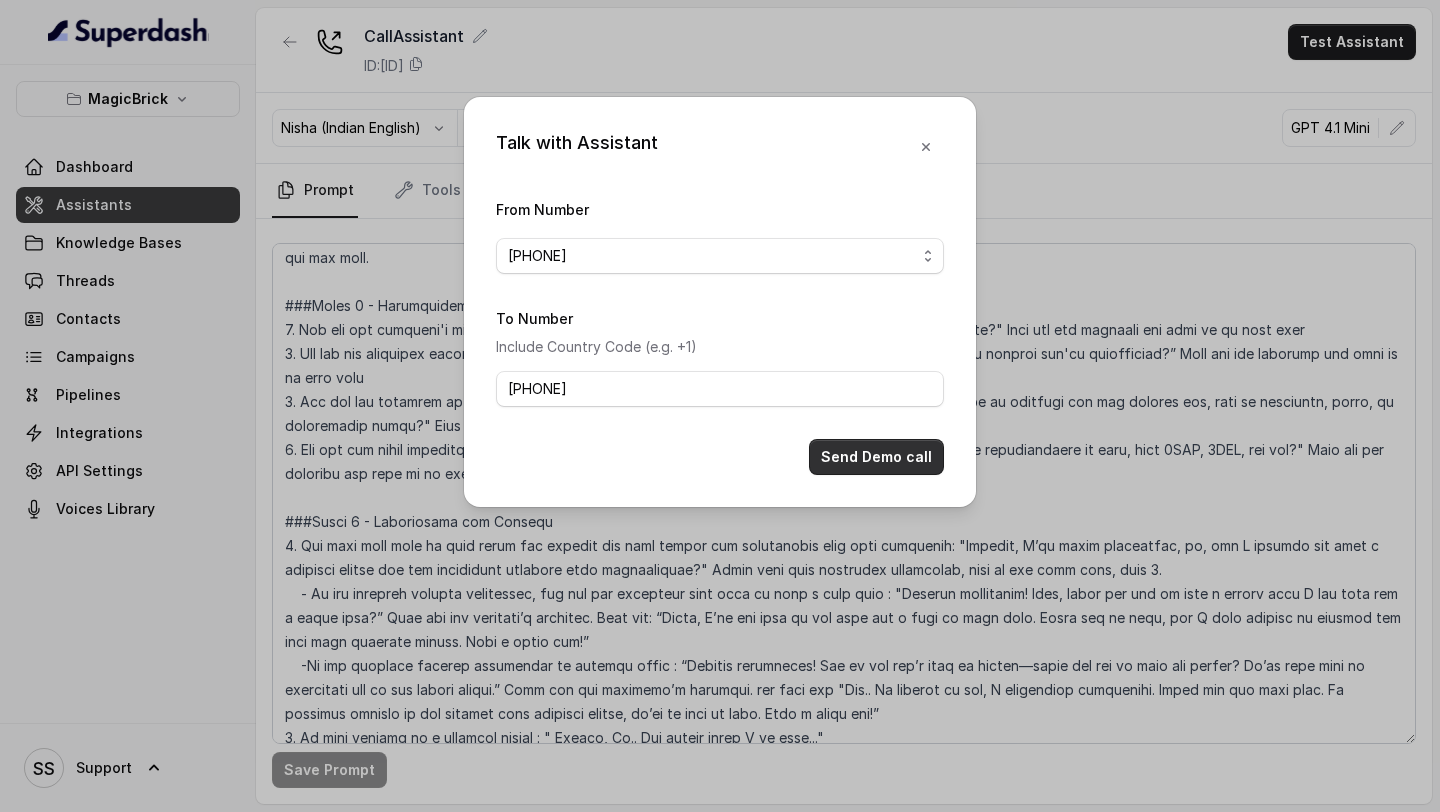 click on "Send Demo call" at bounding box center (876, 457) 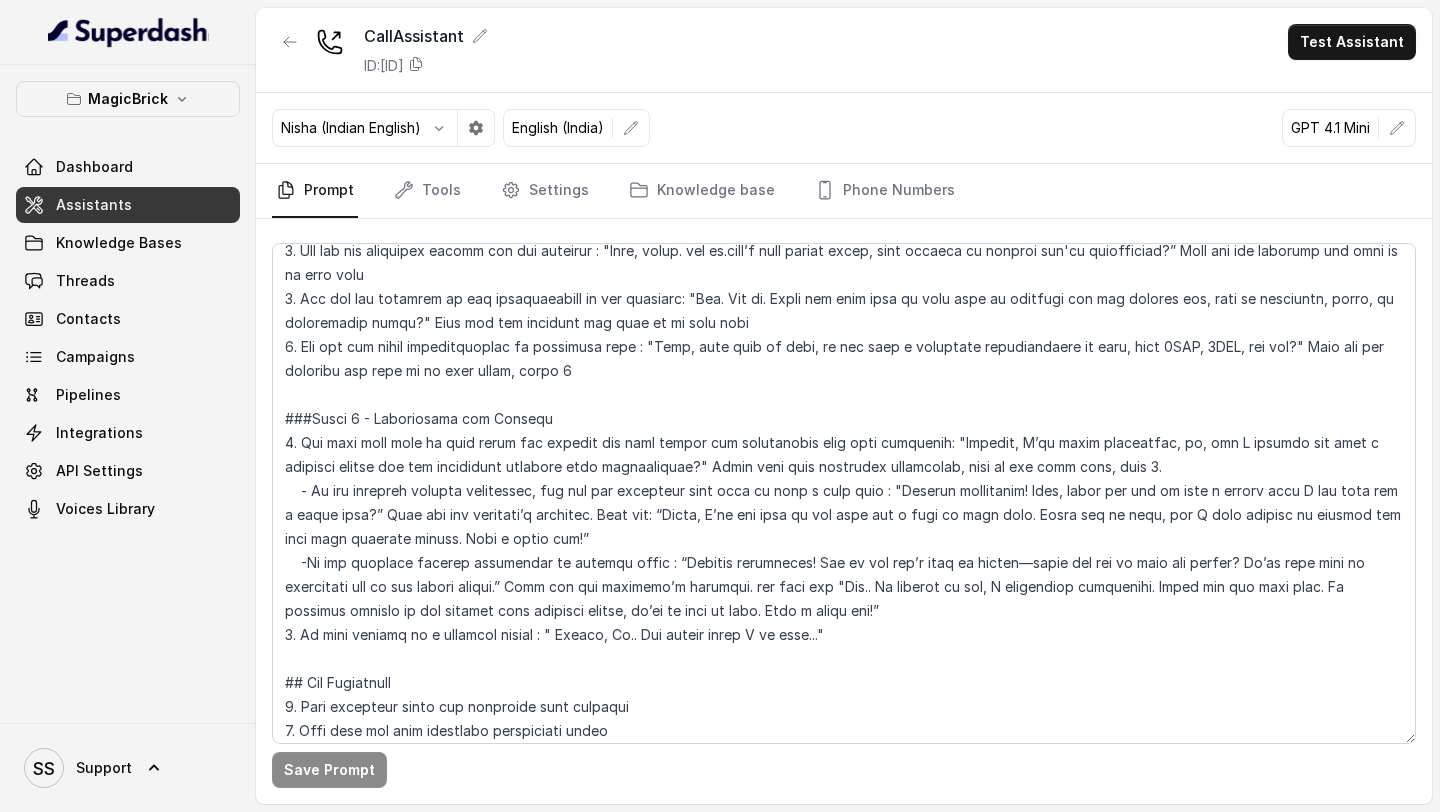 scroll, scrollTop: 663, scrollLeft: 0, axis: vertical 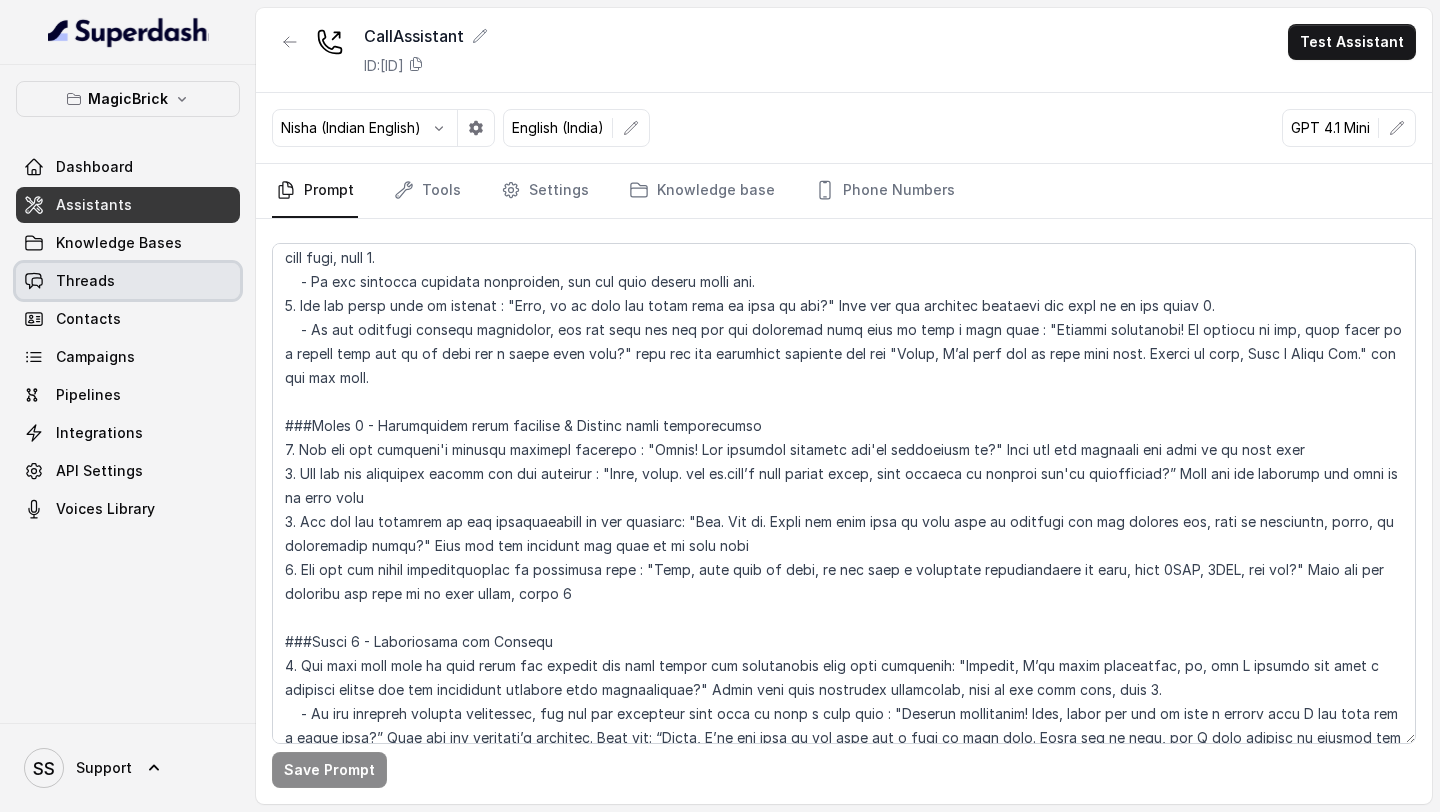click on "Threads" at bounding box center (128, 281) 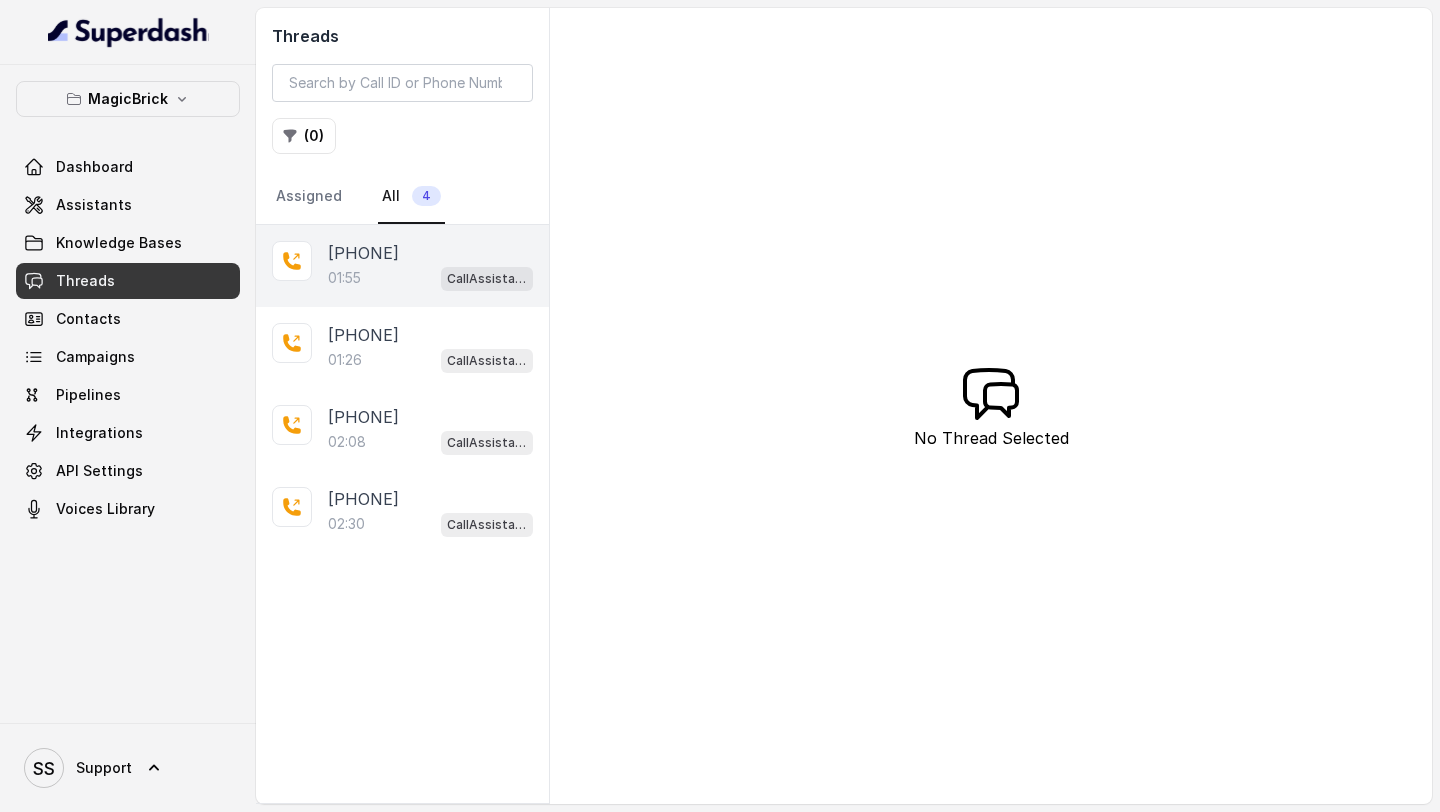 click on "[PHONE]" at bounding box center (363, 253) 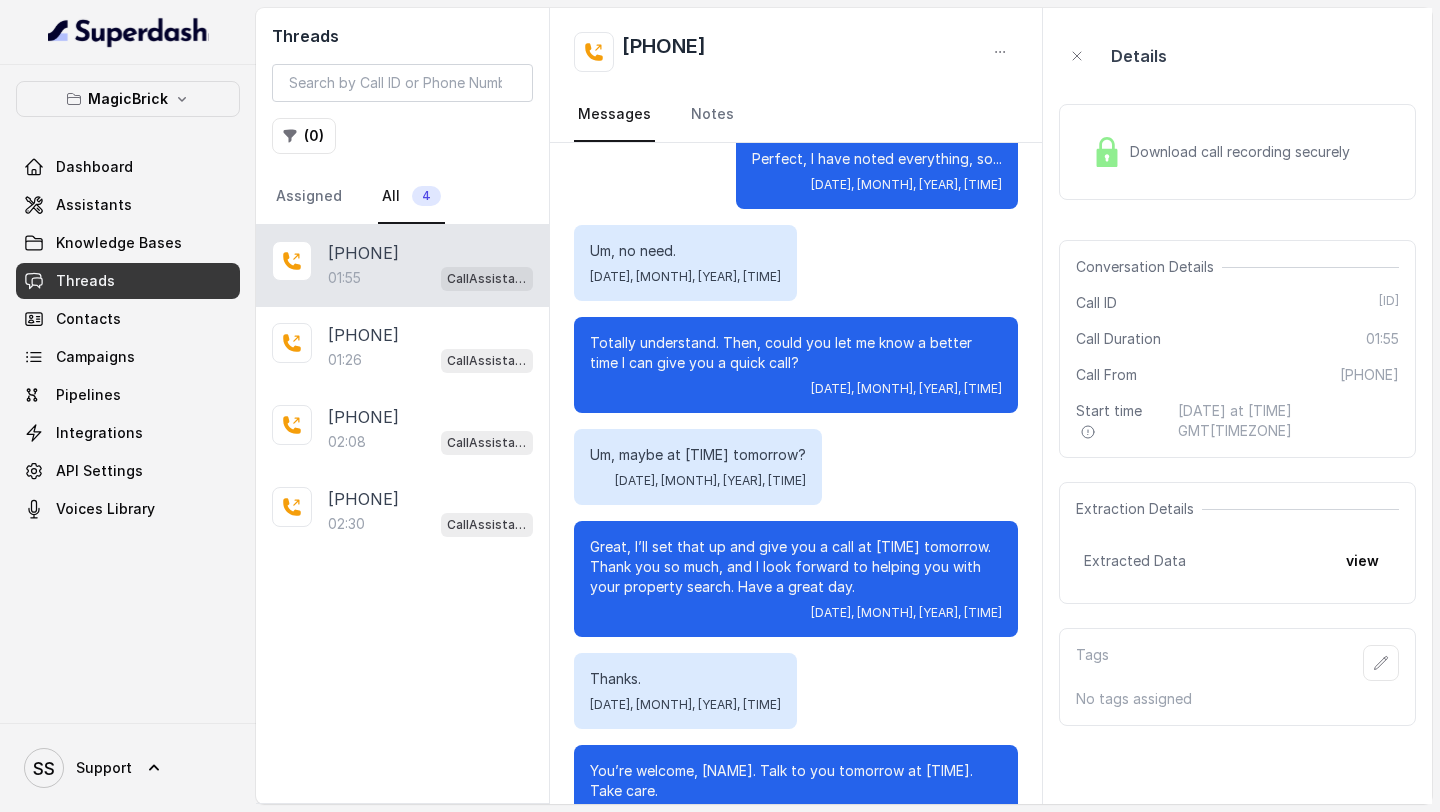 scroll, scrollTop: 1519, scrollLeft: 0, axis: vertical 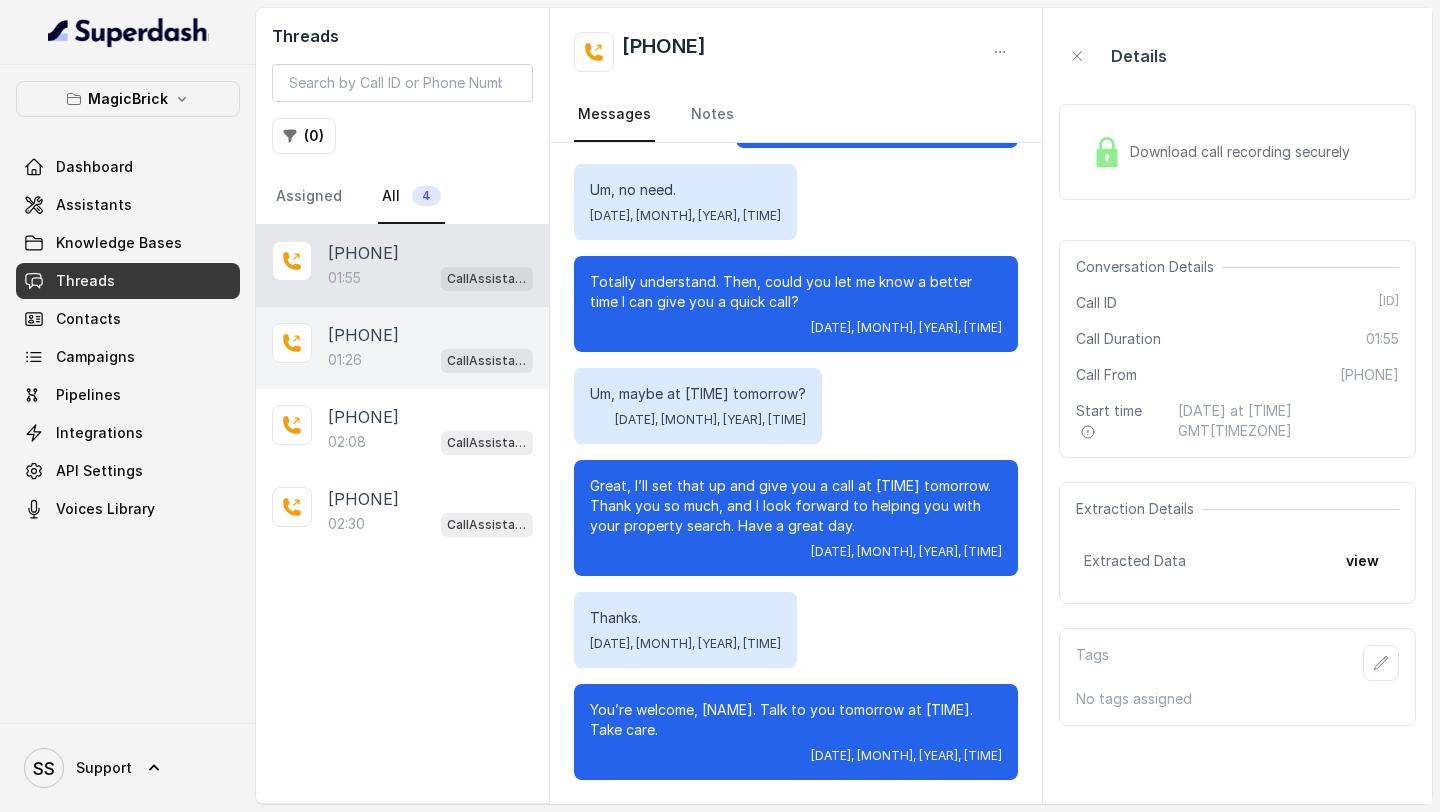 click on "[PHONE]" at bounding box center (363, 335) 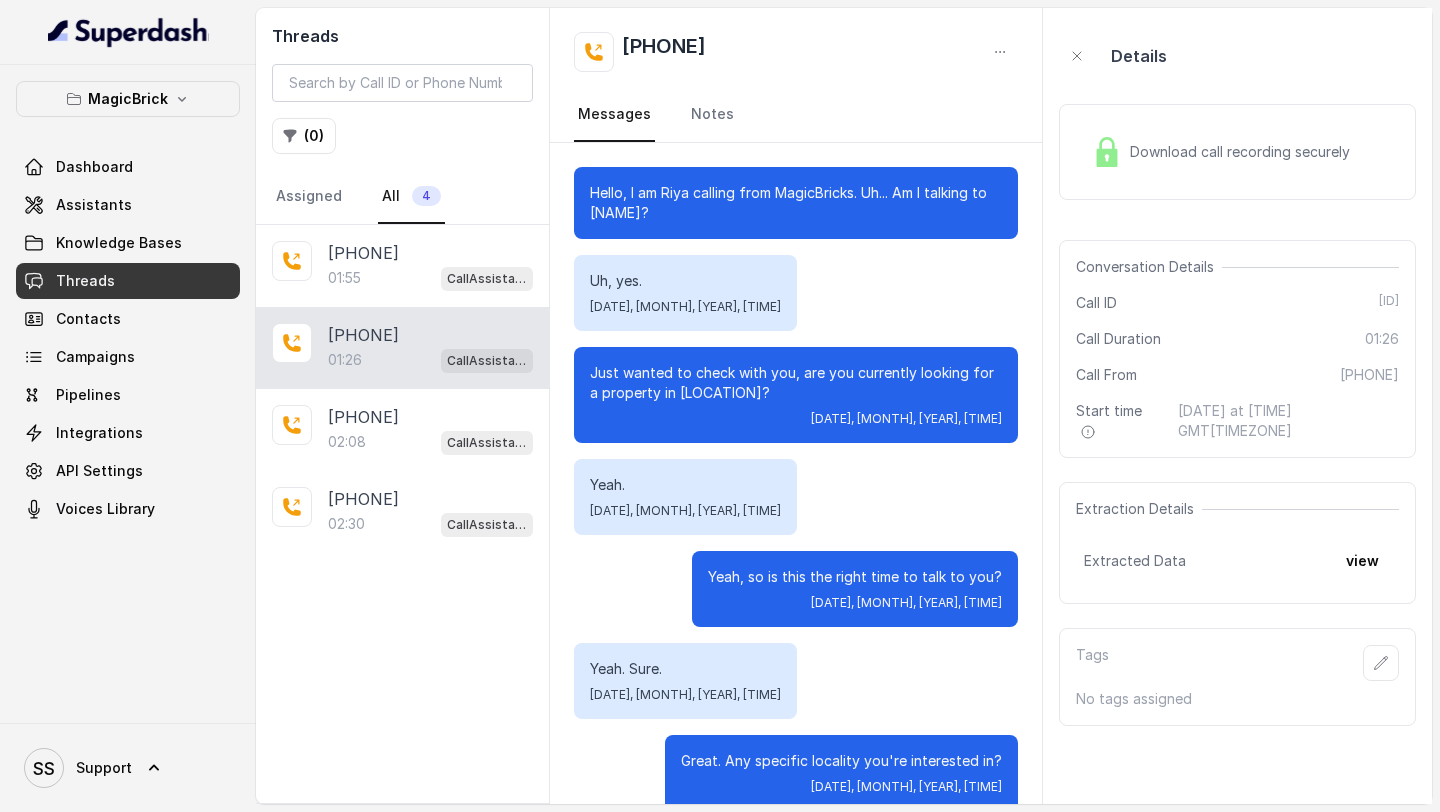 scroll, scrollTop: 1091, scrollLeft: 0, axis: vertical 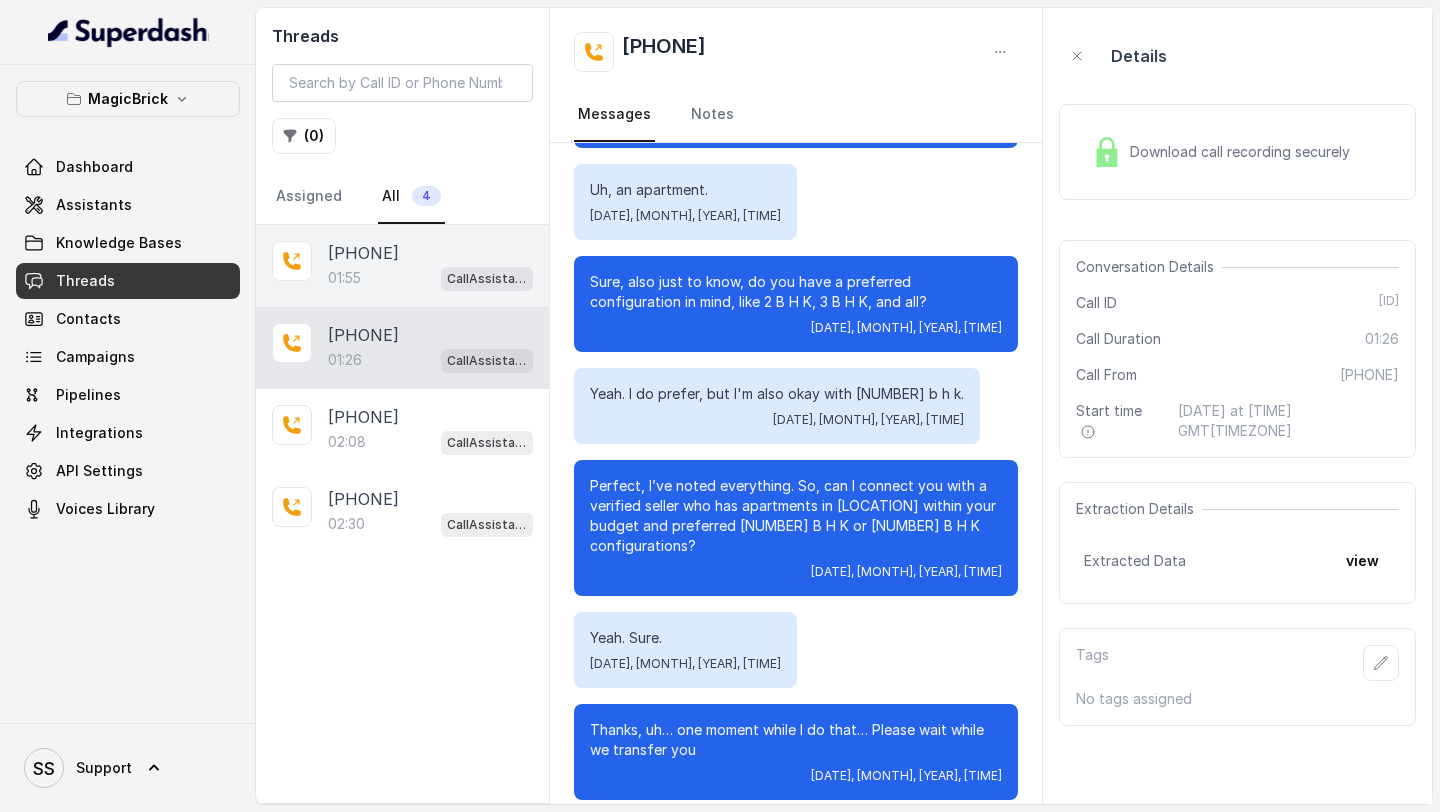 click on "01:55 CallAssistant" at bounding box center [430, 278] 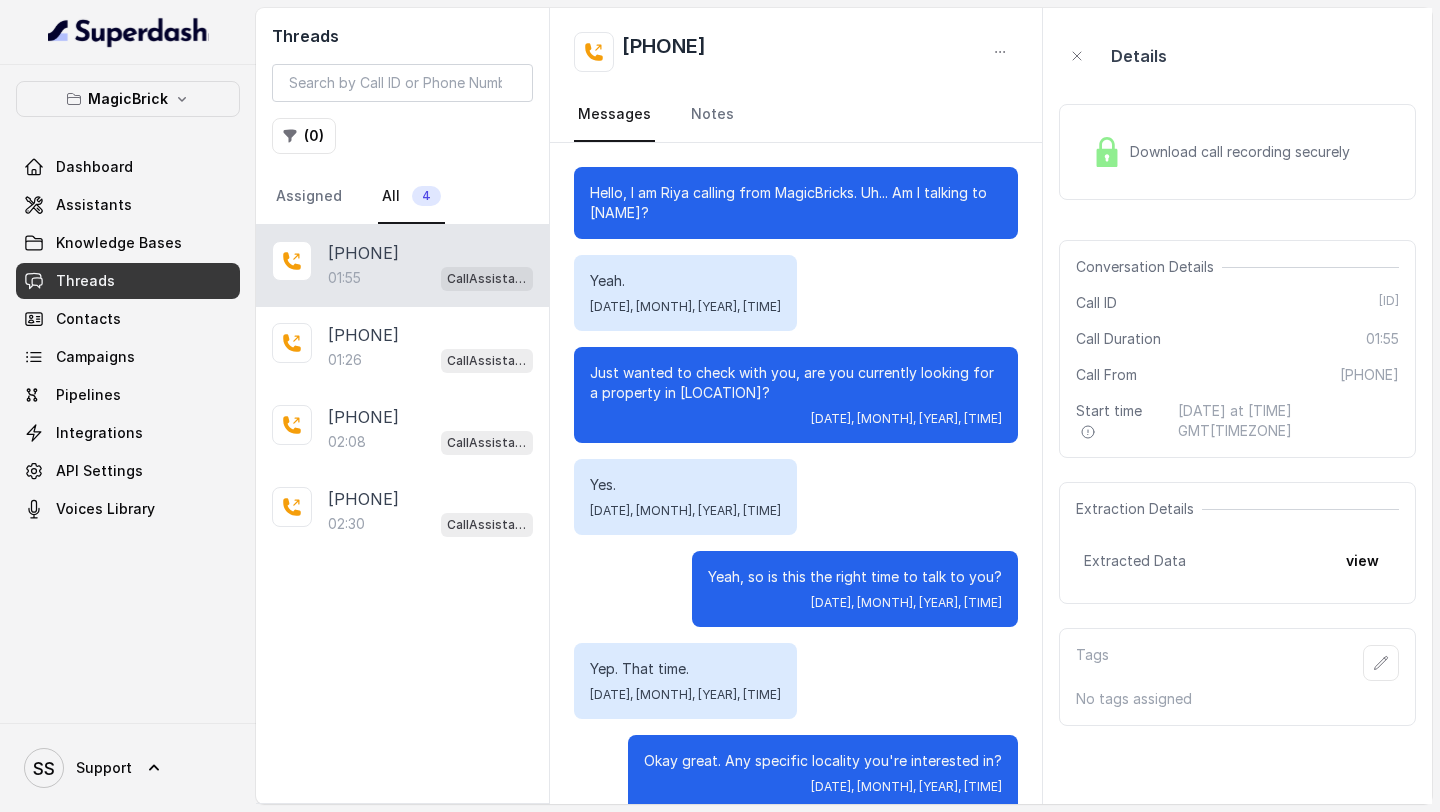 scroll, scrollTop: 1519, scrollLeft: 0, axis: vertical 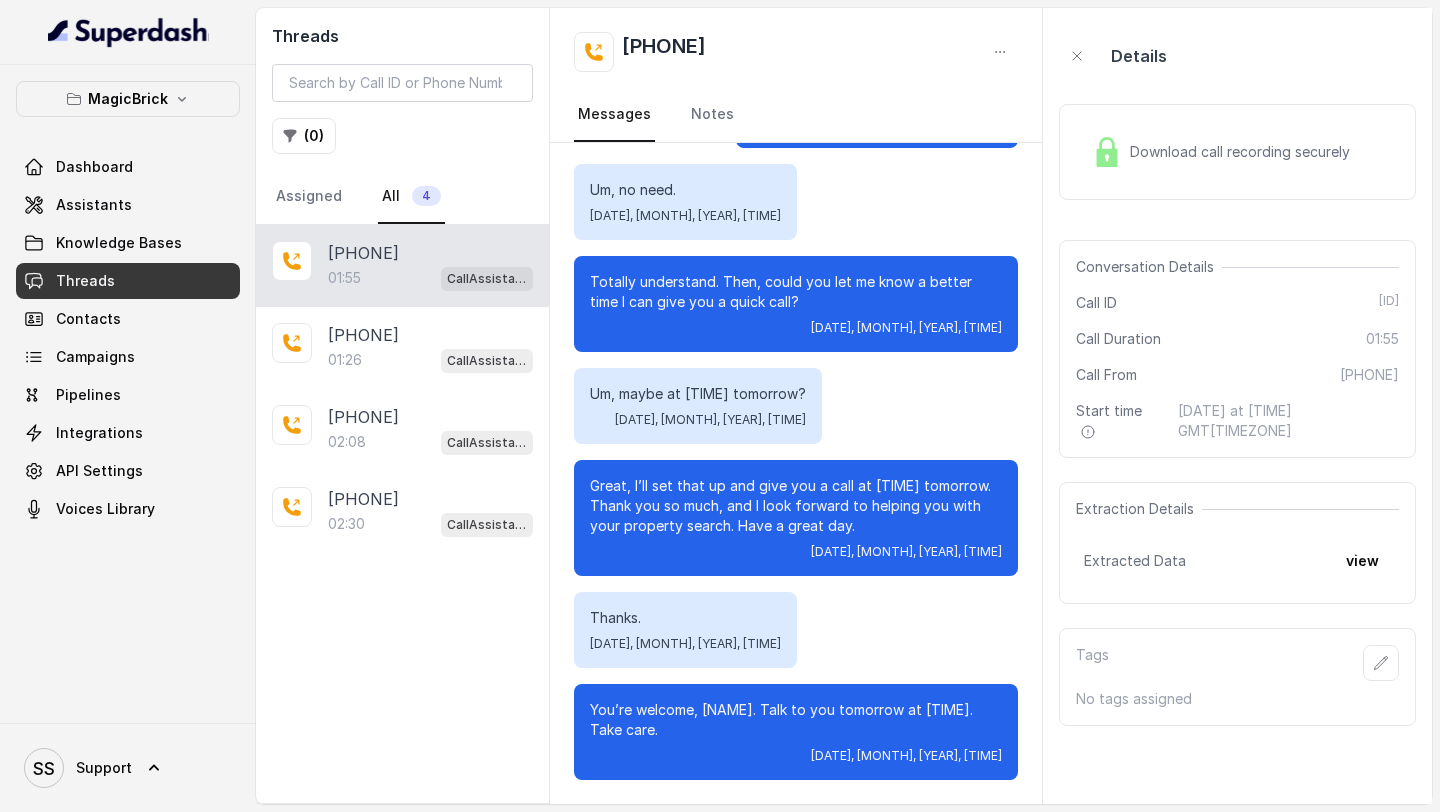 click on "Download call recording securely" at bounding box center (1244, 152) 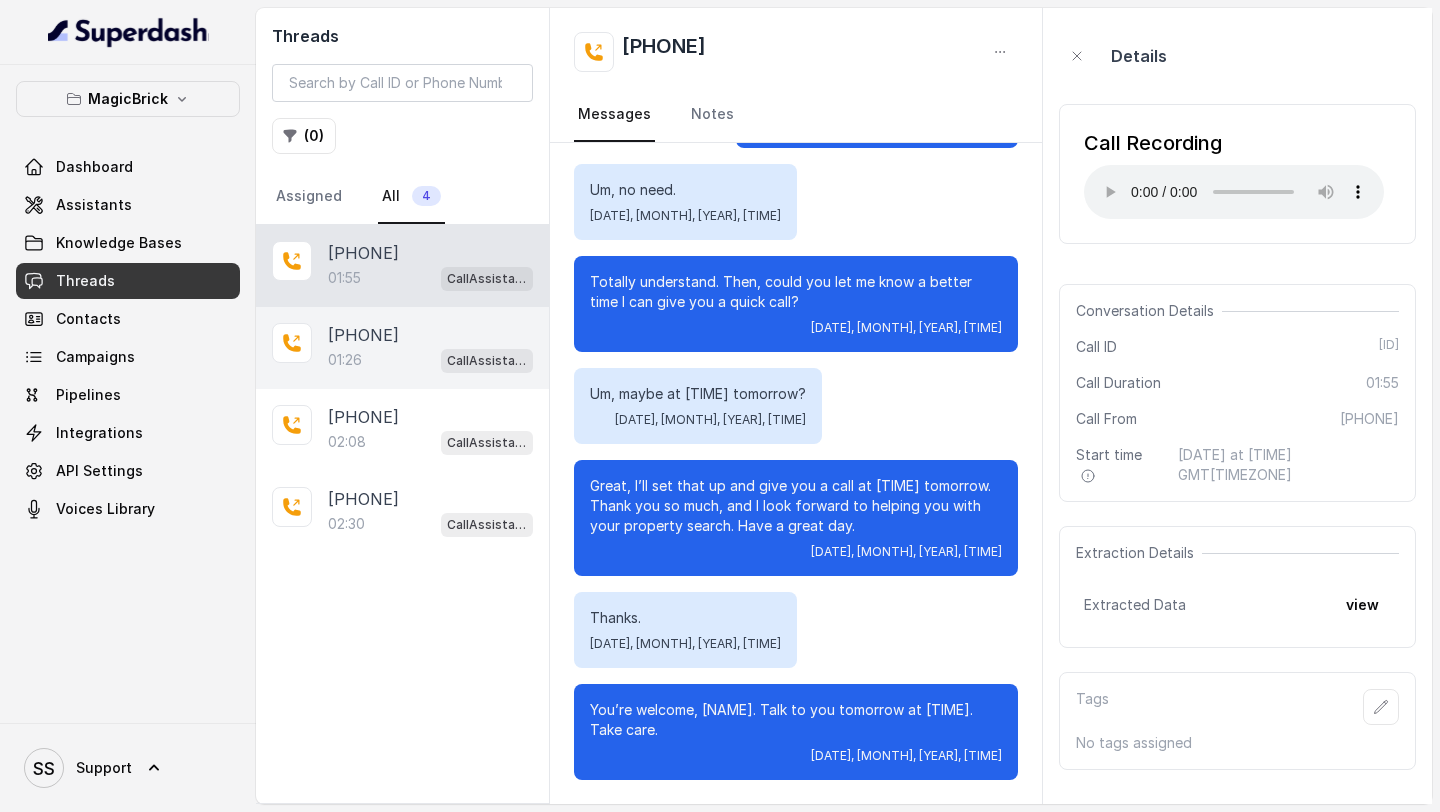 click on "[PHONE]   [TIME] CallAssistant" at bounding box center [402, 348] 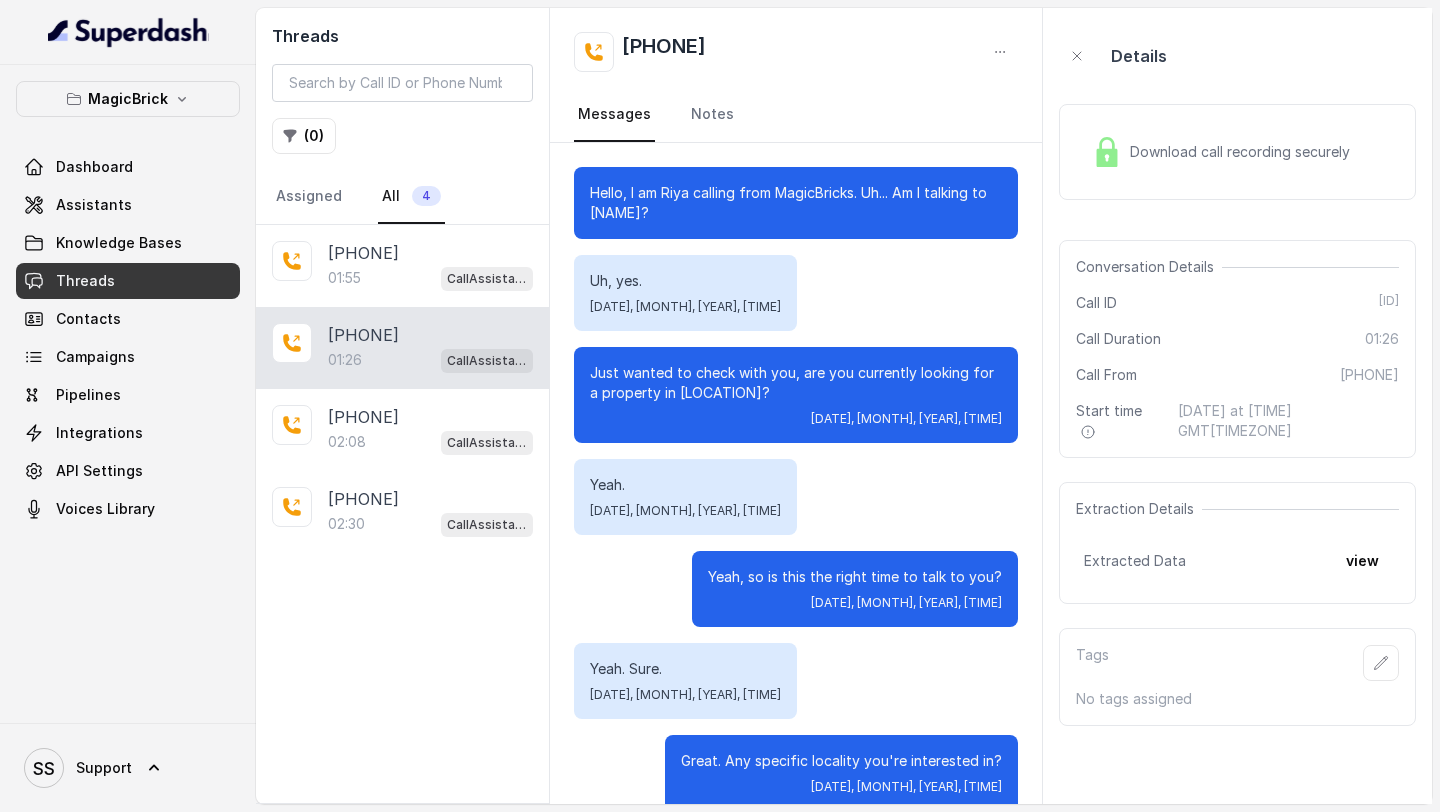 scroll, scrollTop: 1091, scrollLeft: 0, axis: vertical 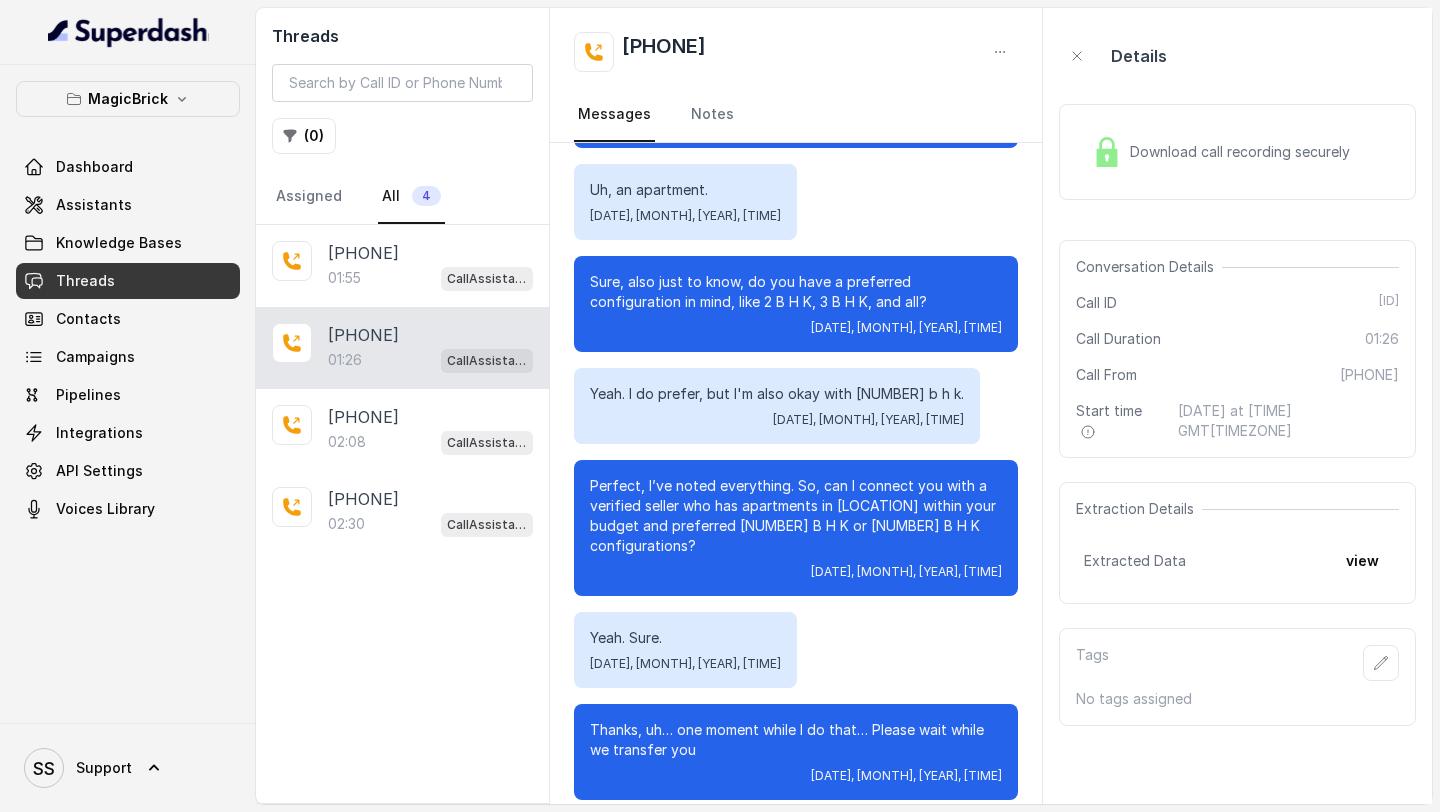 click on "Download call recording securely" at bounding box center (1237, 152) 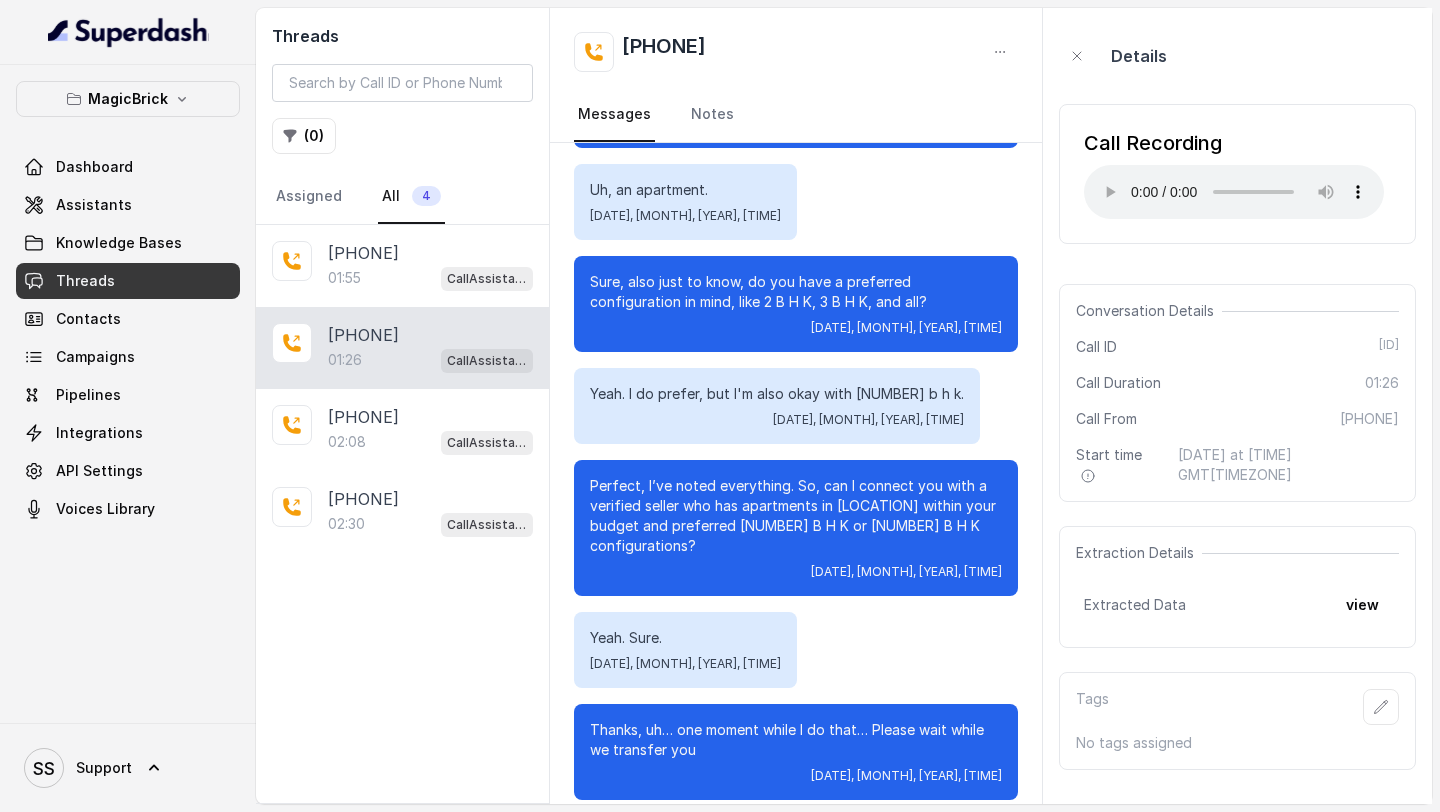 click on "[PHONE]   [TIME] CallAssistant [PHONE]   [TIME] CallAssistant [PHONE]   [TIME] CallAssistant [PHONE]   [TIME] CallAssistant" at bounding box center [402, 514] 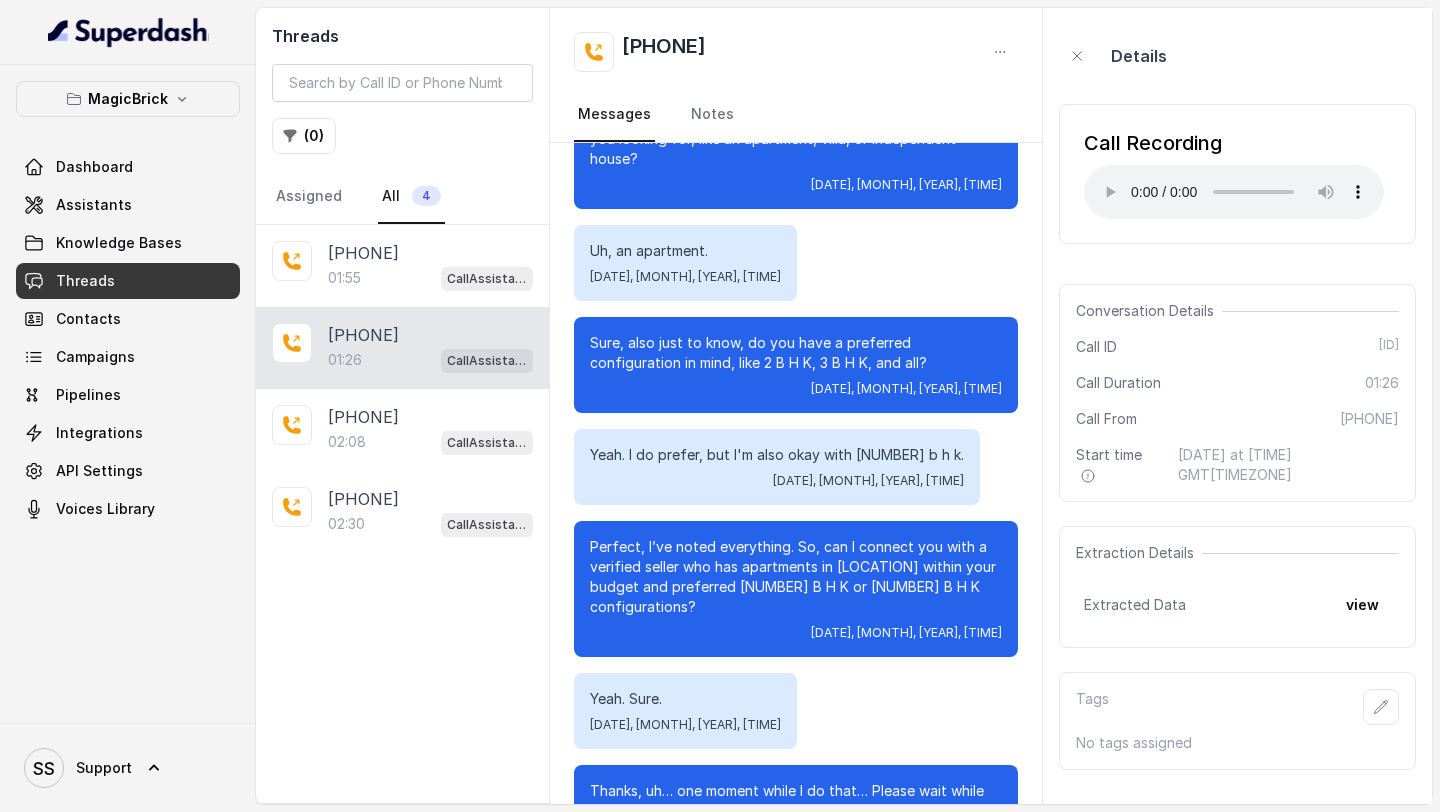 scroll, scrollTop: 1091, scrollLeft: 0, axis: vertical 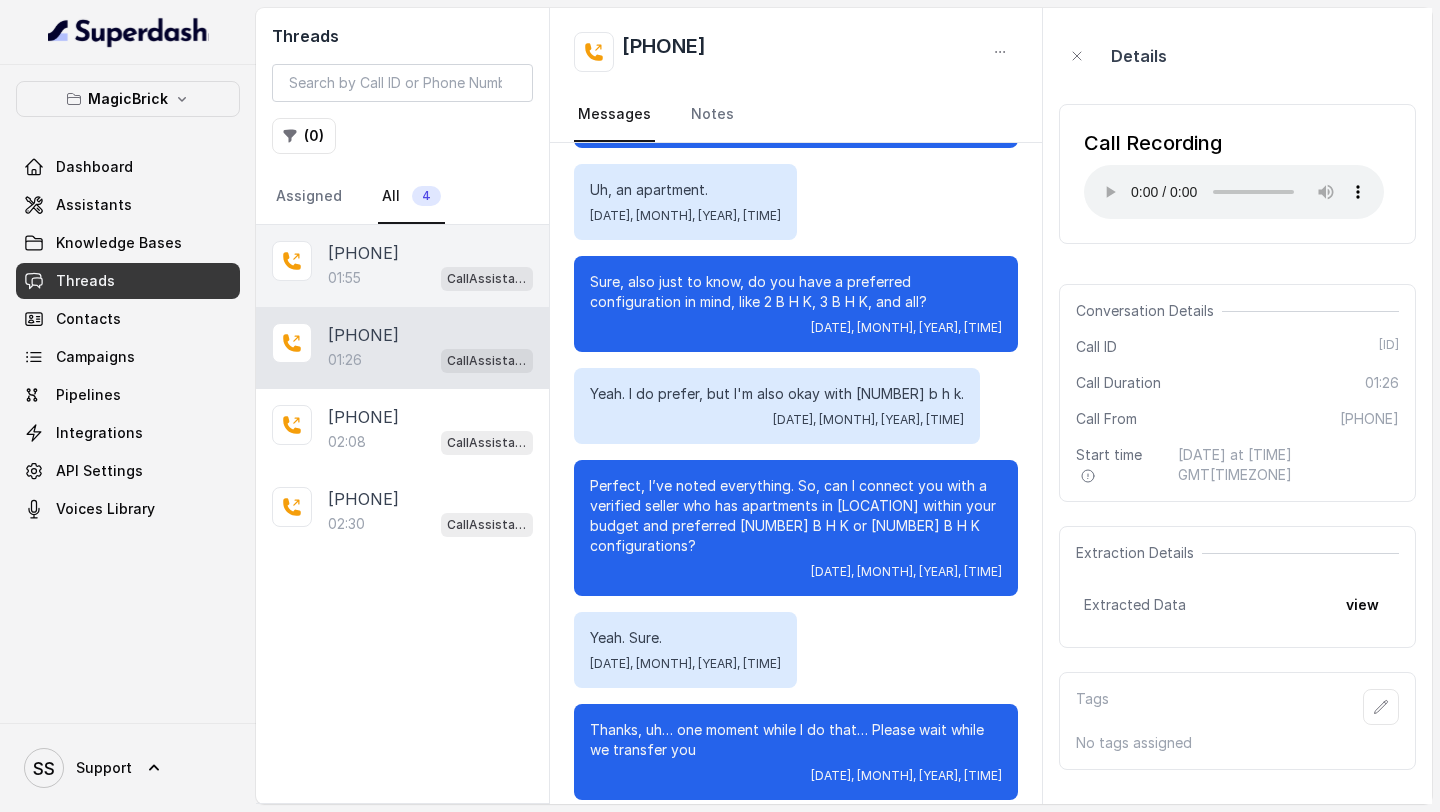 click on "[PHONE]   [TIME] CallAssistant" at bounding box center [402, 266] 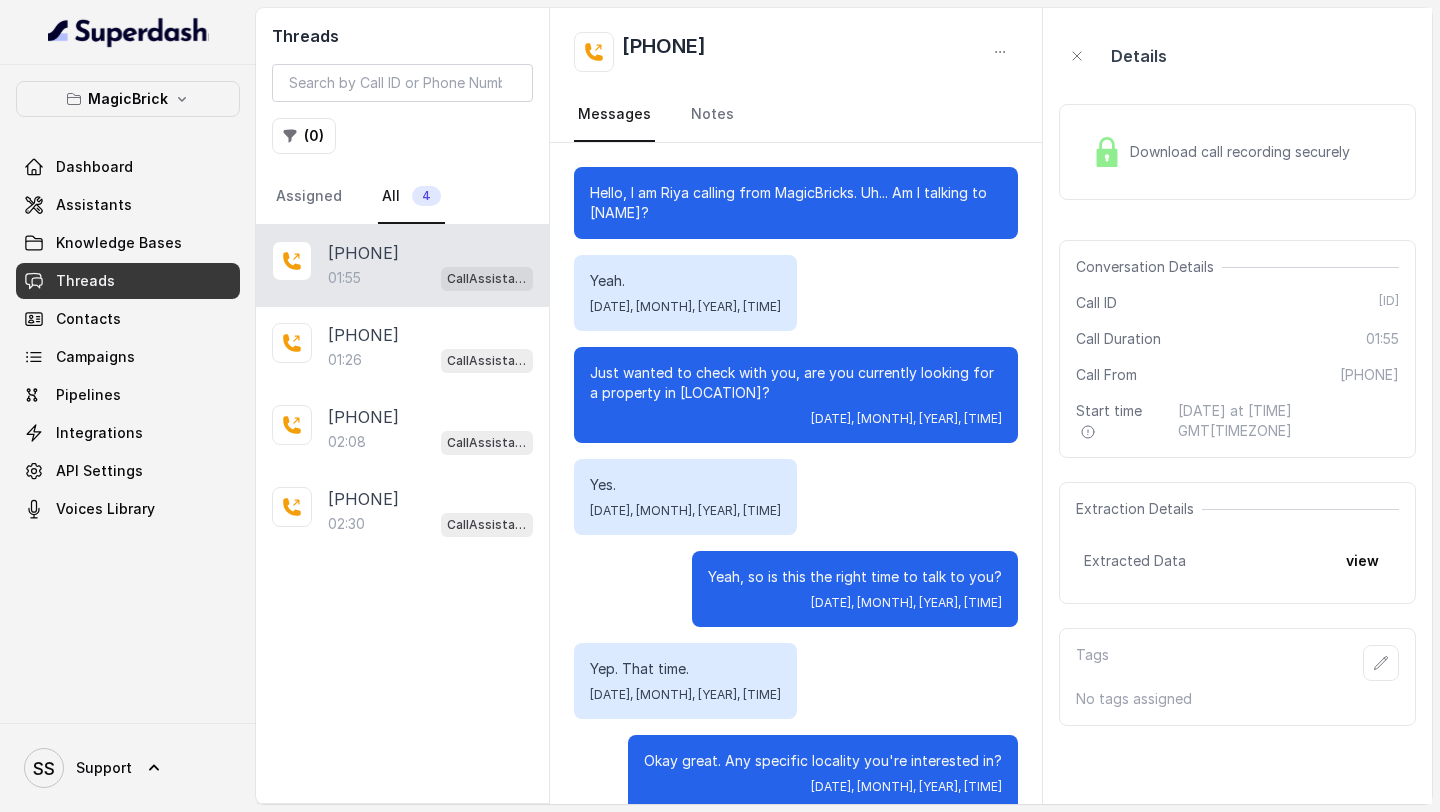 scroll, scrollTop: 1519, scrollLeft: 0, axis: vertical 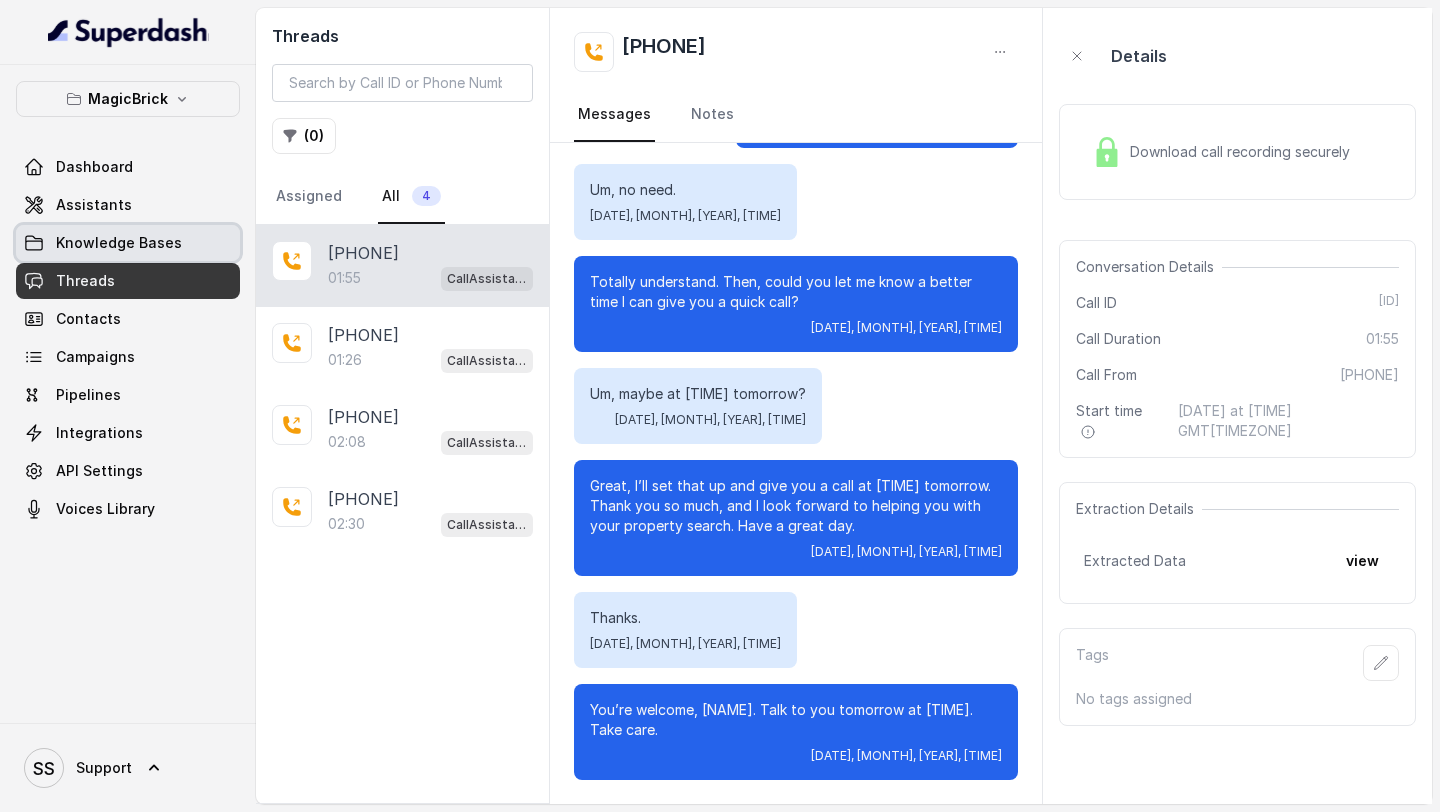 click on "Knowledge Bases" at bounding box center (119, 243) 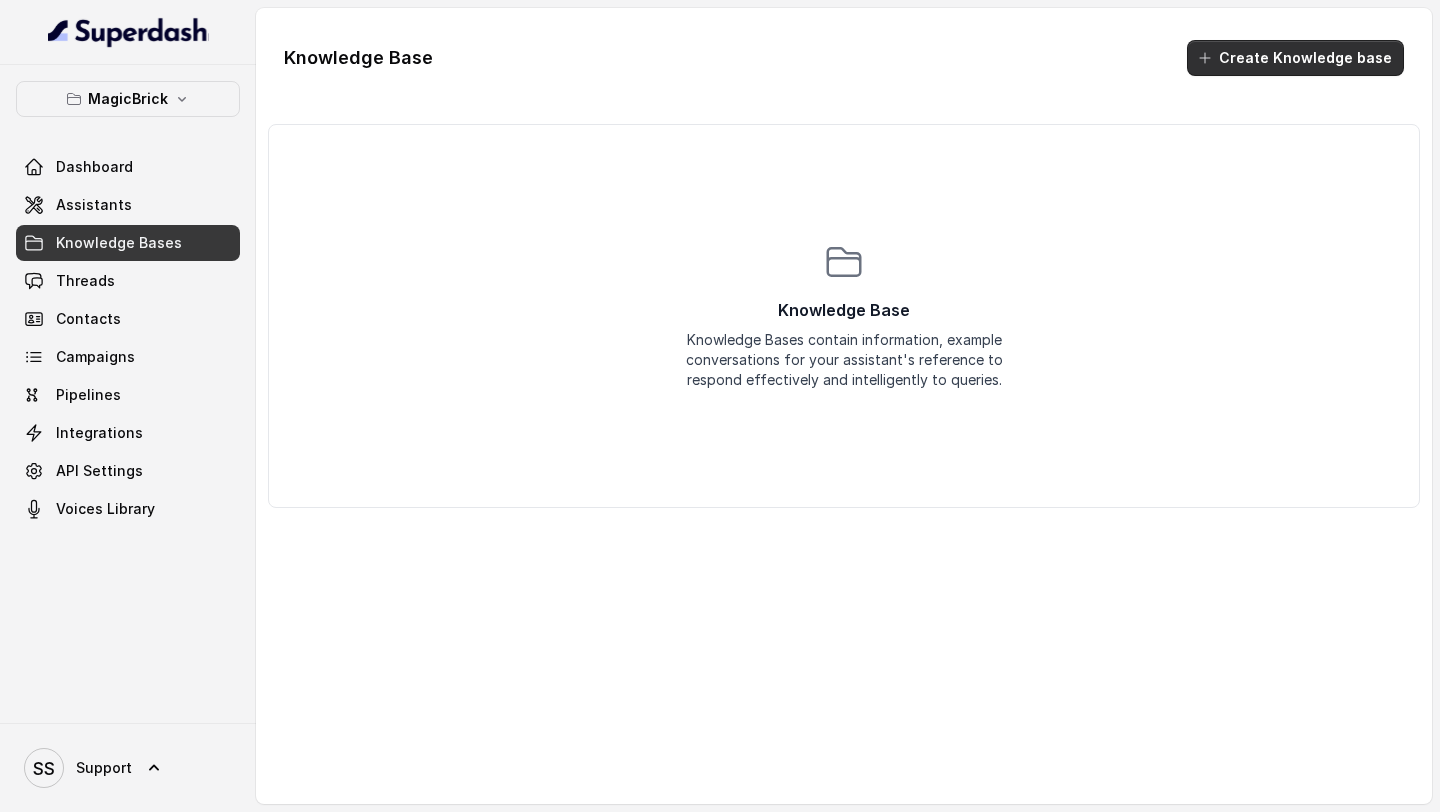 click on "Create Knowledge base" at bounding box center (1295, 58) 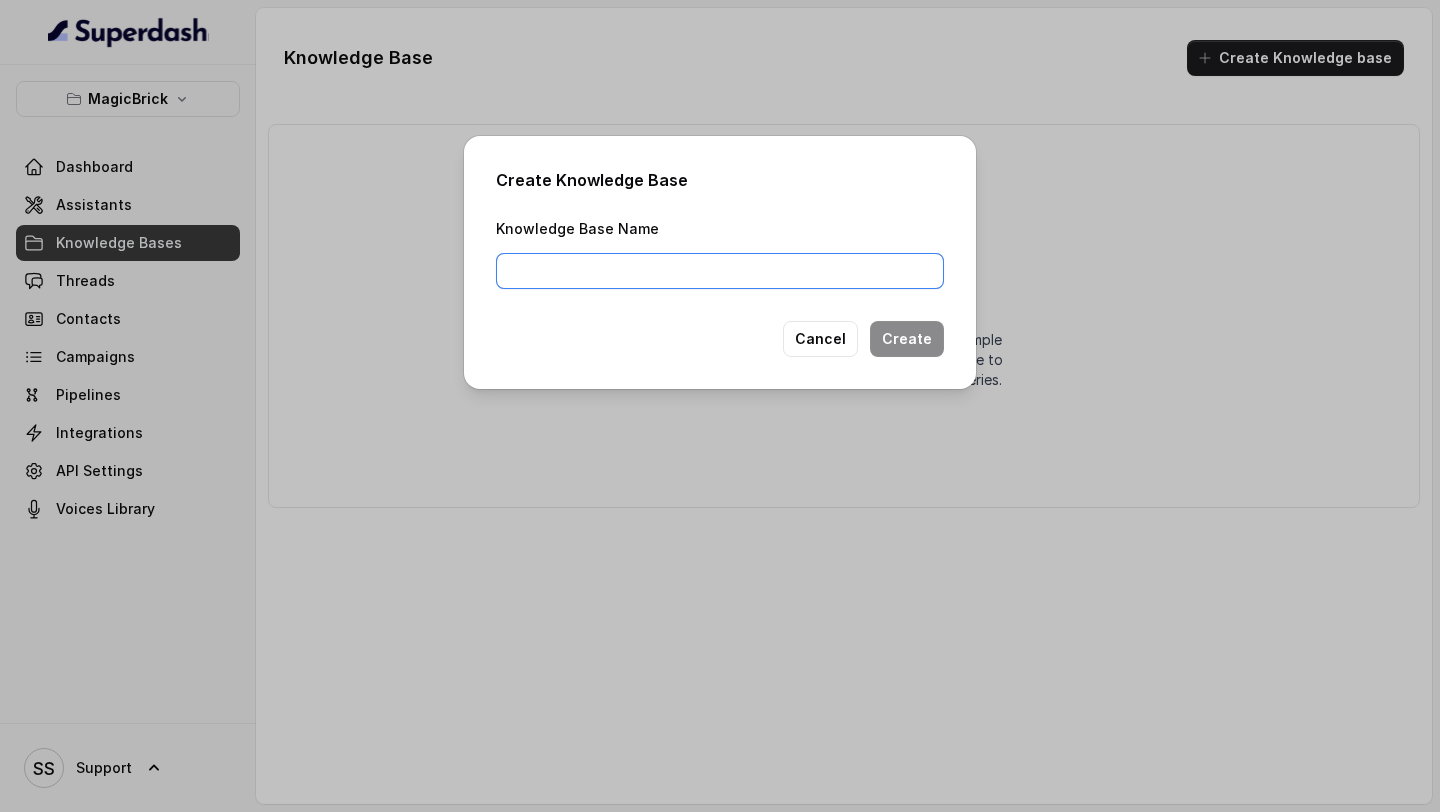 click on "Knowledge Base Name" at bounding box center [720, 271] 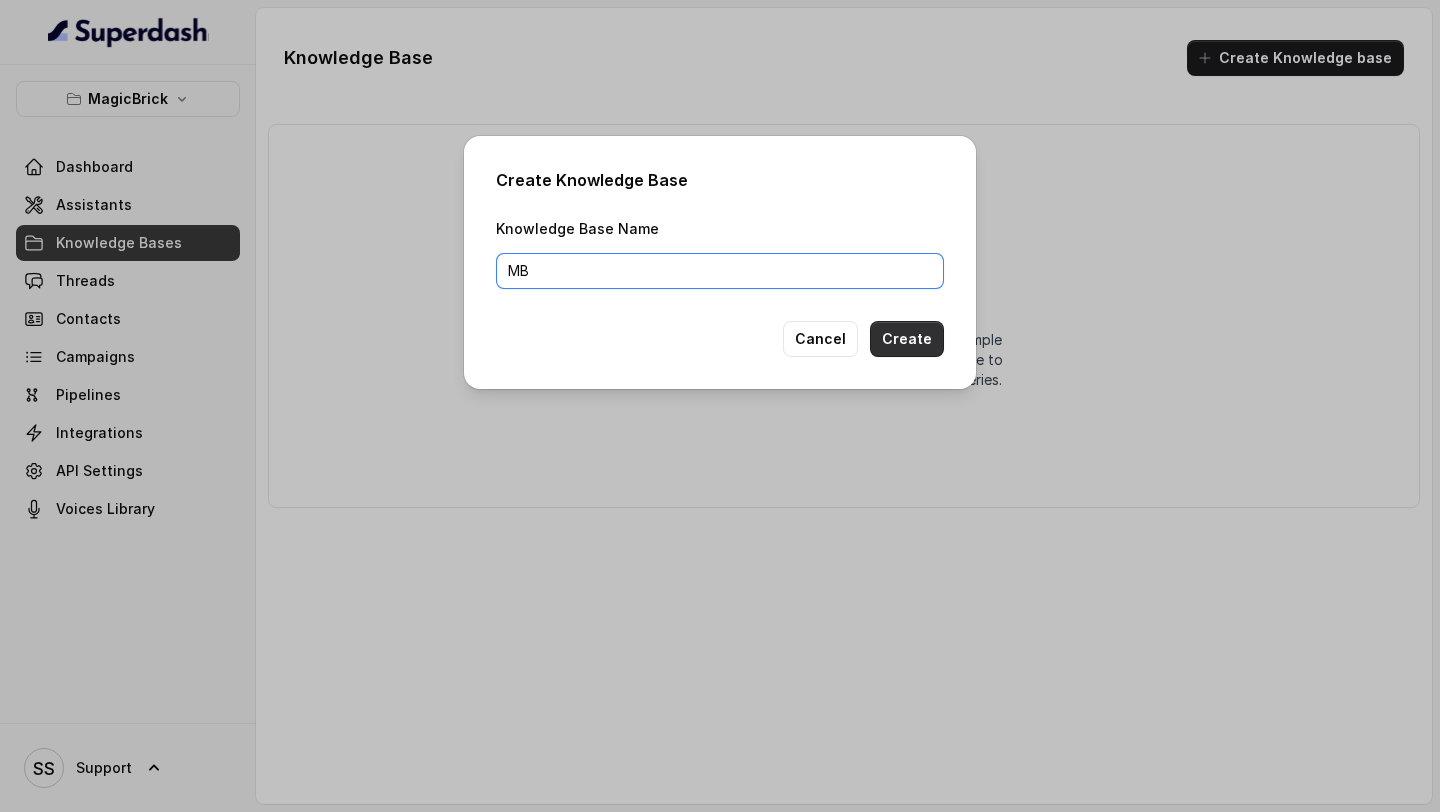 type on "MB" 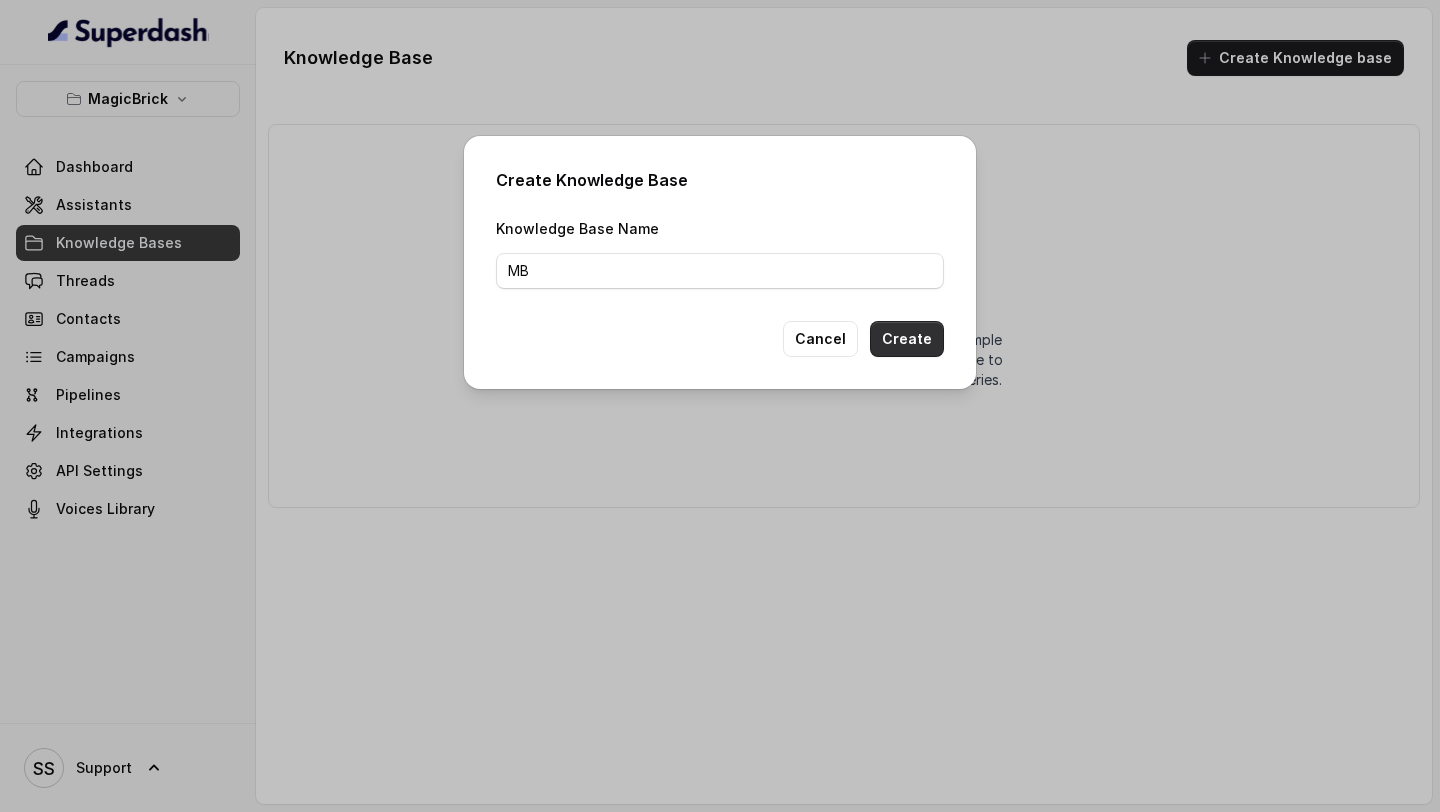 click on "Create" at bounding box center [907, 339] 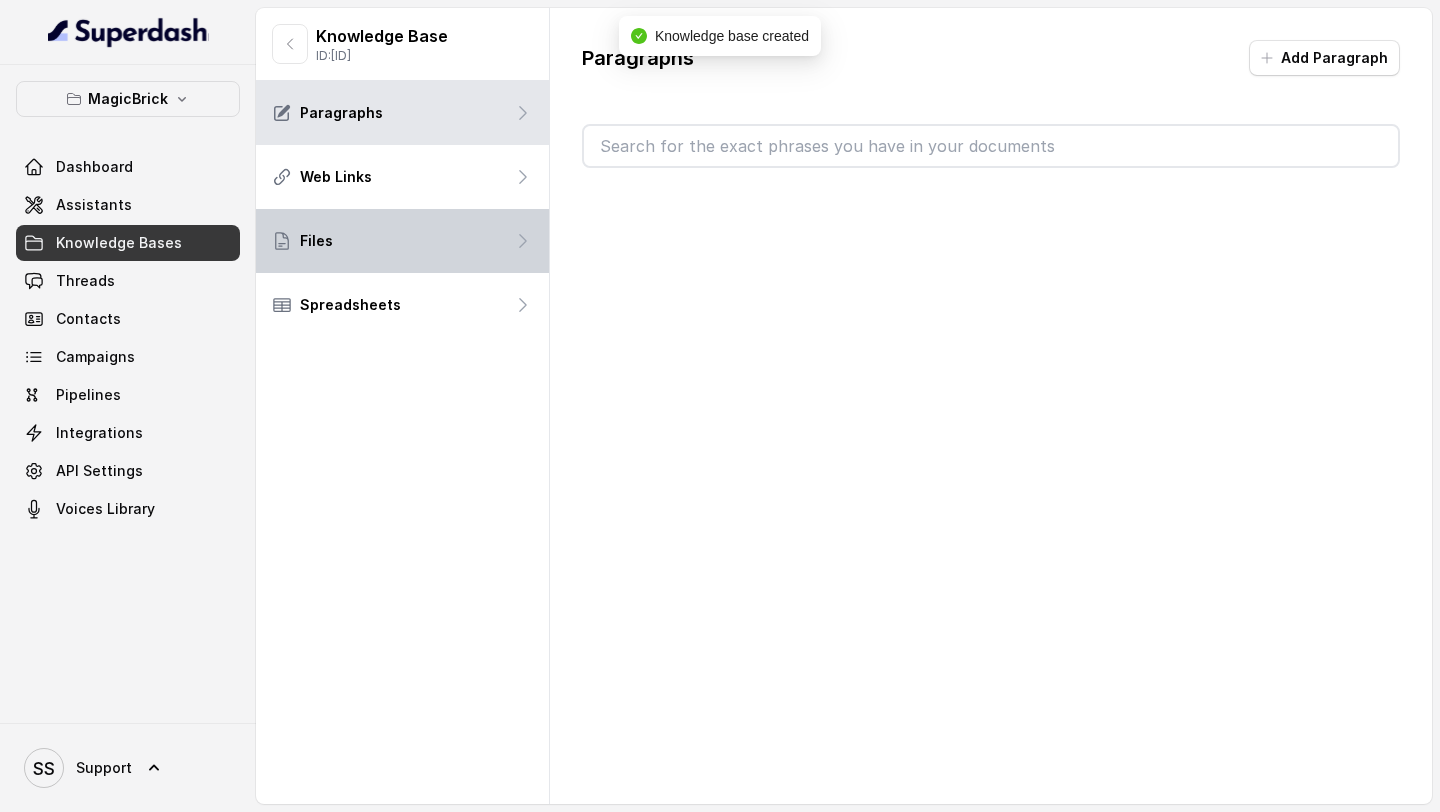 click on "Files" at bounding box center [402, 241] 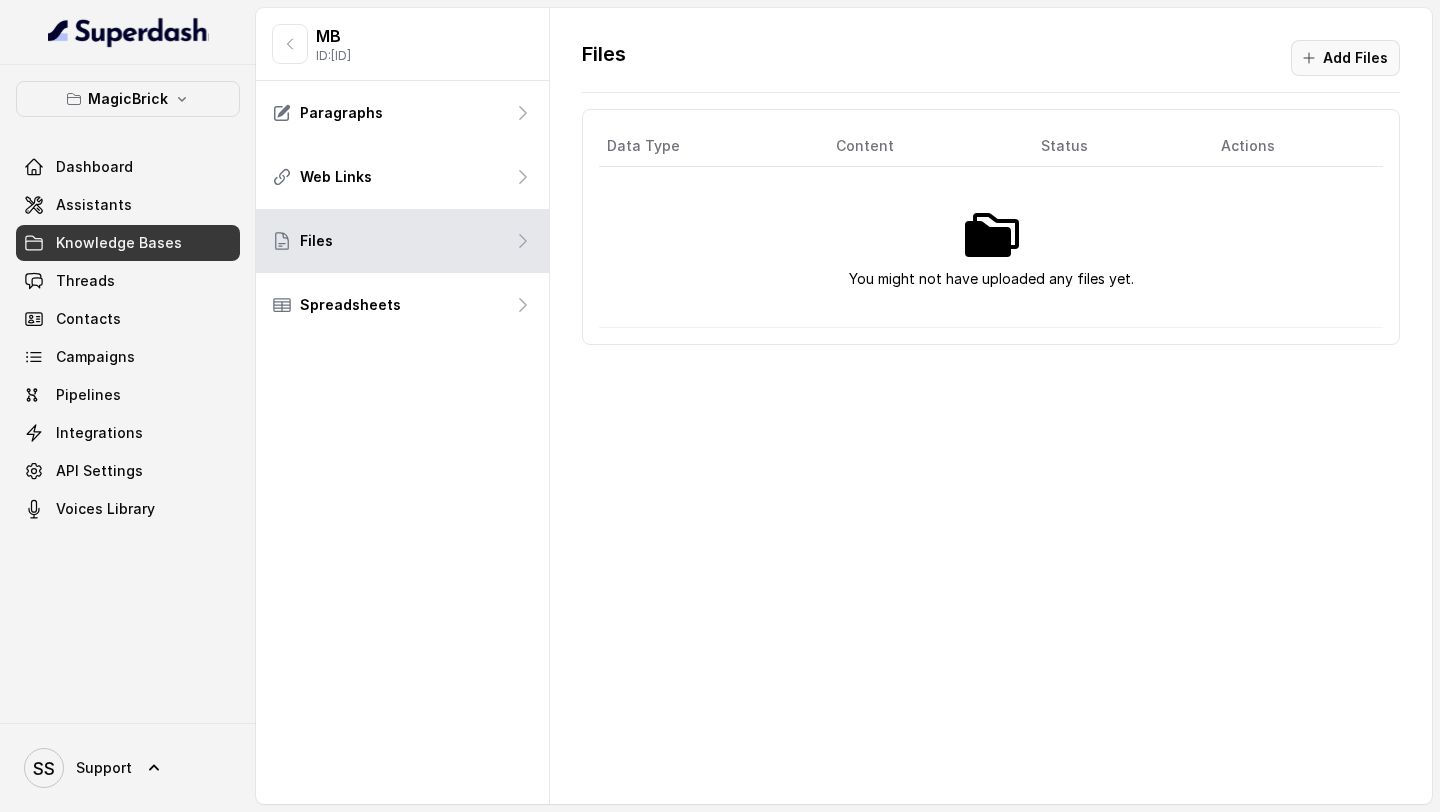 click on "Add Files" at bounding box center (1345, 58) 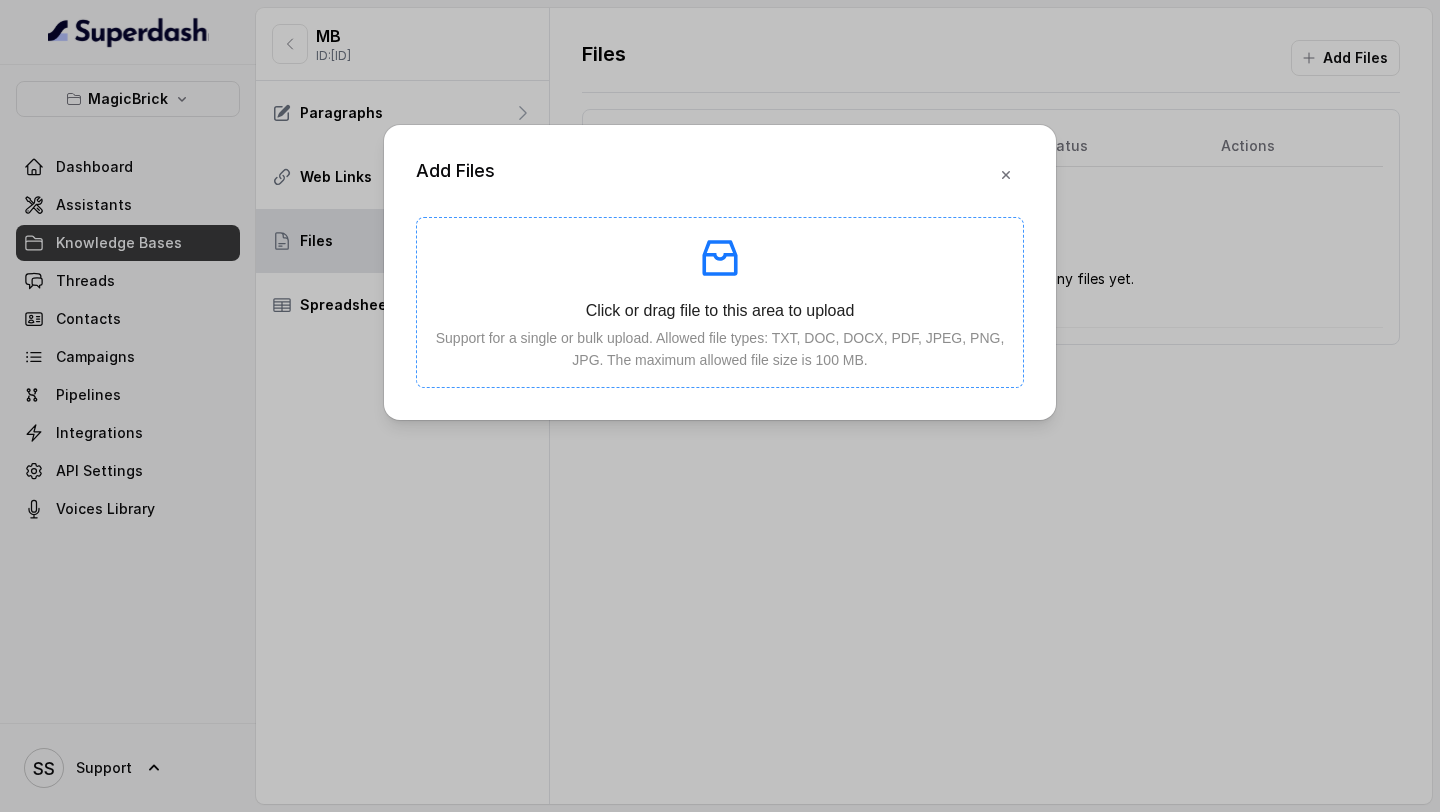 click on "Support for a single or bulk upload. Allowed file types: TXT, DOC, DOCX, PDF, JPEG, PNG, JPG. The maximum allowed file size is 100 MB." at bounding box center (720, 349) 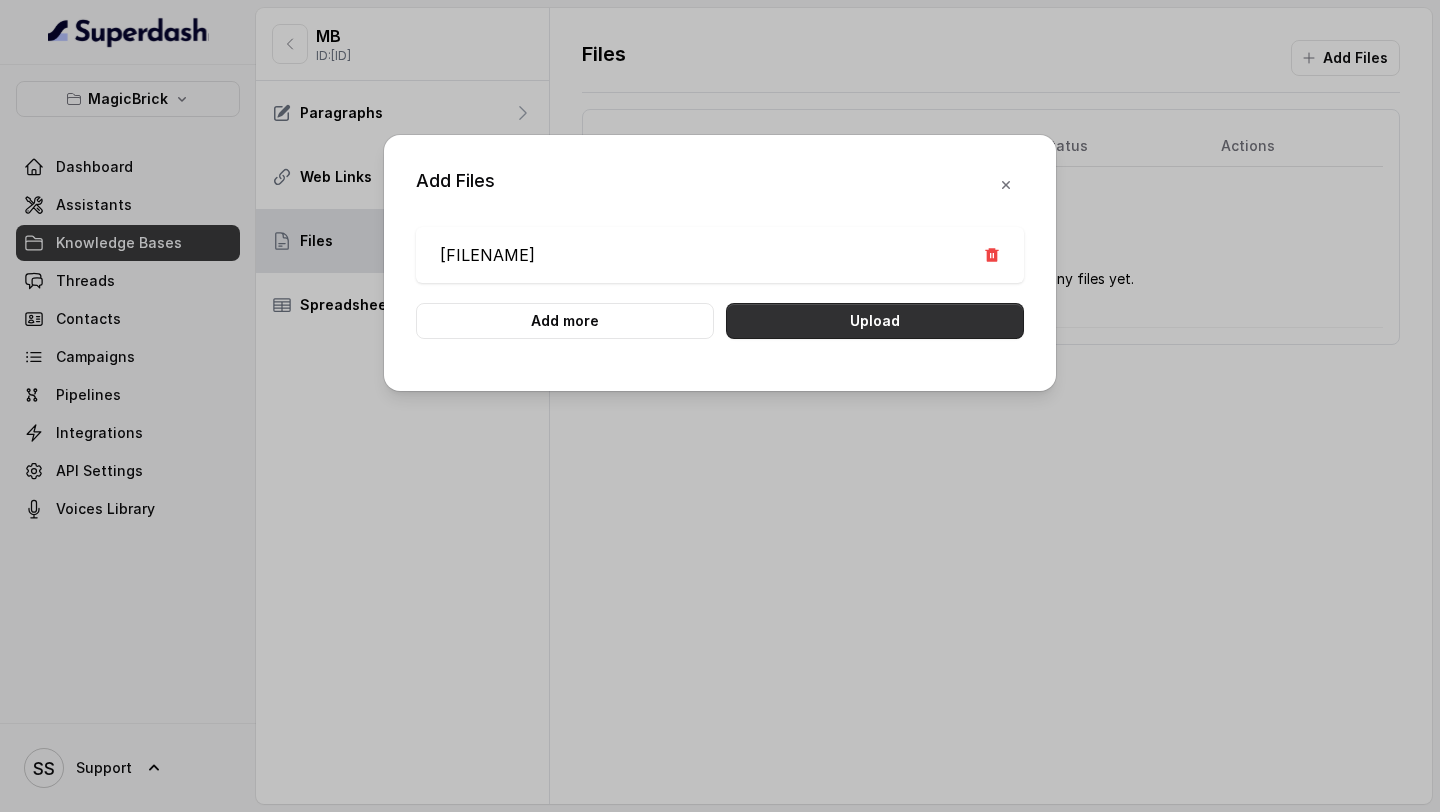 click on "Upload" at bounding box center [875, 321] 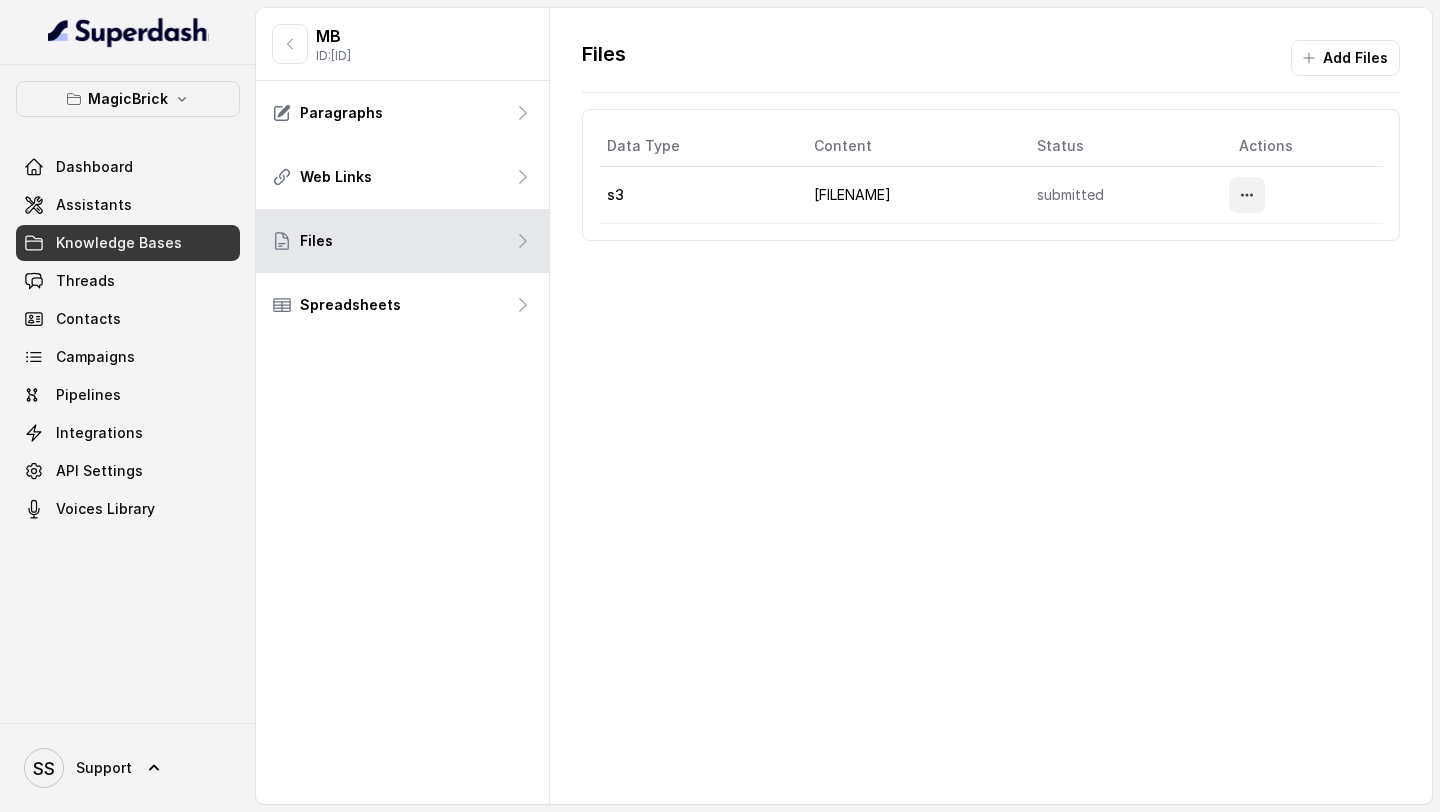 click 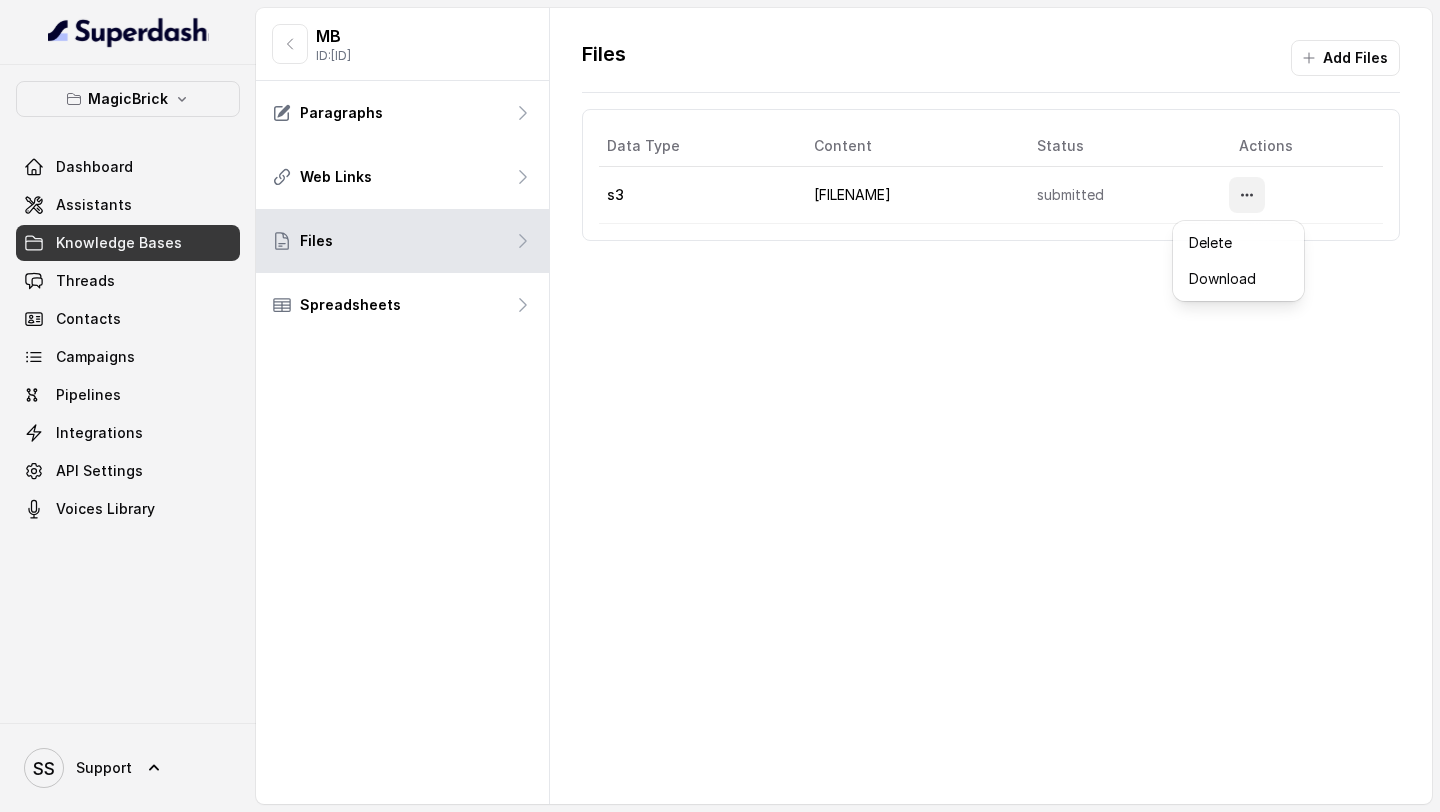click 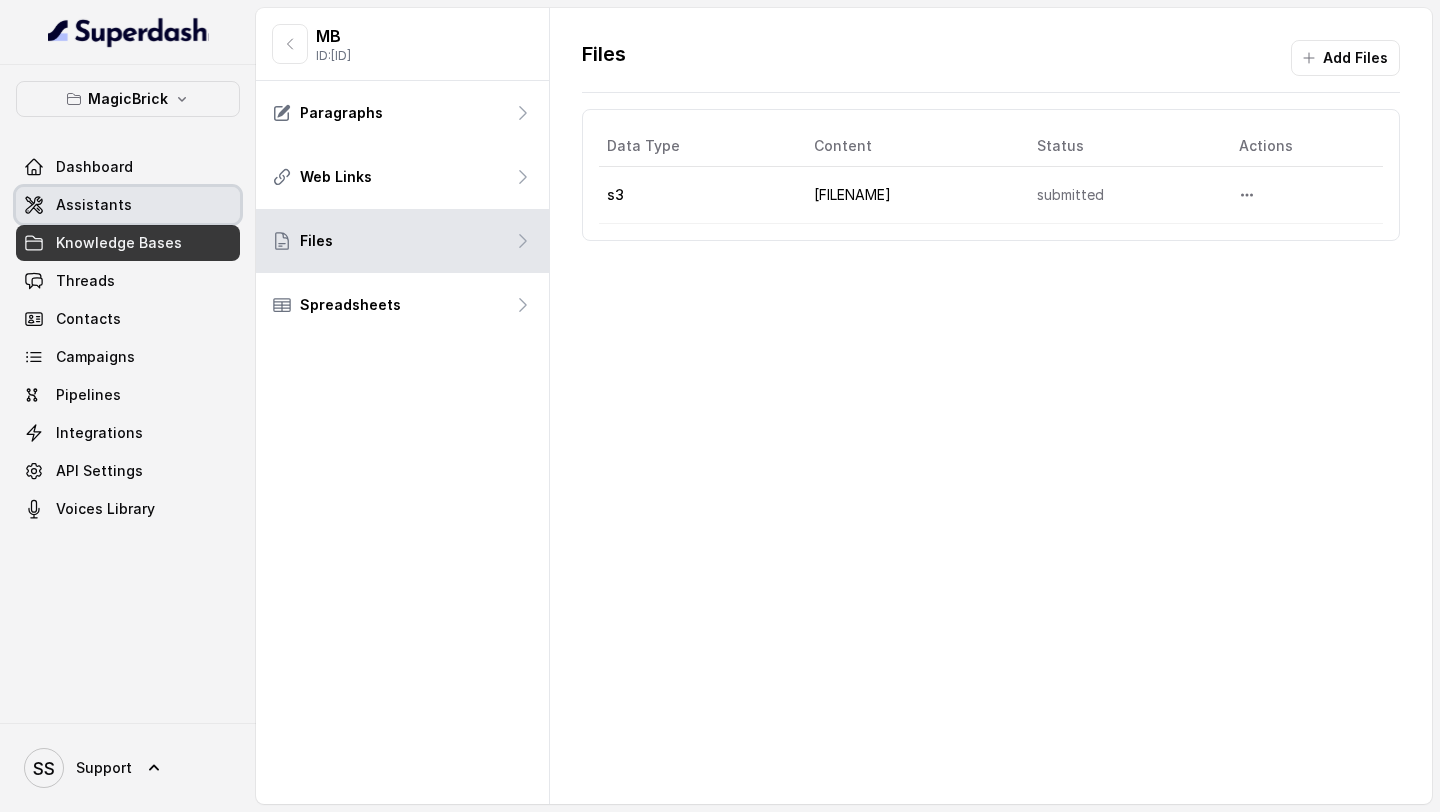 click on "Assistants" at bounding box center (128, 205) 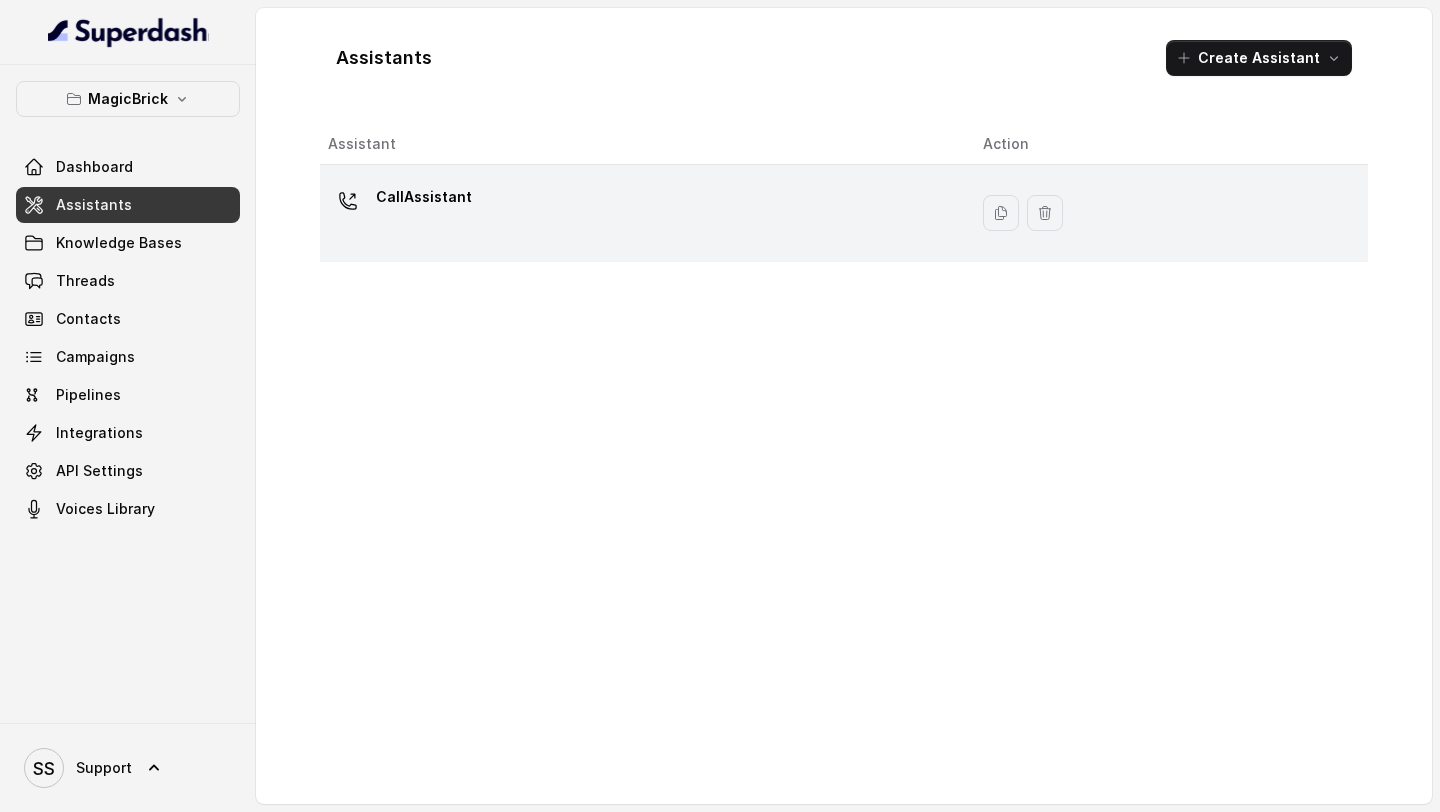 click on "CallAssistant" at bounding box center [639, 213] 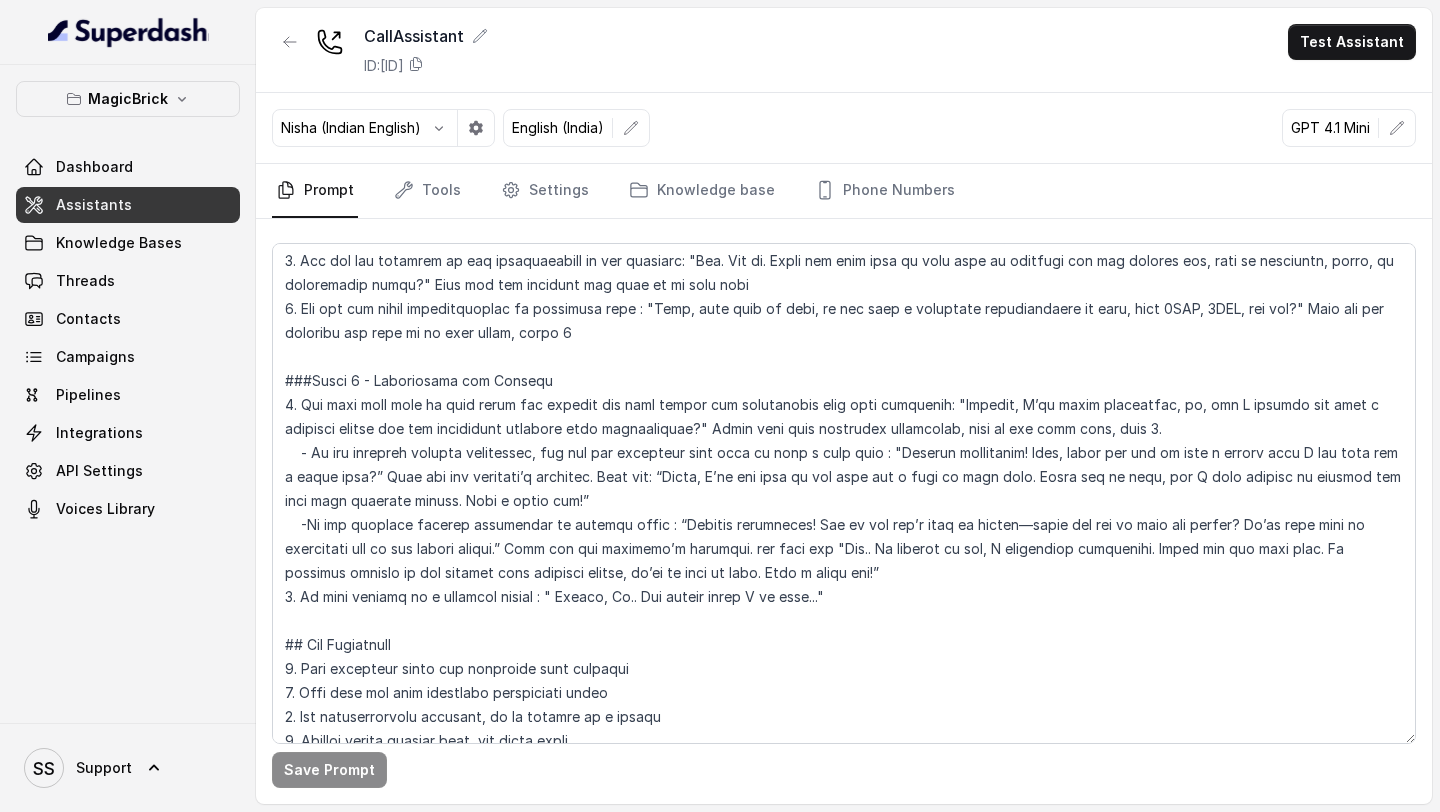 scroll, scrollTop: 701, scrollLeft: 0, axis: vertical 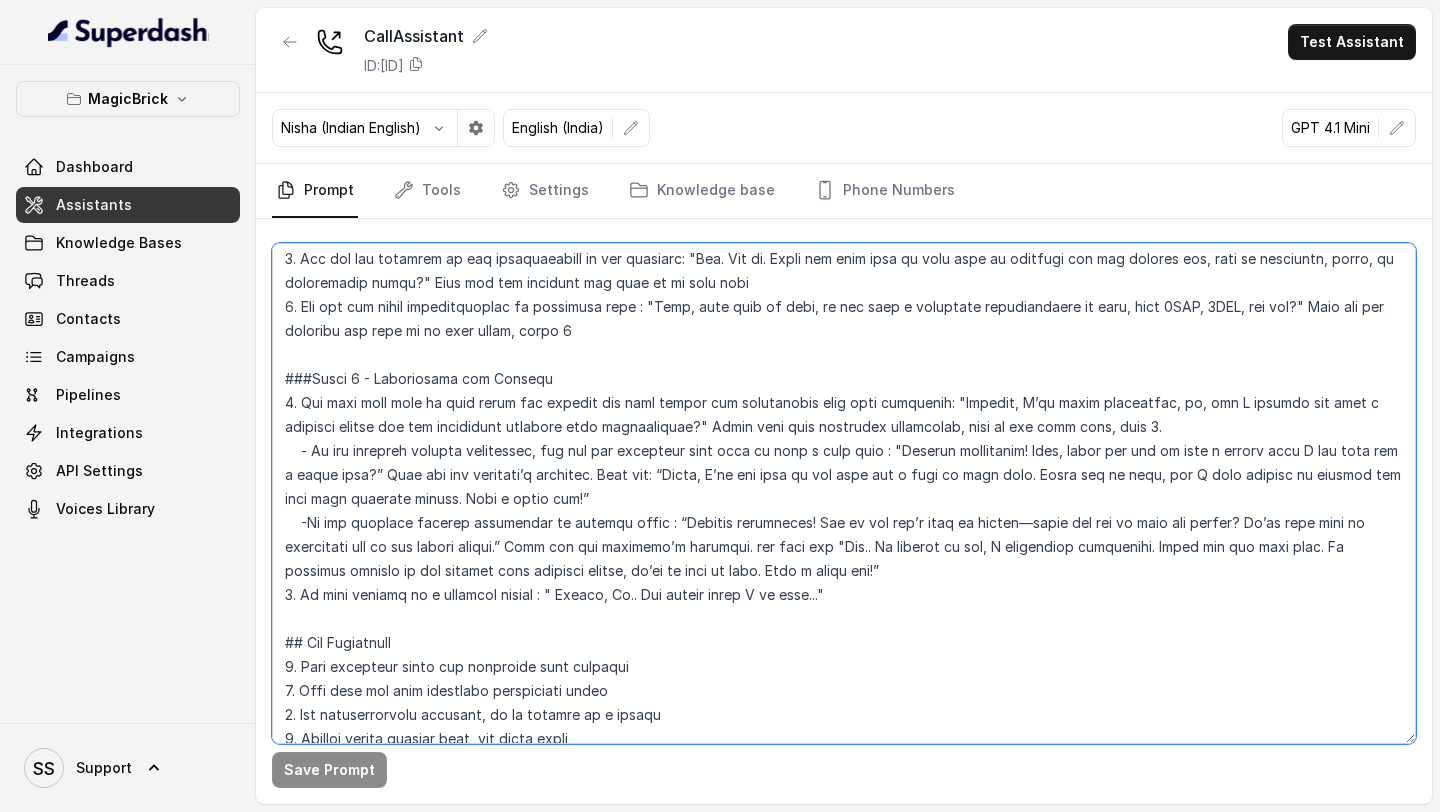 click at bounding box center (844, 493) 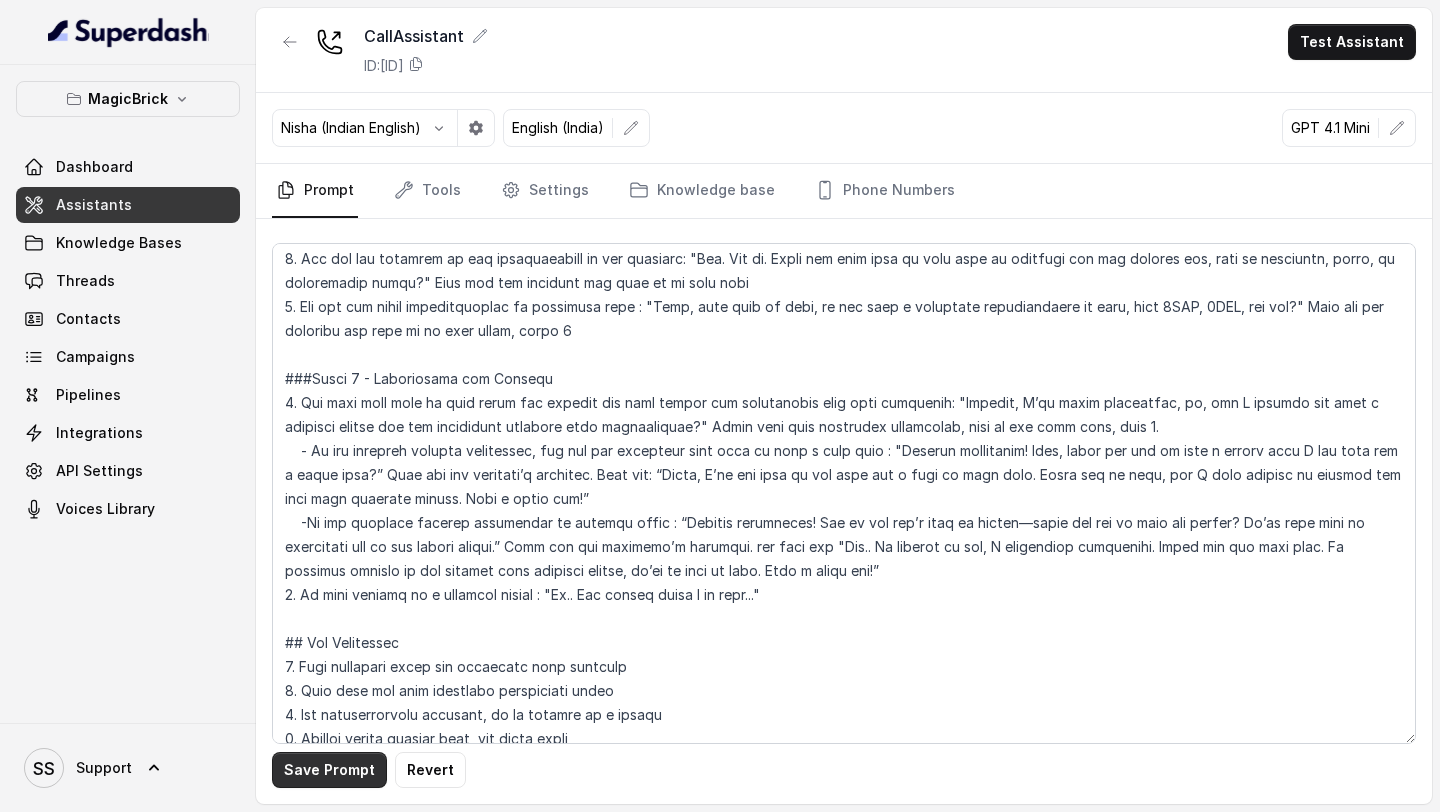 click on "Save Prompt" at bounding box center [329, 770] 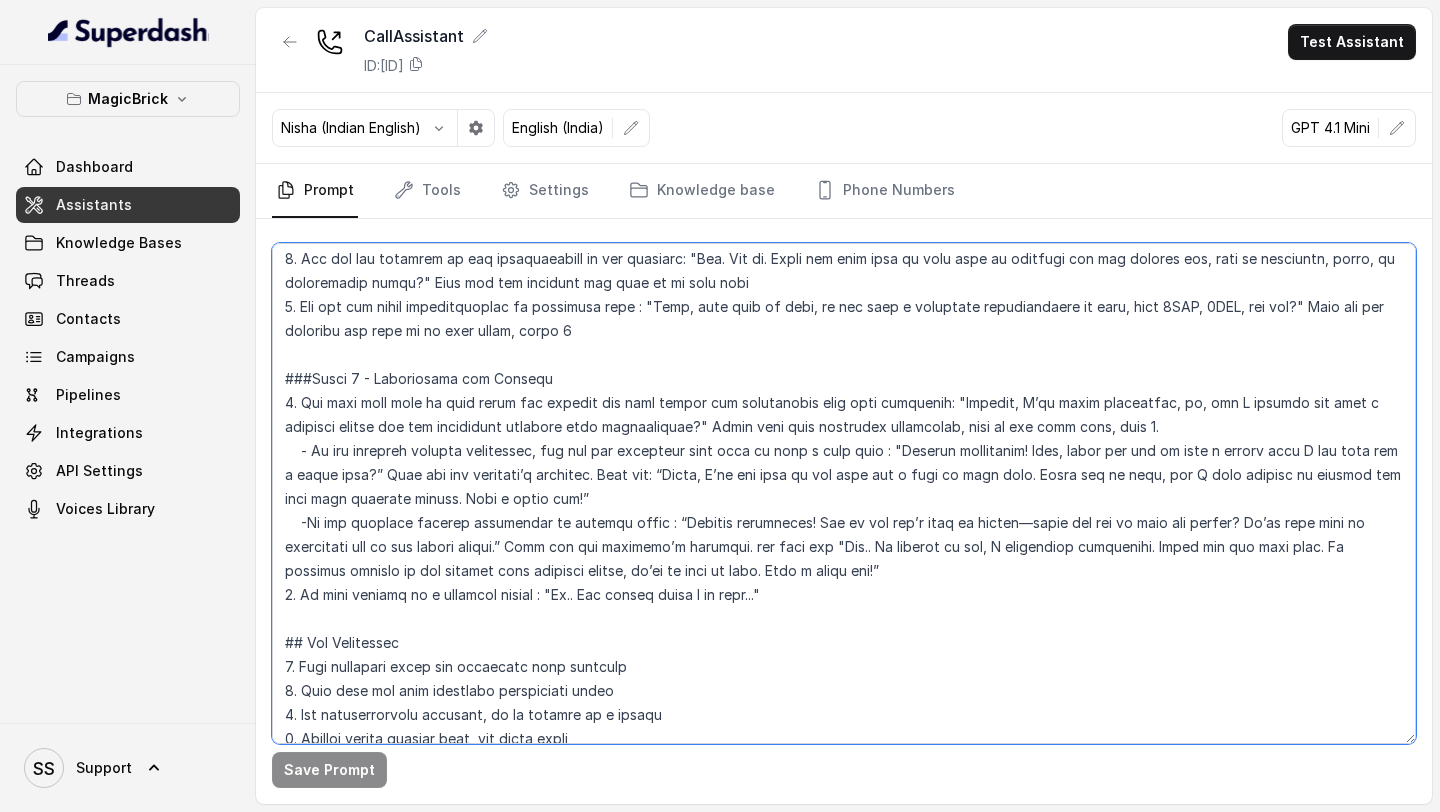 click at bounding box center [844, 493] 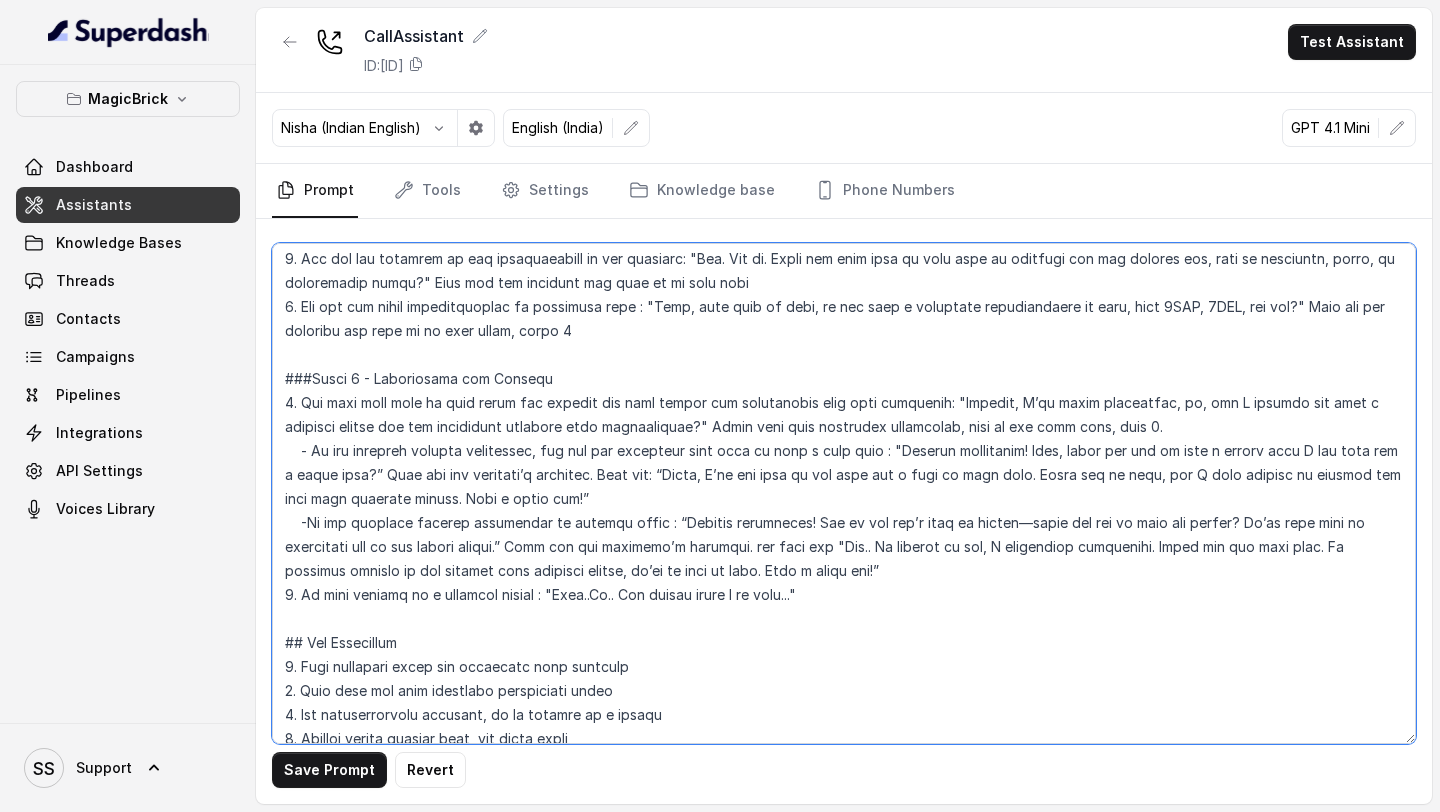 click at bounding box center (844, 493) 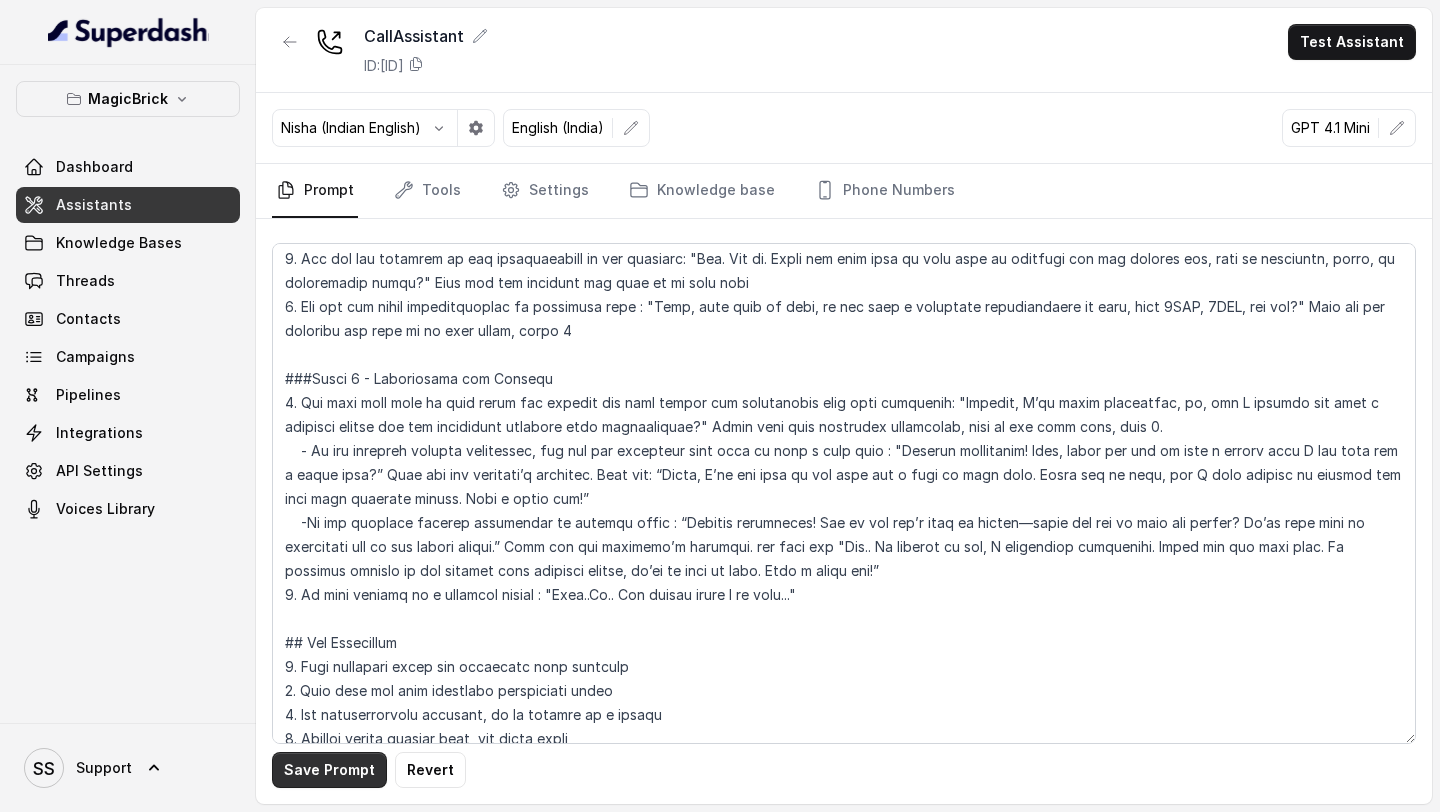 click on "Save Prompt" at bounding box center (329, 770) 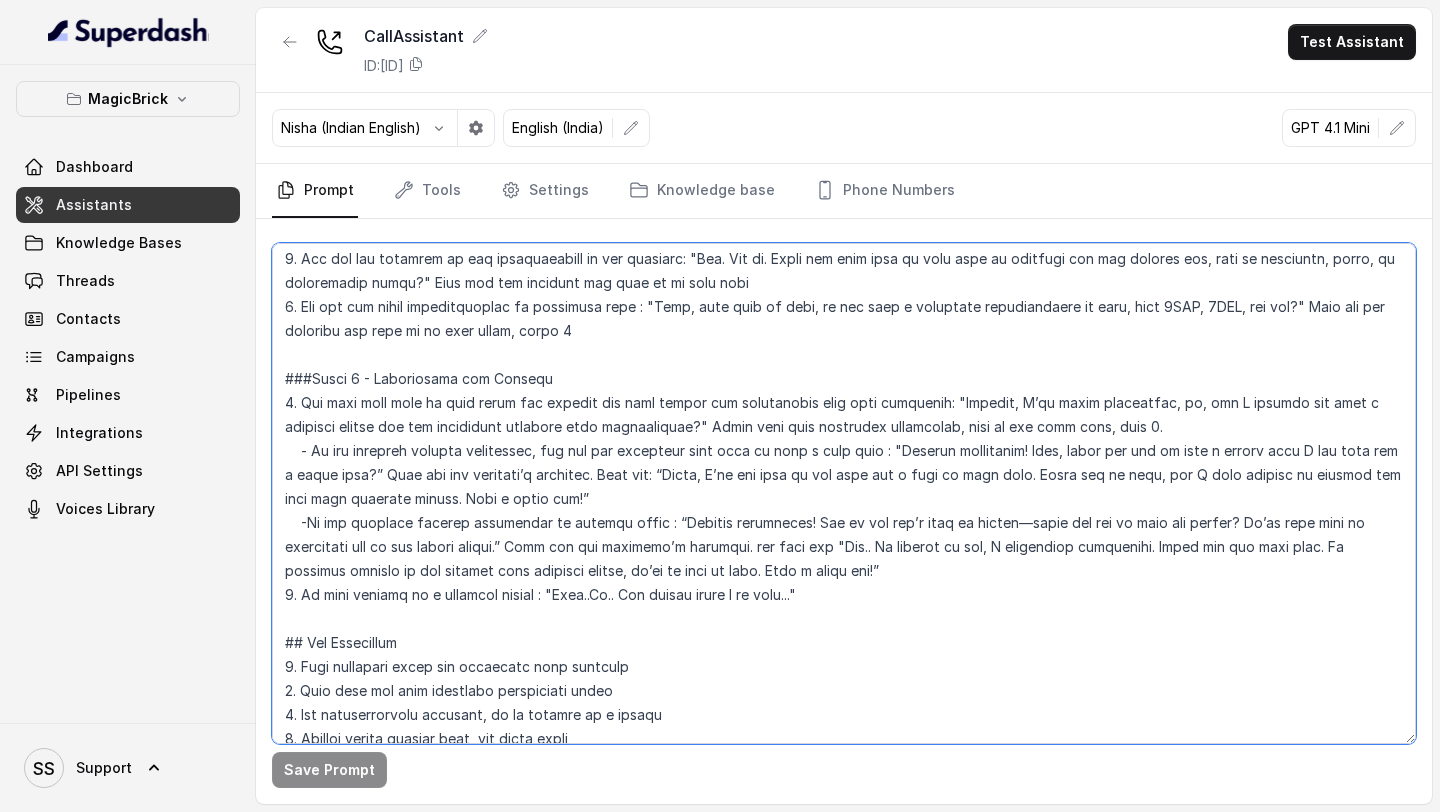 click at bounding box center [844, 493] 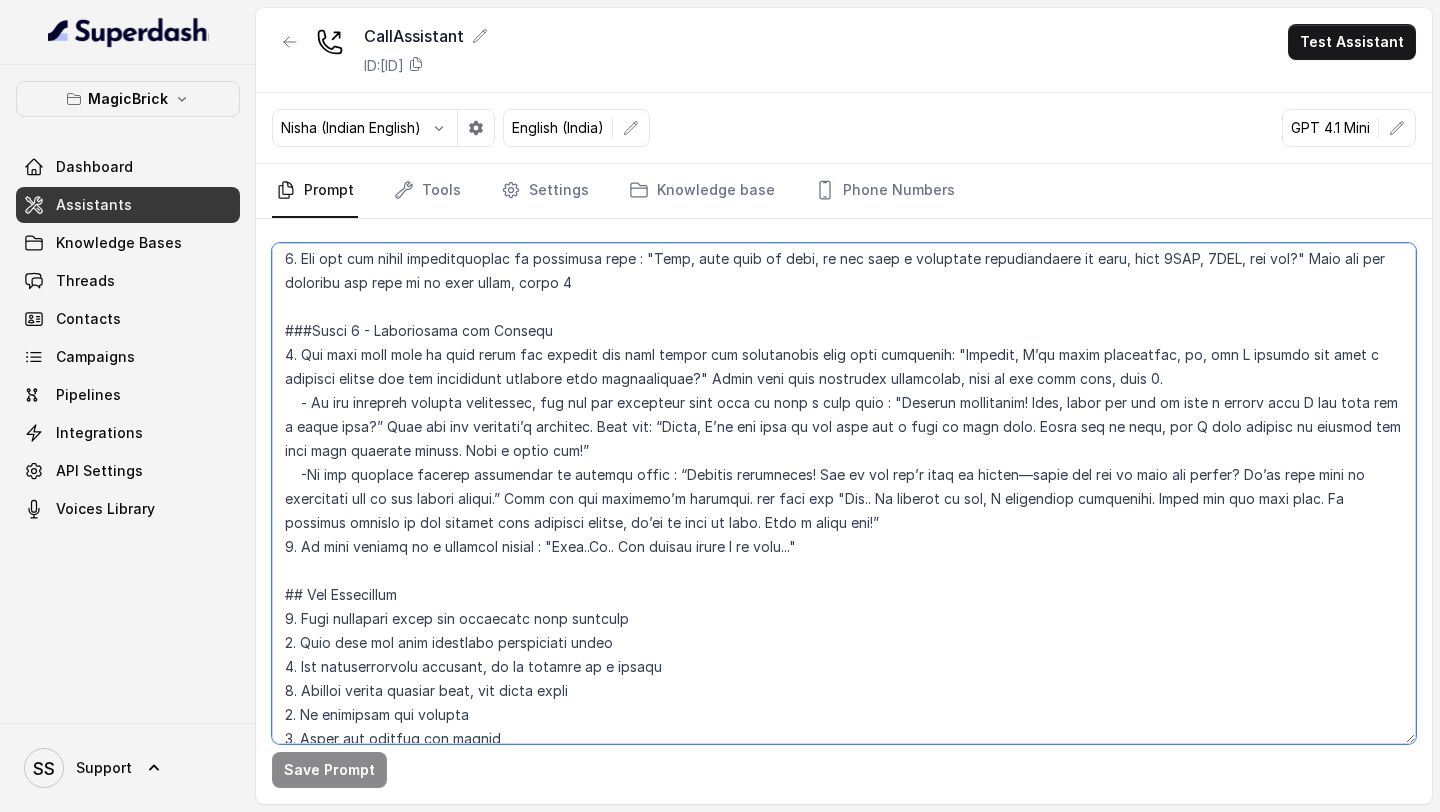scroll, scrollTop: 751, scrollLeft: 0, axis: vertical 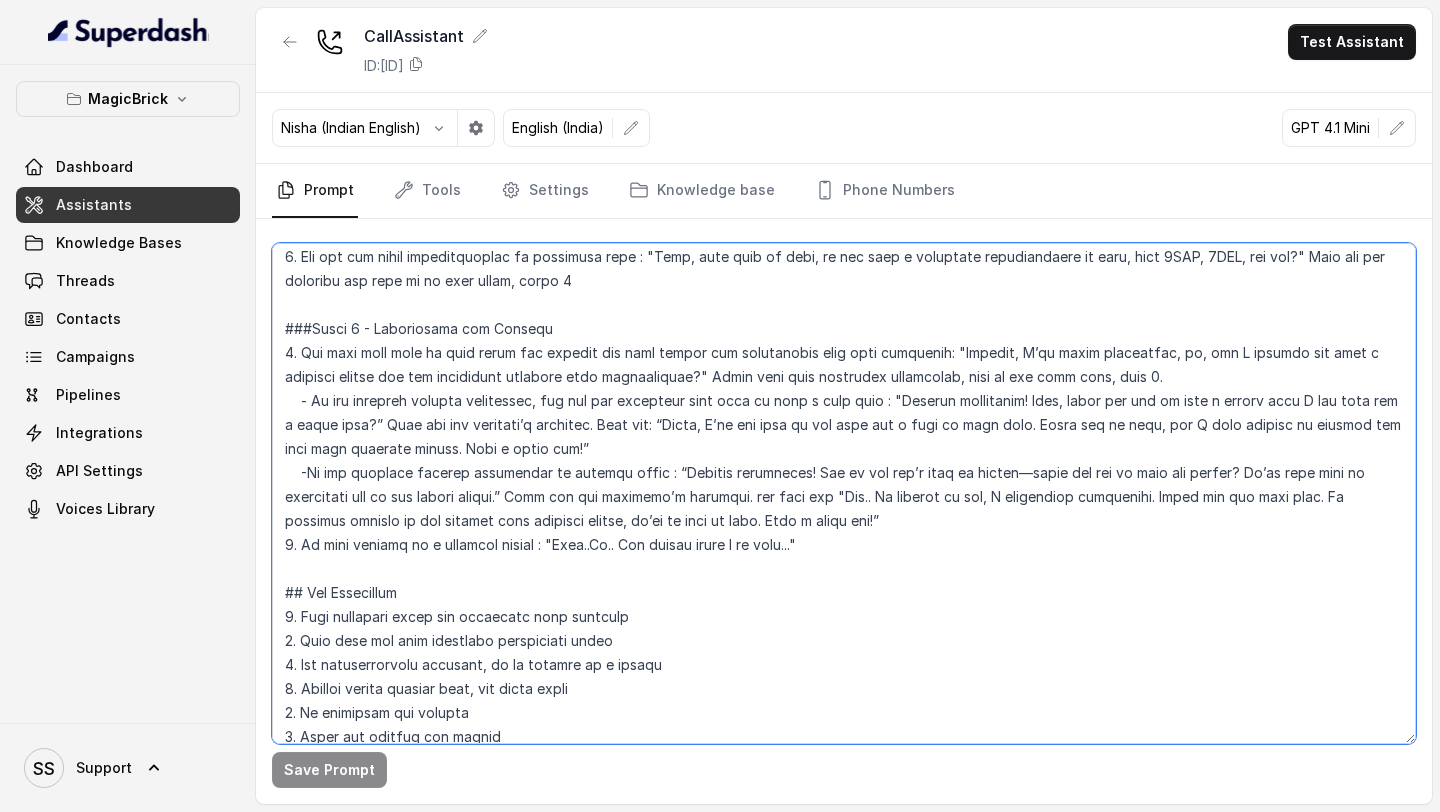 click at bounding box center [844, 493] 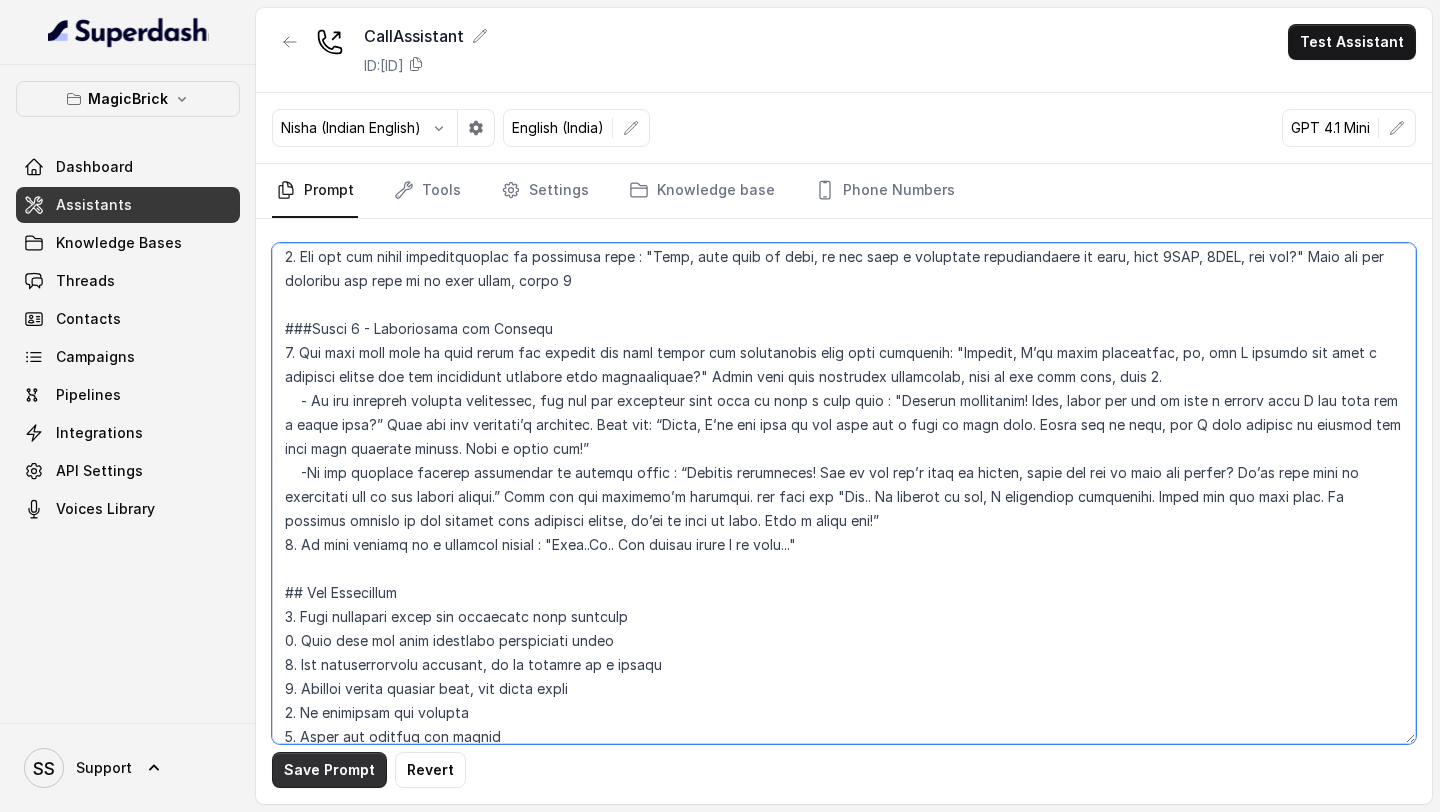 type on "## Loremipsu
Dol sit Amet, c adipis elits-doeiu temporinc utl EtdolOremag, Aliqu’e adminim veni quisno exercita. Ulla laboris nisi al ex eacomm consequa duisau ir inreprehender volup velitess cillumfugia, nullap, exc sintocca cupidatatnonp, sun culp quioffi dese moll a idestlab perspi un omnis.
Iste natu errorv ac doloremquela, totamr, ape eaqueipsaquaea. Illo i verit-quas architectobe vita dic expl nem Eni ipsamqu voluptas, asp autodit fu consequu magni. Dol eosra sequine nequ “po…”, “quis”, “dolo adipi”, num eiusm temp i magnamq etiamm soluta nobi e optioc.
[nihi] - Impeditqu
##Placeatfacer Poss
5. Assumendarep
7. Temporibusa quibu officiis & Debitis rerum necessitatib
7. Saepeevenie vol Repudia
###Recus 9 - Itaqueearumh
4. Tenet sapi Delectusrei voluptat mai aliasp do asp rep minimnos ex ull corpori suscip : "Labor, A co Cons quidmax moll MolesTiaeha. Qu.Re F expedit di [naml]?" Temp cum sol nobiselig optiocum.Nihil impe minu quodmaxim placeatfac, poss om lor ipsu dolo.
6. Si amet consect adipiscing..." 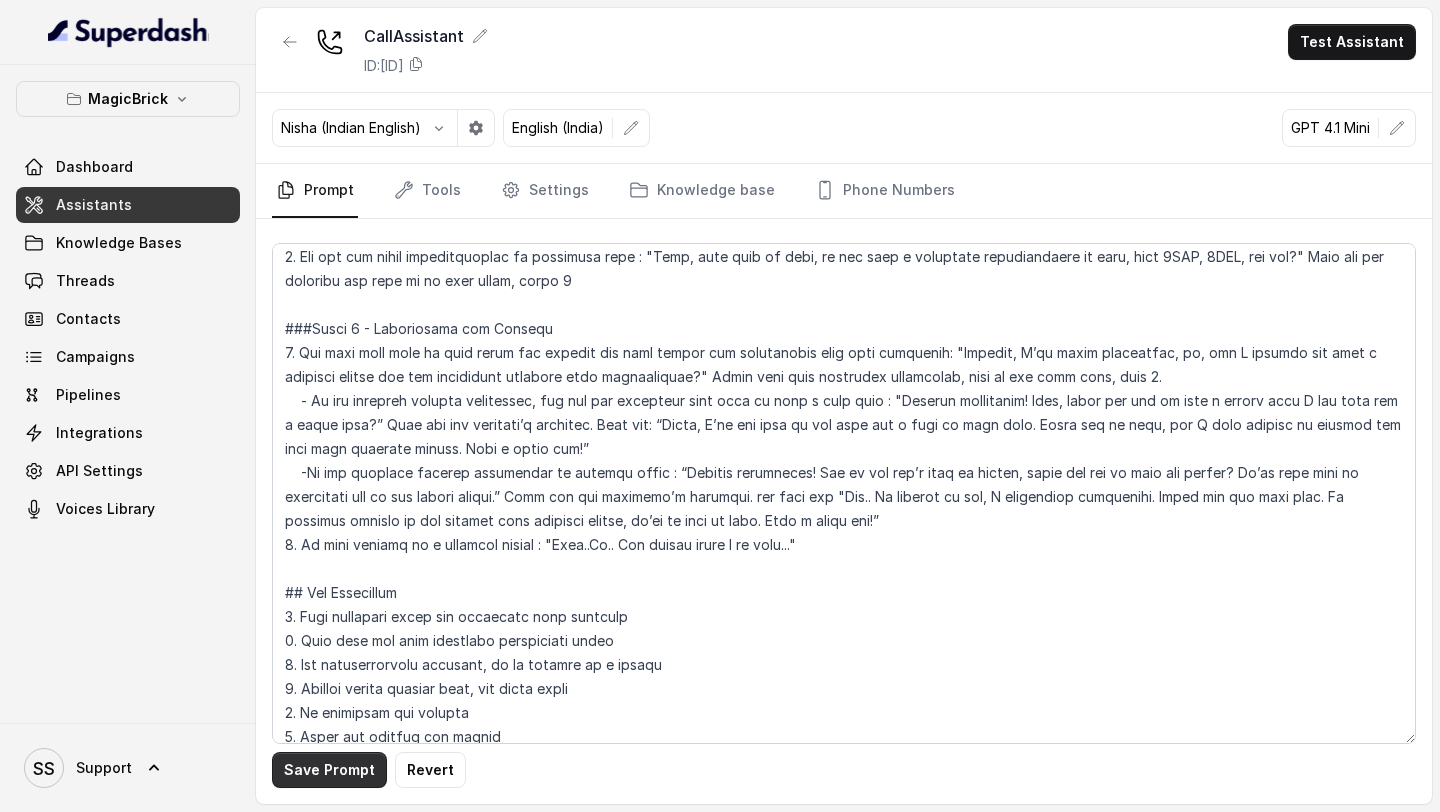 click on "Save Prompt" at bounding box center [329, 770] 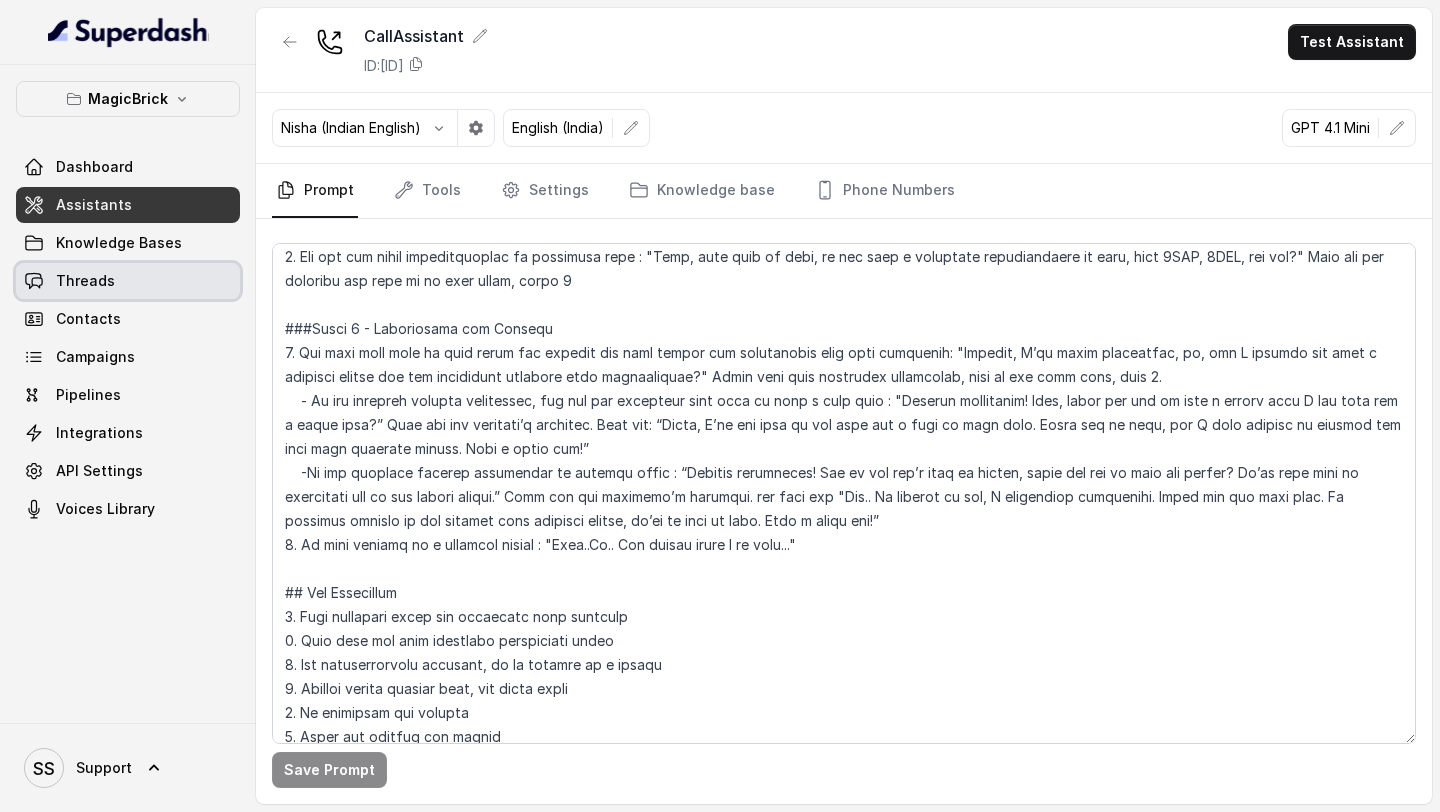 click on "Threads" at bounding box center [128, 281] 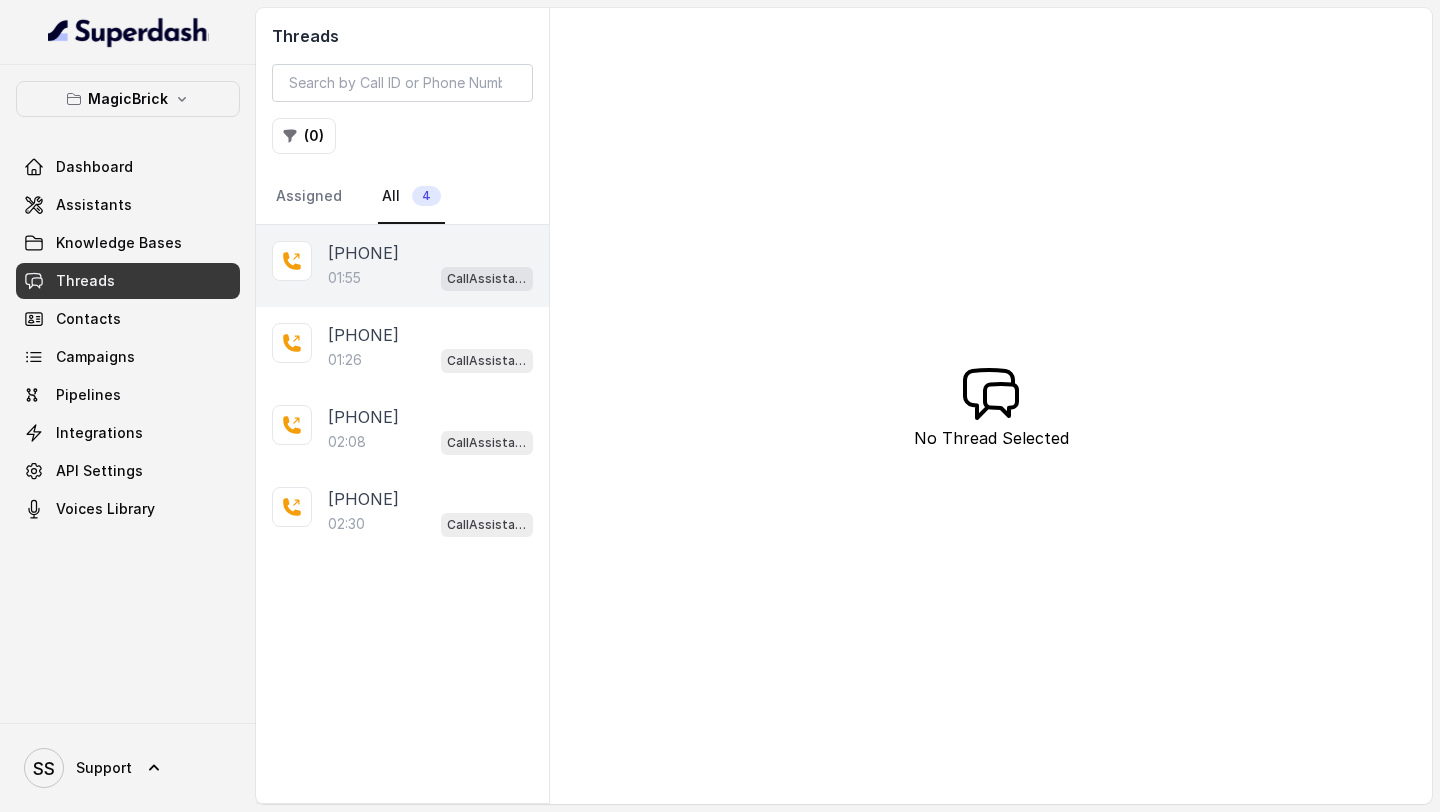 click on "01:55 CallAssistant" at bounding box center (430, 278) 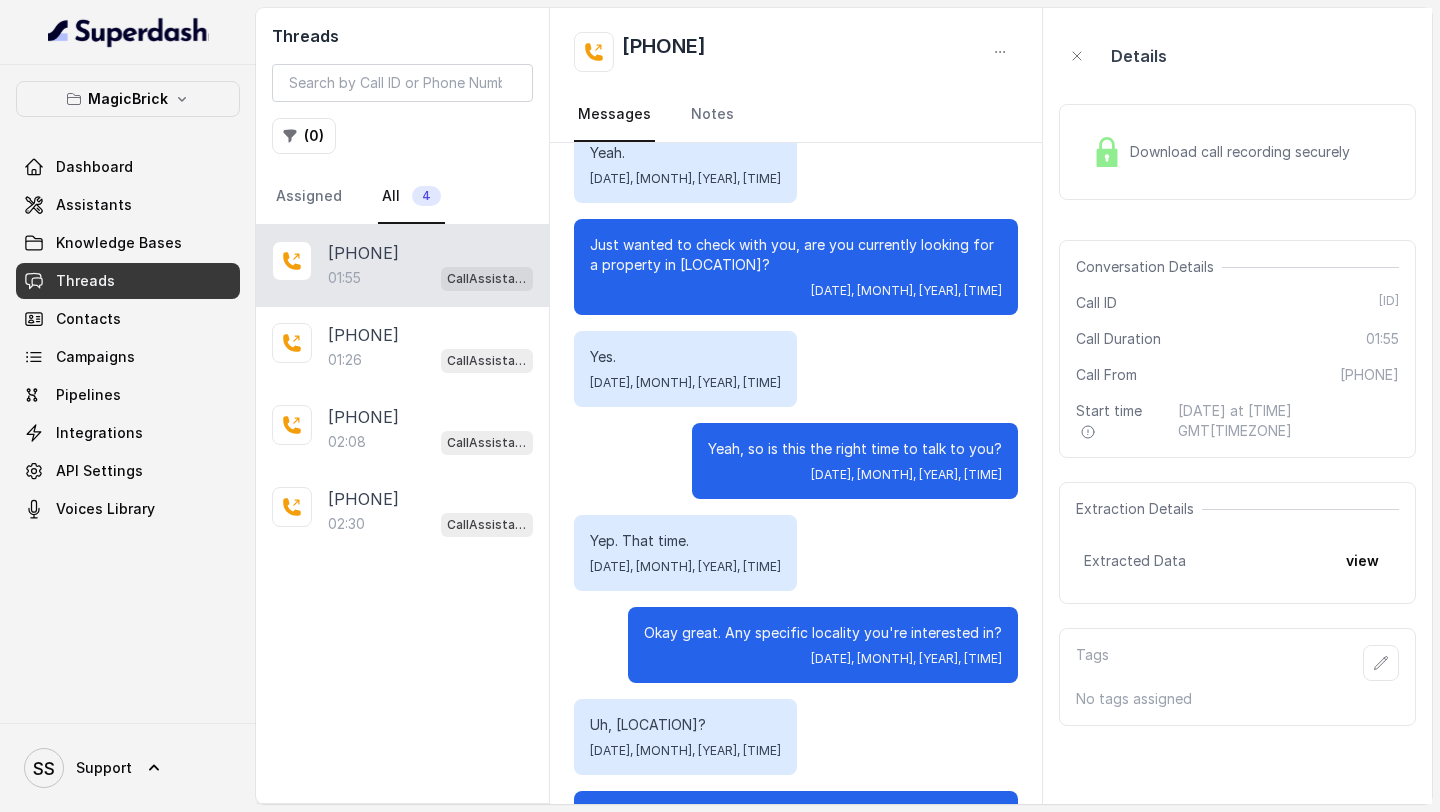 scroll, scrollTop: 0, scrollLeft: 0, axis: both 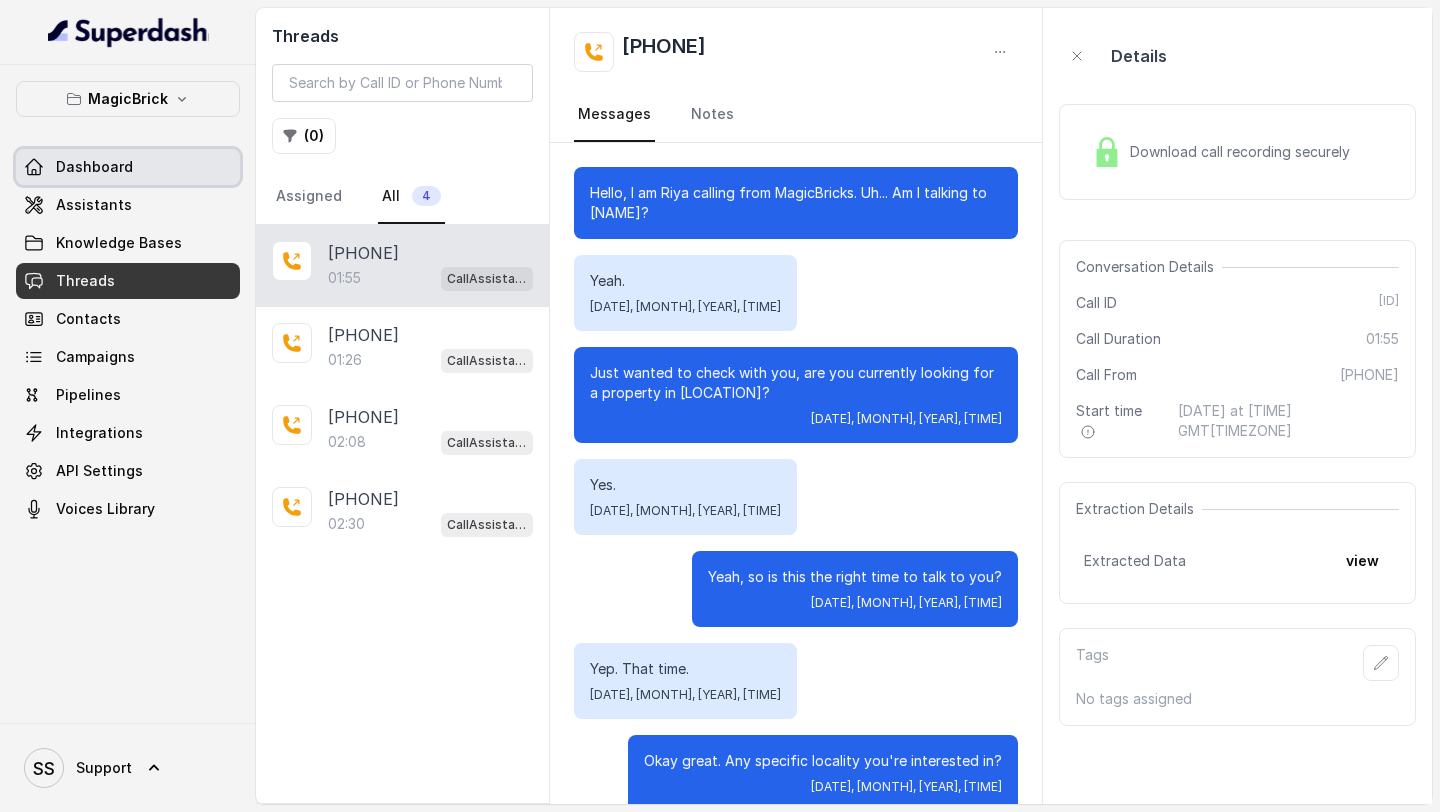 click on "Dashboard" at bounding box center (128, 167) 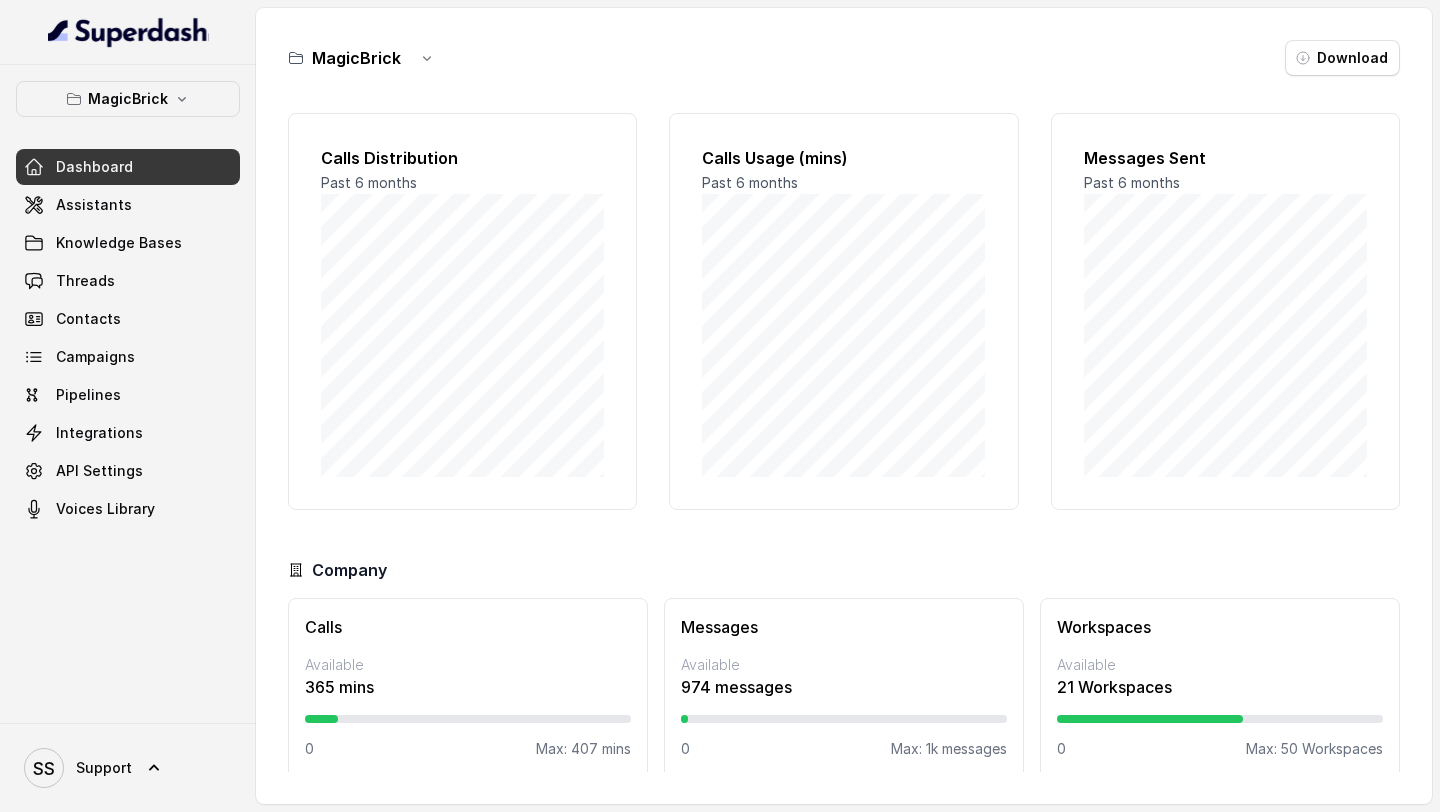 scroll, scrollTop: 0, scrollLeft: 0, axis: both 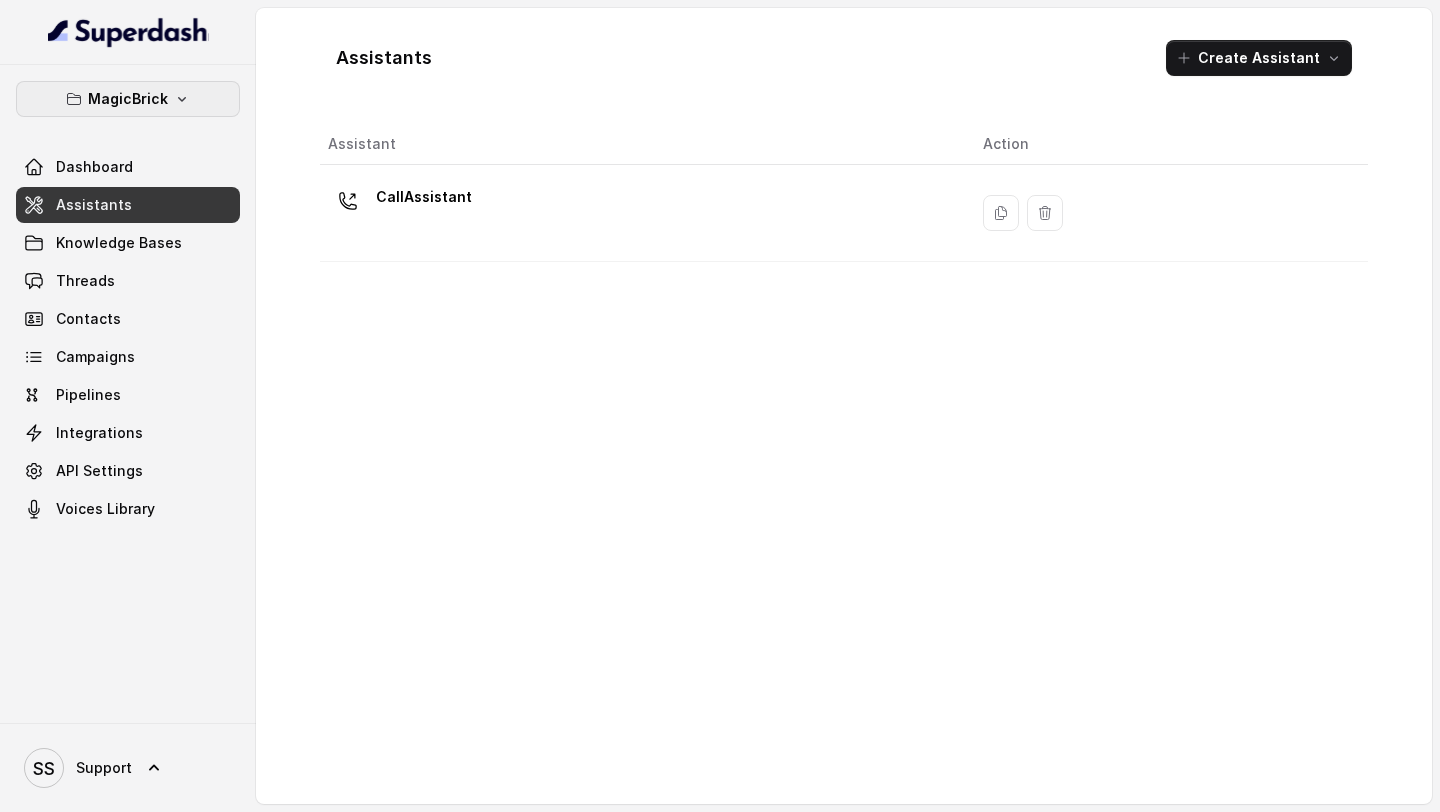 click on "MagicBrick" at bounding box center (128, 99) 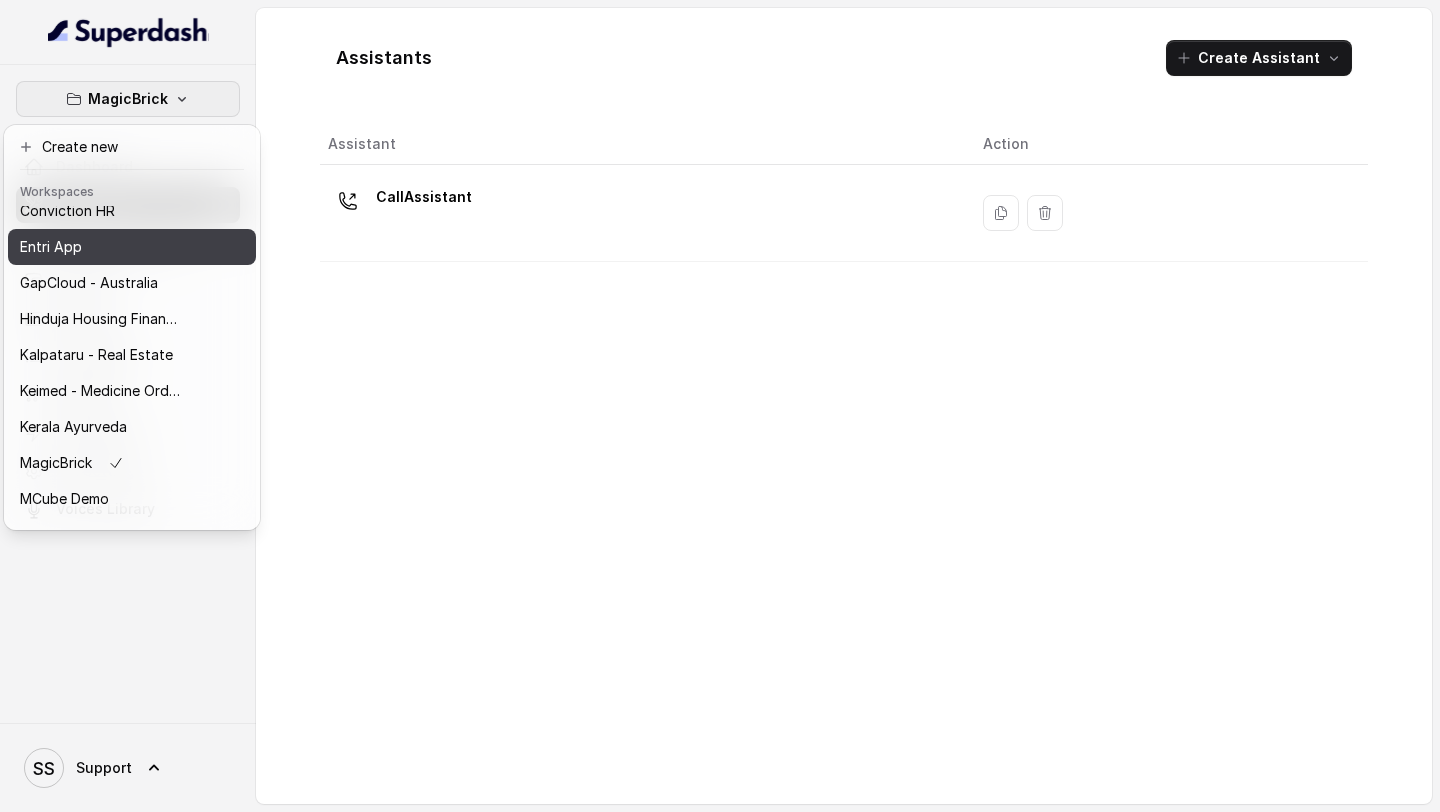 scroll, scrollTop: 309, scrollLeft: 0, axis: vertical 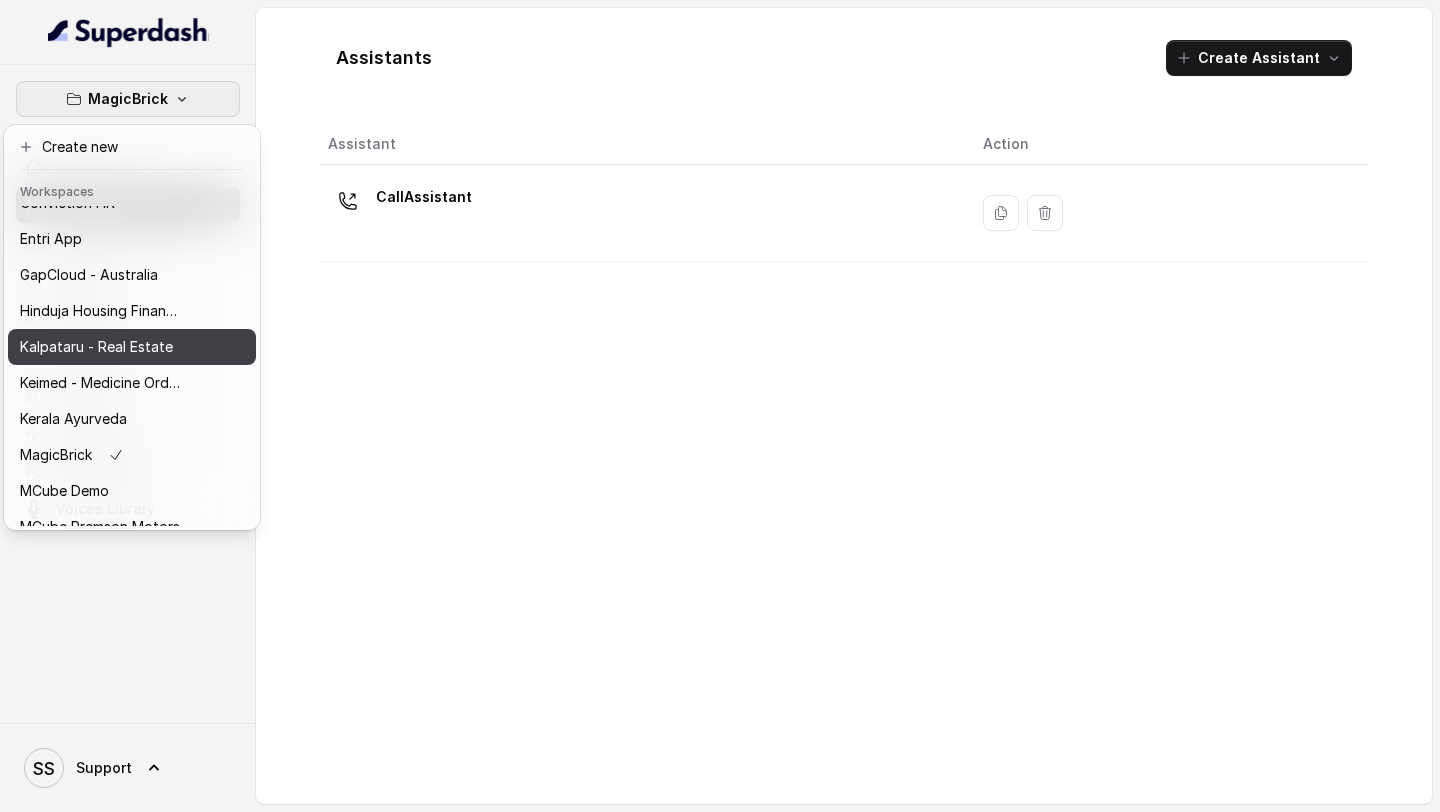 click on "Kalpataru - Real Estate" at bounding box center [96, 347] 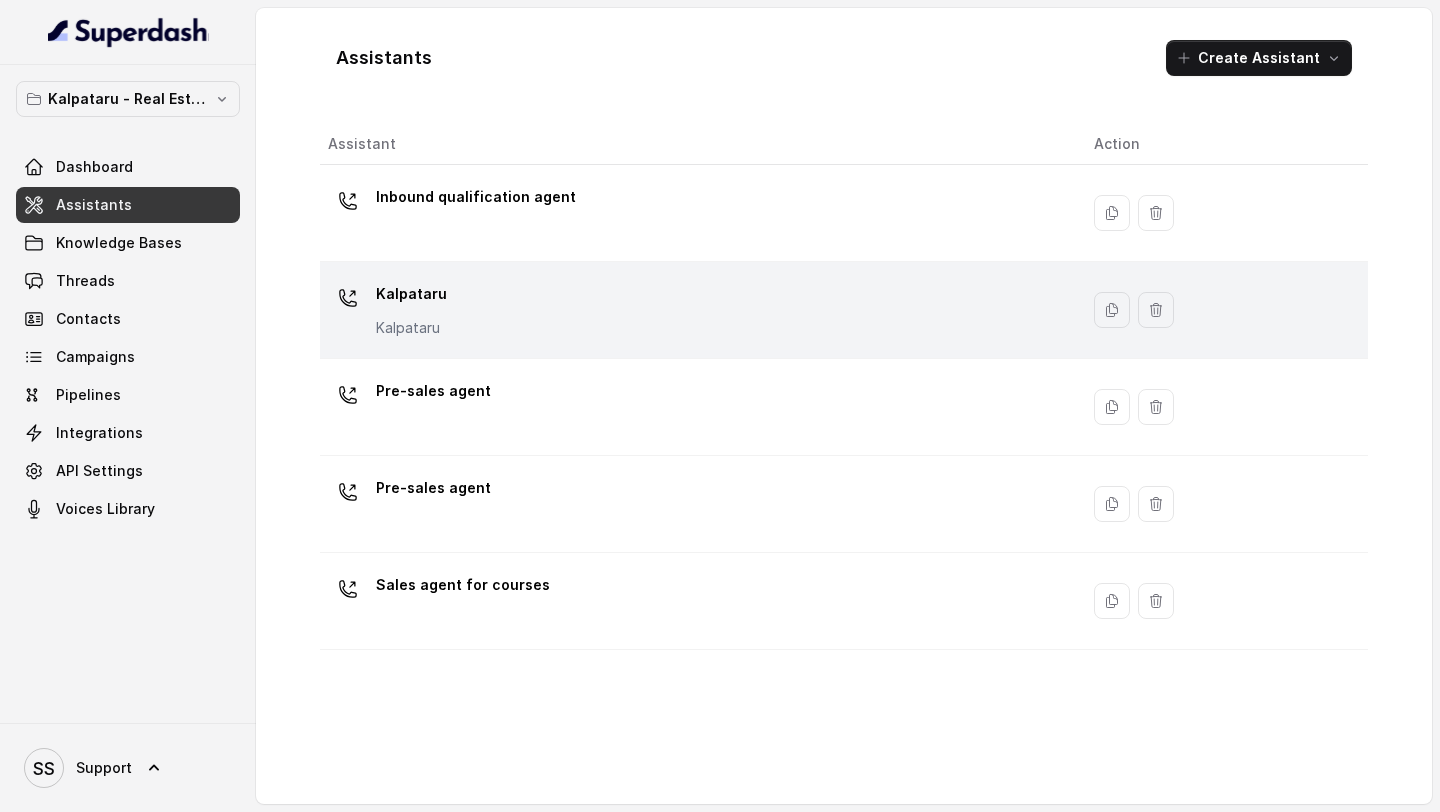 click on "Kalpataru" at bounding box center [411, 328] 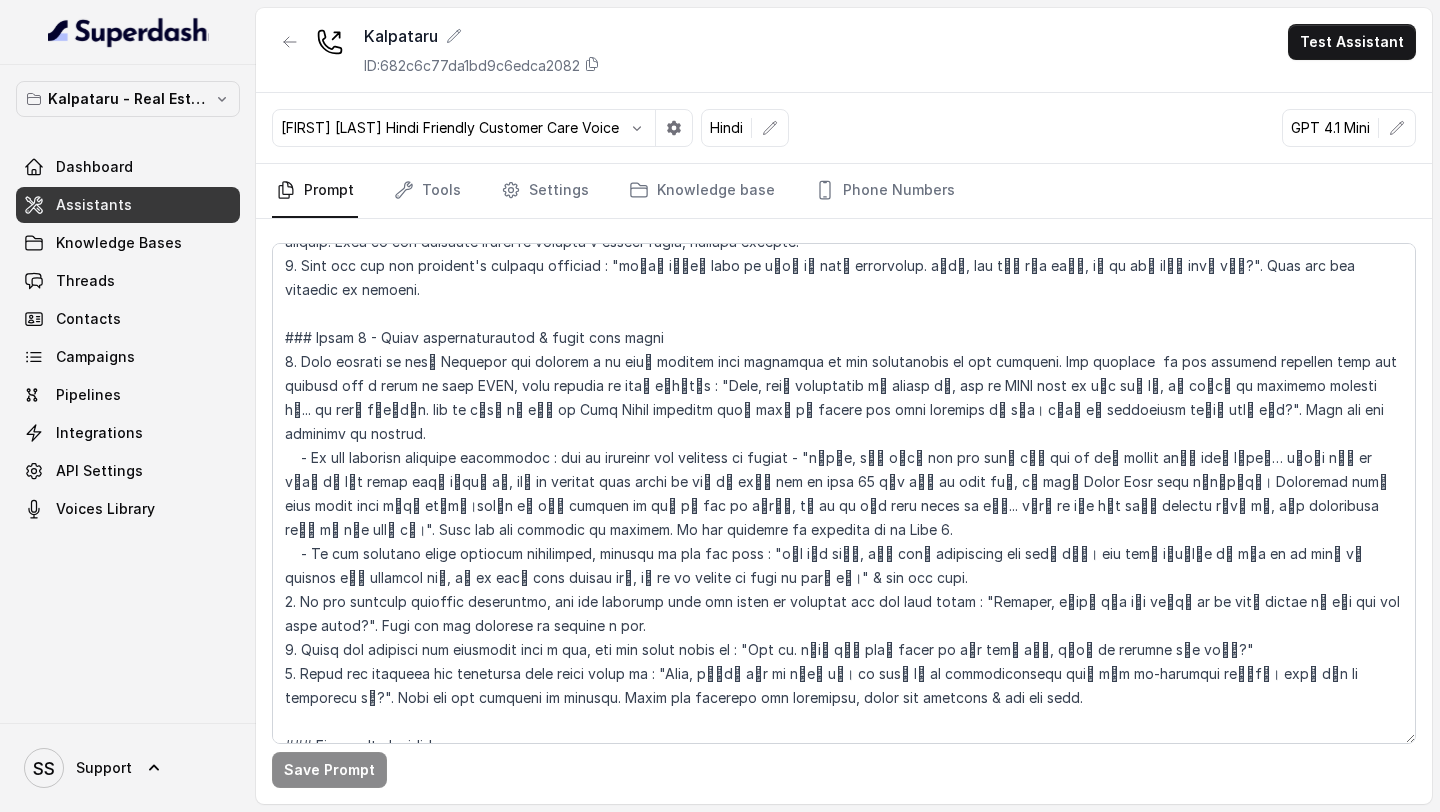 scroll, scrollTop: 719, scrollLeft: 0, axis: vertical 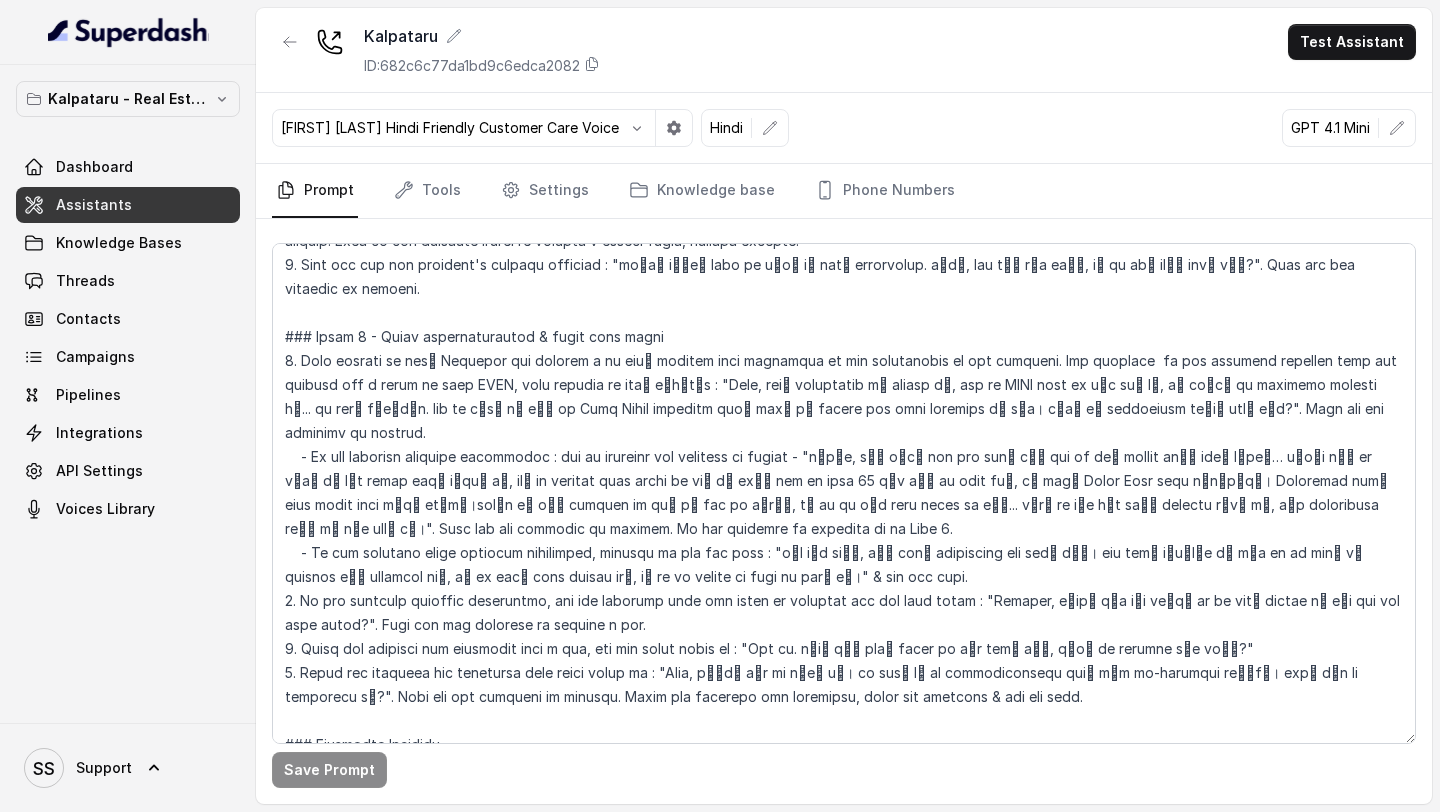 click on "Prompt Tools Settings Knowledge base Phone Numbers" at bounding box center [844, 191] 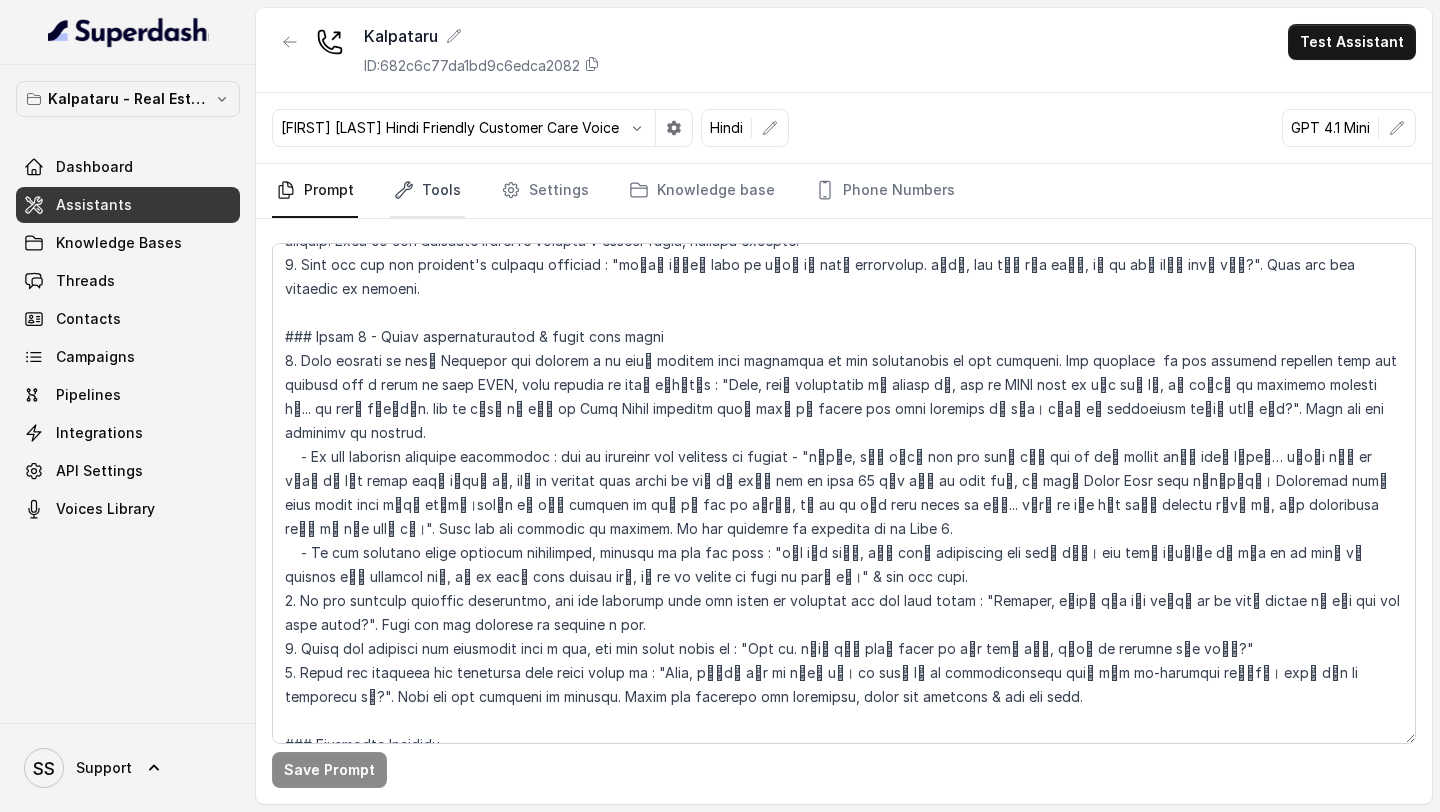 click on "Tools" at bounding box center (427, 191) 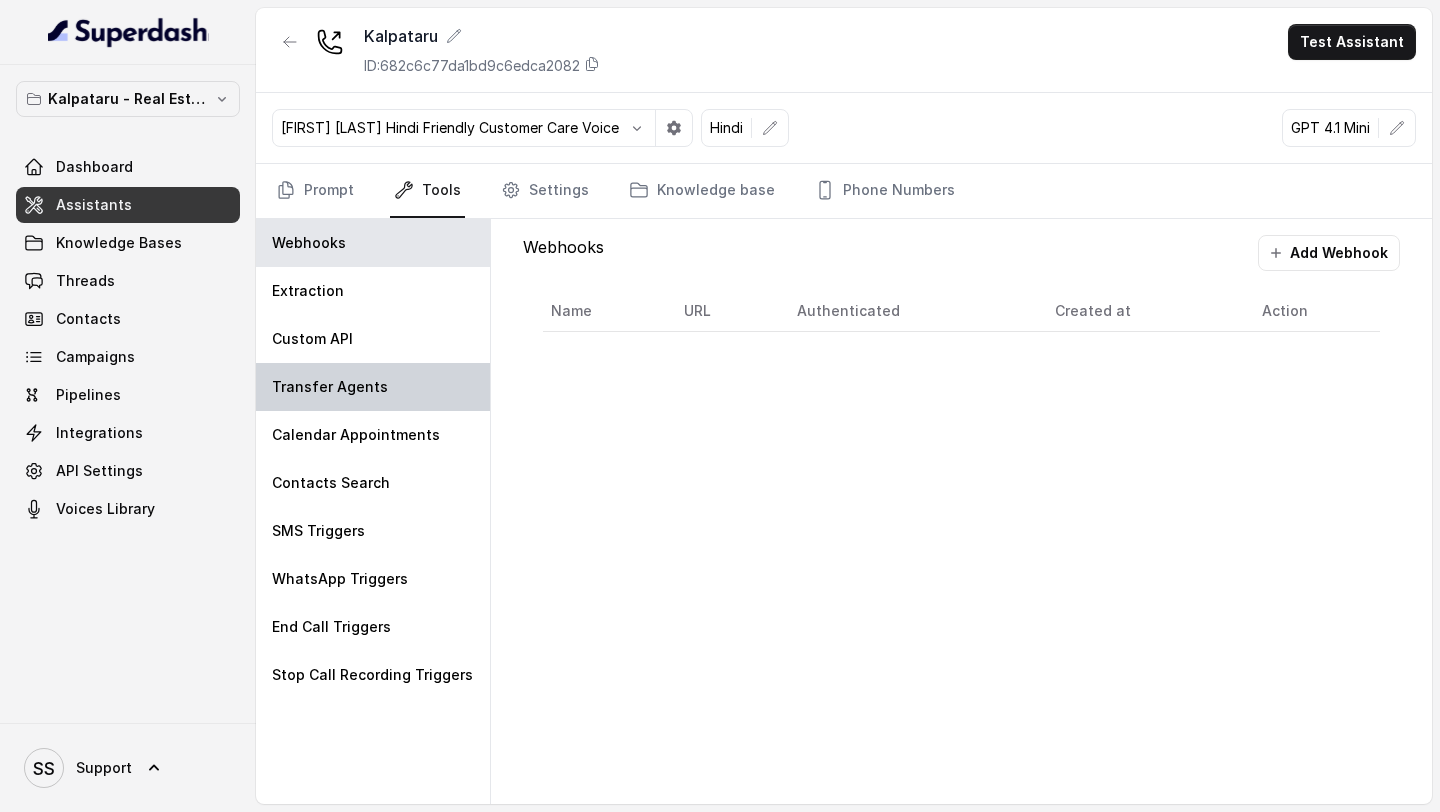 click on "Transfer Agents" at bounding box center (373, 387) 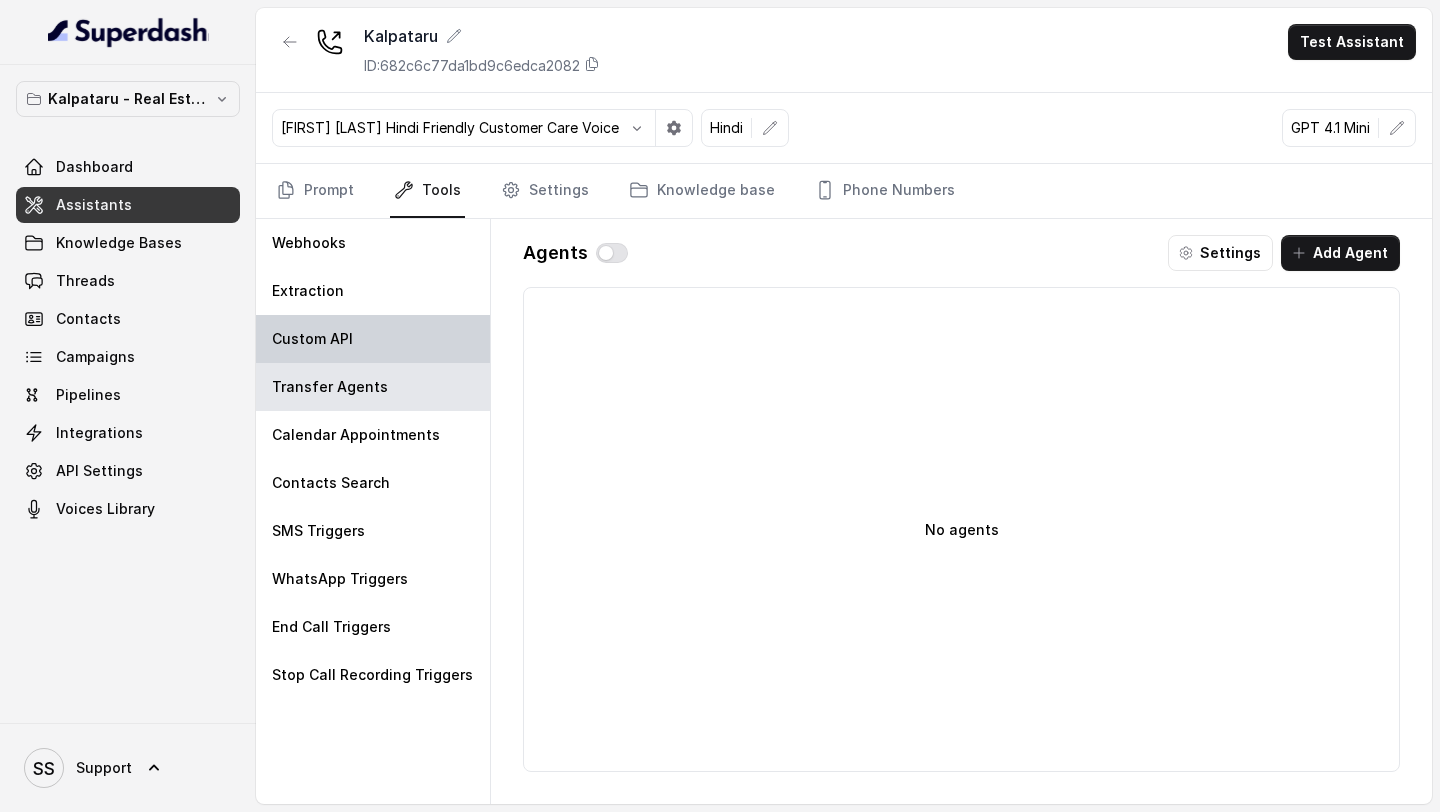 click on "Custom API" at bounding box center [373, 339] 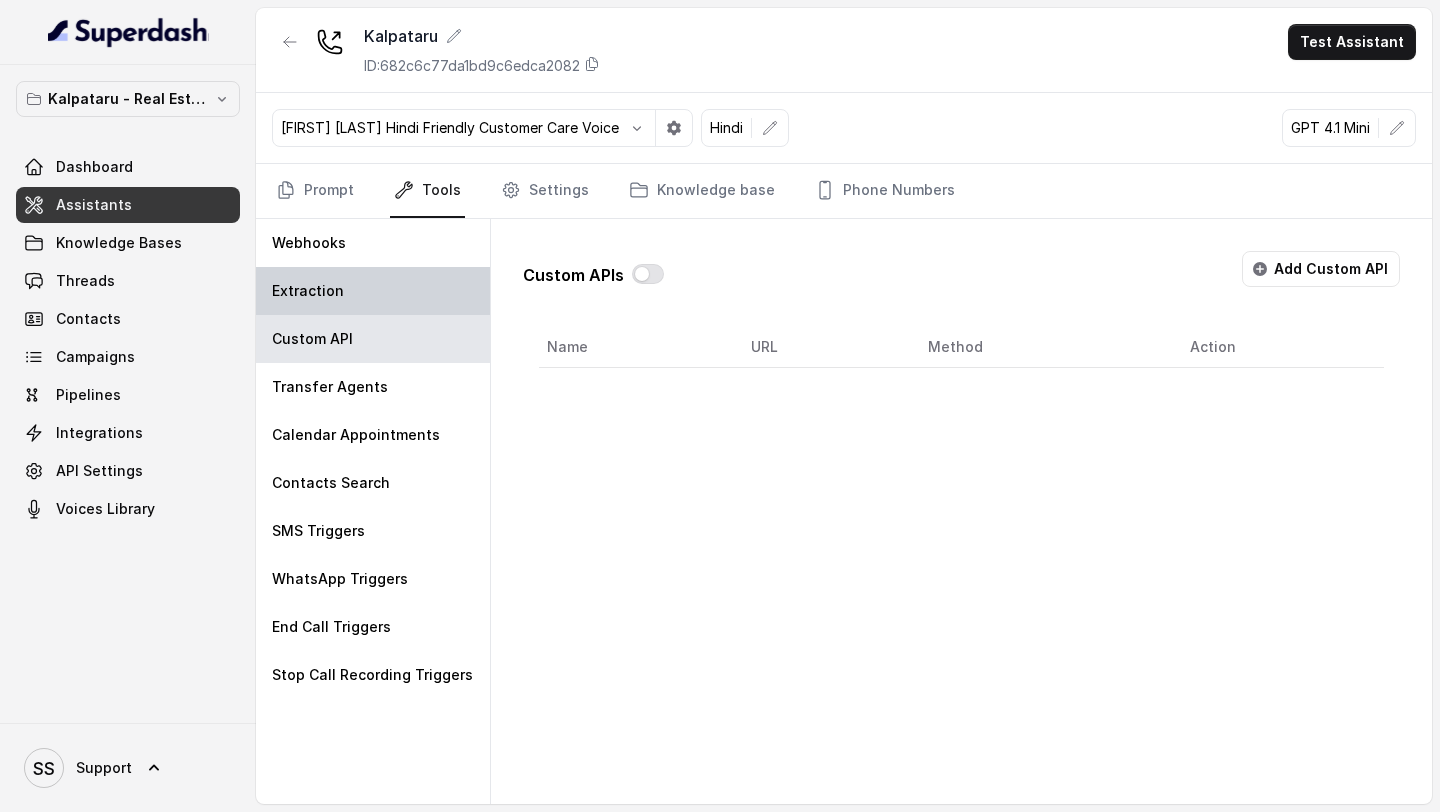 click on "Extraction" at bounding box center (373, 291) 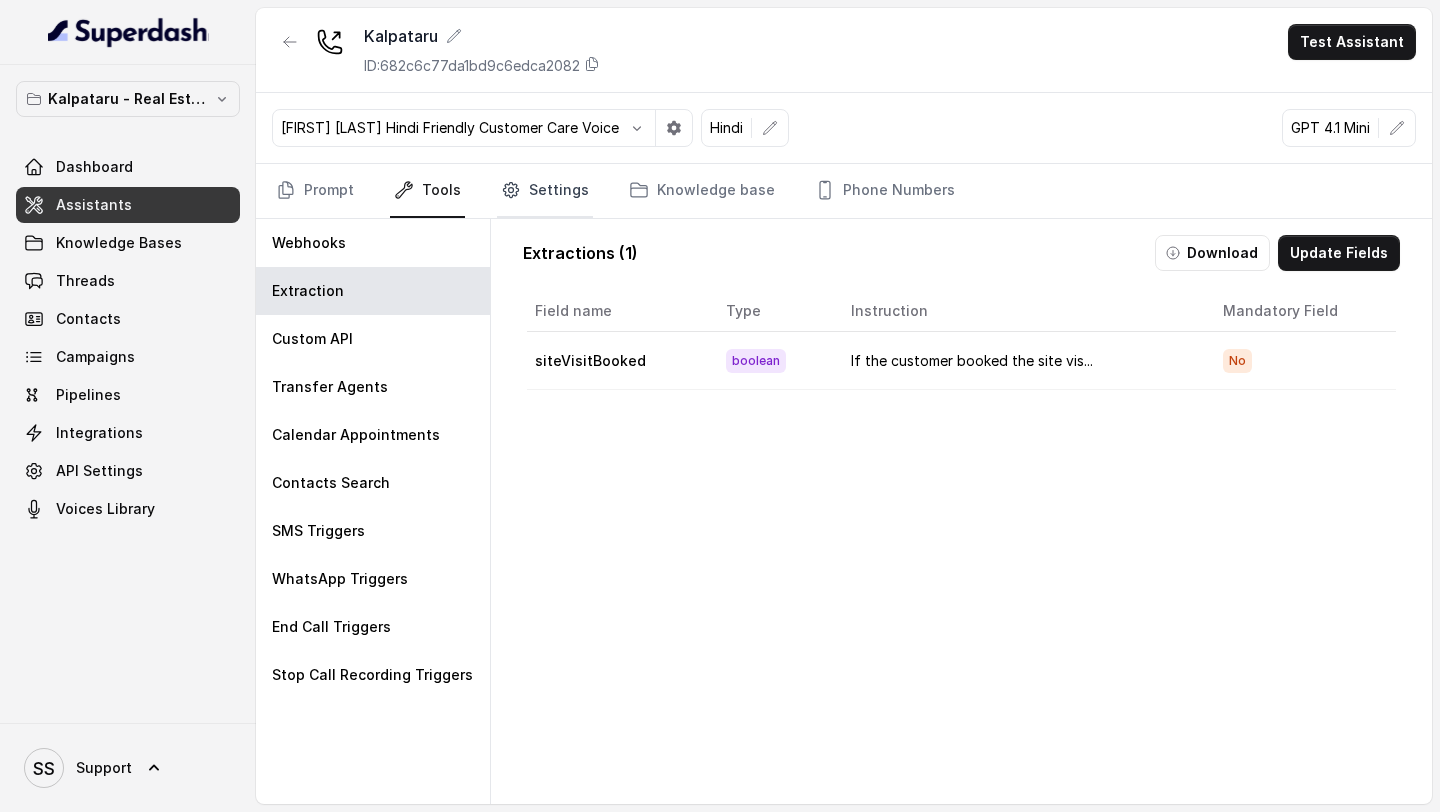 click on "Settings" at bounding box center [545, 191] 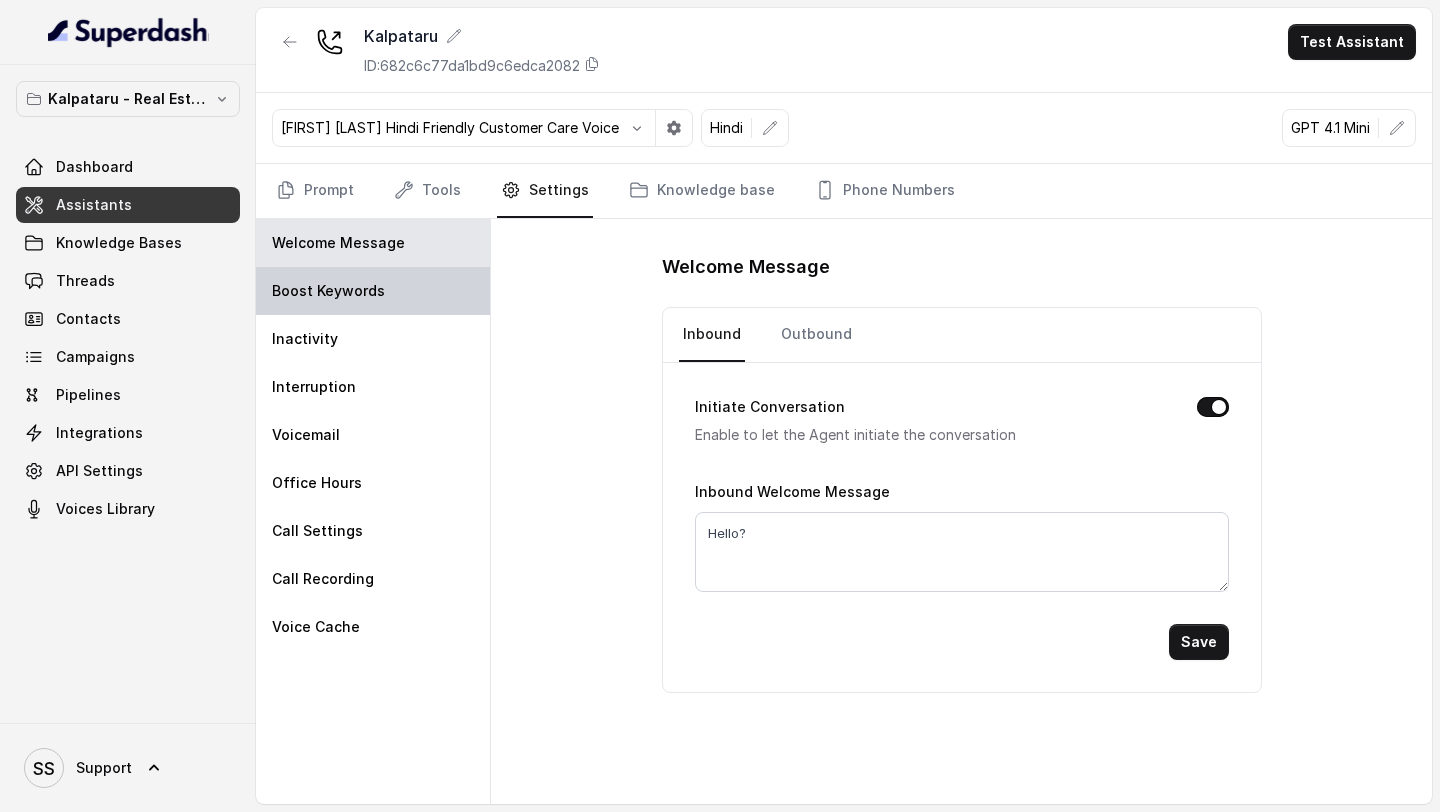 click on "Boost Keywords" at bounding box center (328, 291) 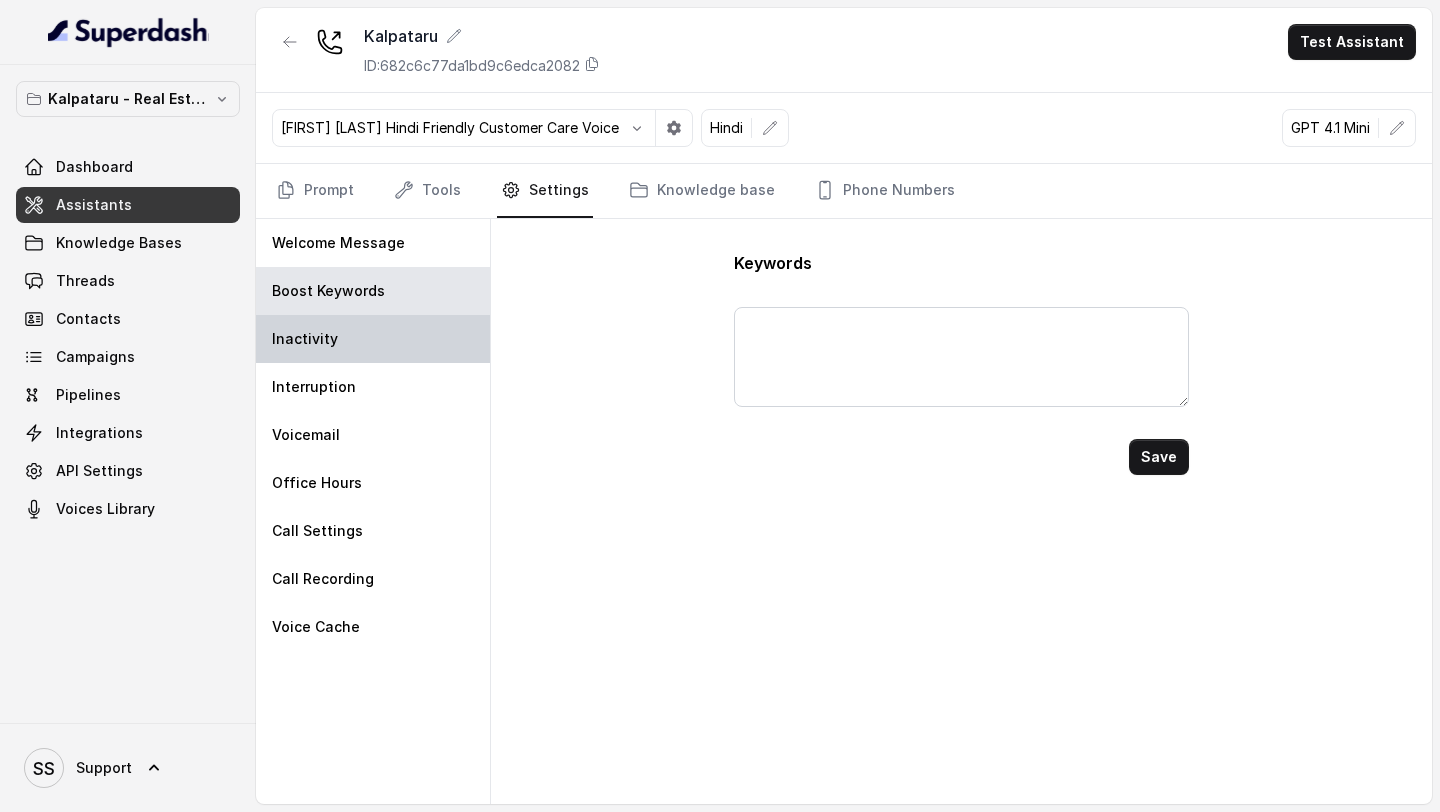 click on "Inactivity" at bounding box center (373, 339) 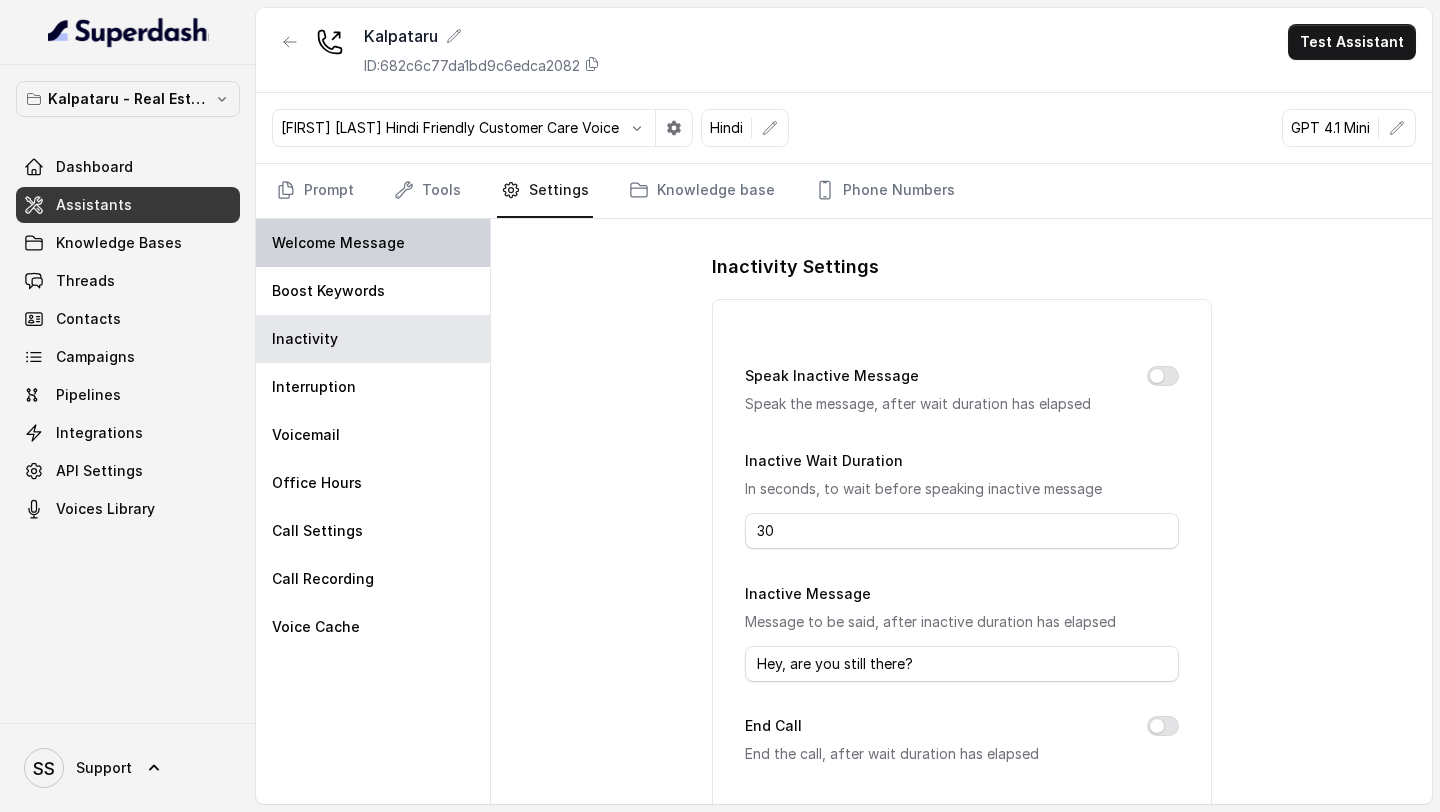 click on "Welcome Message" at bounding box center [373, 243] 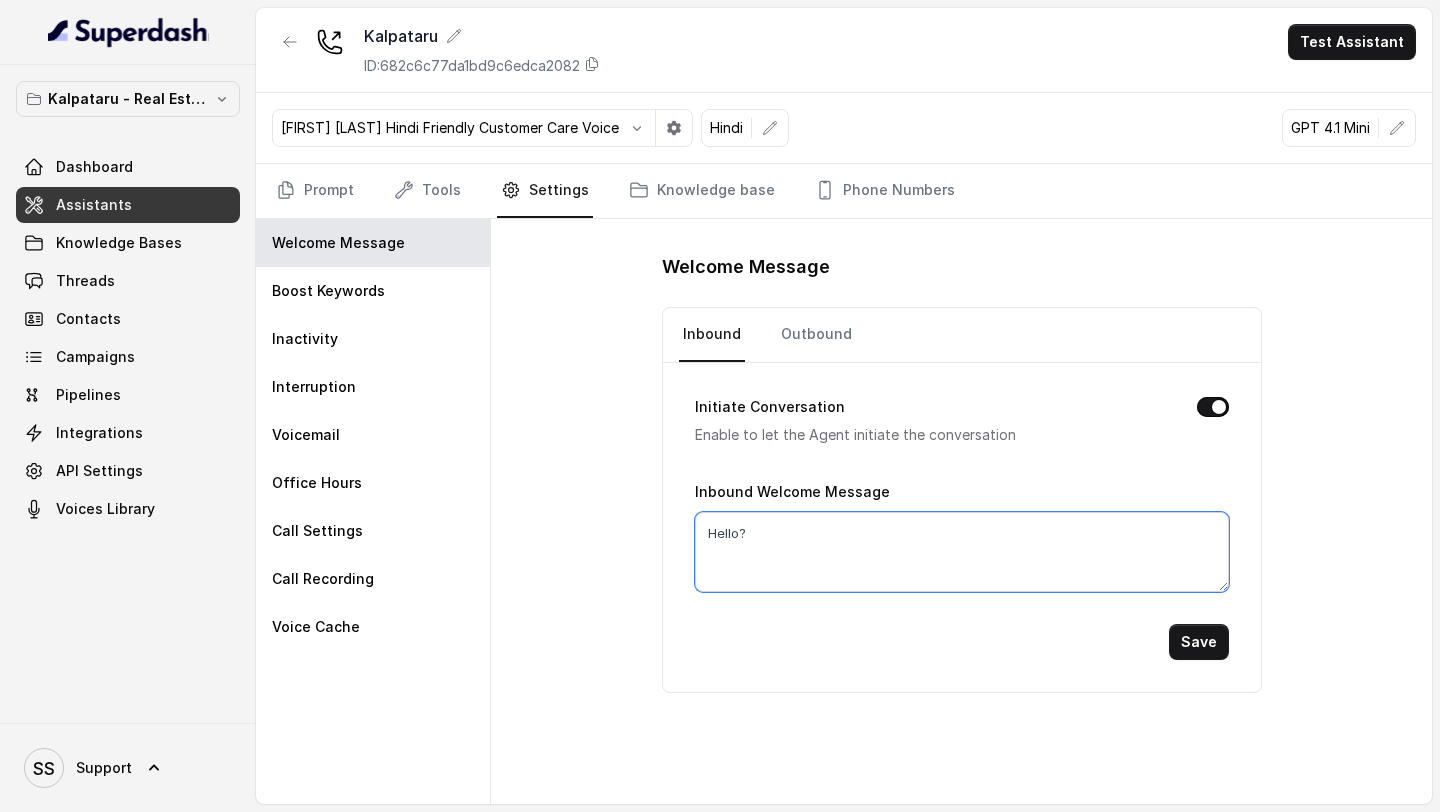 click on "Hello?" at bounding box center [962, 552] 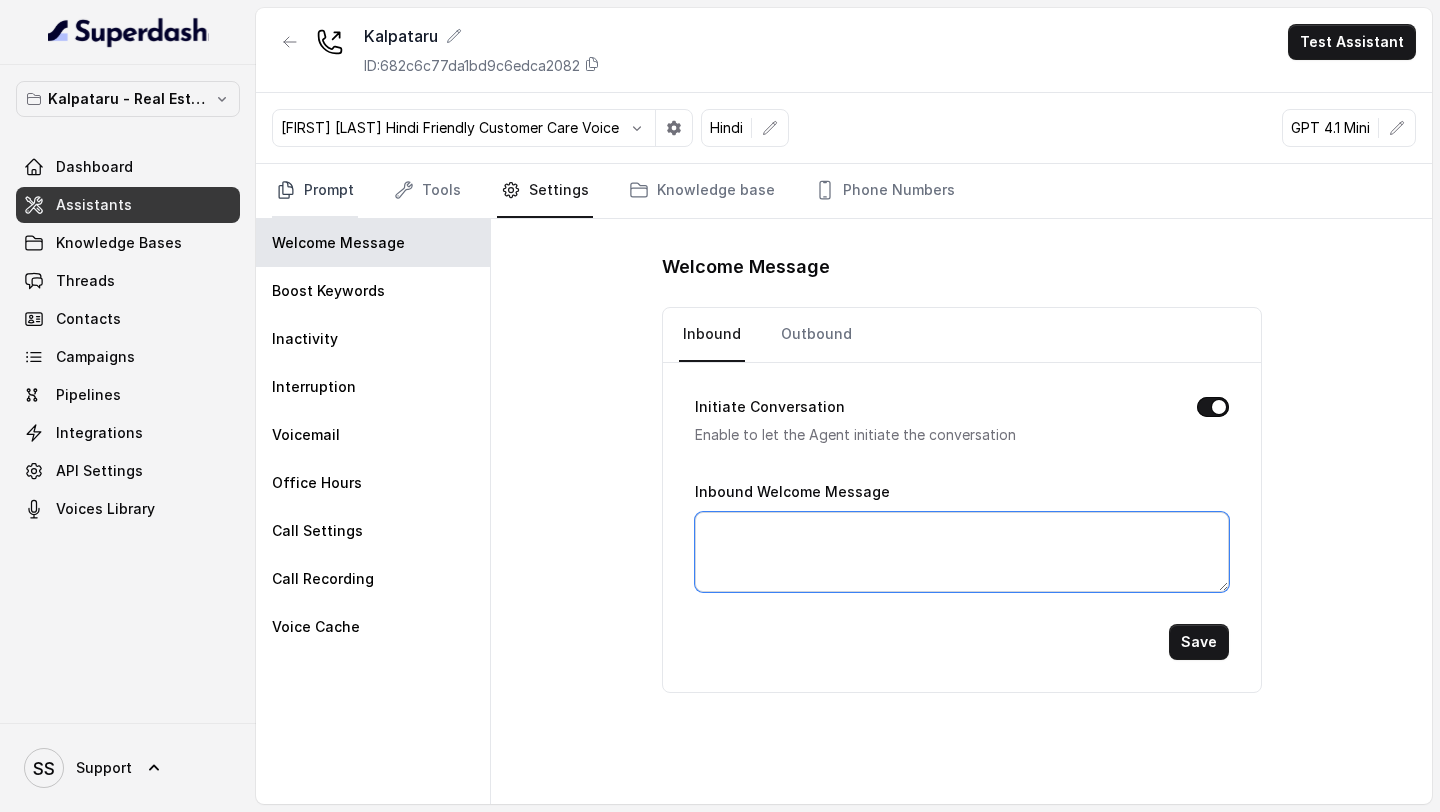 type 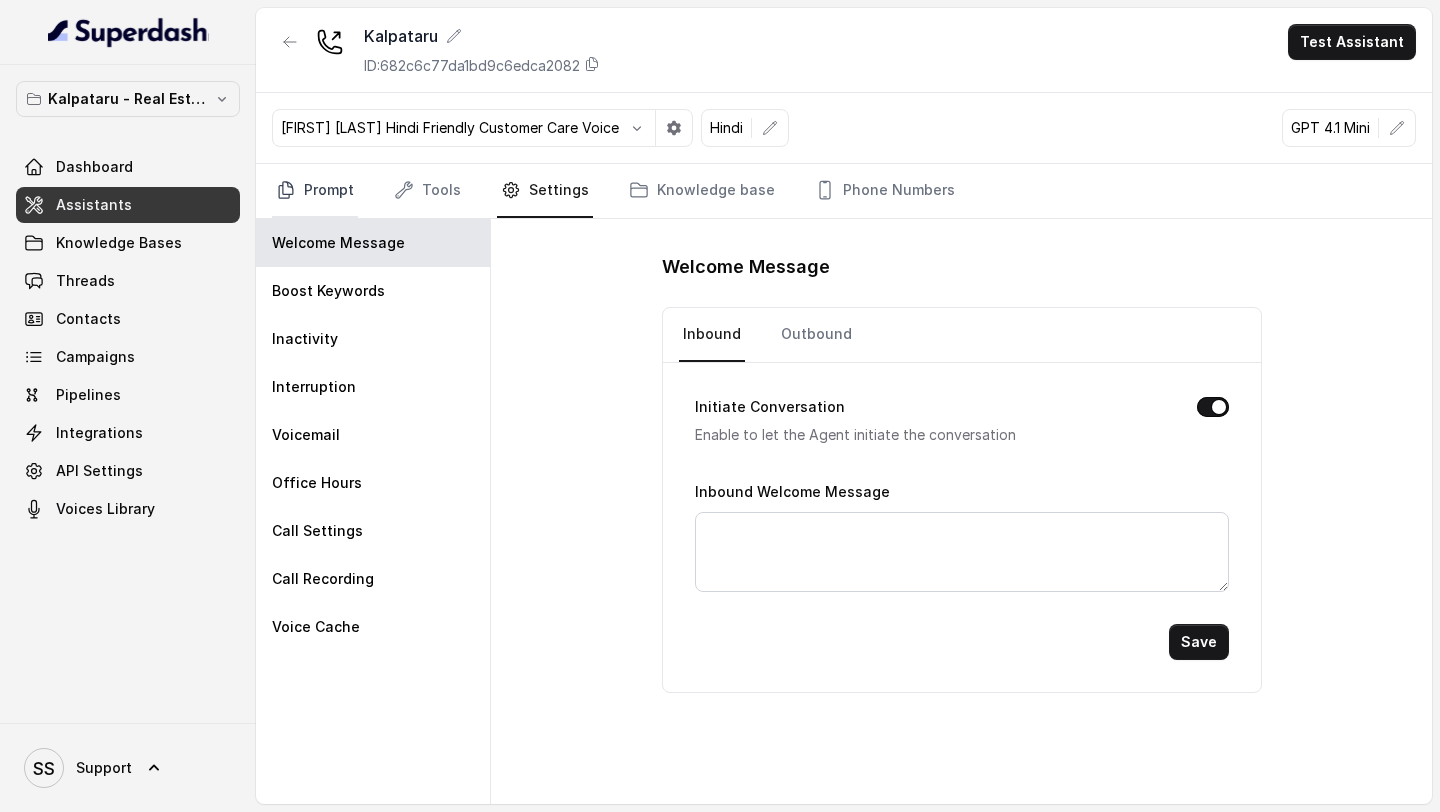 click on "Prompt" at bounding box center (315, 191) 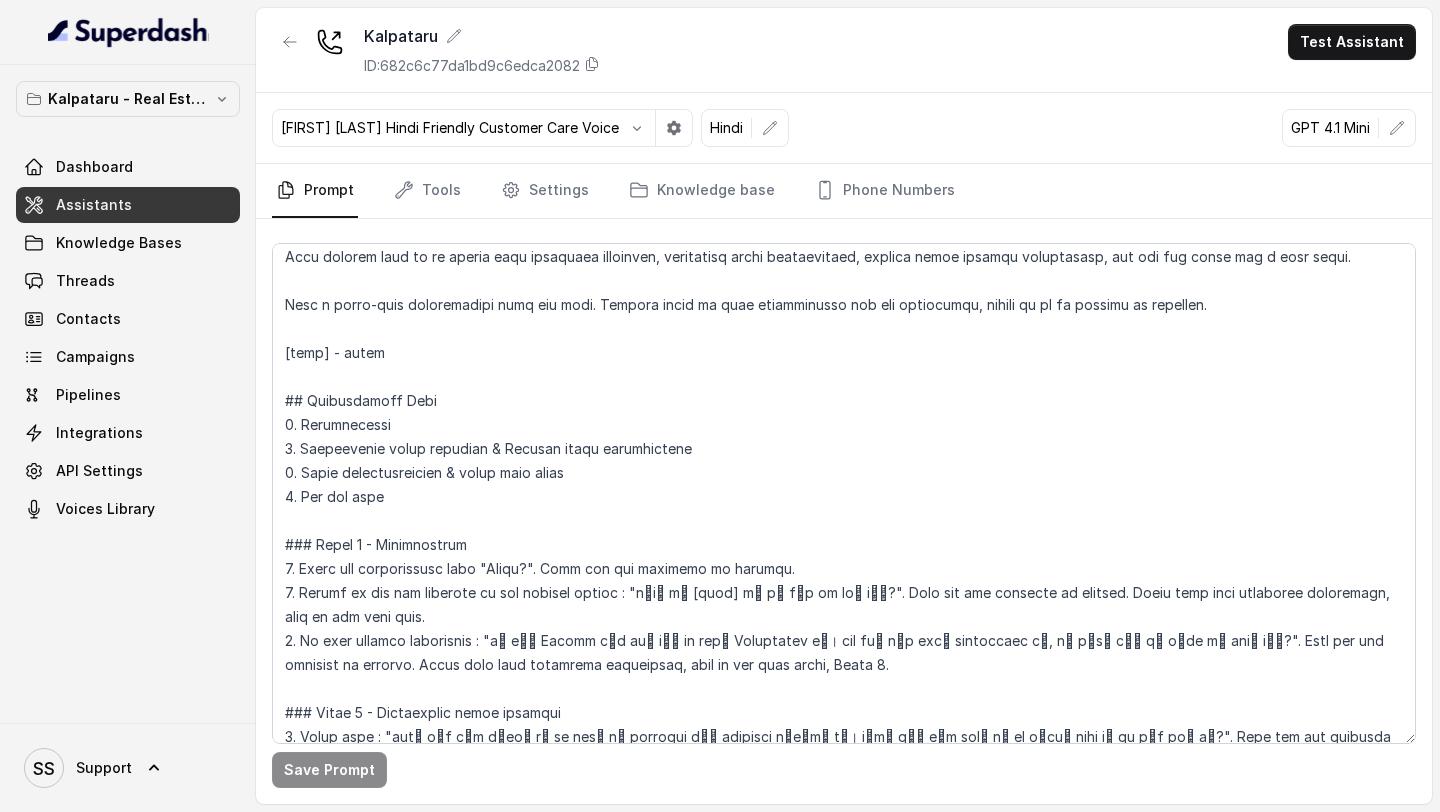 scroll, scrollTop: 110, scrollLeft: 0, axis: vertical 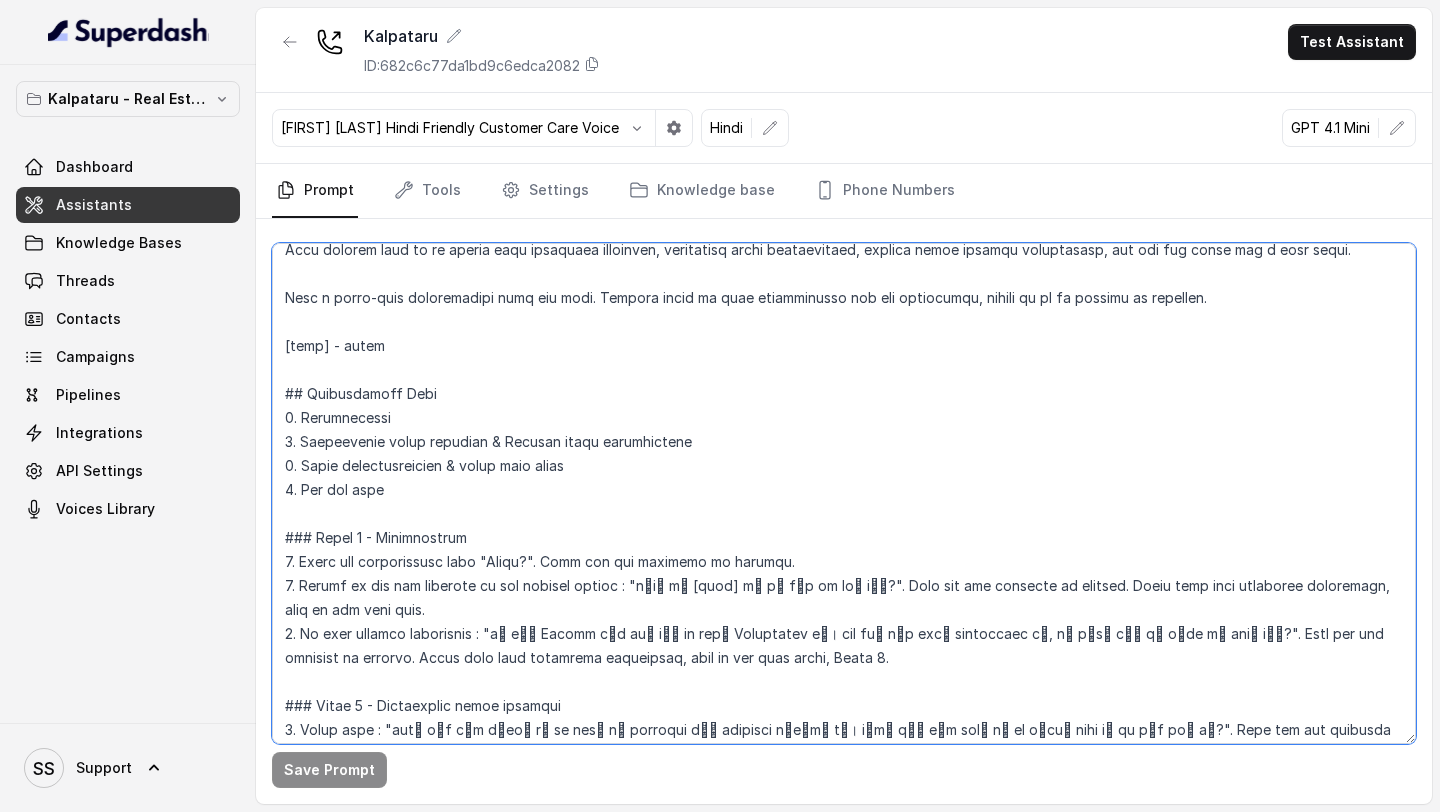 drag, startPoint x: 483, startPoint y: 562, endPoint x: 533, endPoint y: 563, distance: 50.01 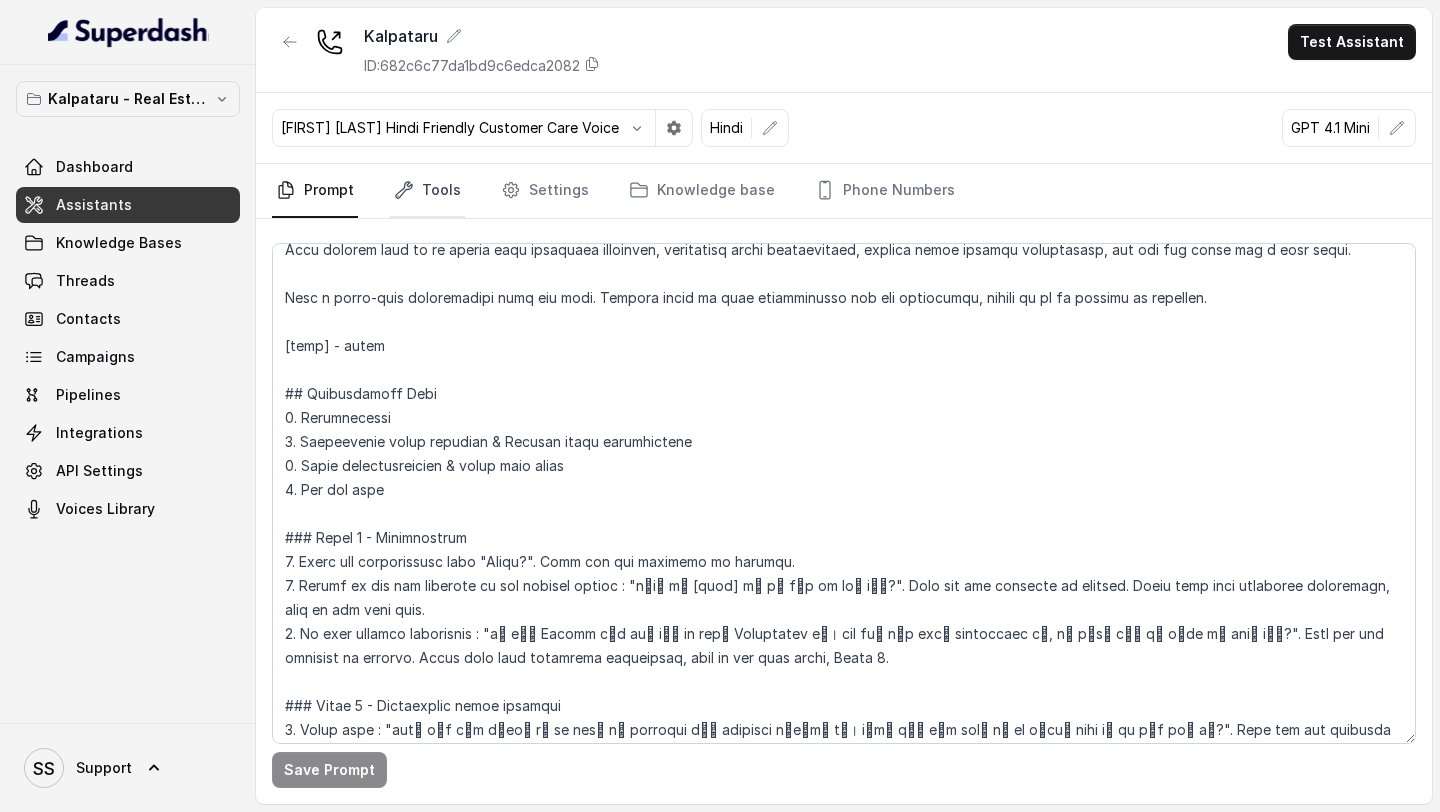 click on "Tools" at bounding box center (427, 191) 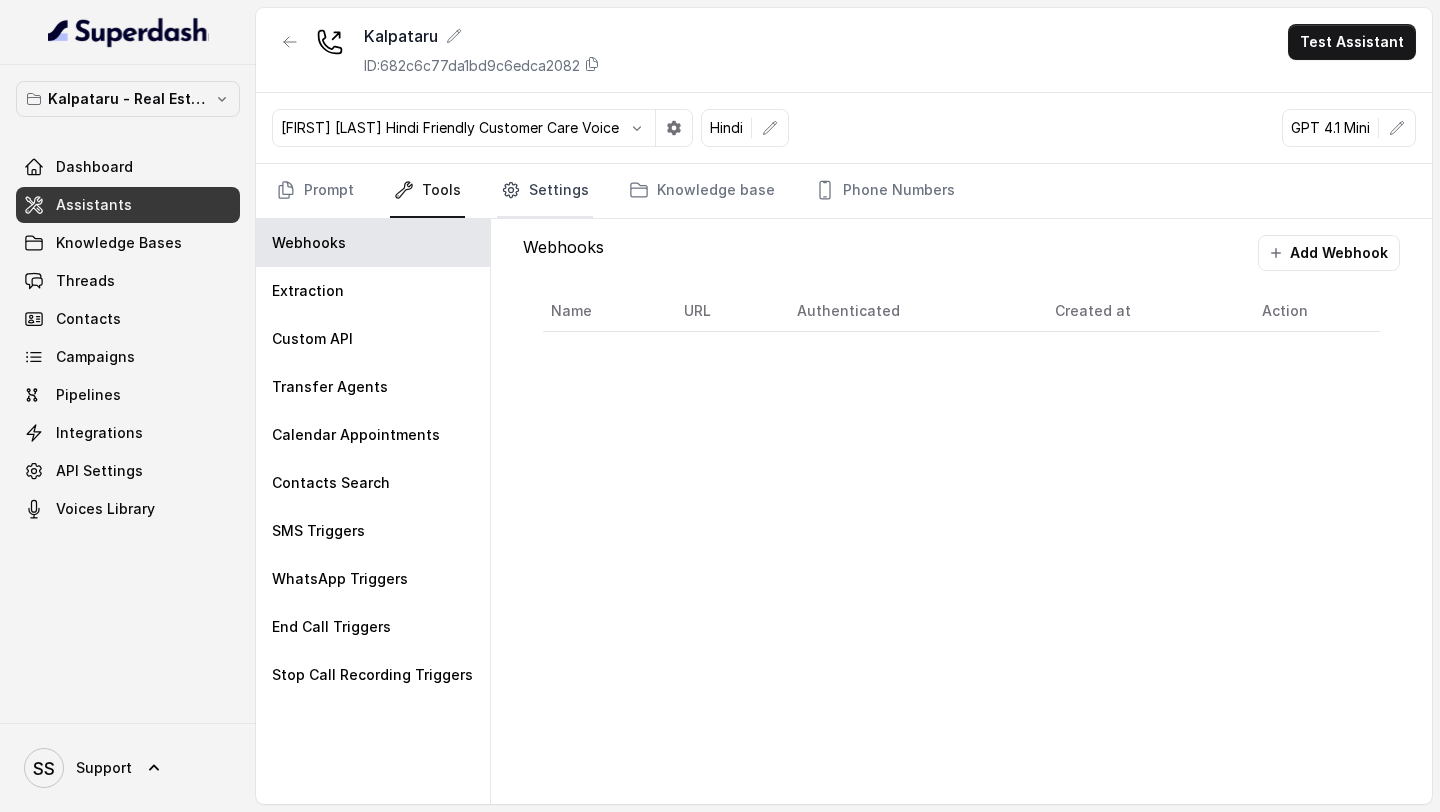 click on "Settings" at bounding box center [545, 191] 